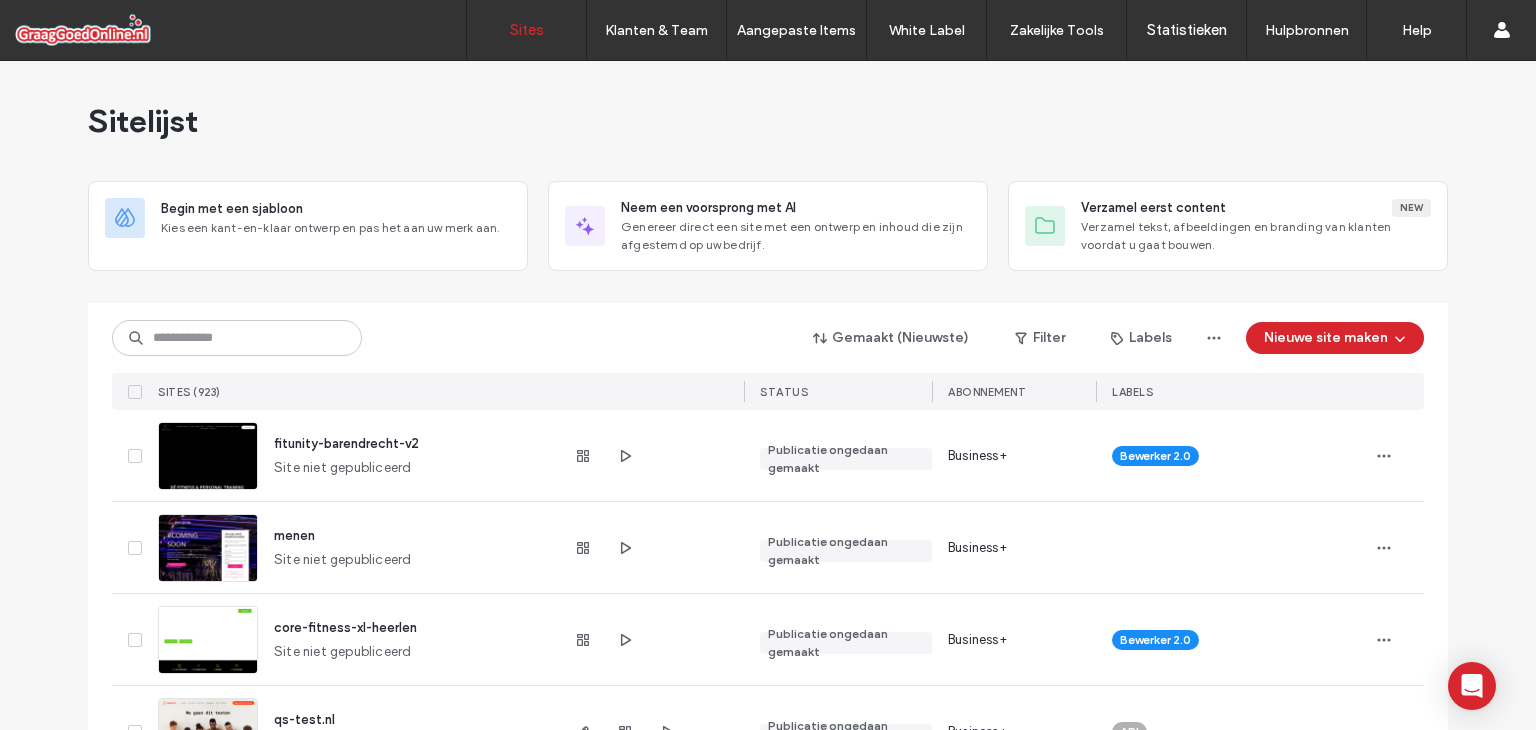 scroll, scrollTop: 0, scrollLeft: 0, axis: both 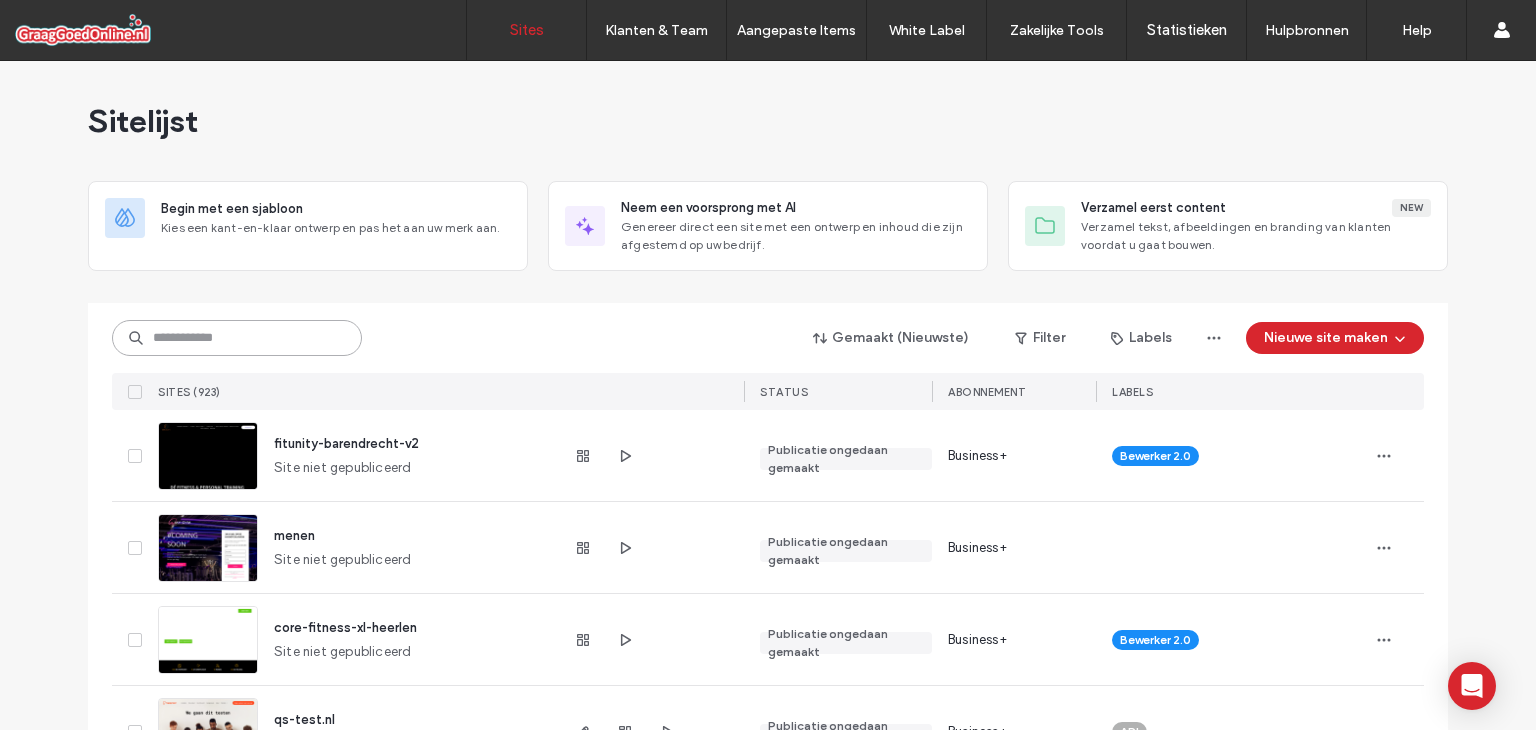 click at bounding box center [237, 338] 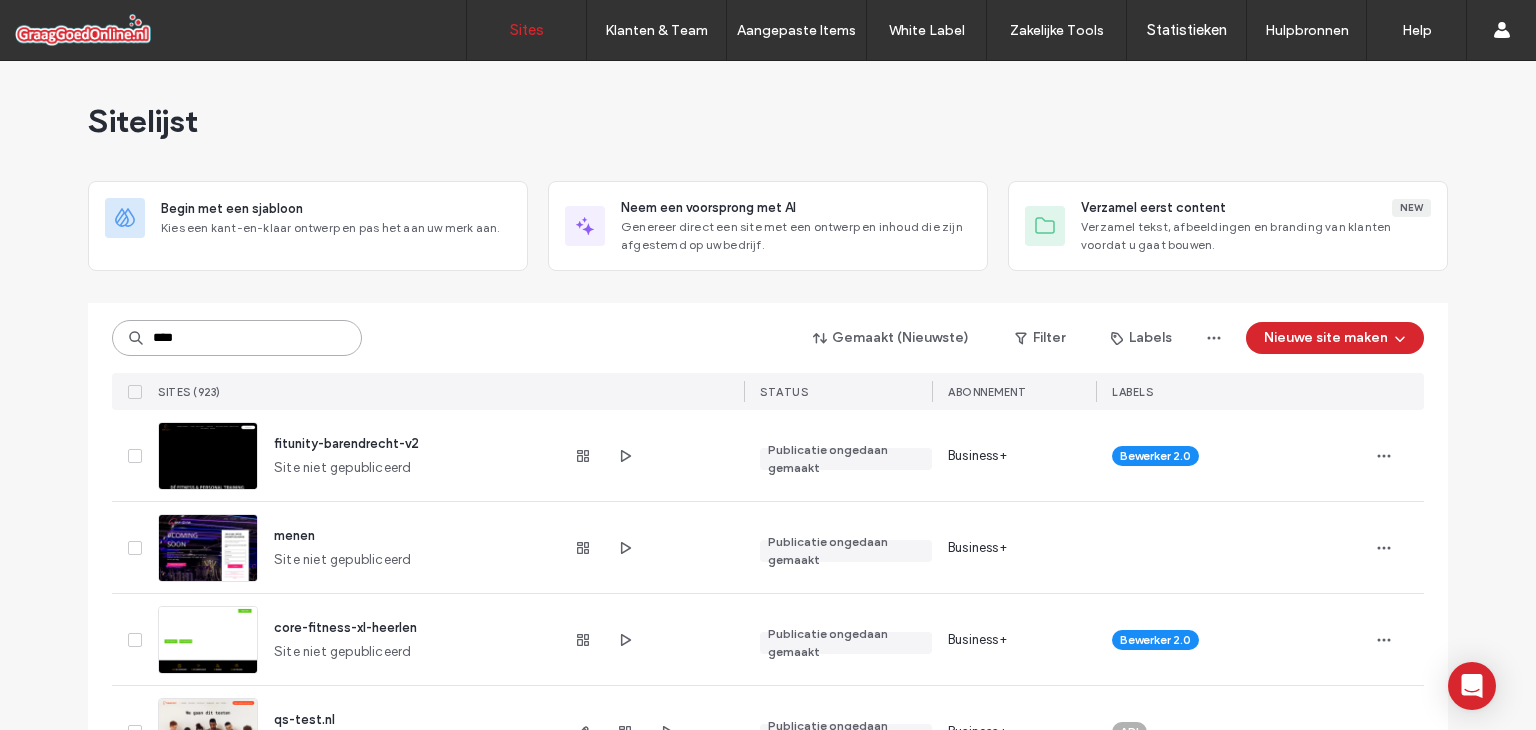 type on "****" 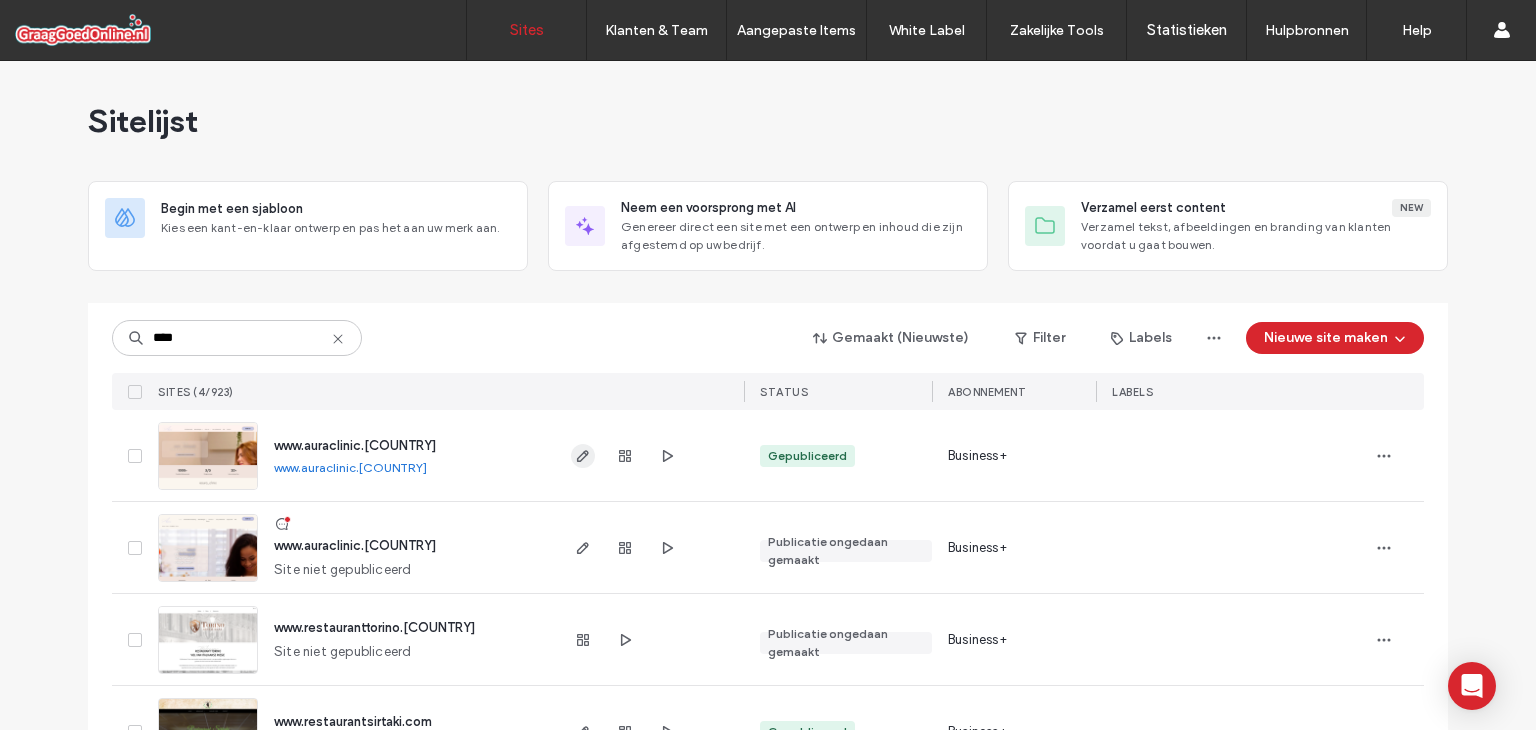 type 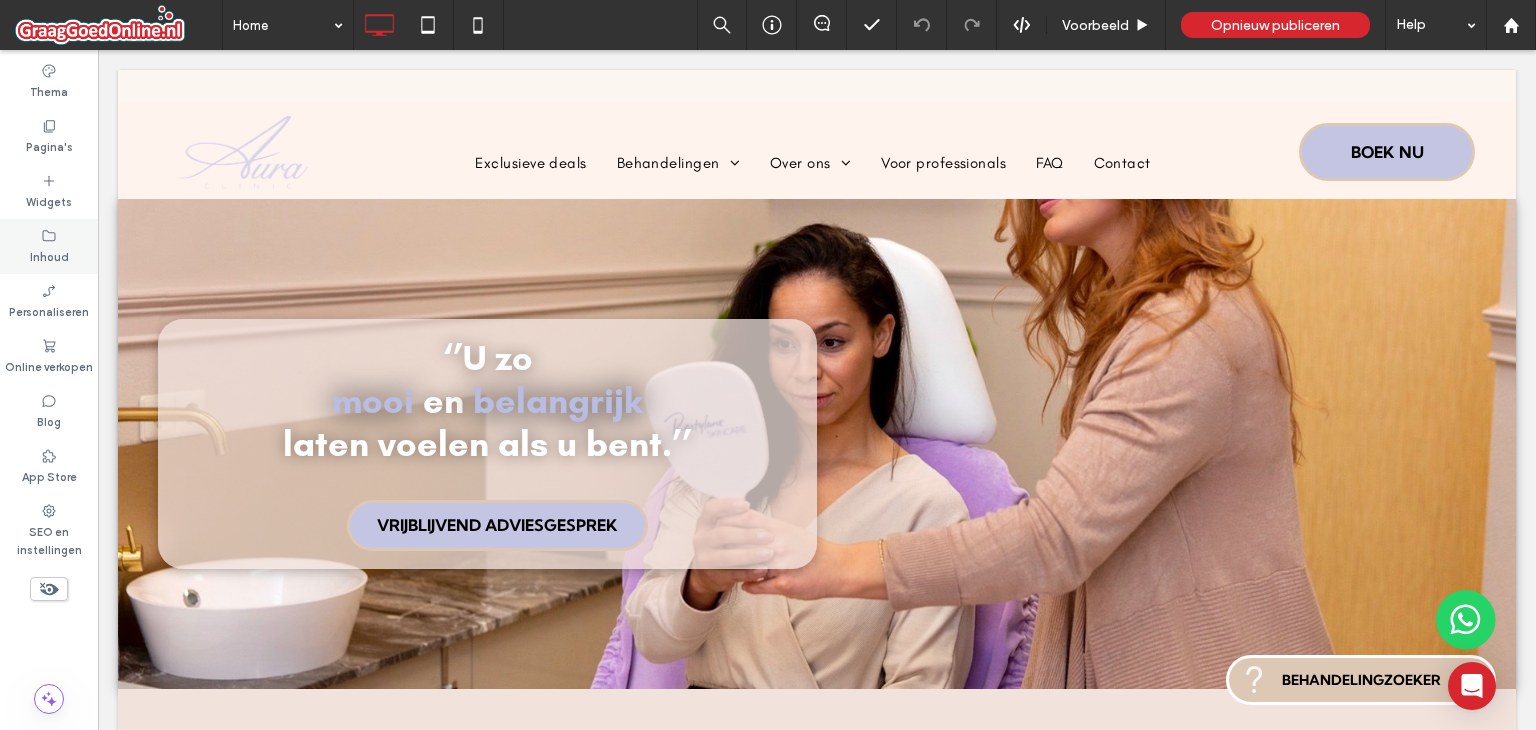 scroll, scrollTop: 0, scrollLeft: 0, axis: both 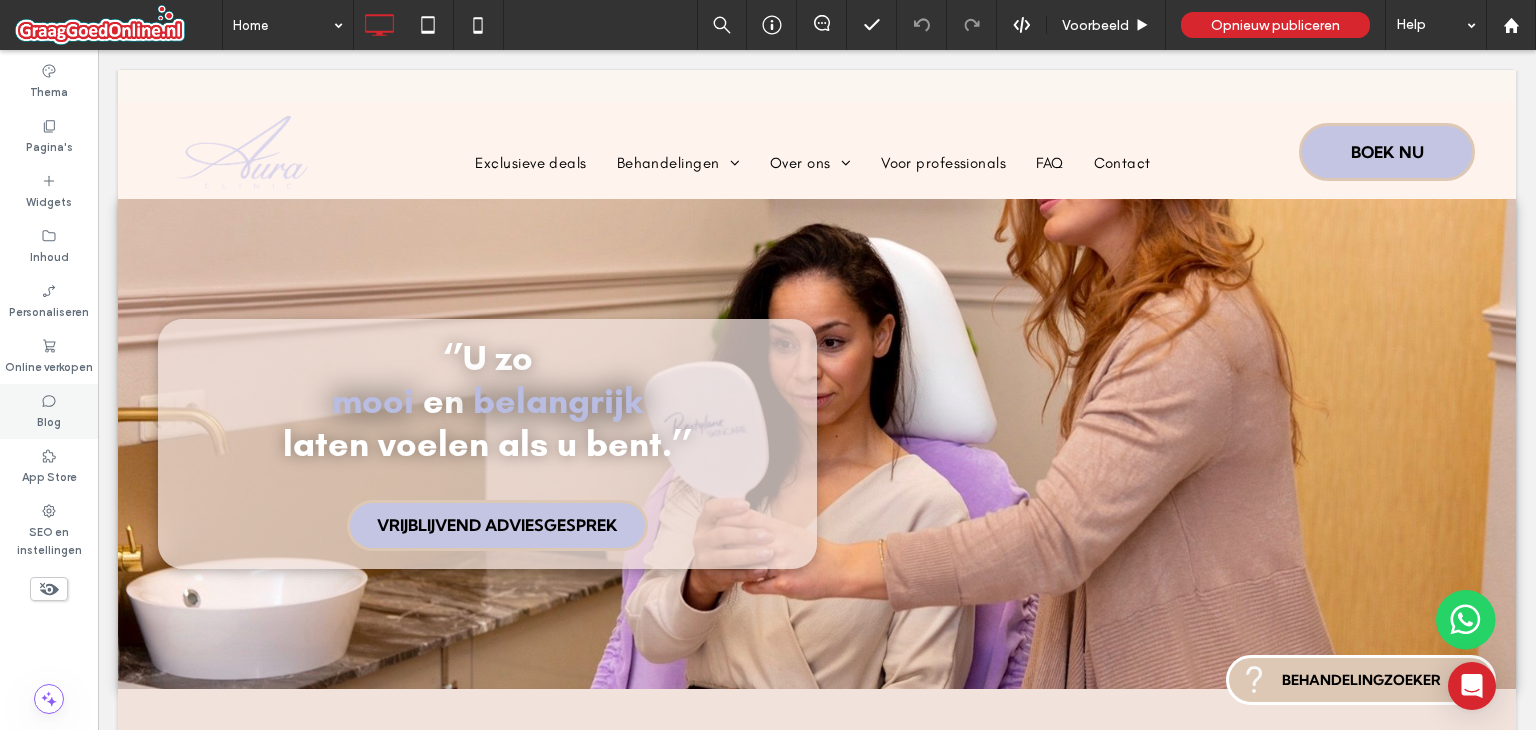 drag, startPoint x: 56, startPoint y: 418, endPoint x: 1022, endPoint y: 105, distance: 1015.44324 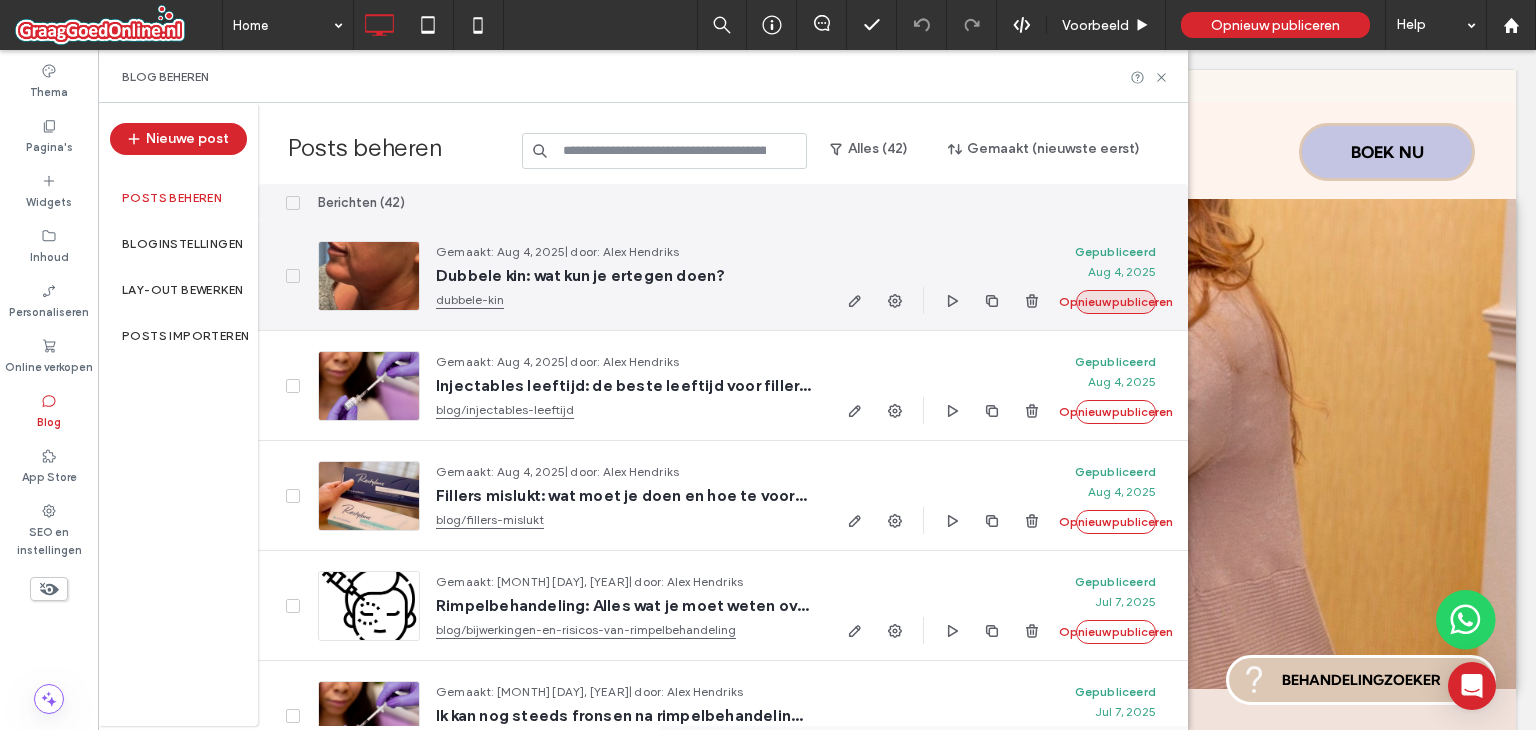 click on "Opnieuw publiceren" at bounding box center (1116, 302) 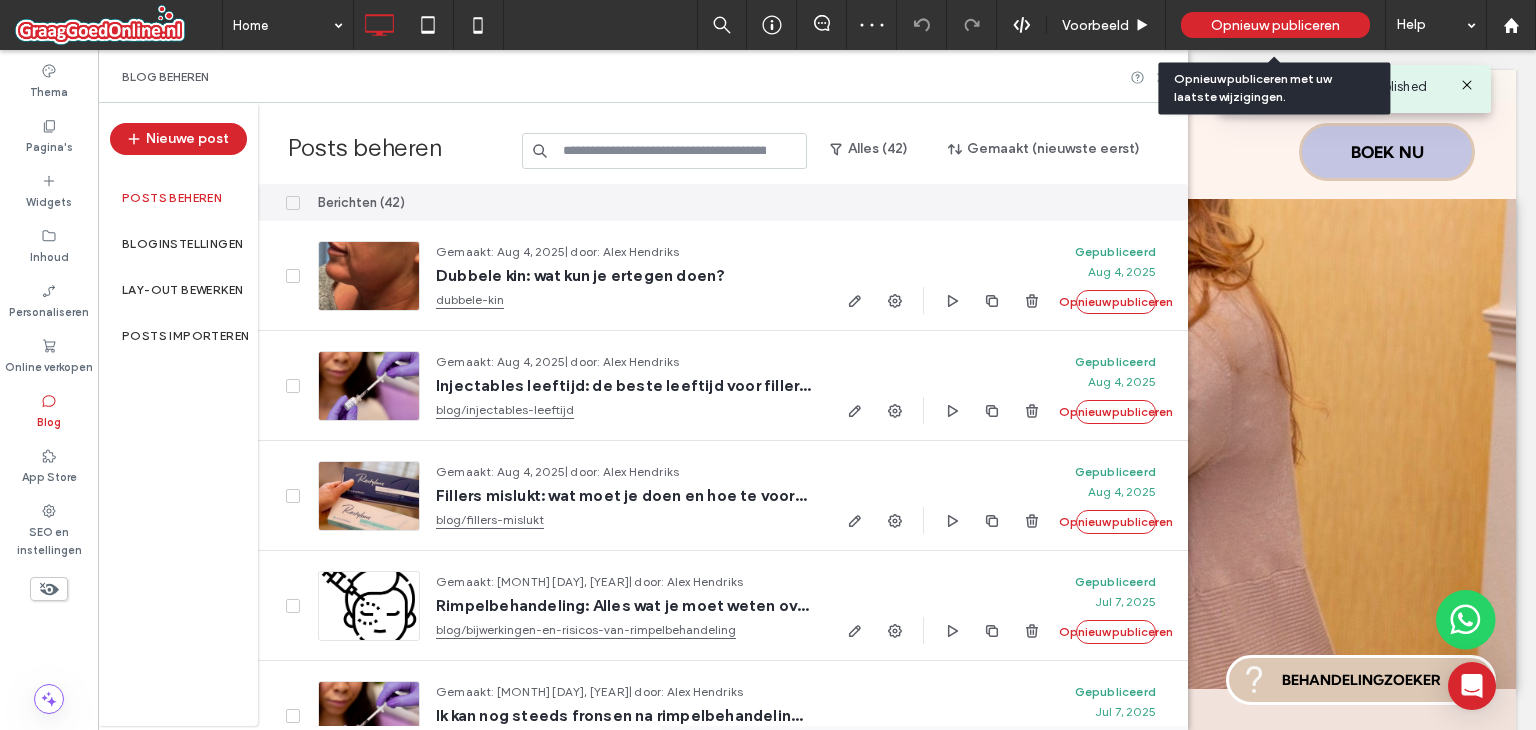 click on "Opnieuw publiceren" at bounding box center (1275, 25) 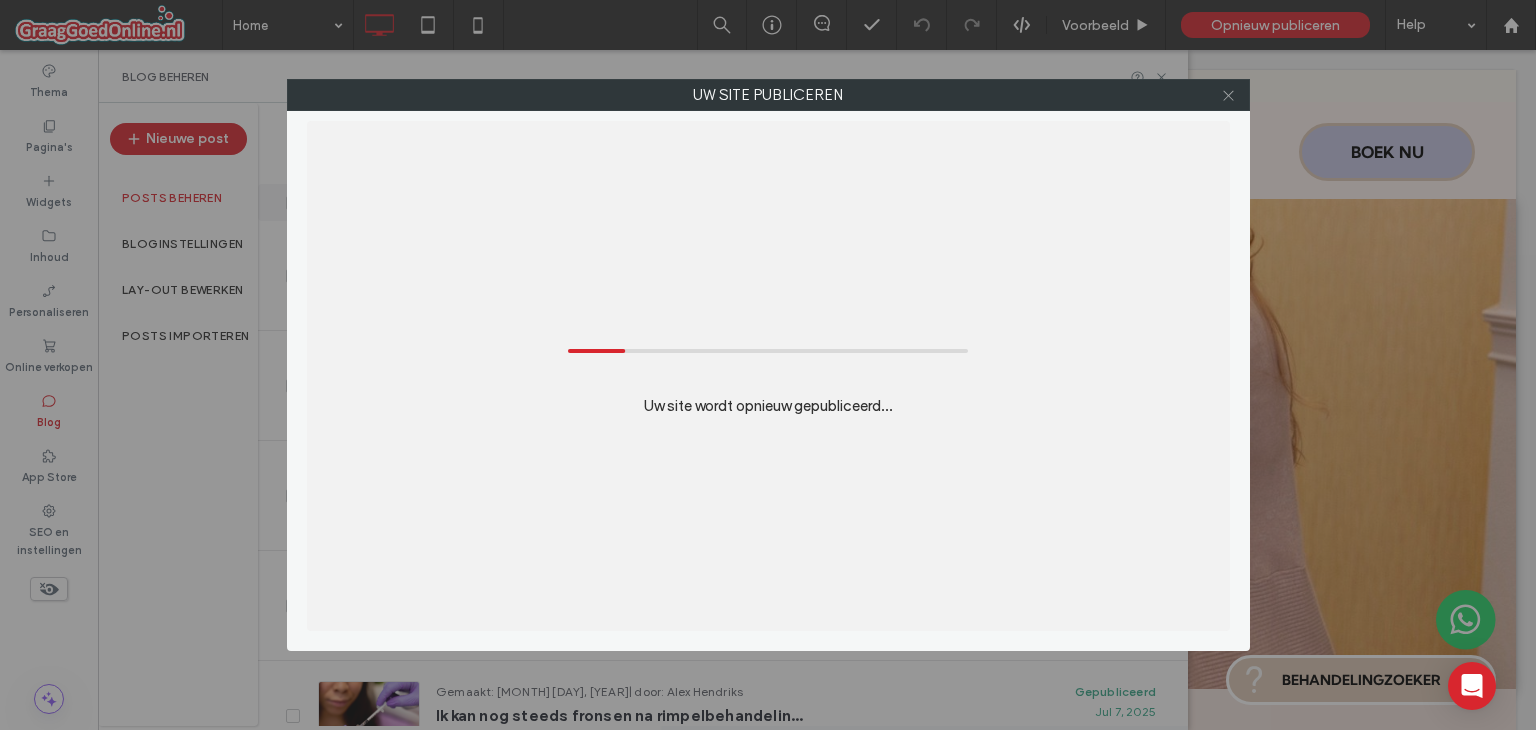 click 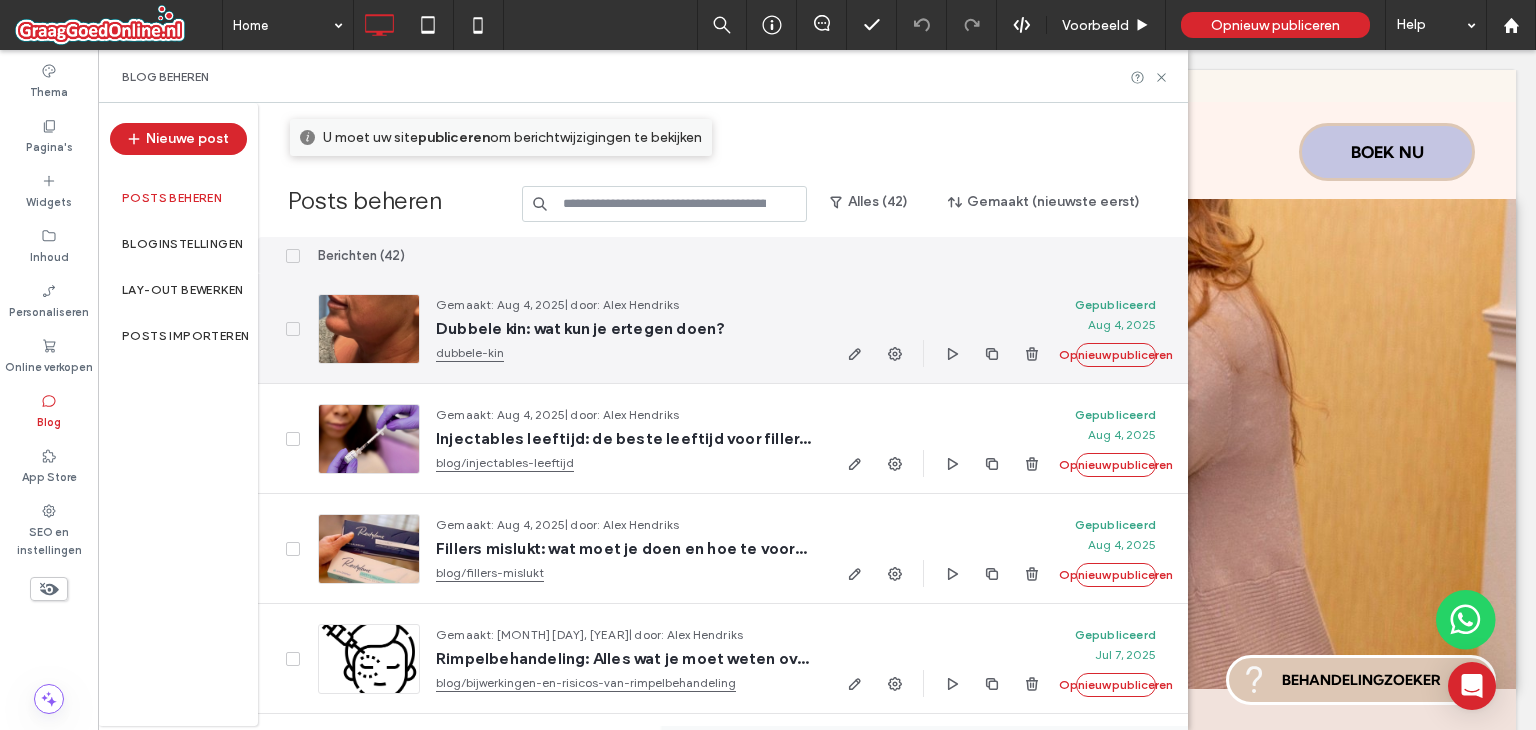 click on "dubbele-kin" at bounding box center [623, 353] 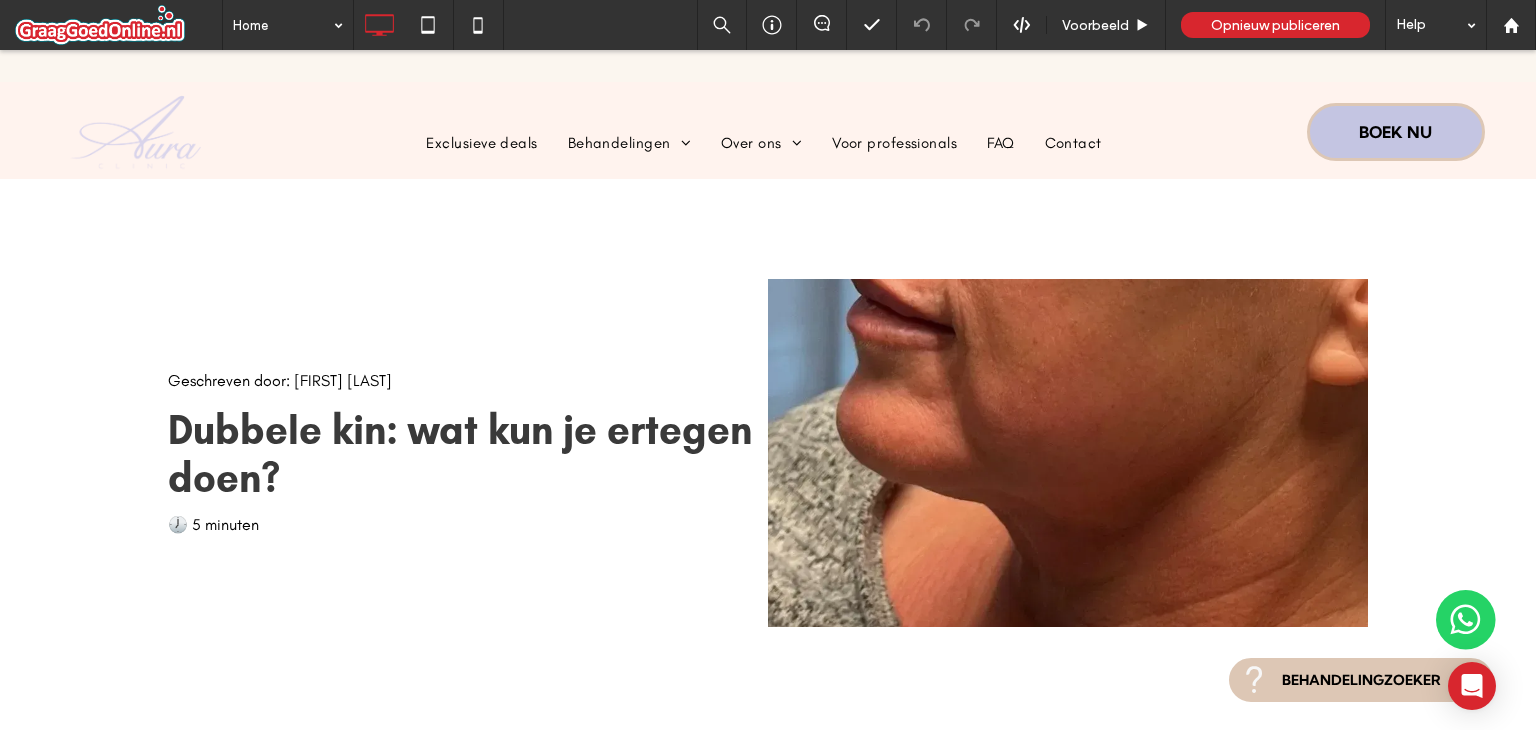 scroll, scrollTop: 0, scrollLeft: 0, axis: both 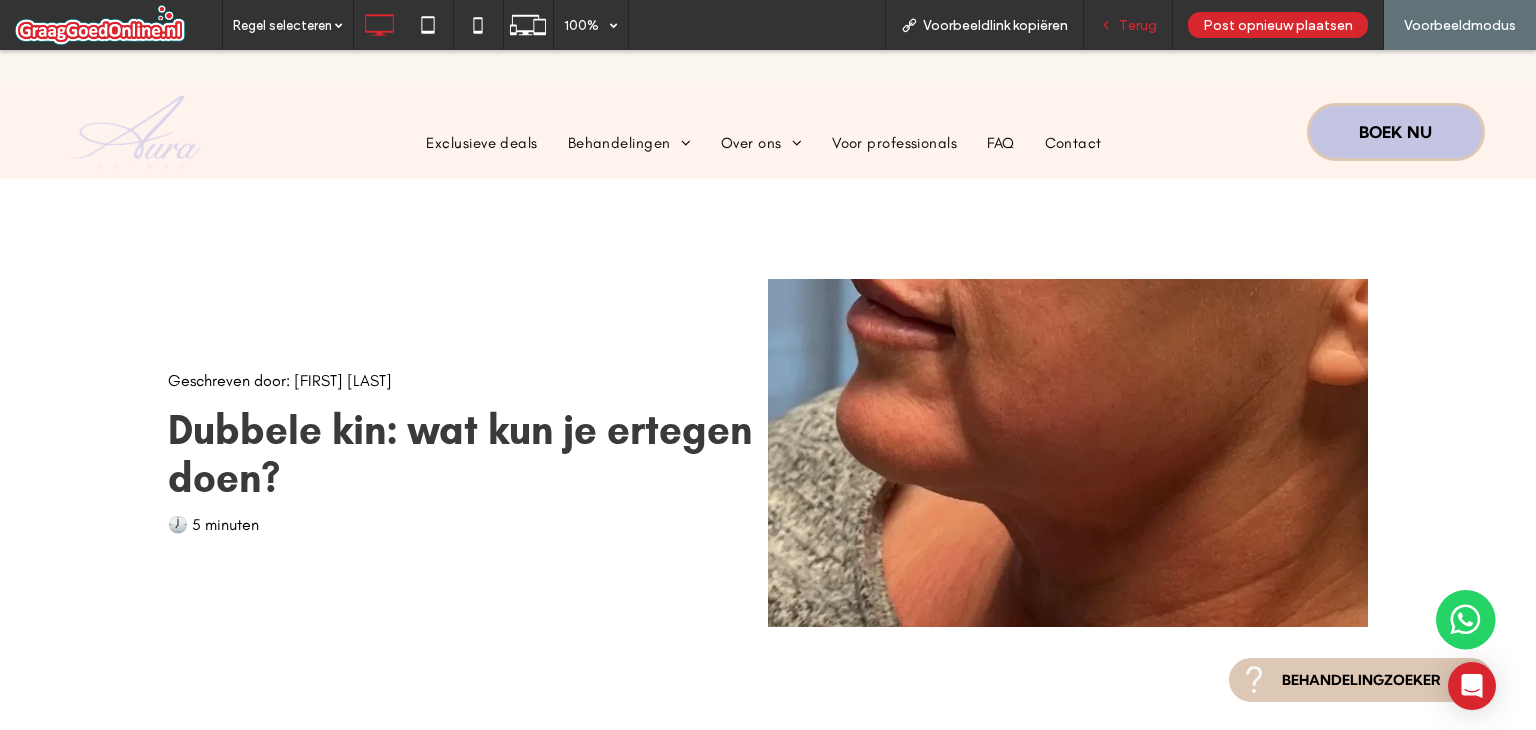click 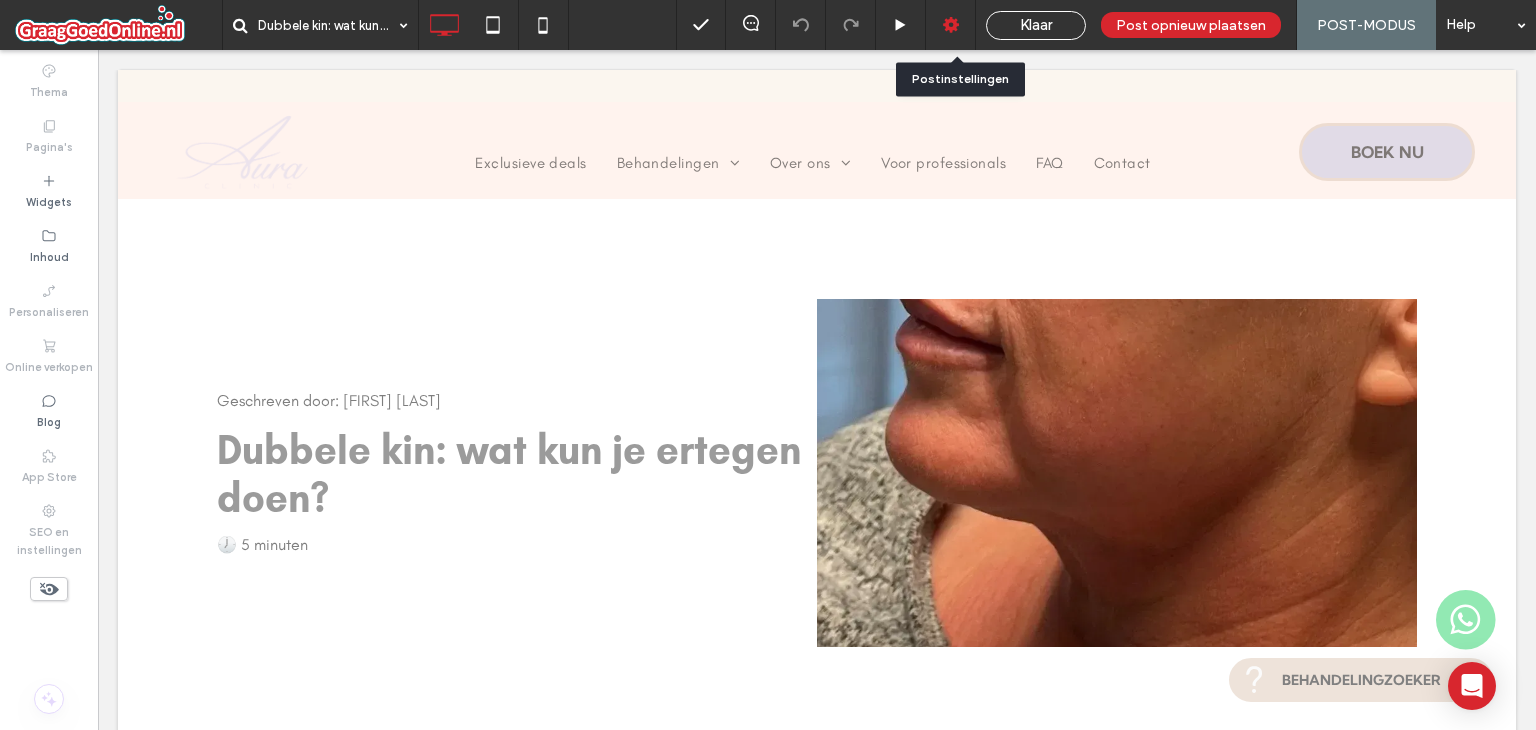 click 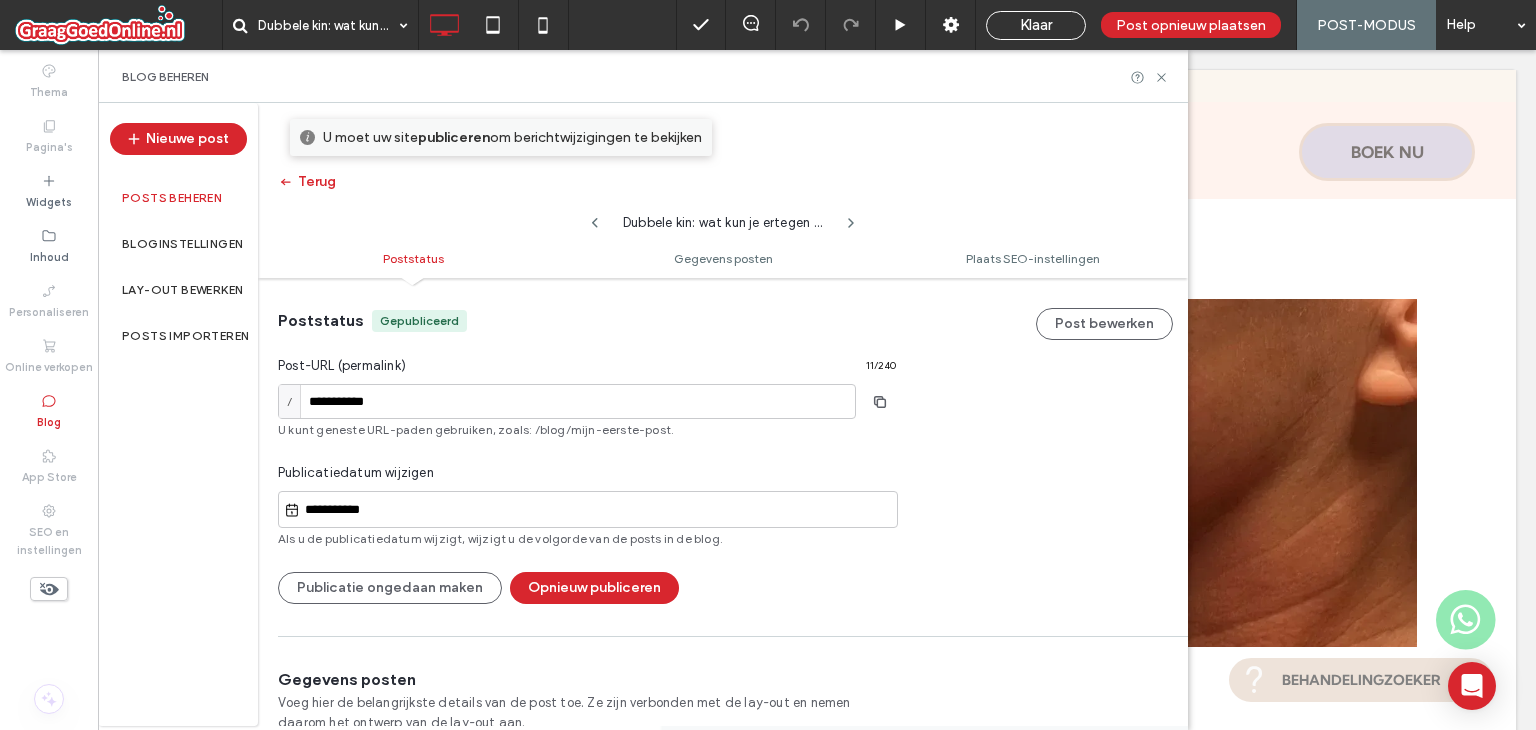 scroll, scrollTop: 0, scrollLeft: 0, axis: both 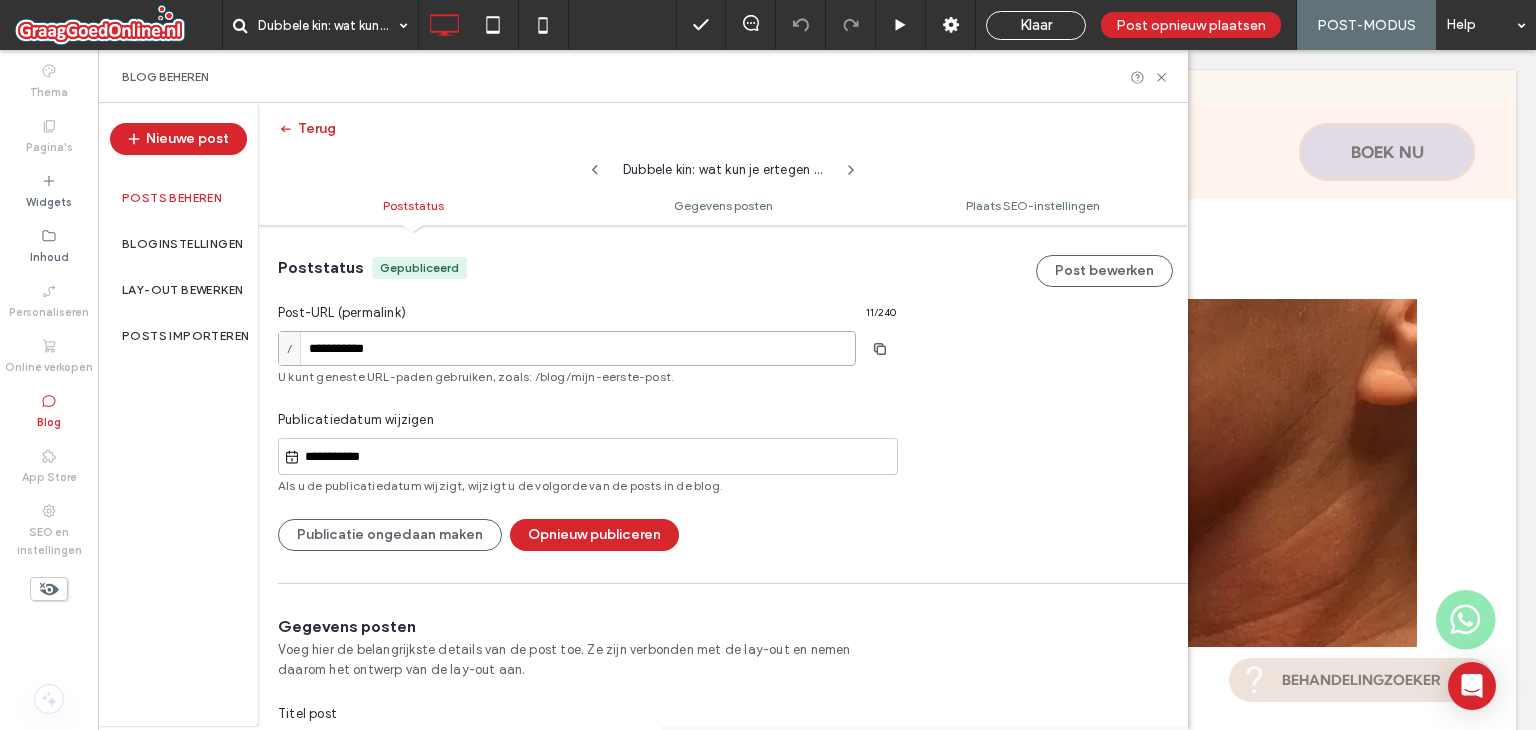 click on "**********" at bounding box center (567, 348) 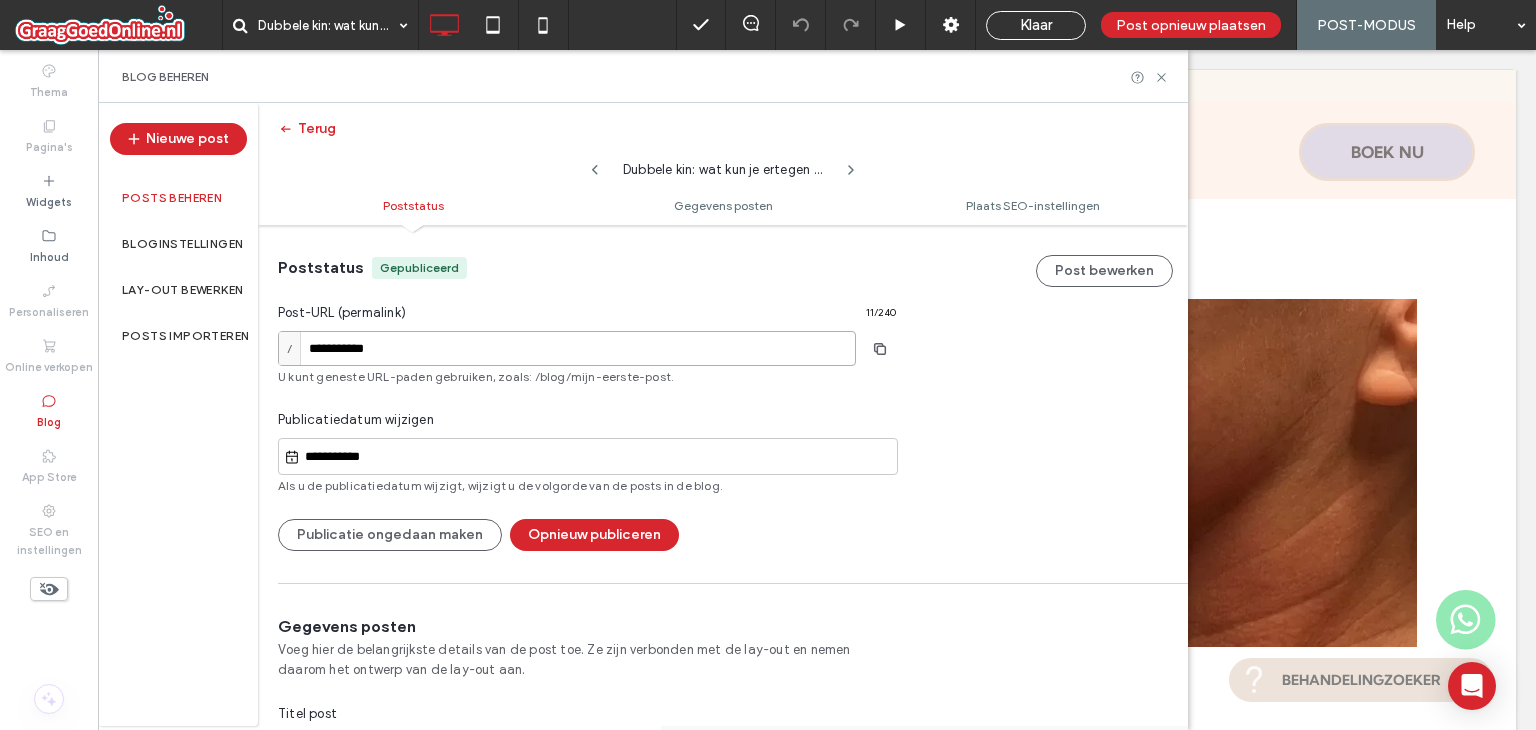 click on "**********" at bounding box center [567, 348] 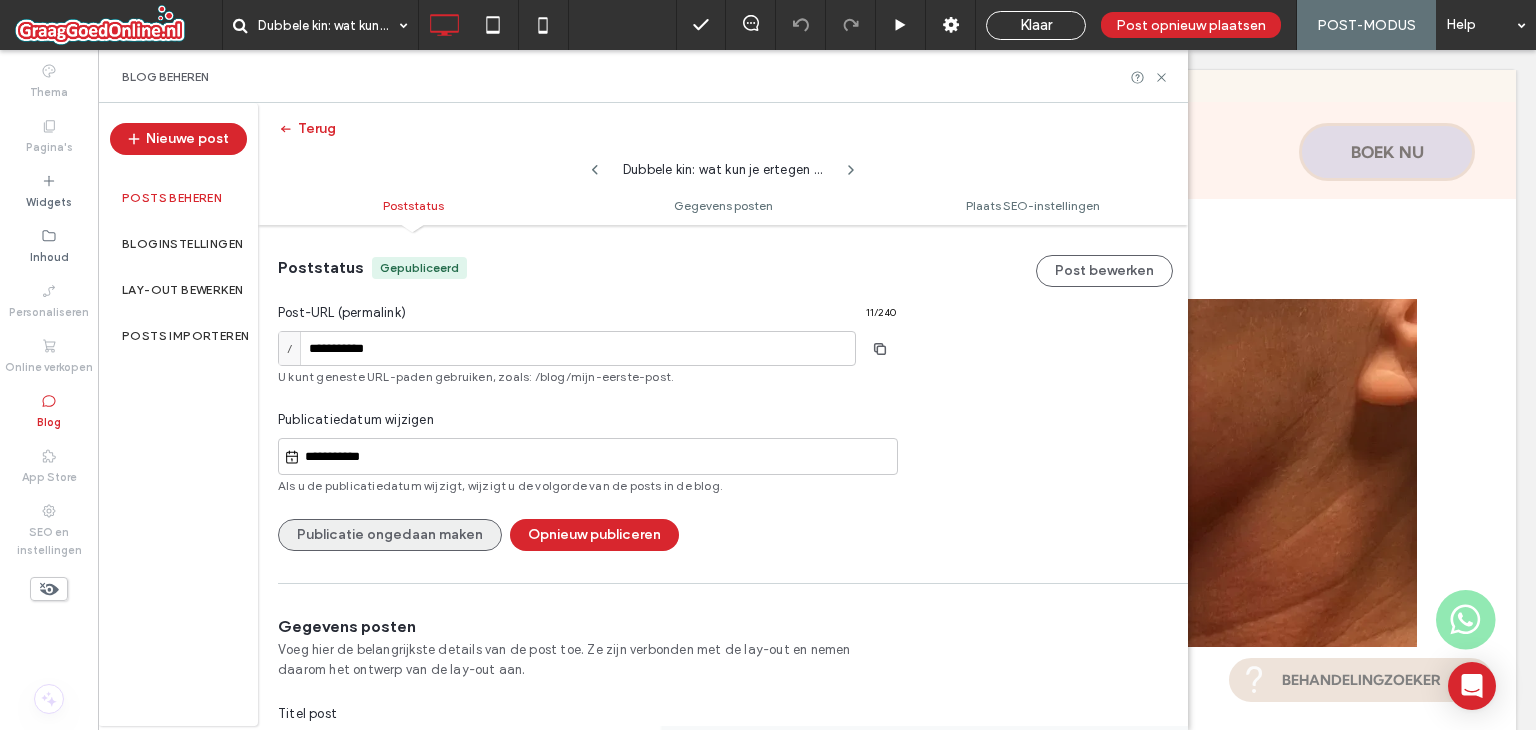 click on "Publicatie ongedaan maken" at bounding box center (390, 535) 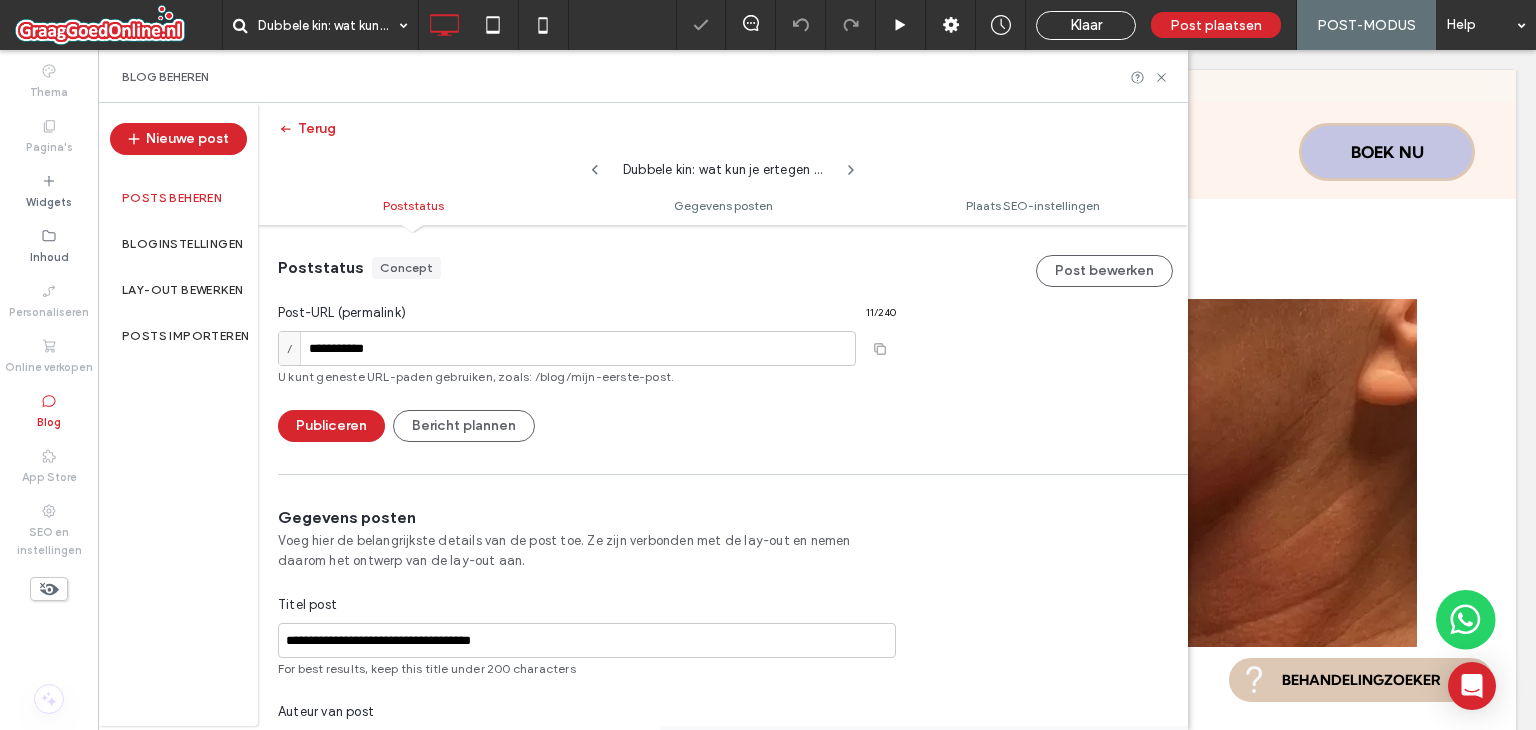 scroll, scrollTop: 0, scrollLeft: 0, axis: both 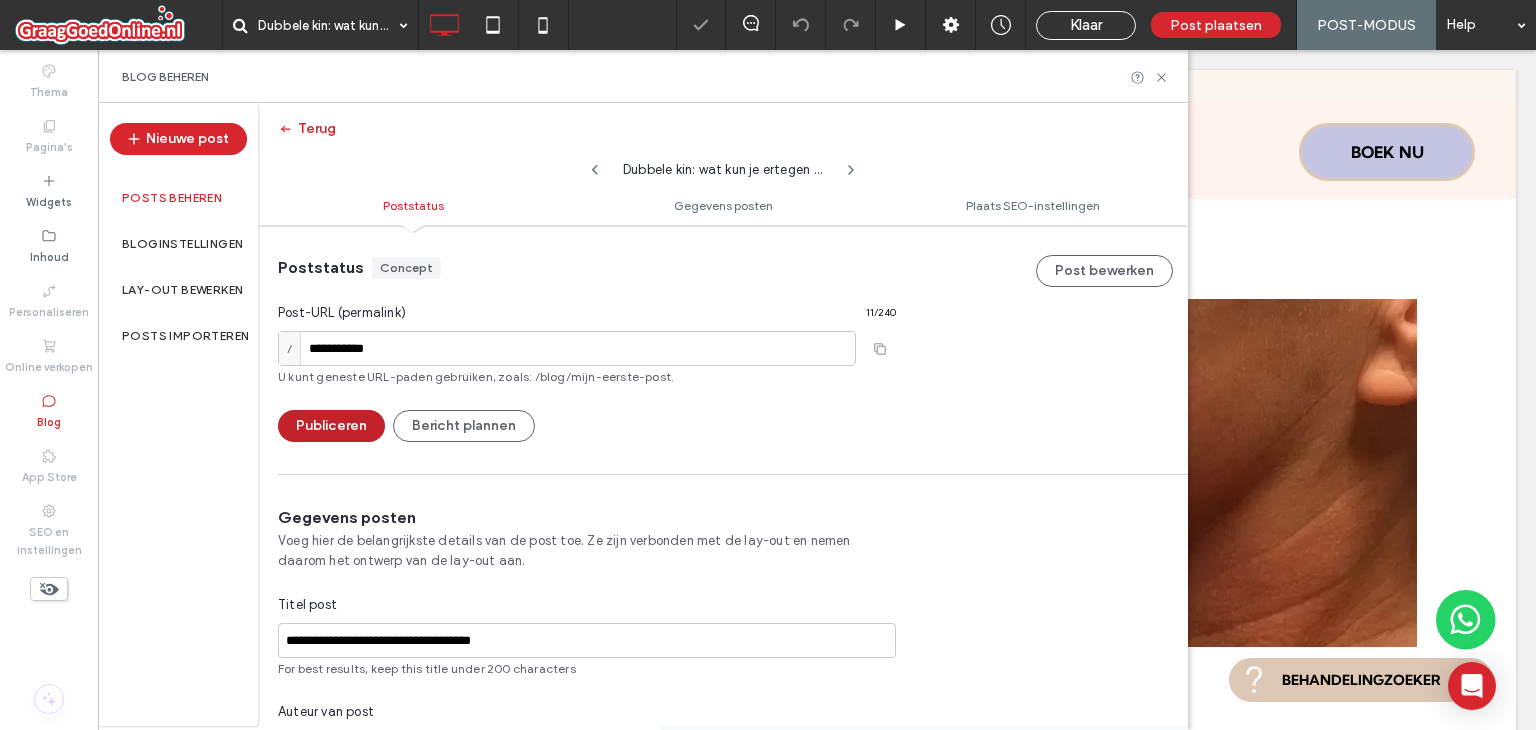click on "Publiceren" at bounding box center (331, 426) 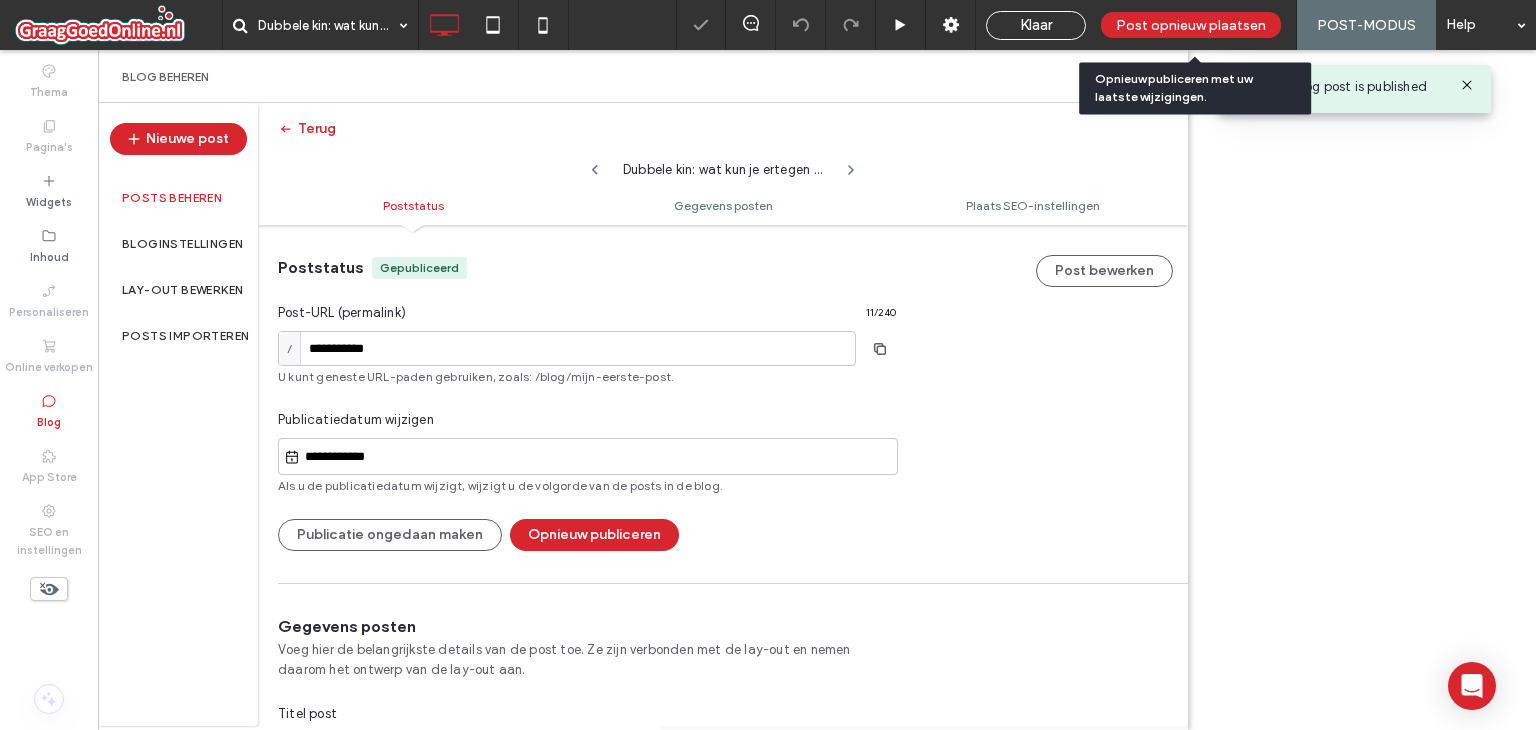 click on "Post opnieuw plaatsen" at bounding box center [1191, 25] 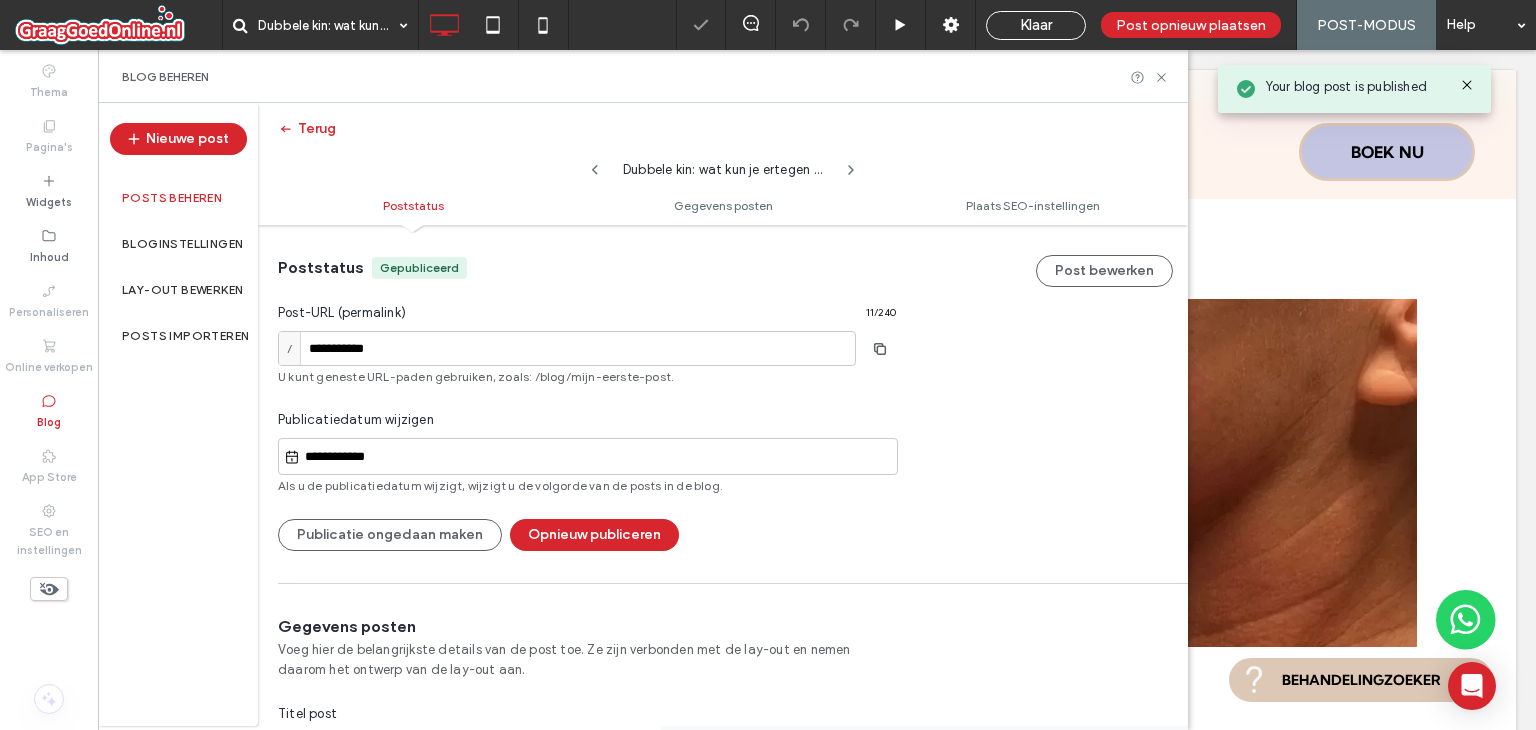 scroll, scrollTop: 0, scrollLeft: 0, axis: both 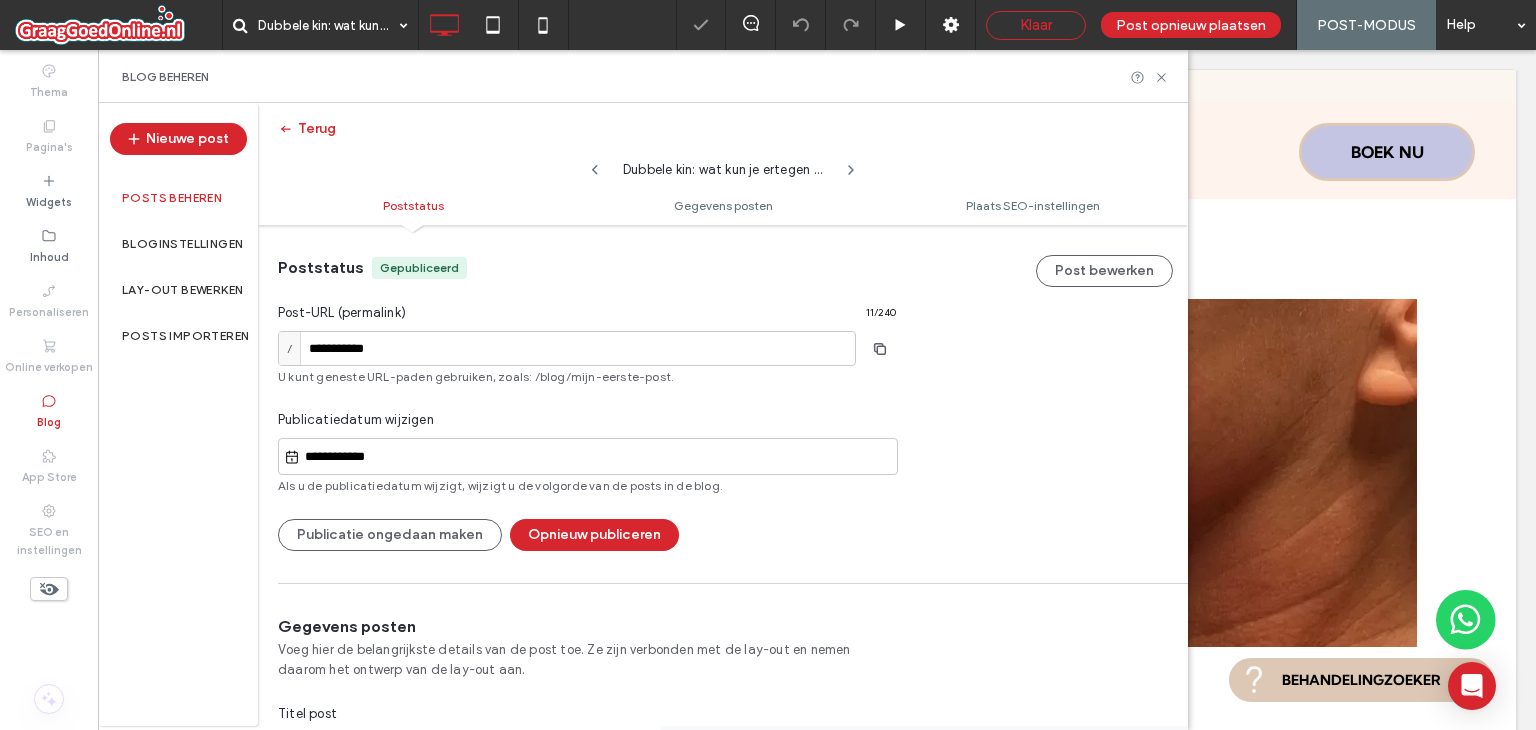 click on "Klaar" at bounding box center [1036, 25] 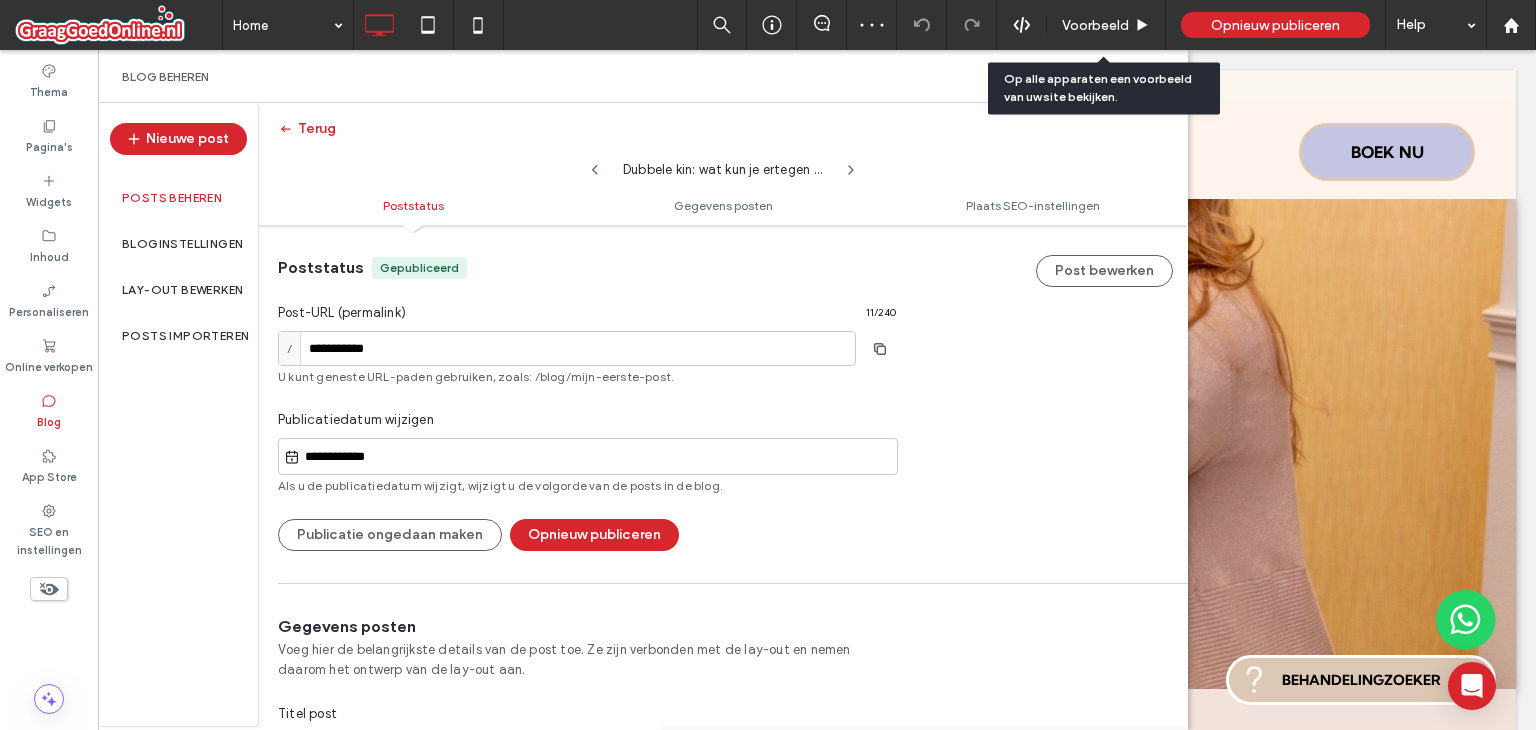 scroll, scrollTop: 0, scrollLeft: 0, axis: both 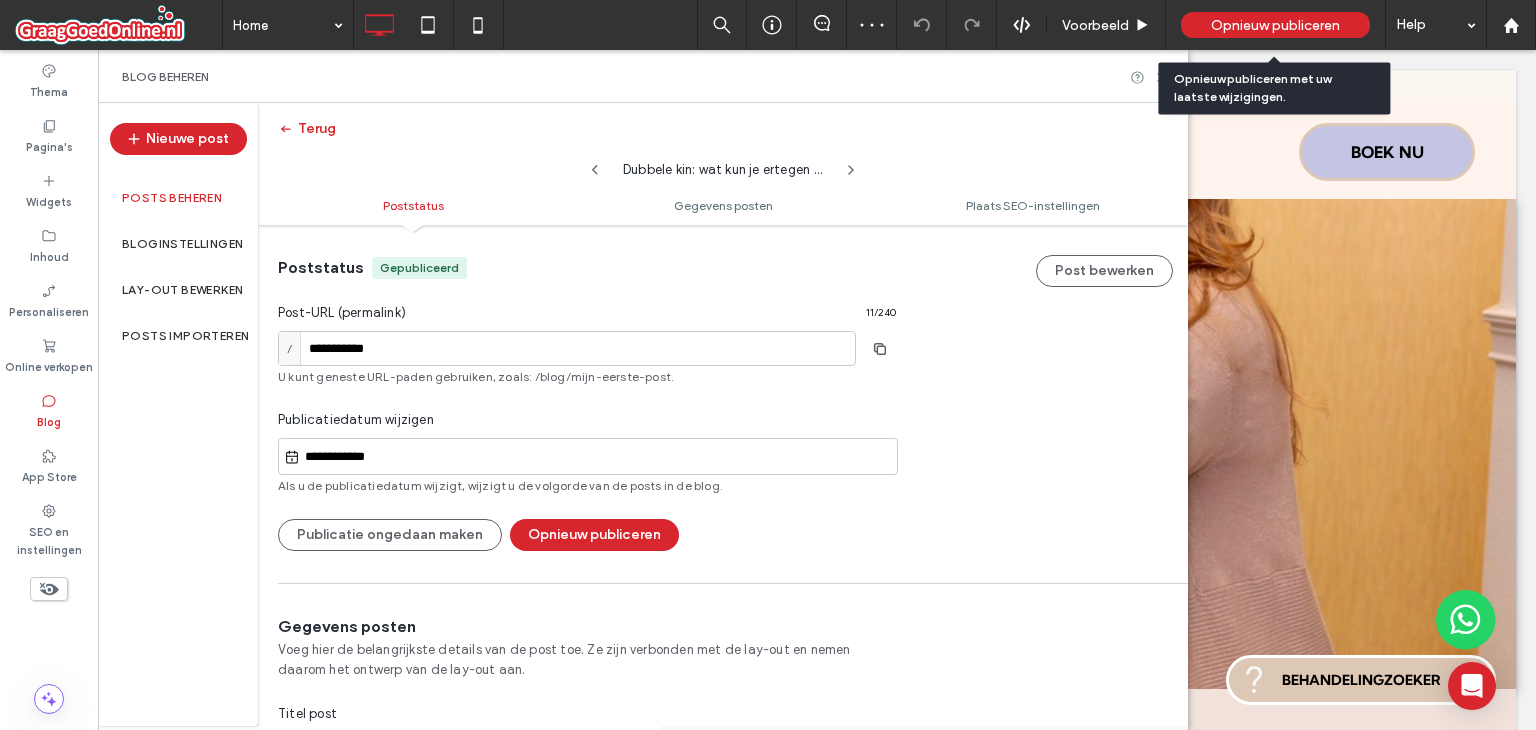 click on "Opnieuw publiceren" at bounding box center [1275, 25] 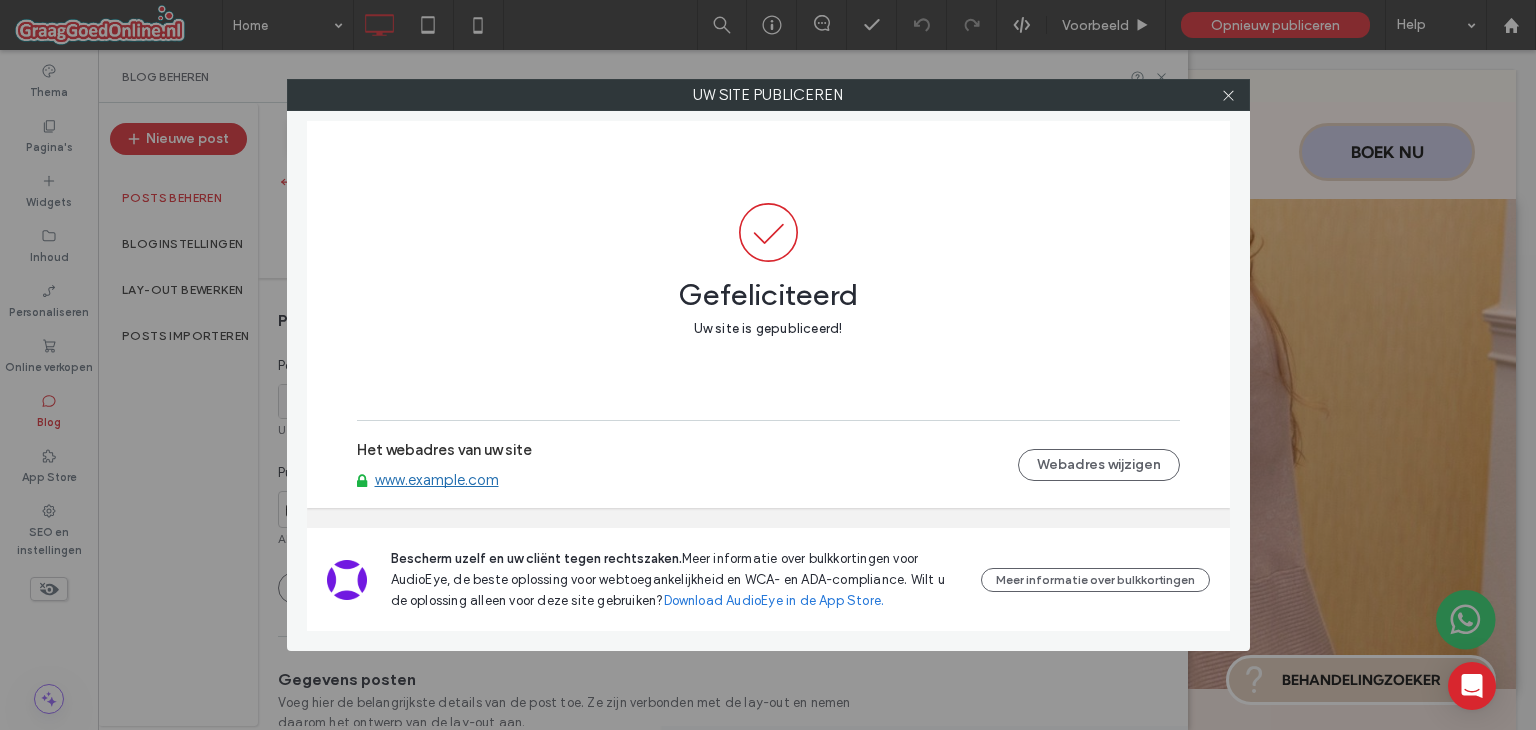 drag, startPoint x: 1231, startPoint y: 98, endPoint x: 482, endPoint y: 101, distance: 749.006 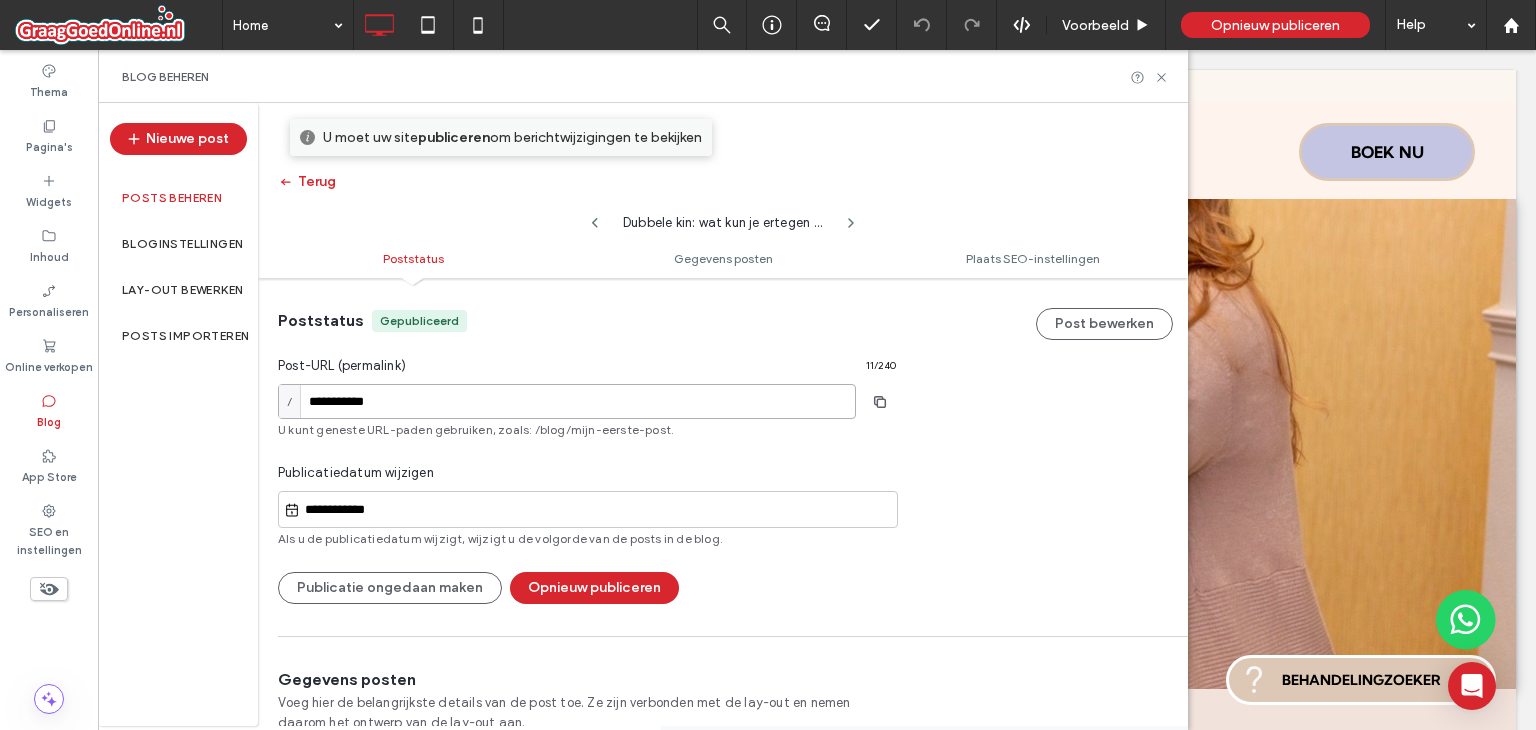 click on "**********" at bounding box center (567, 401) 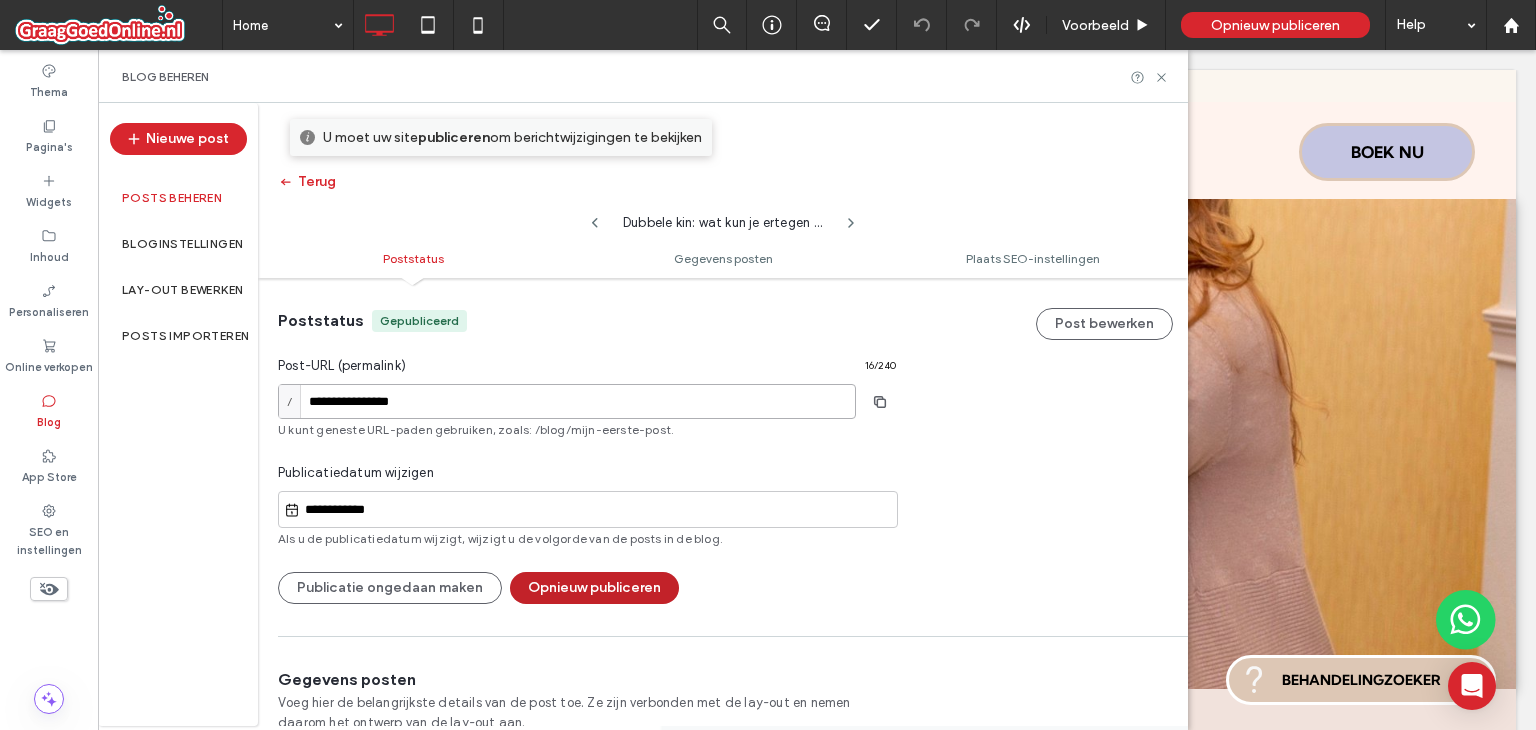 type on "**********" 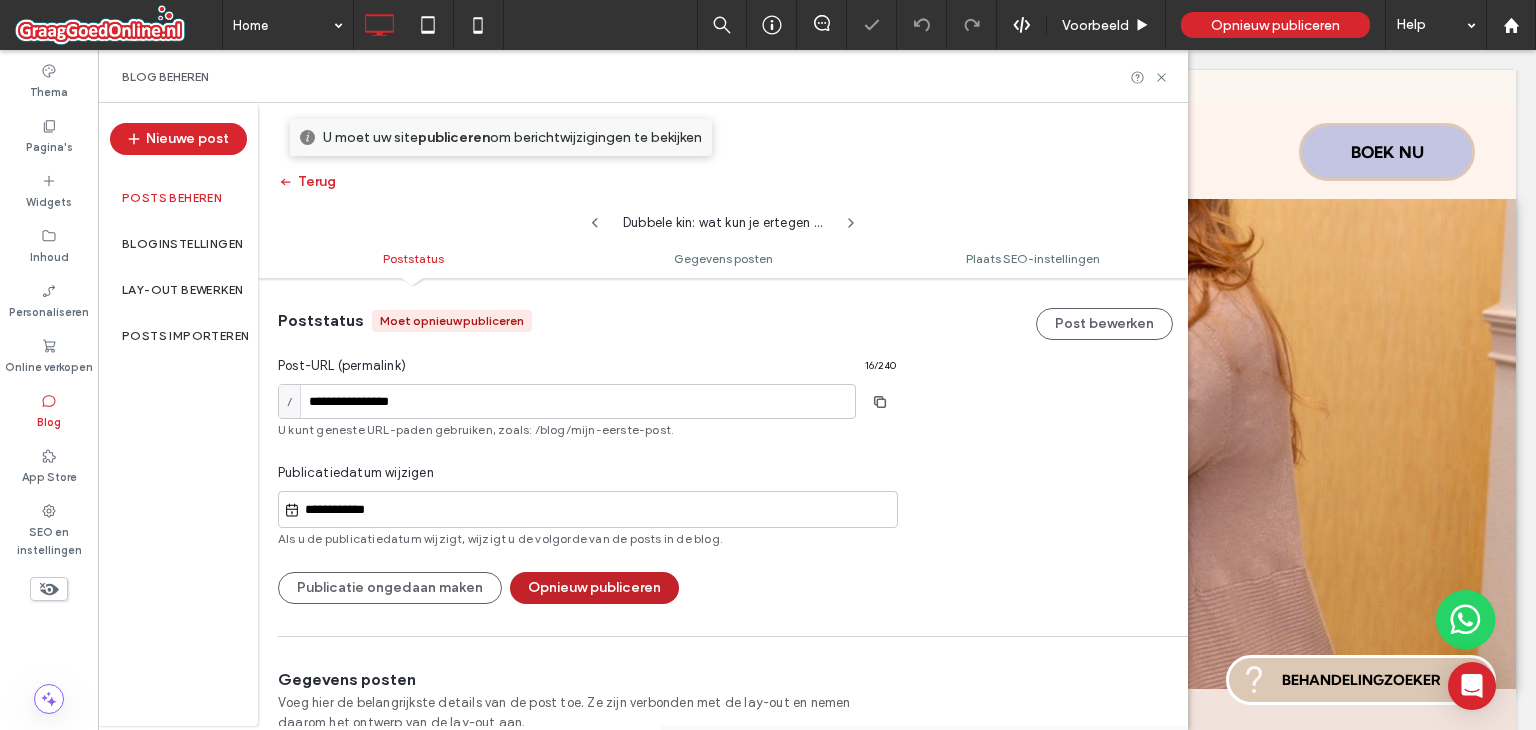 click on "Opnieuw publiceren" at bounding box center [594, 588] 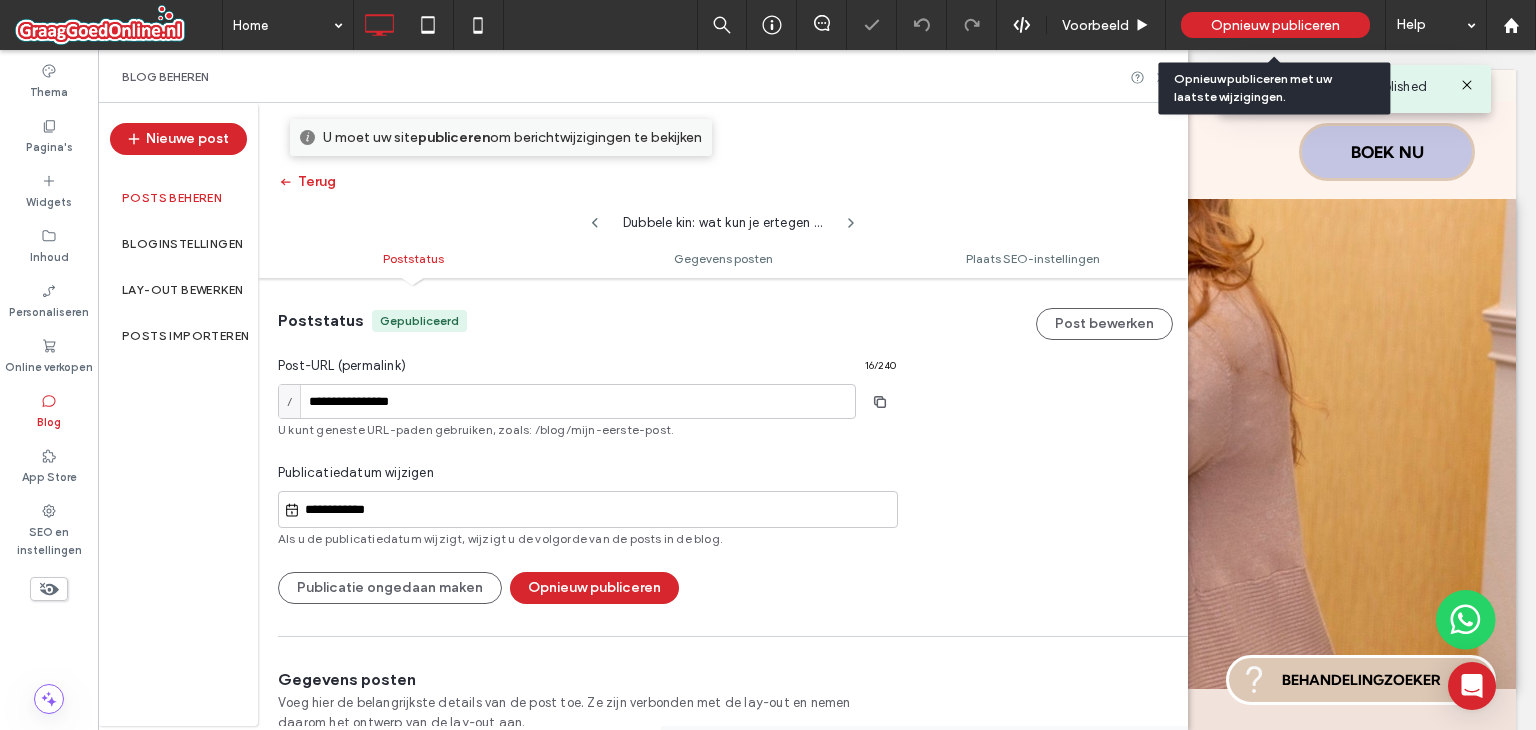 drag, startPoint x: 1273, startPoint y: 21, endPoint x: 1143, endPoint y: 5, distance: 130.98091 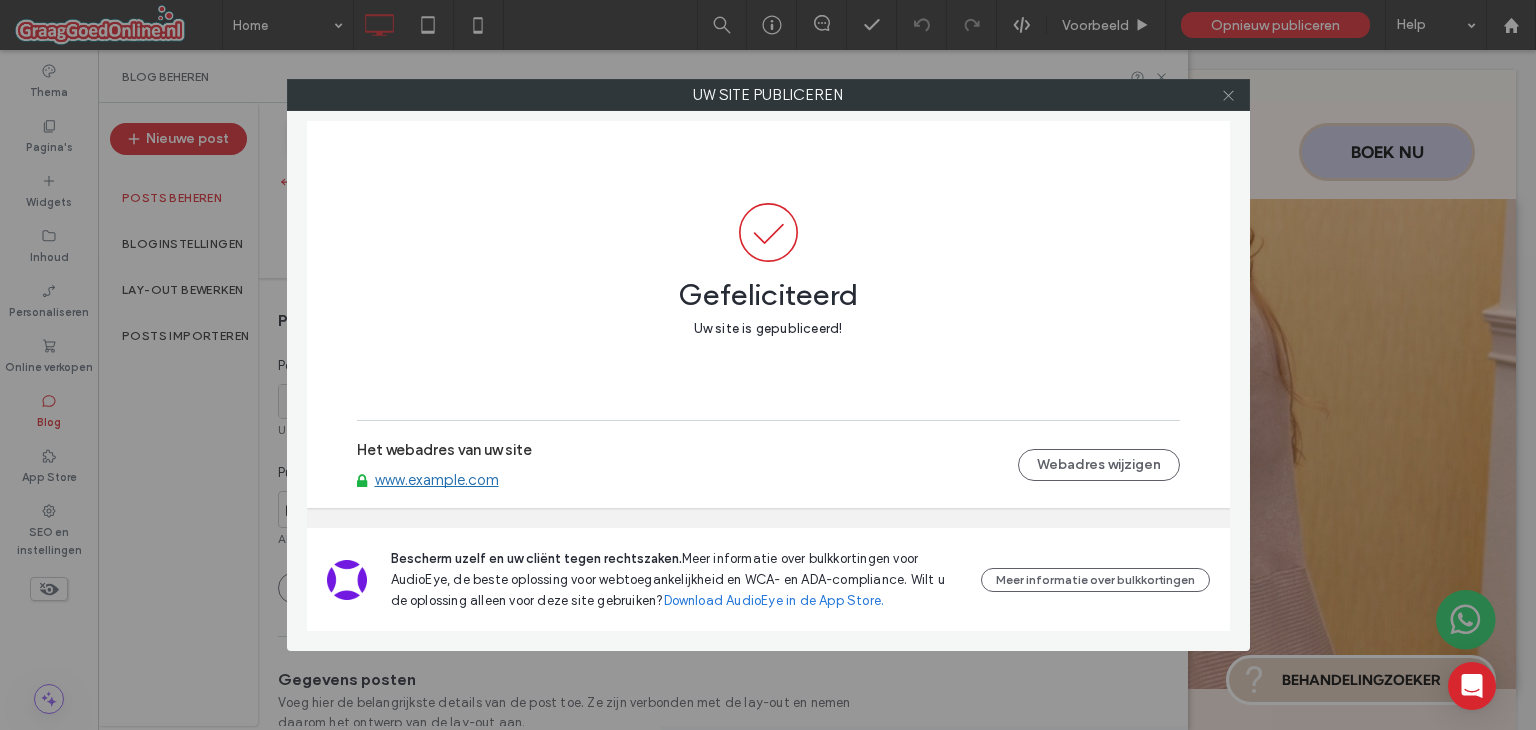 click 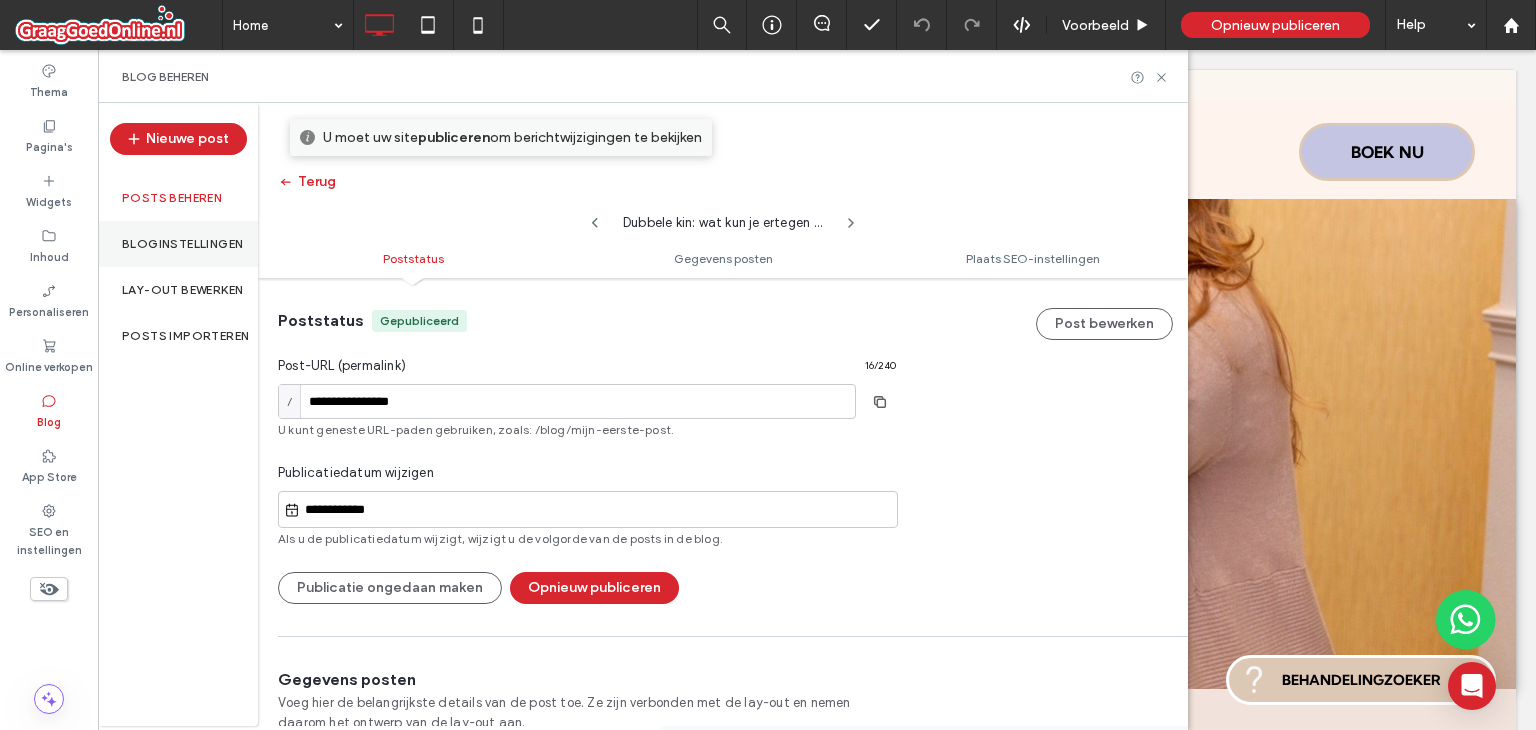 click on "Bloginstellingen" at bounding box center (178, 244) 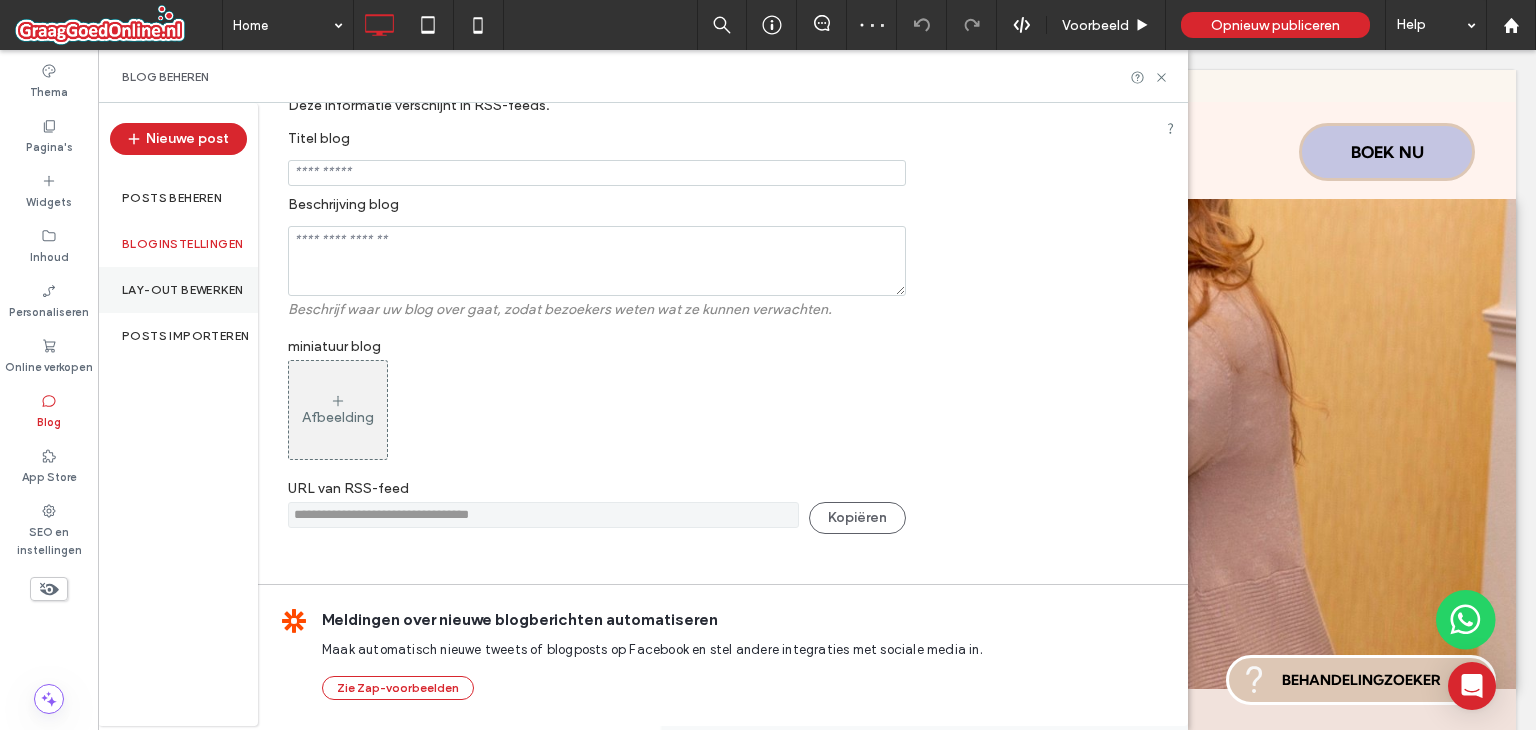scroll, scrollTop: 0, scrollLeft: 0, axis: both 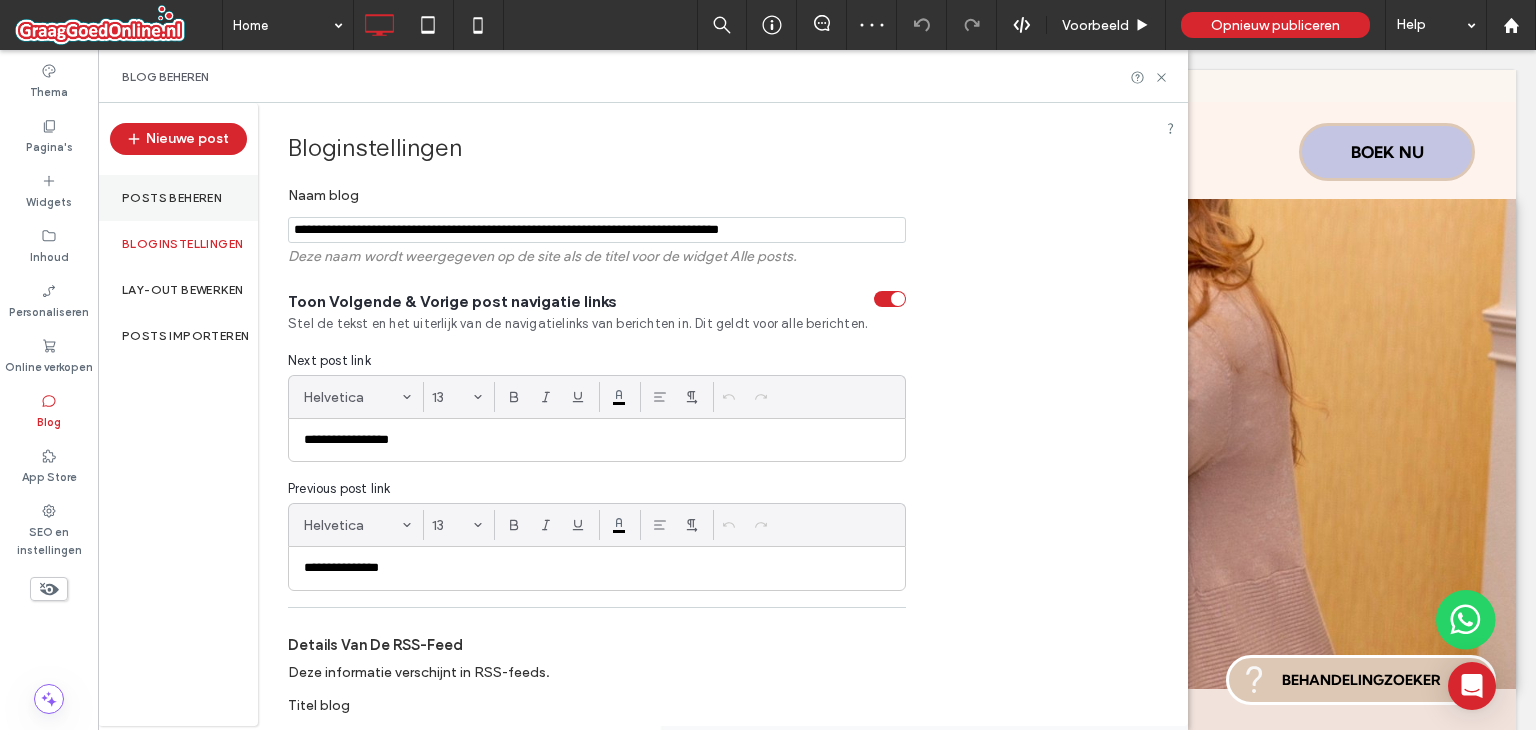 click on "Posts beheren" at bounding box center [172, 198] 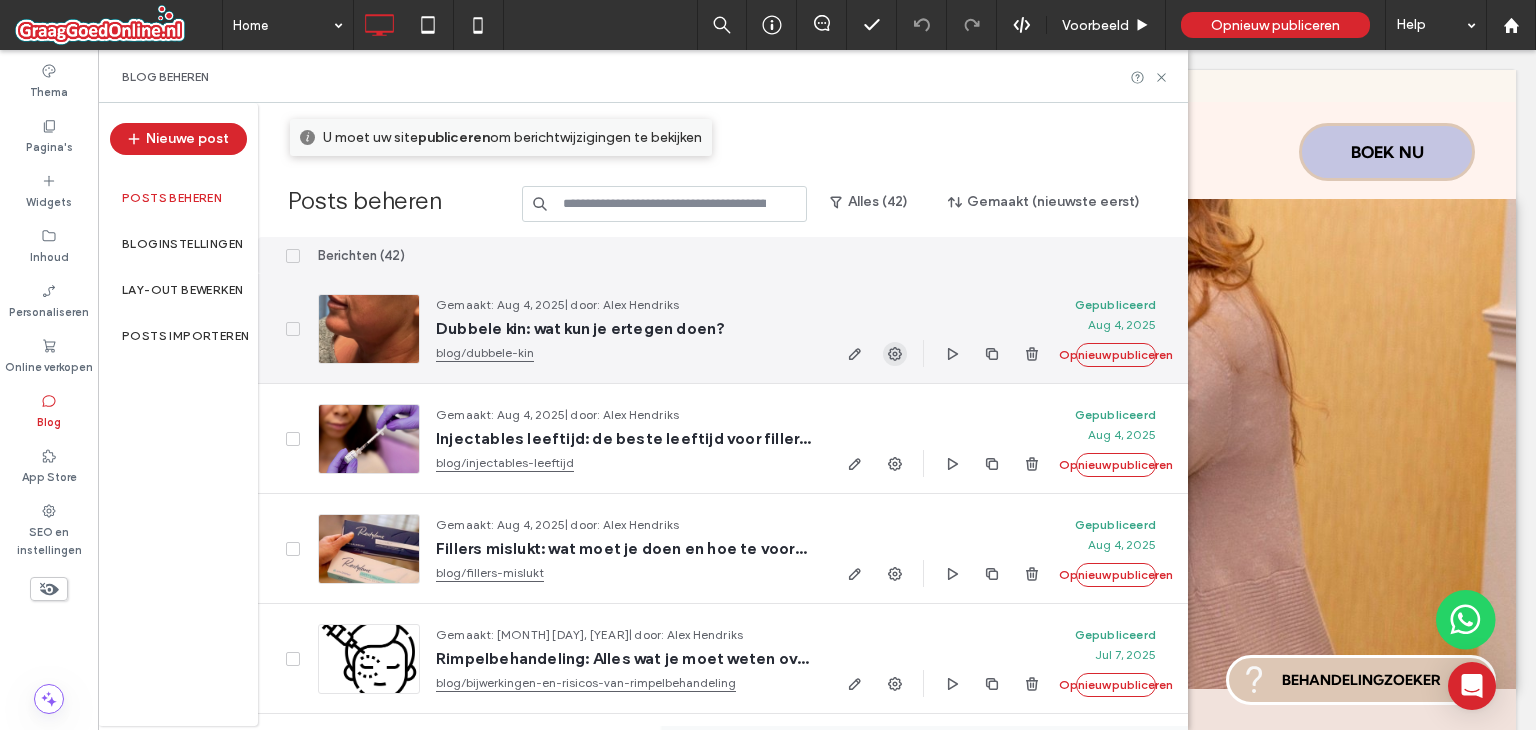 click 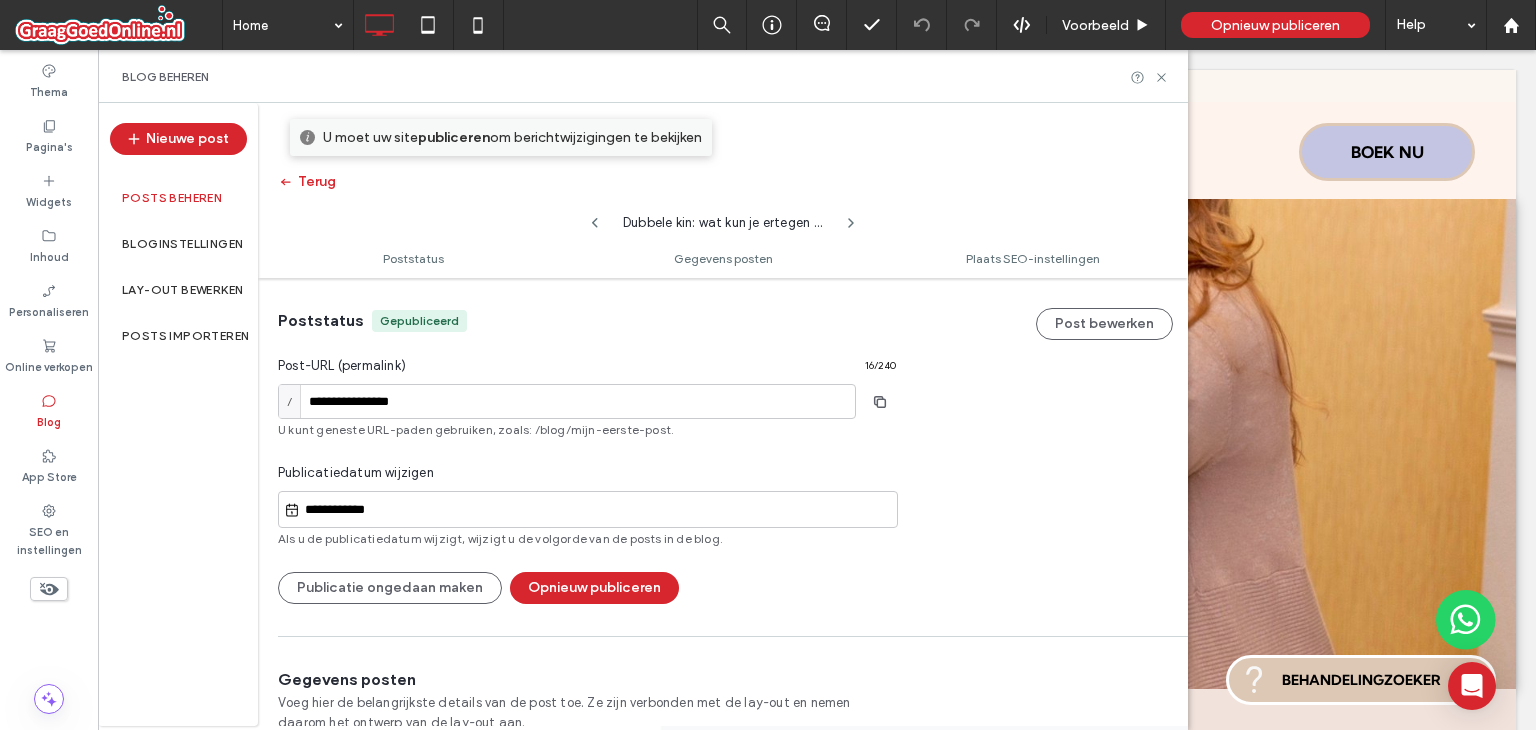 scroll, scrollTop: 0, scrollLeft: 0, axis: both 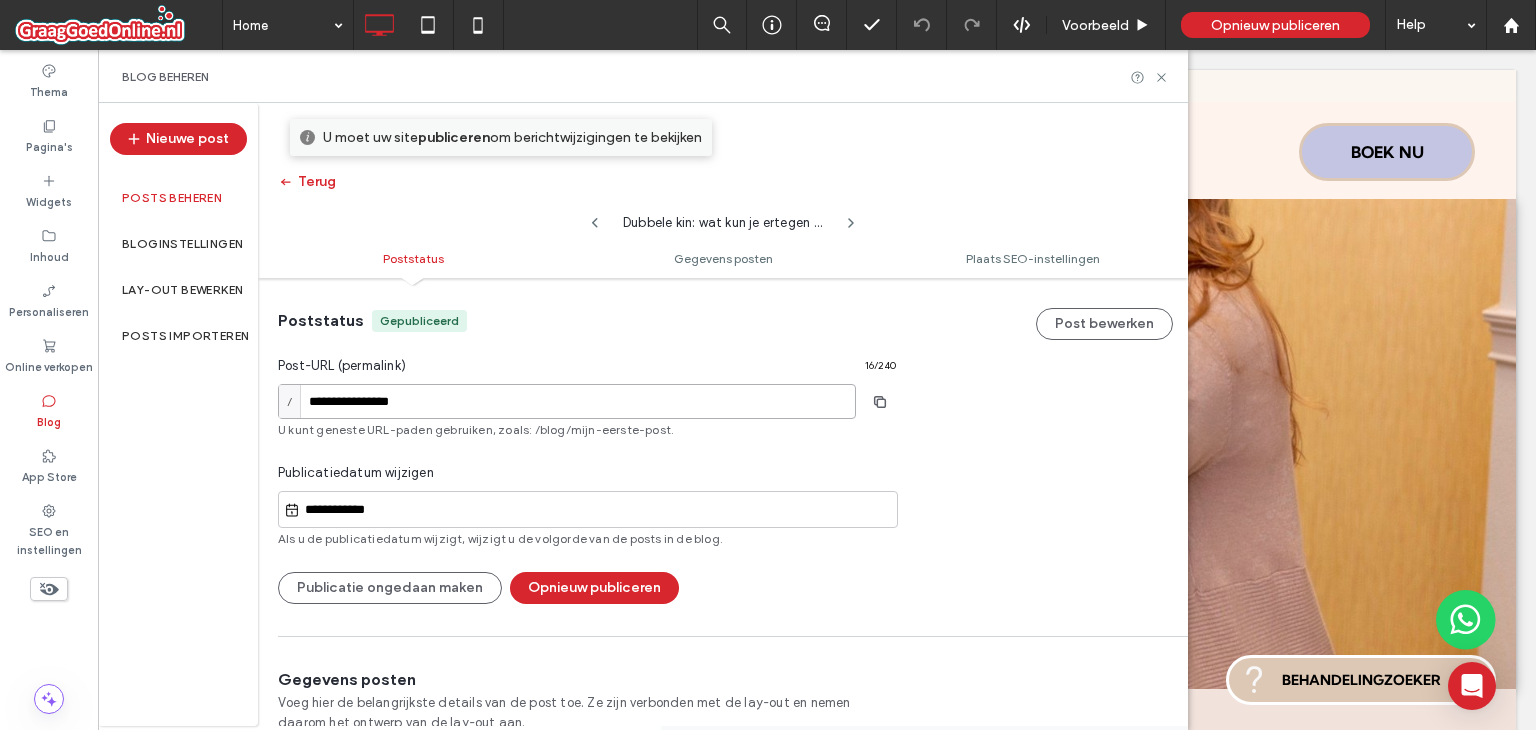 click on "**********" at bounding box center (567, 401) 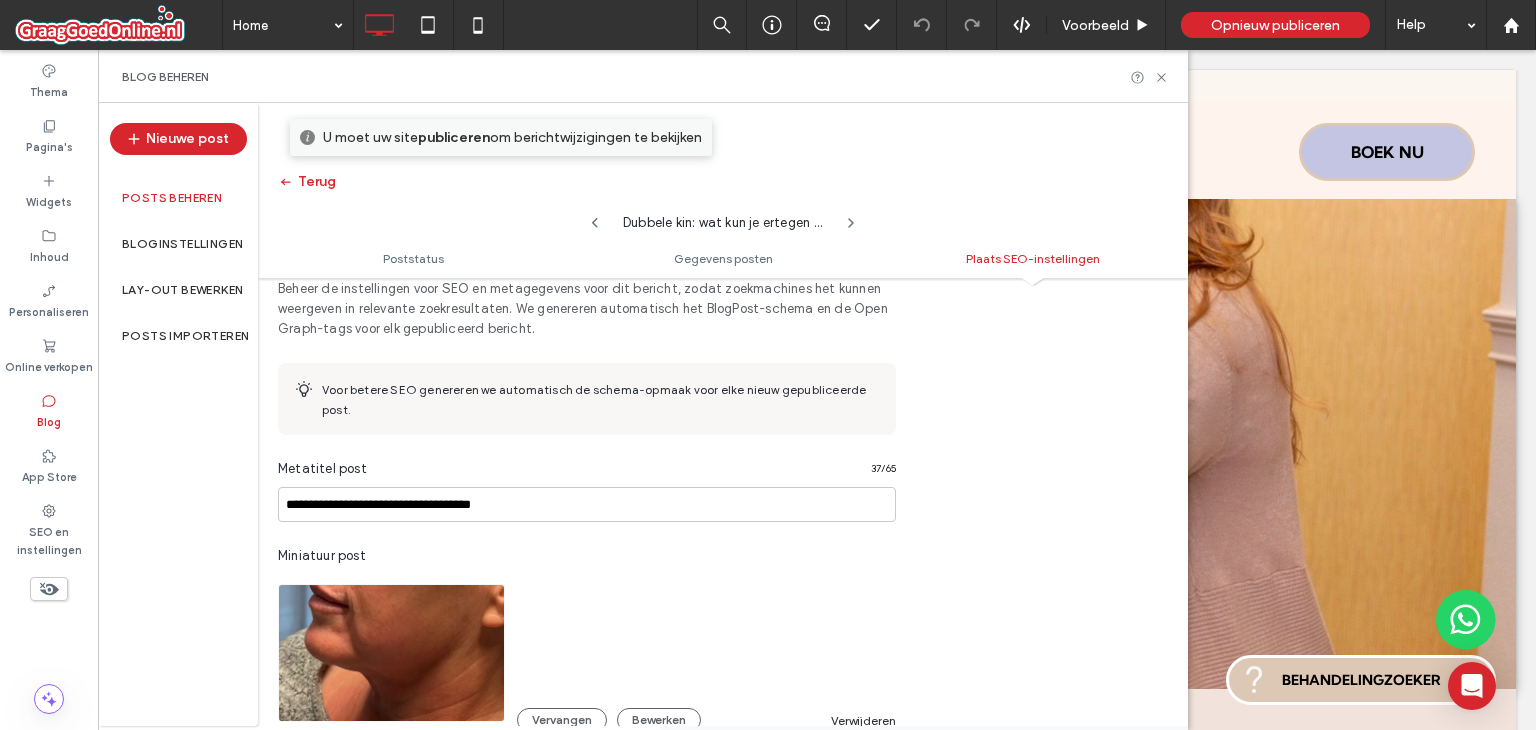 scroll, scrollTop: 1000, scrollLeft: 0, axis: vertical 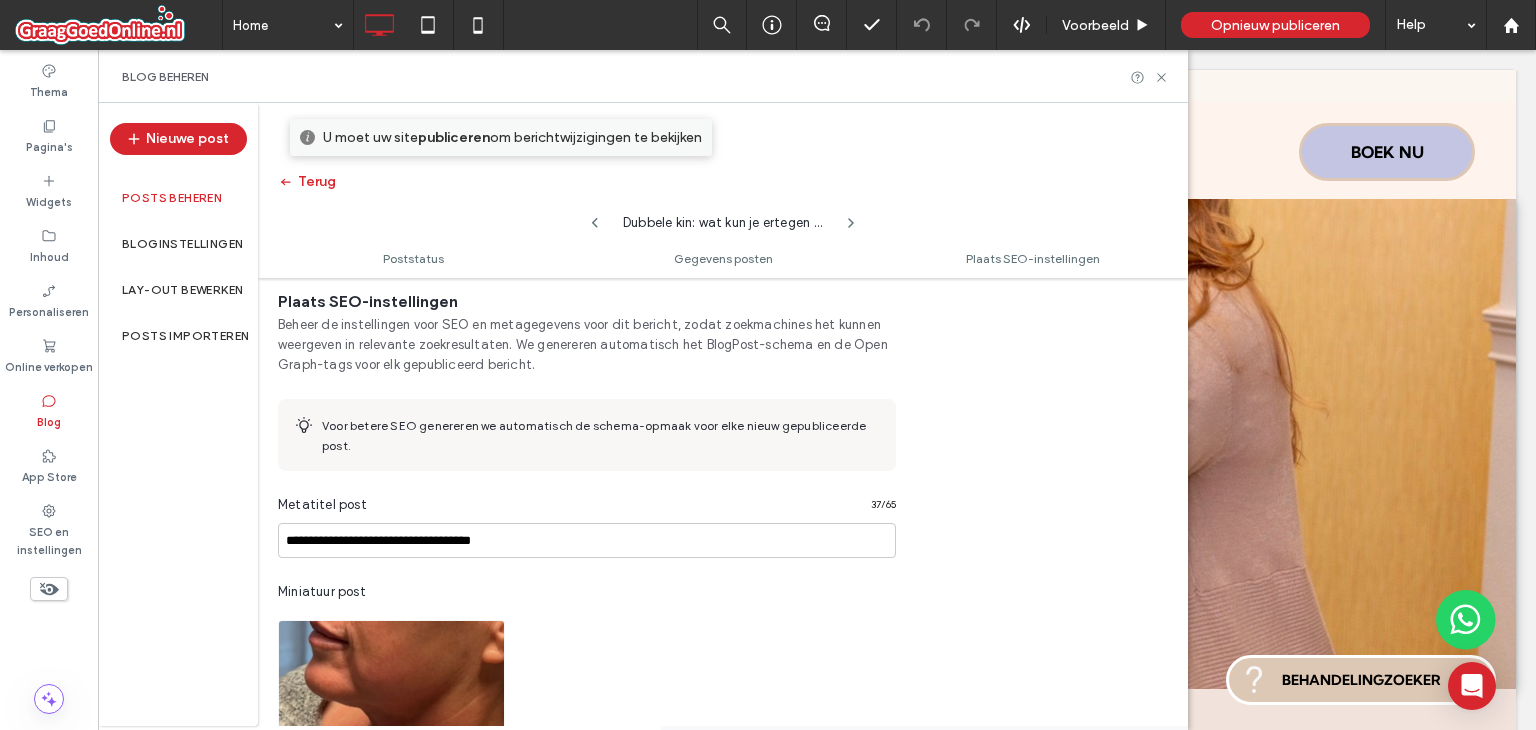 click on "Voor betere SEO genereren we automatisch de schema-opmaak voor elke nieuw gepubliceerde post." at bounding box center [605, 435] 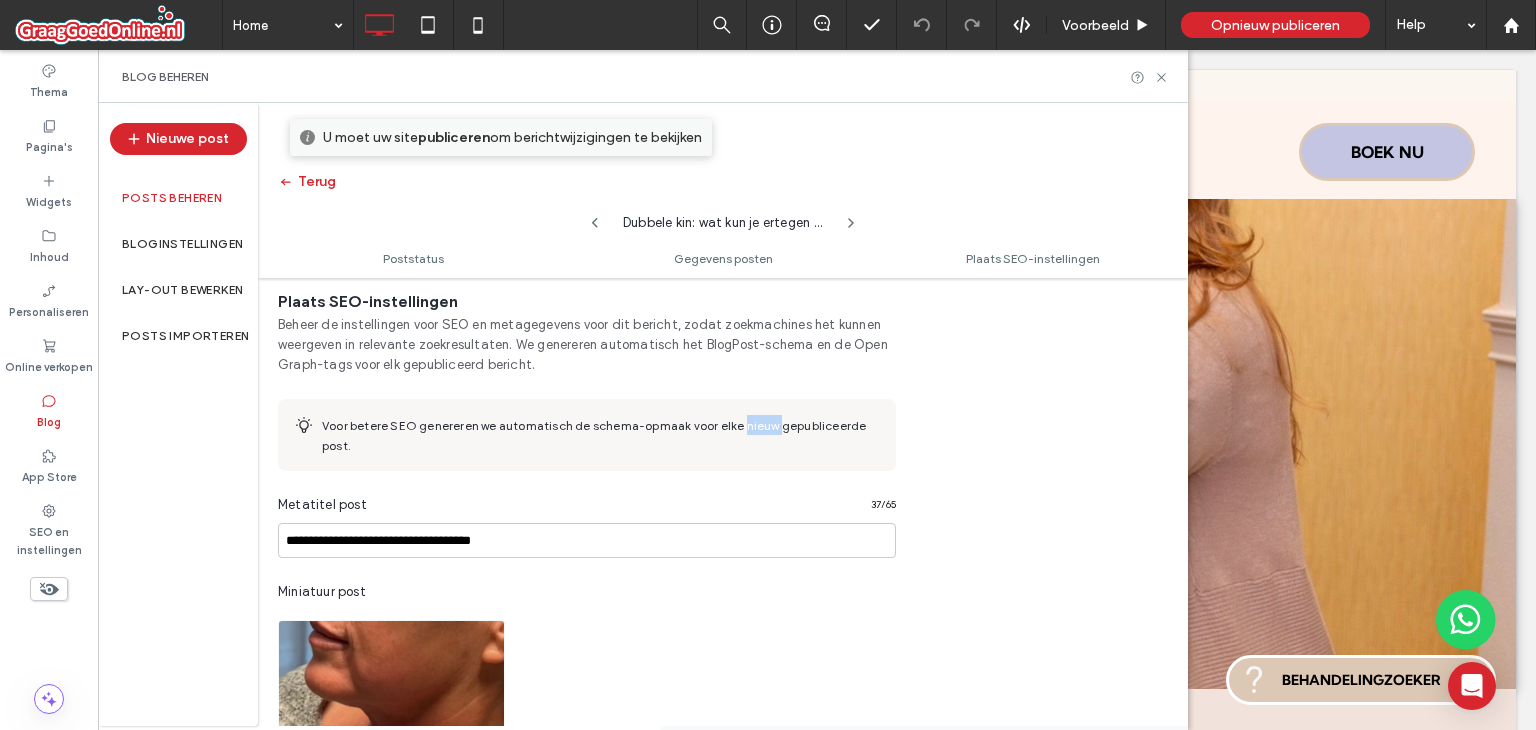 click on "Voor betere SEO genereren we automatisch de schema-opmaak voor elke nieuw gepubliceerde post." at bounding box center [594, 435] 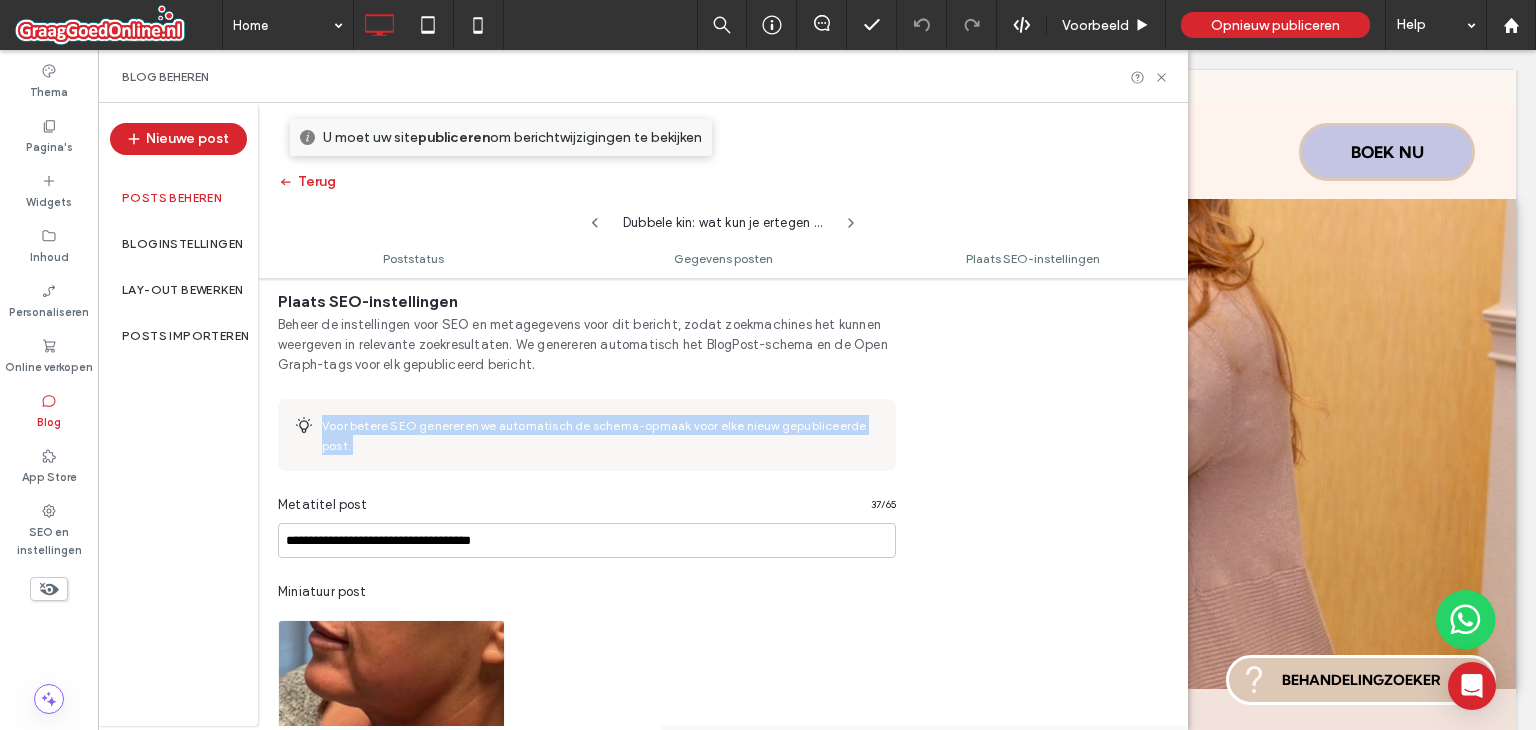 click on "Voor betere SEO genereren we automatisch de schema-opmaak voor elke nieuw gepubliceerde post." at bounding box center [594, 435] 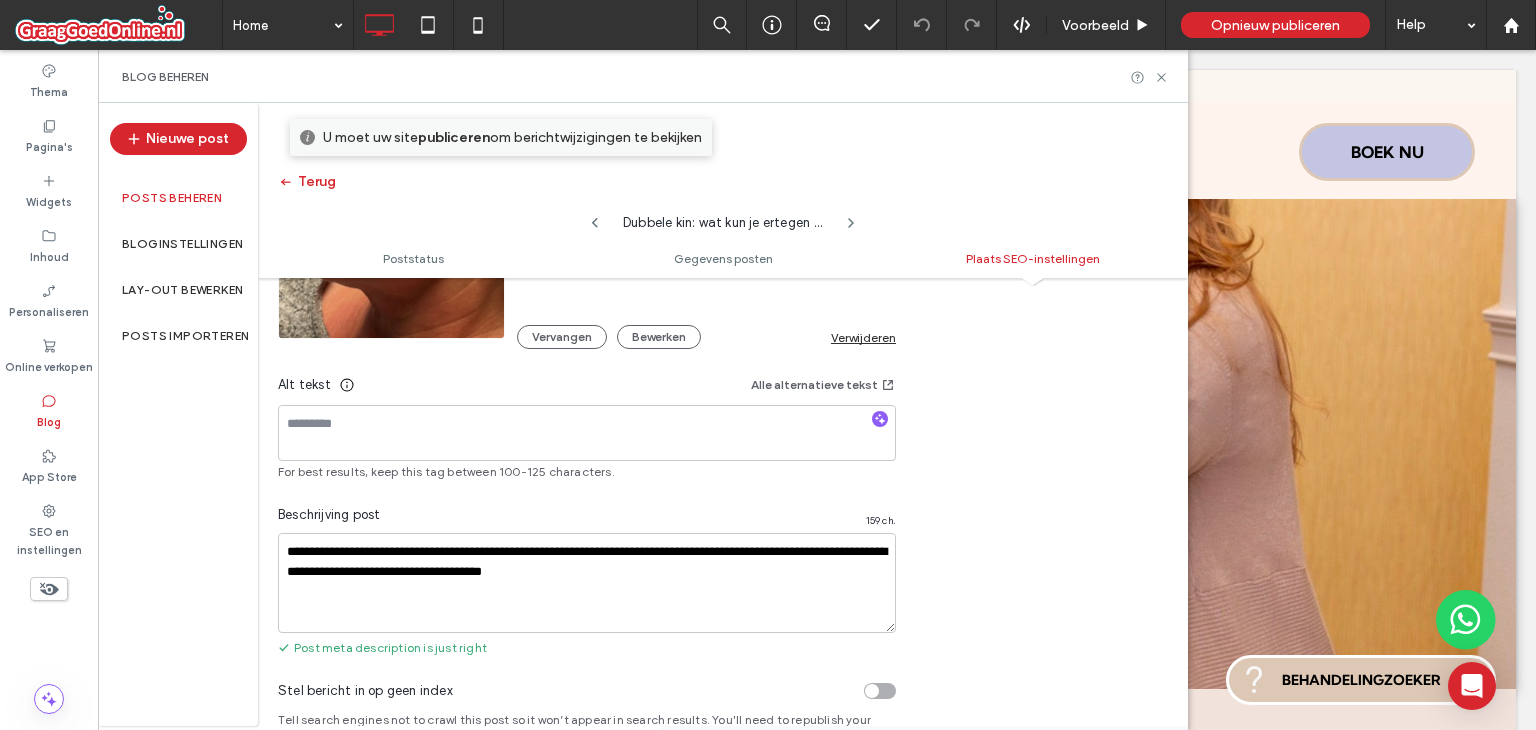 scroll, scrollTop: 1420, scrollLeft: 0, axis: vertical 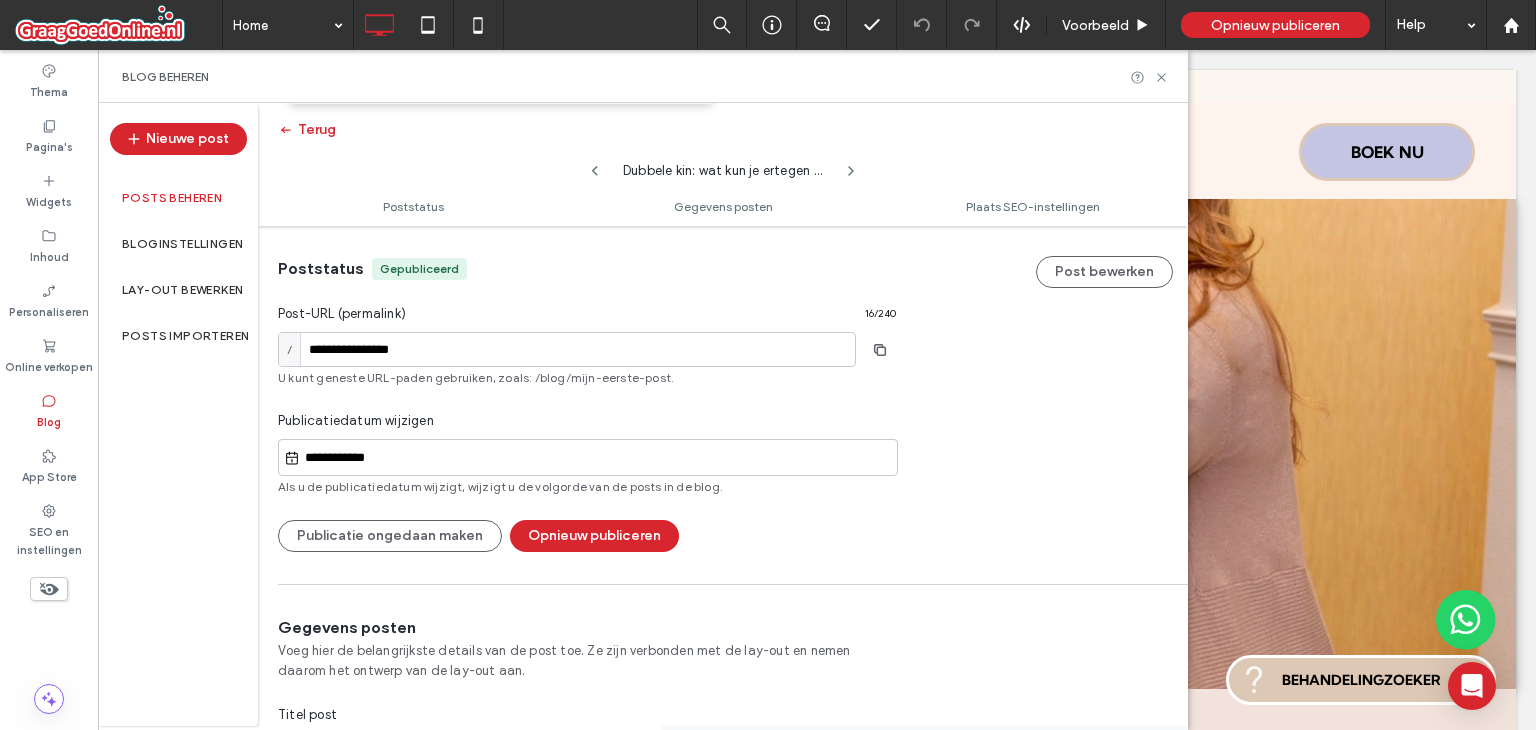 click on "Posts beheren" at bounding box center (178, 198) 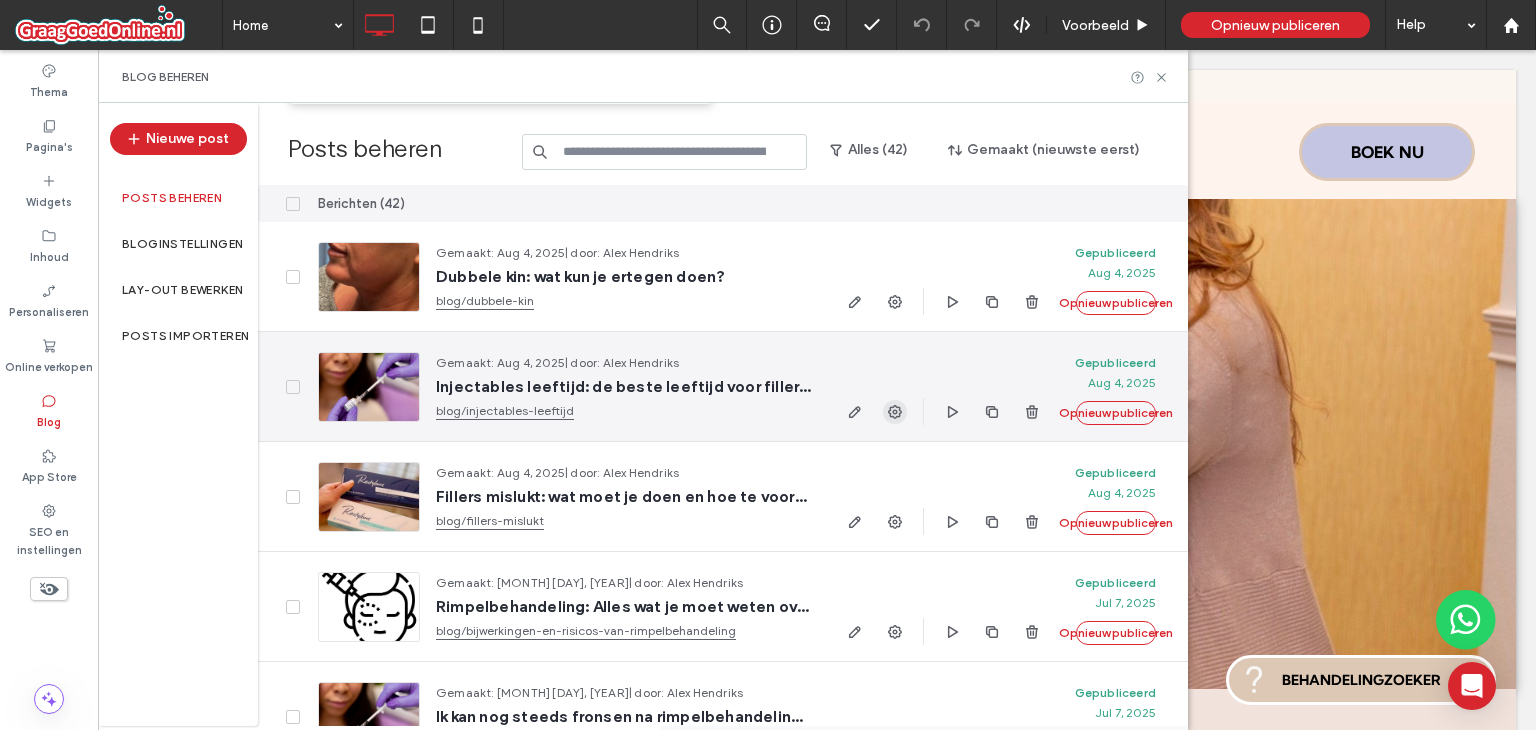 click 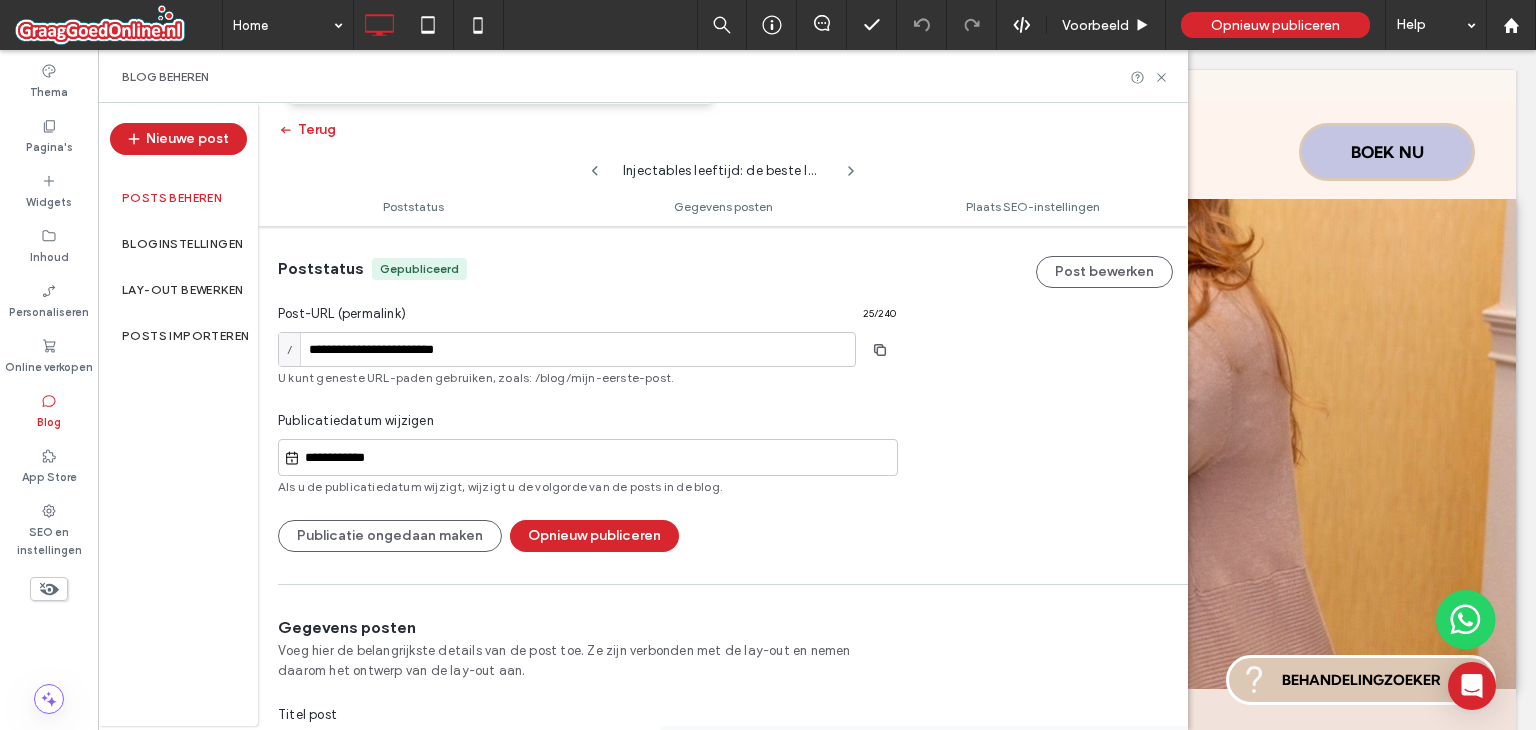 scroll, scrollTop: 0, scrollLeft: 0, axis: both 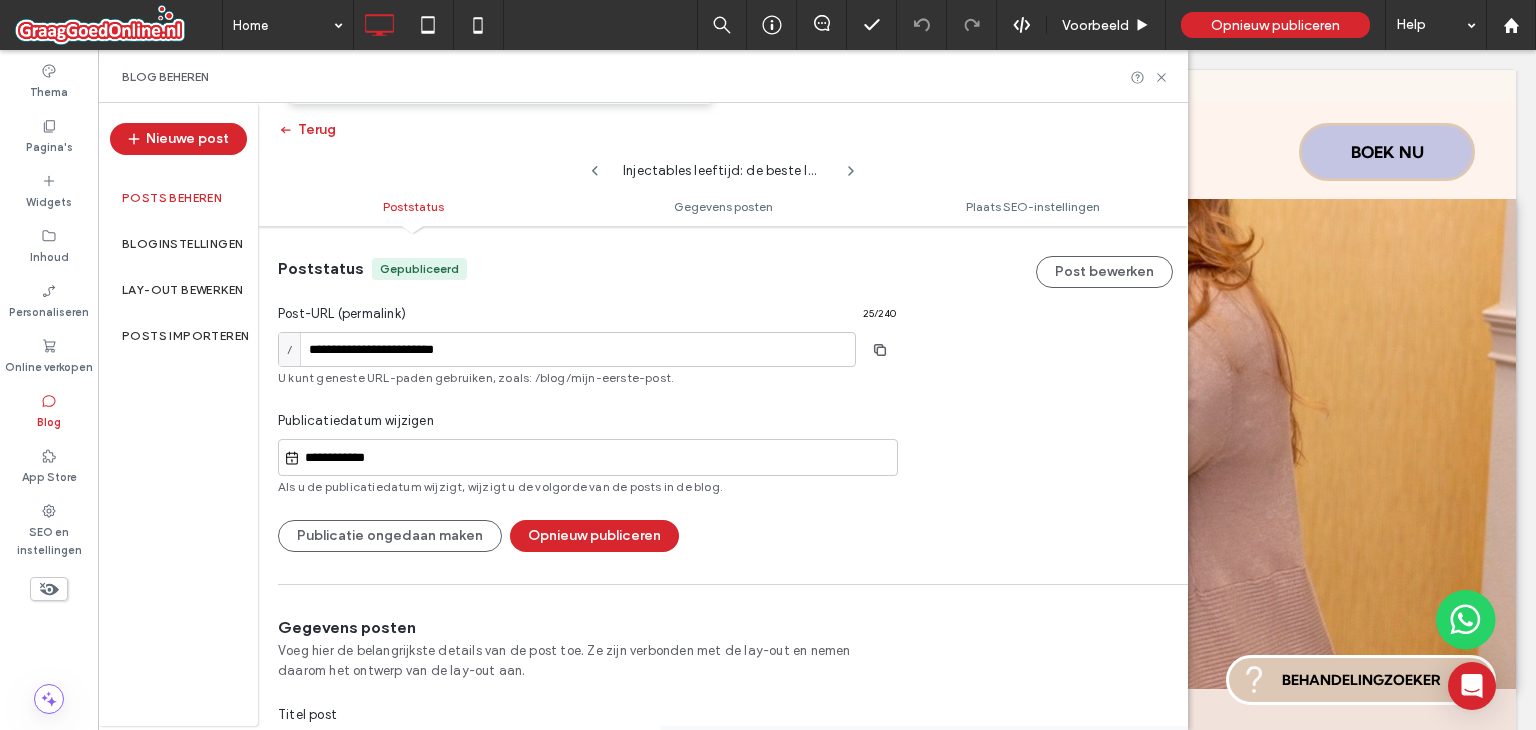 click on "U kunt geneste URL-paden gebruiken, zoals: /blog/mijn-eerste-post." at bounding box center (587, 378) 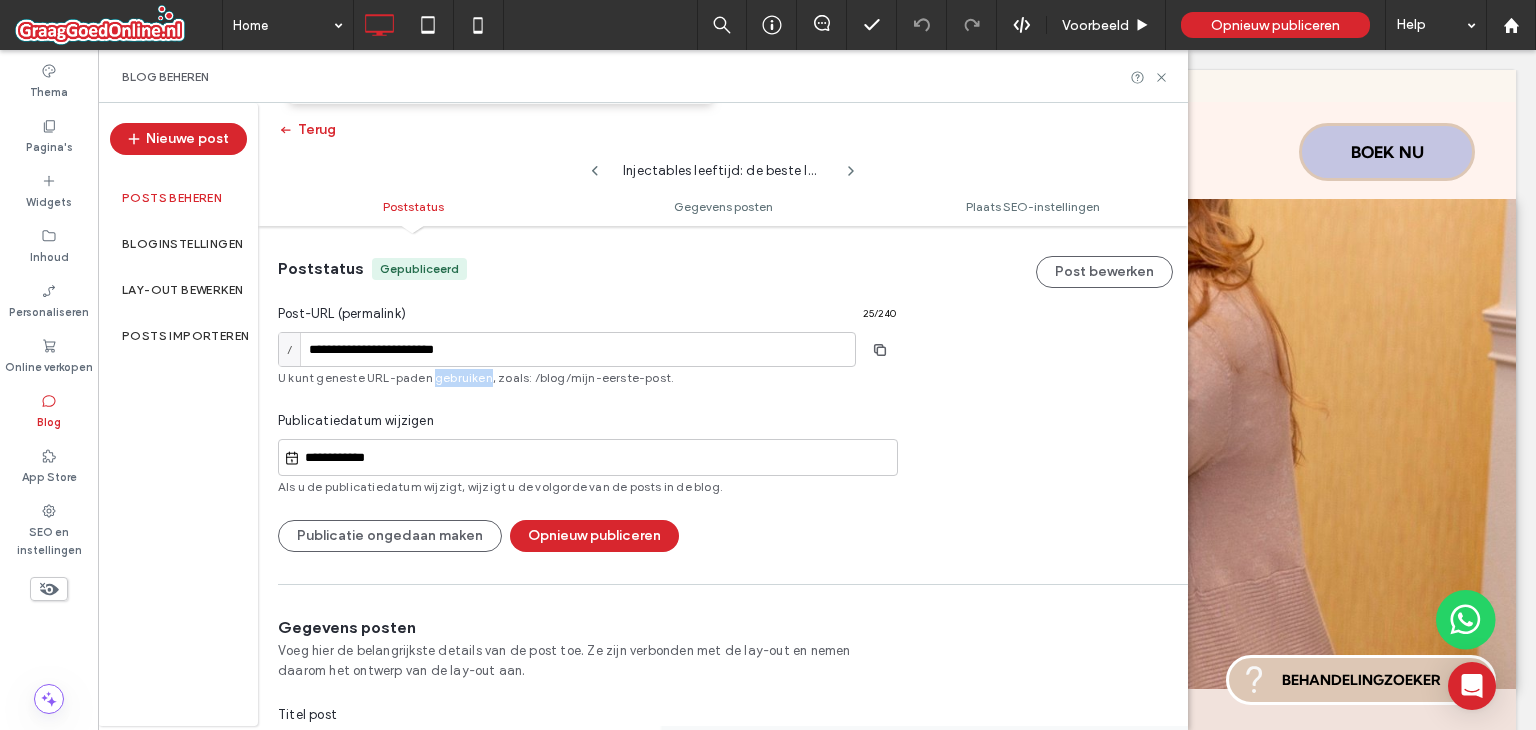 click on "U kunt geneste URL-paden gebruiken, zoals: /blog/mijn-eerste-post." at bounding box center [587, 378] 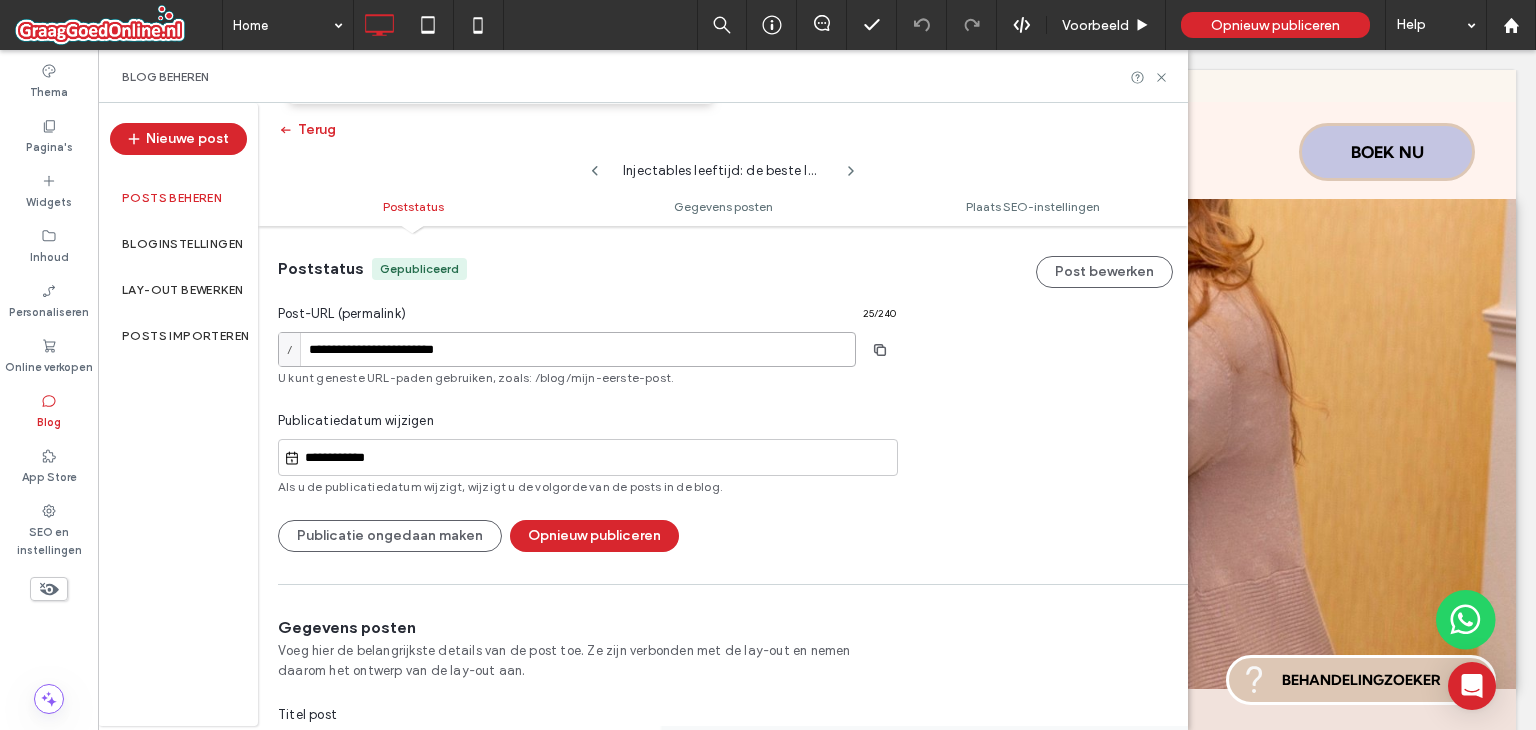 click on "**********" at bounding box center [567, 349] 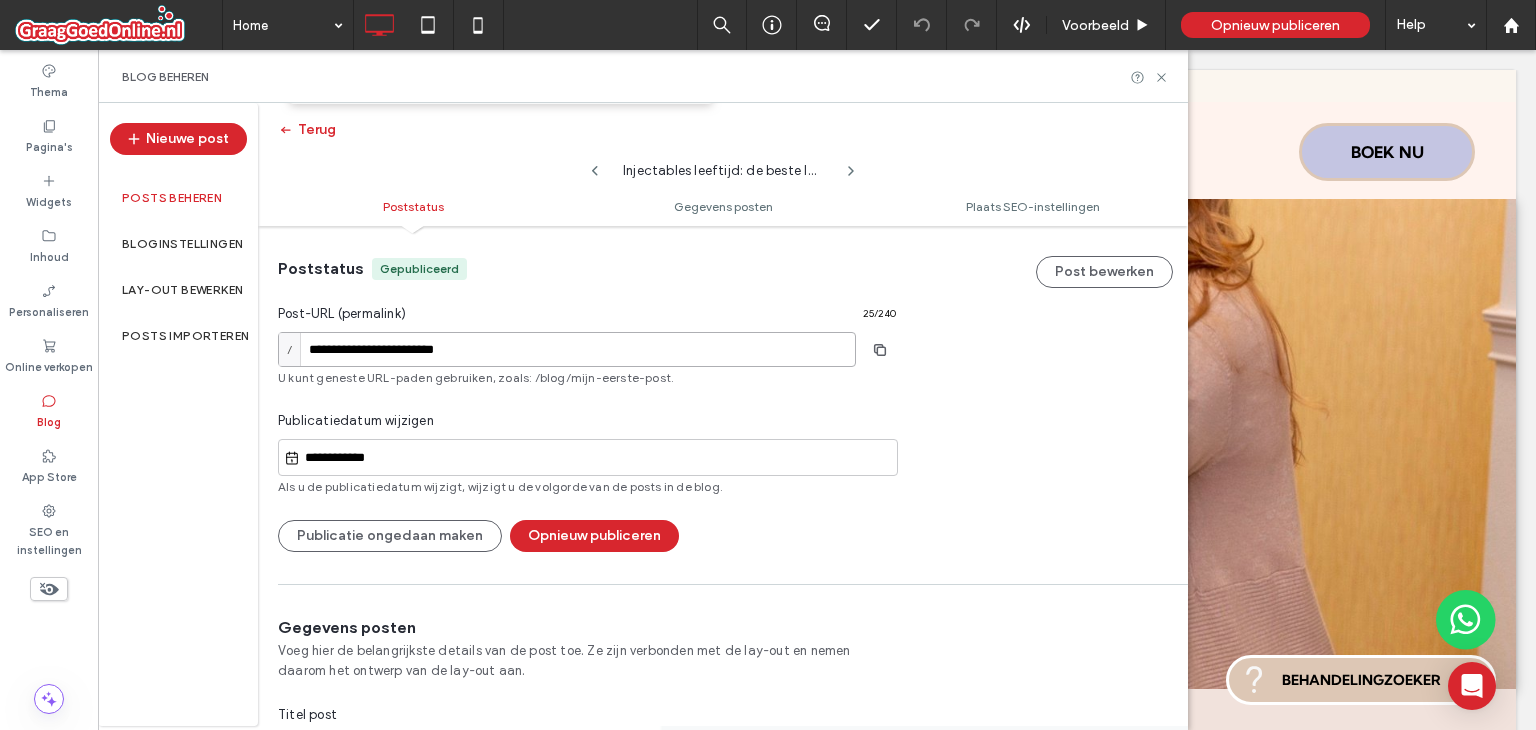 click on "**********" at bounding box center (567, 349) 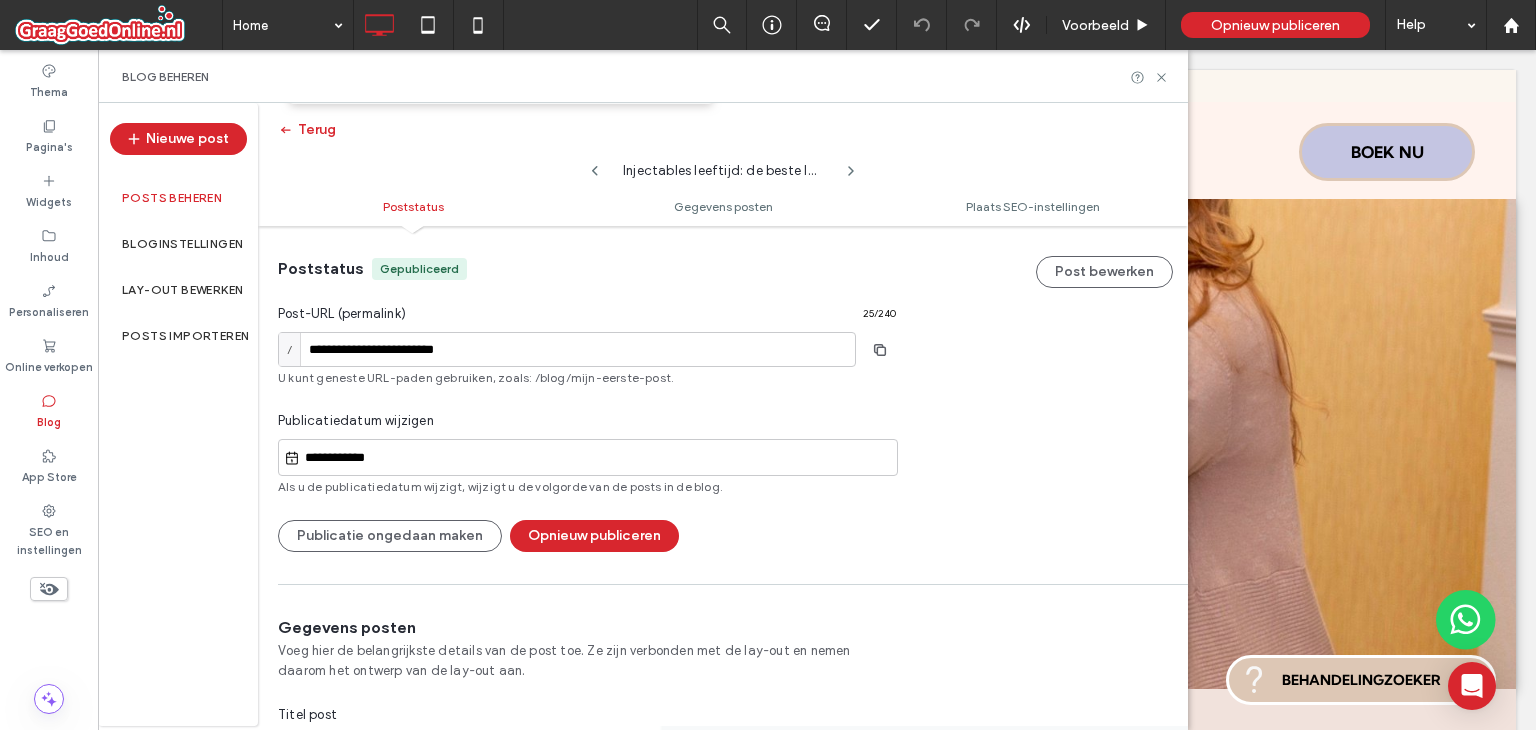 click on "Posts beheren" at bounding box center (178, 198) 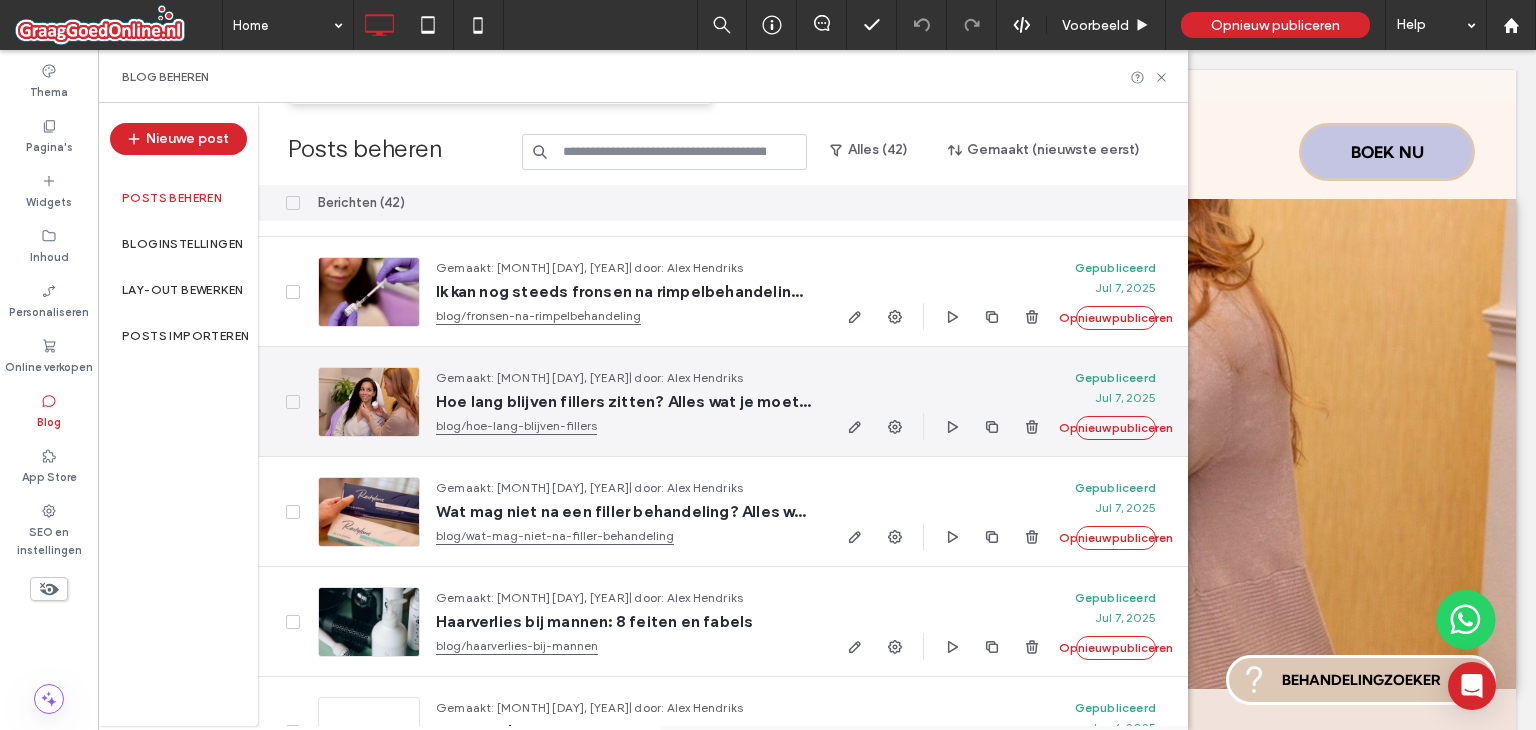 scroll, scrollTop: 0, scrollLeft: 0, axis: both 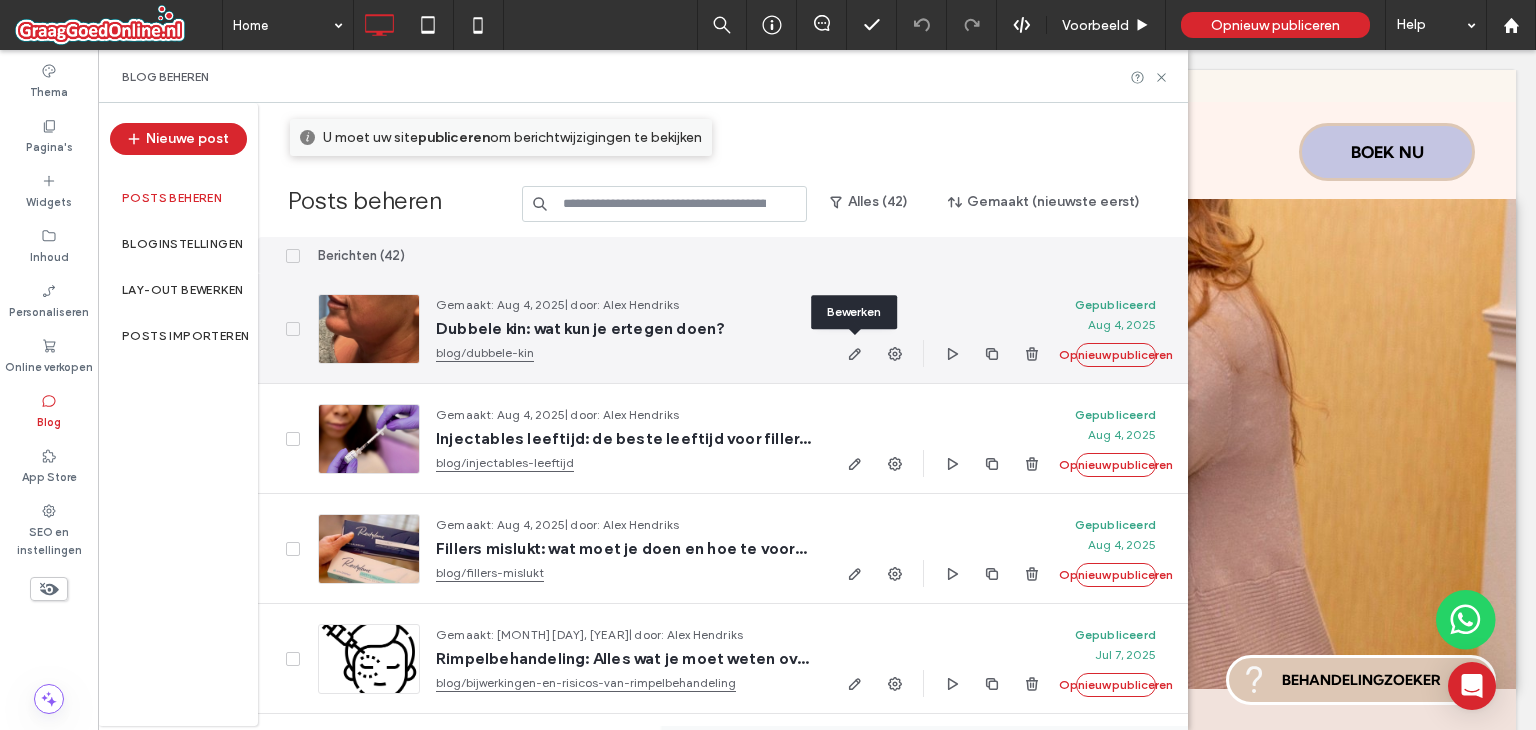 click 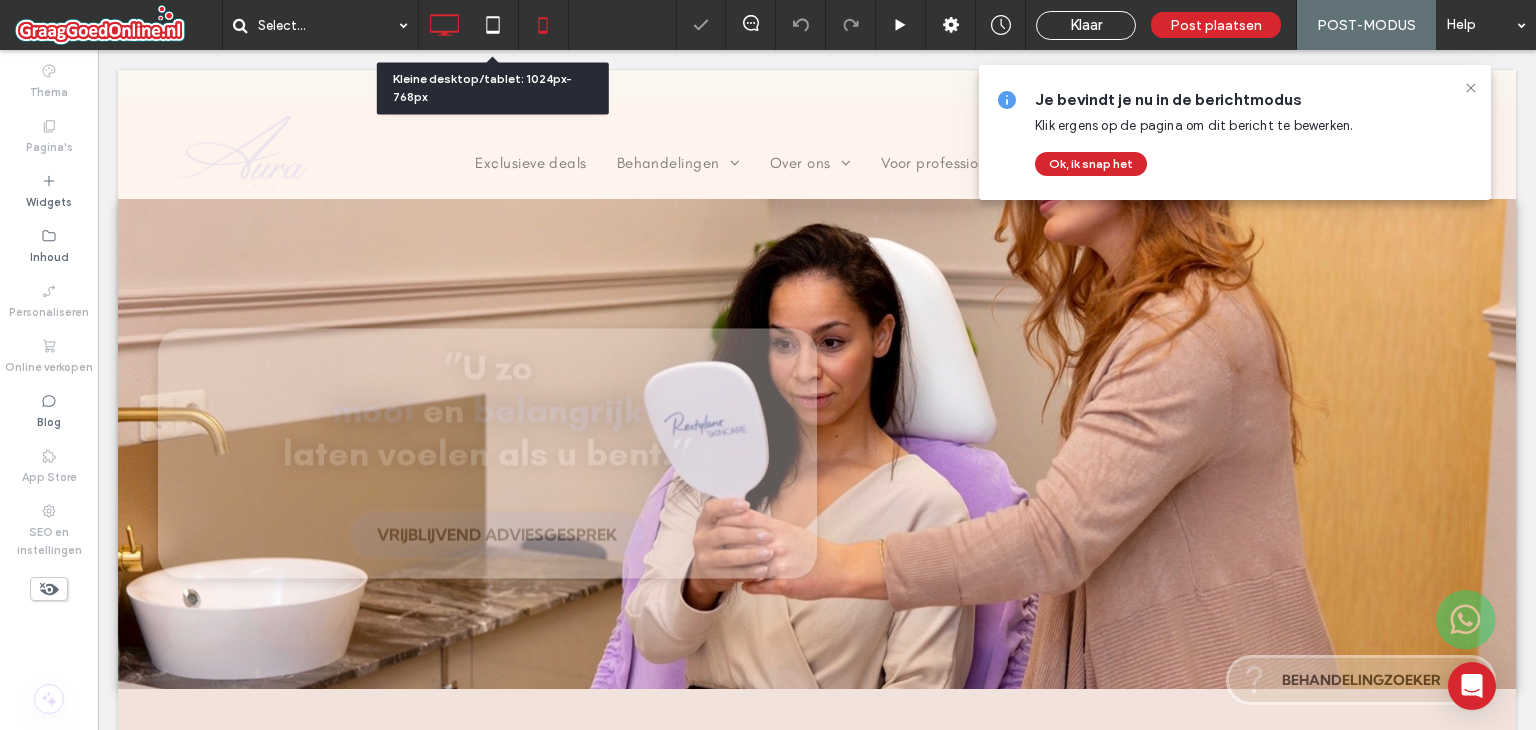 scroll, scrollTop: 0, scrollLeft: 0, axis: both 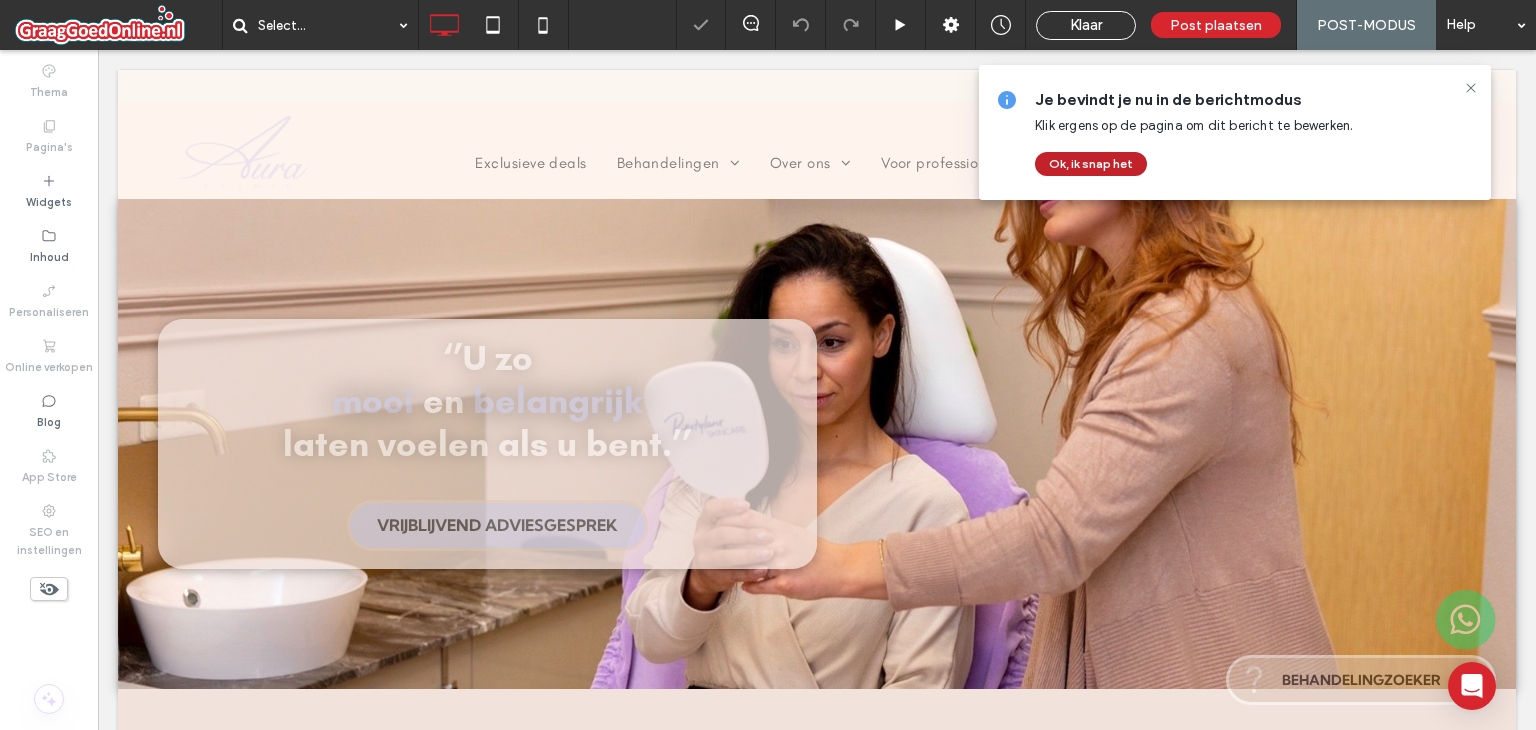 click on "Ok, ik snap het" at bounding box center [1091, 164] 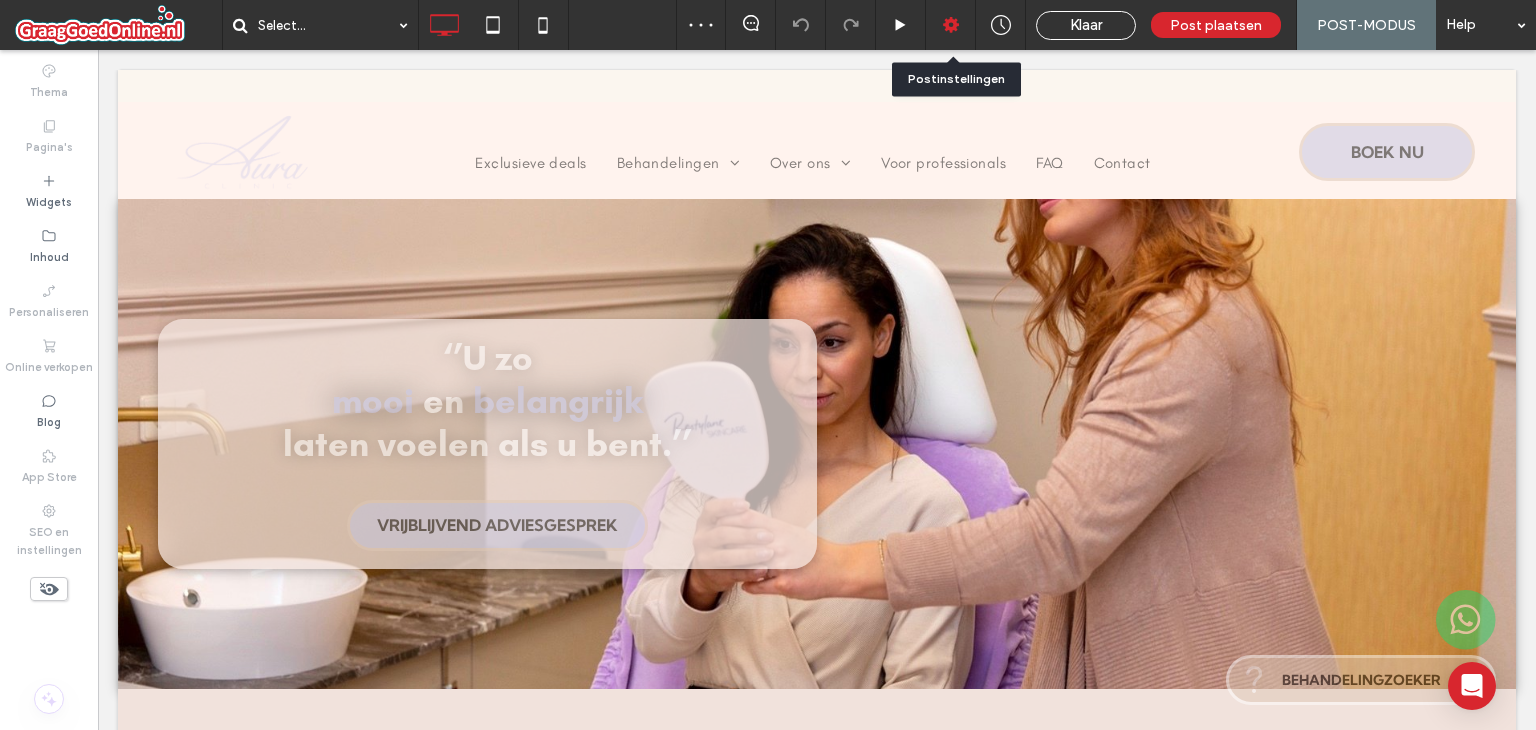 click 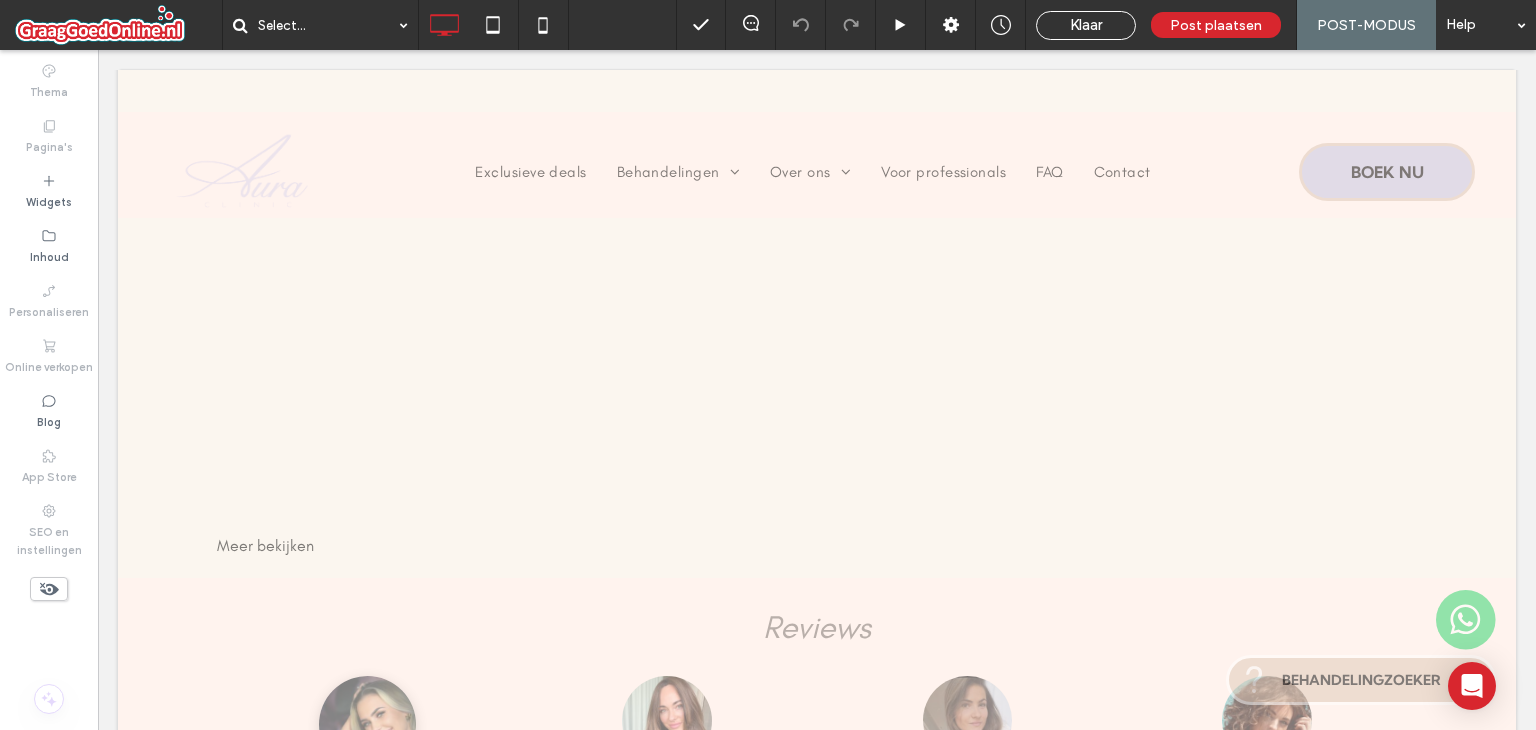 scroll, scrollTop: 800, scrollLeft: 0, axis: vertical 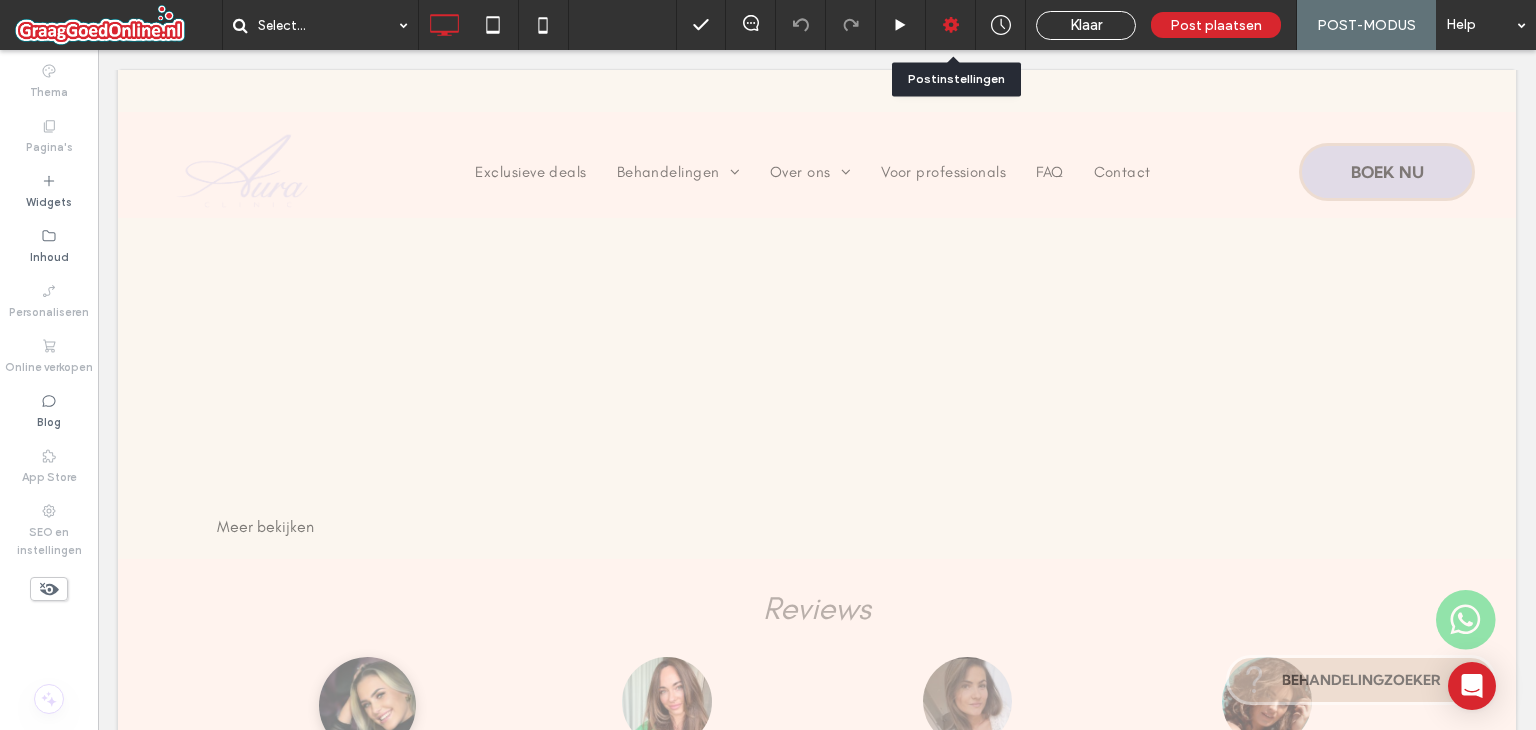 click at bounding box center (950, 25) 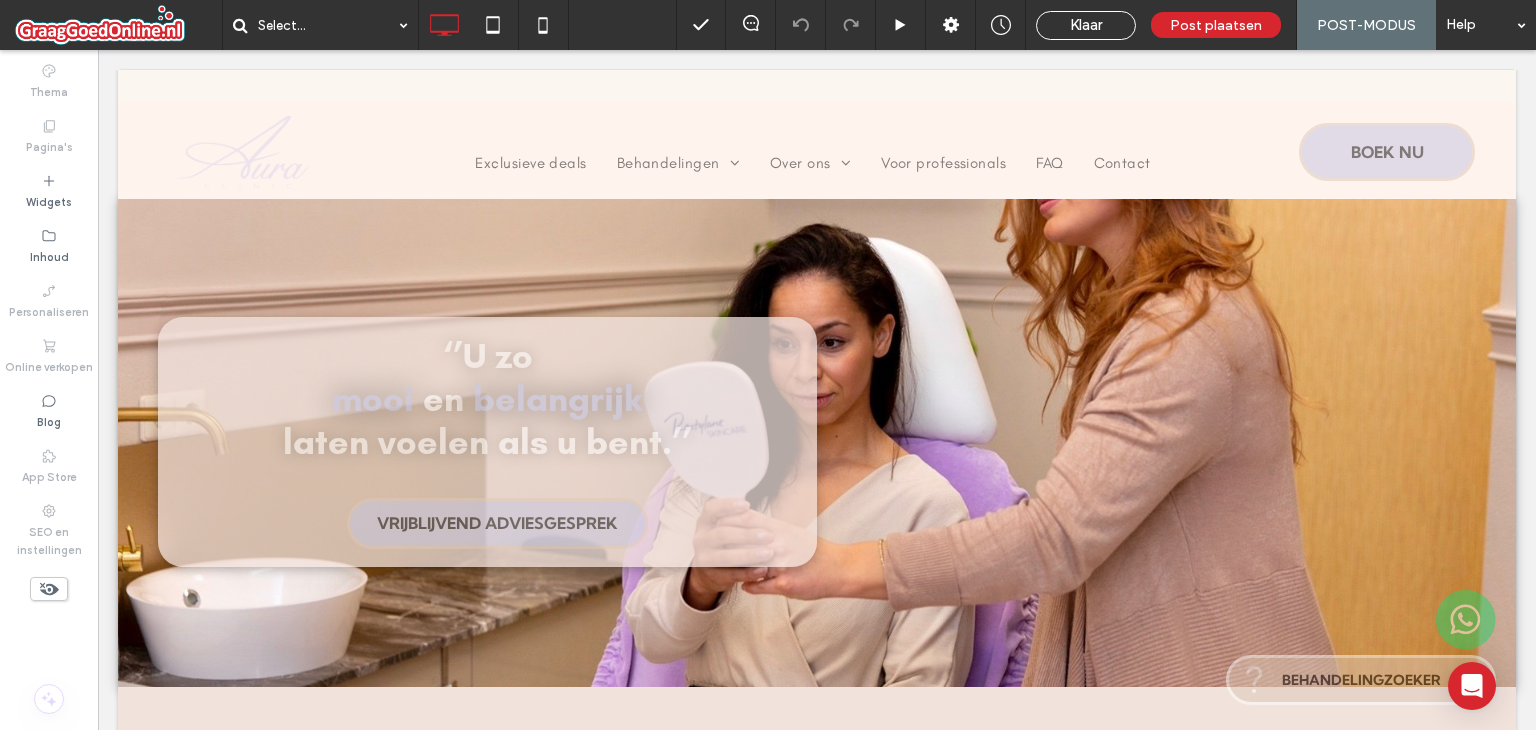 scroll, scrollTop: 0, scrollLeft: 0, axis: both 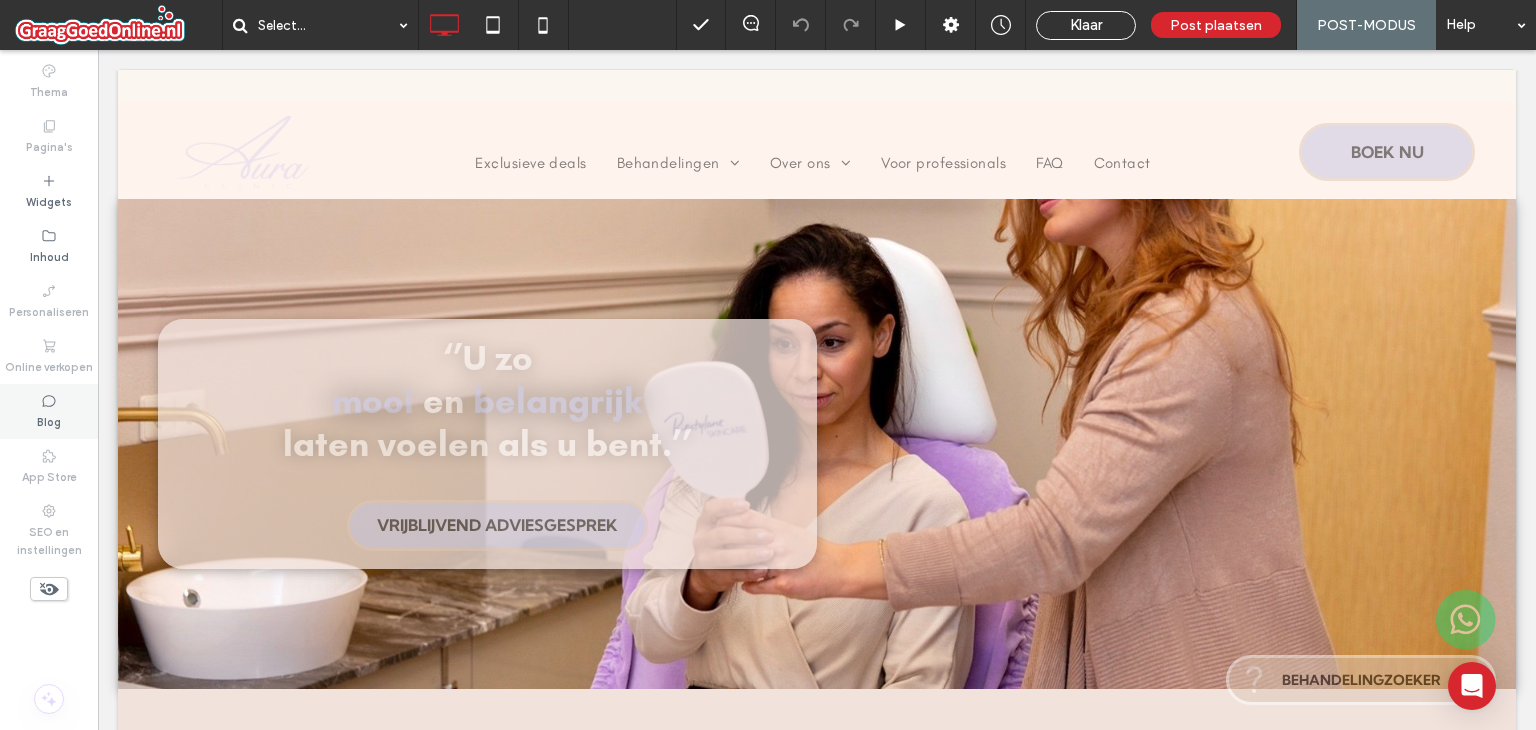 click 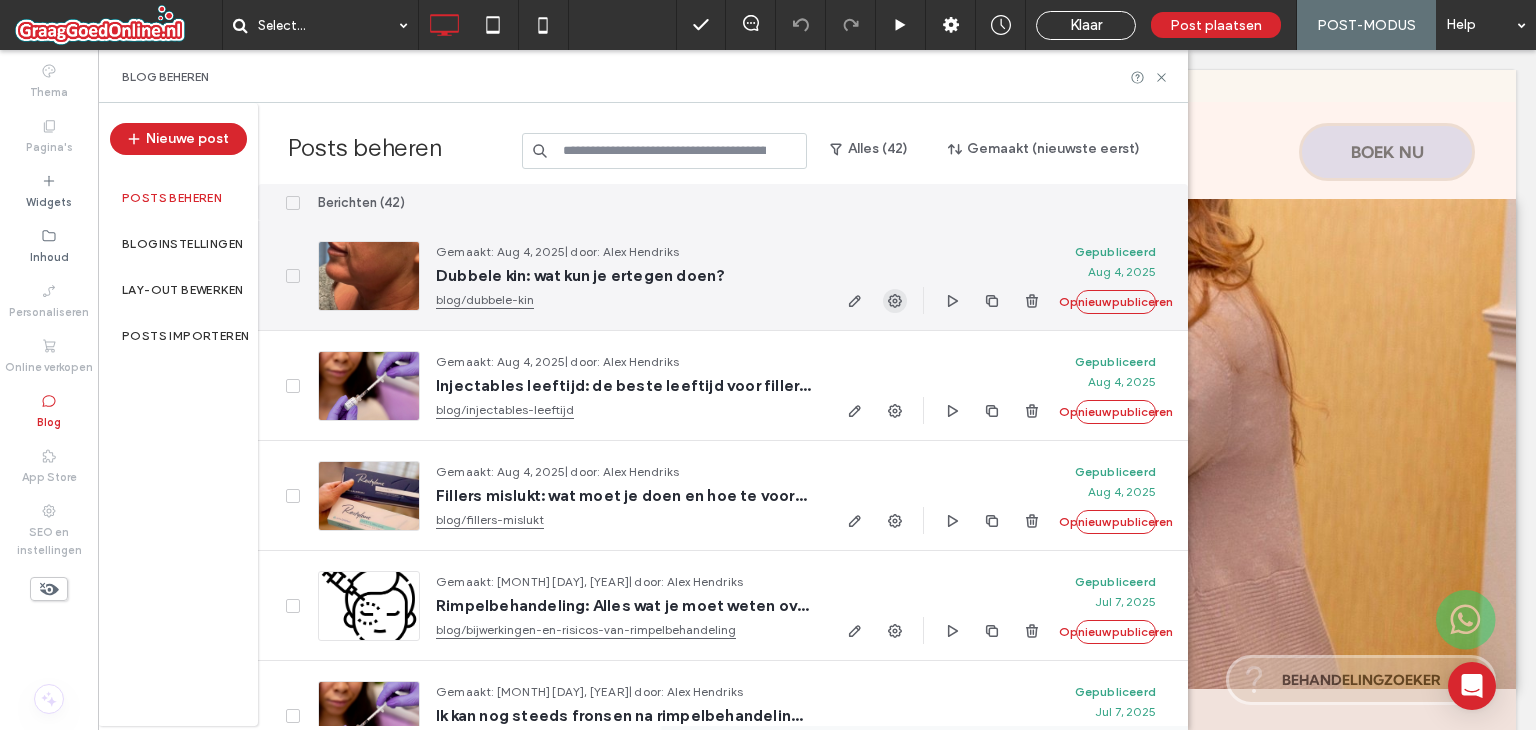 click 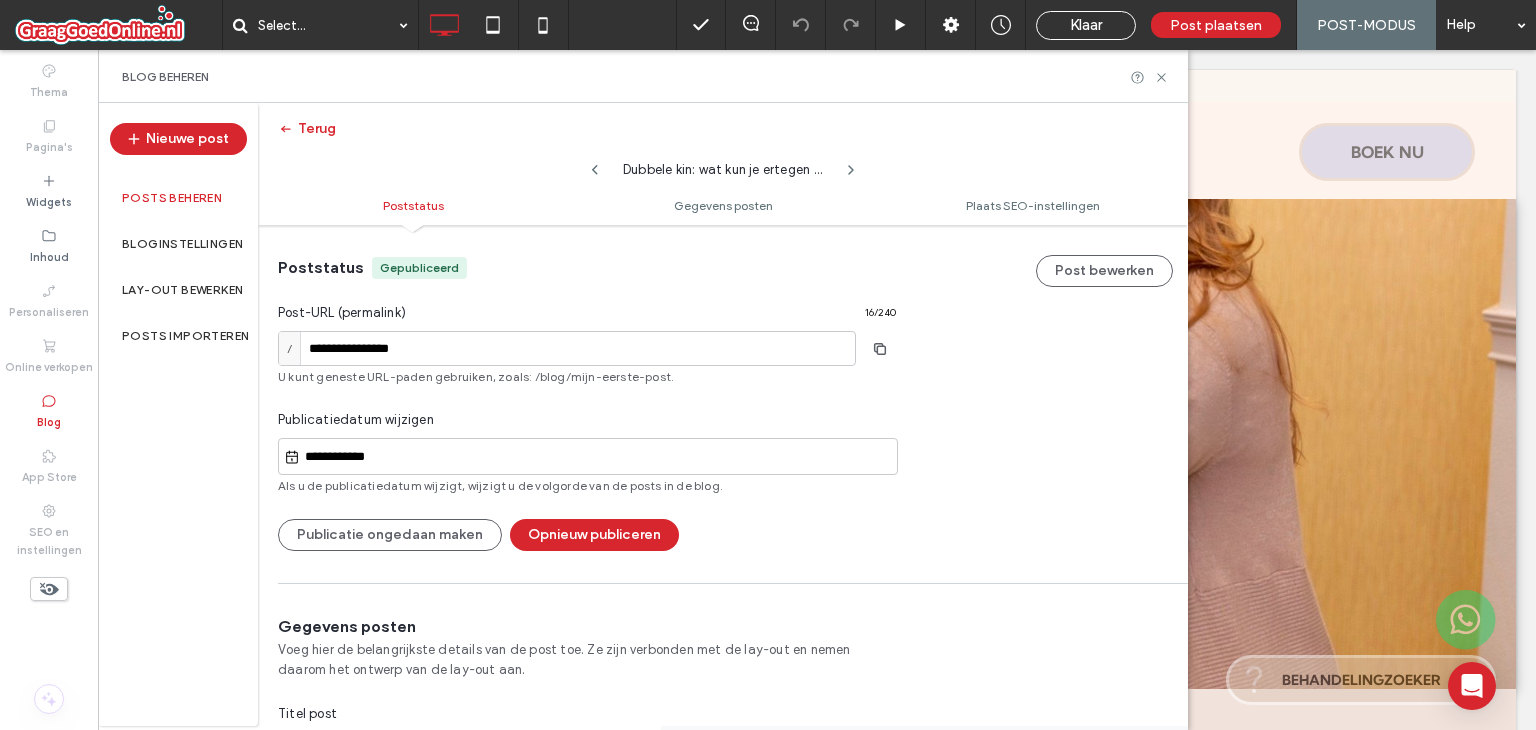 scroll, scrollTop: 0, scrollLeft: 0, axis: both 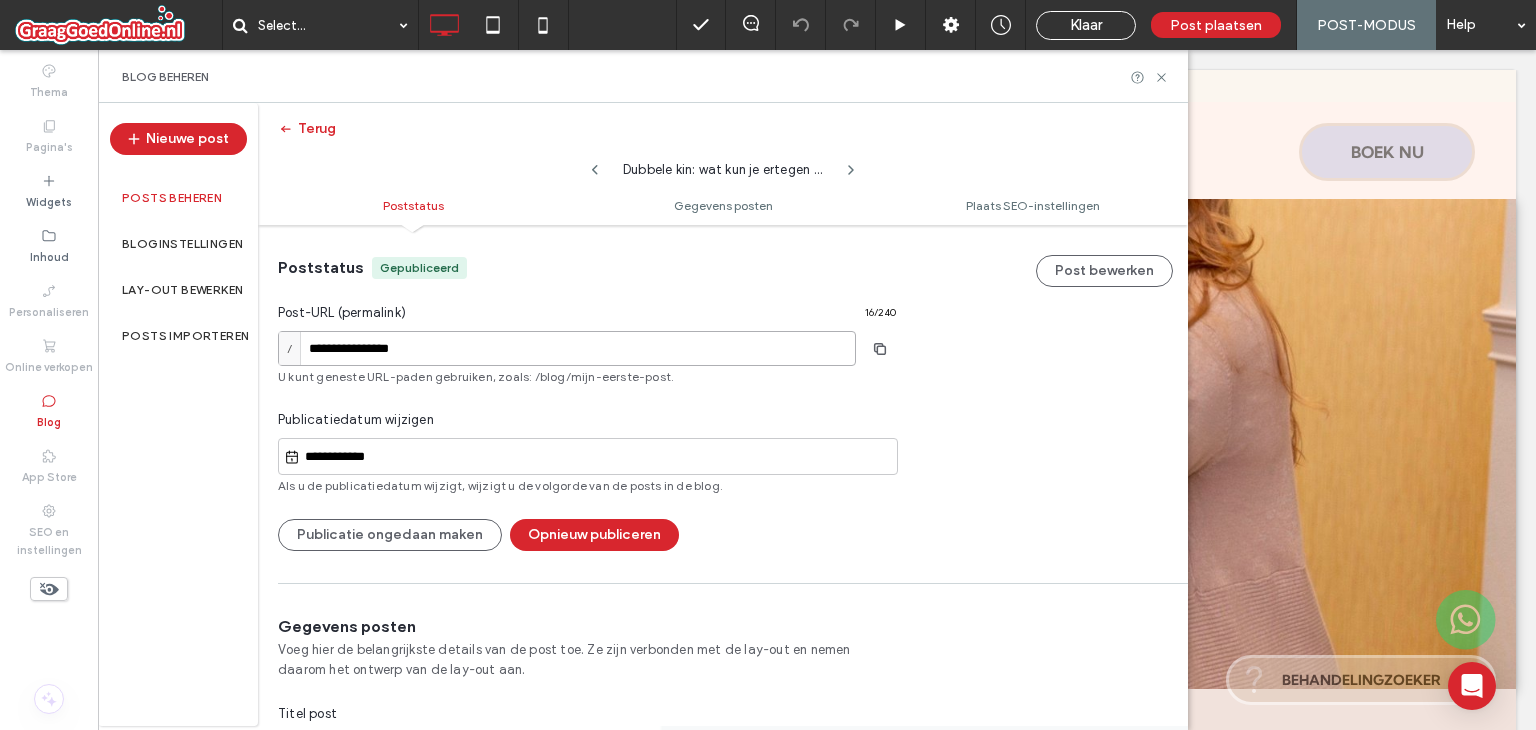 click on "**********" at bounding box center [567, 348] 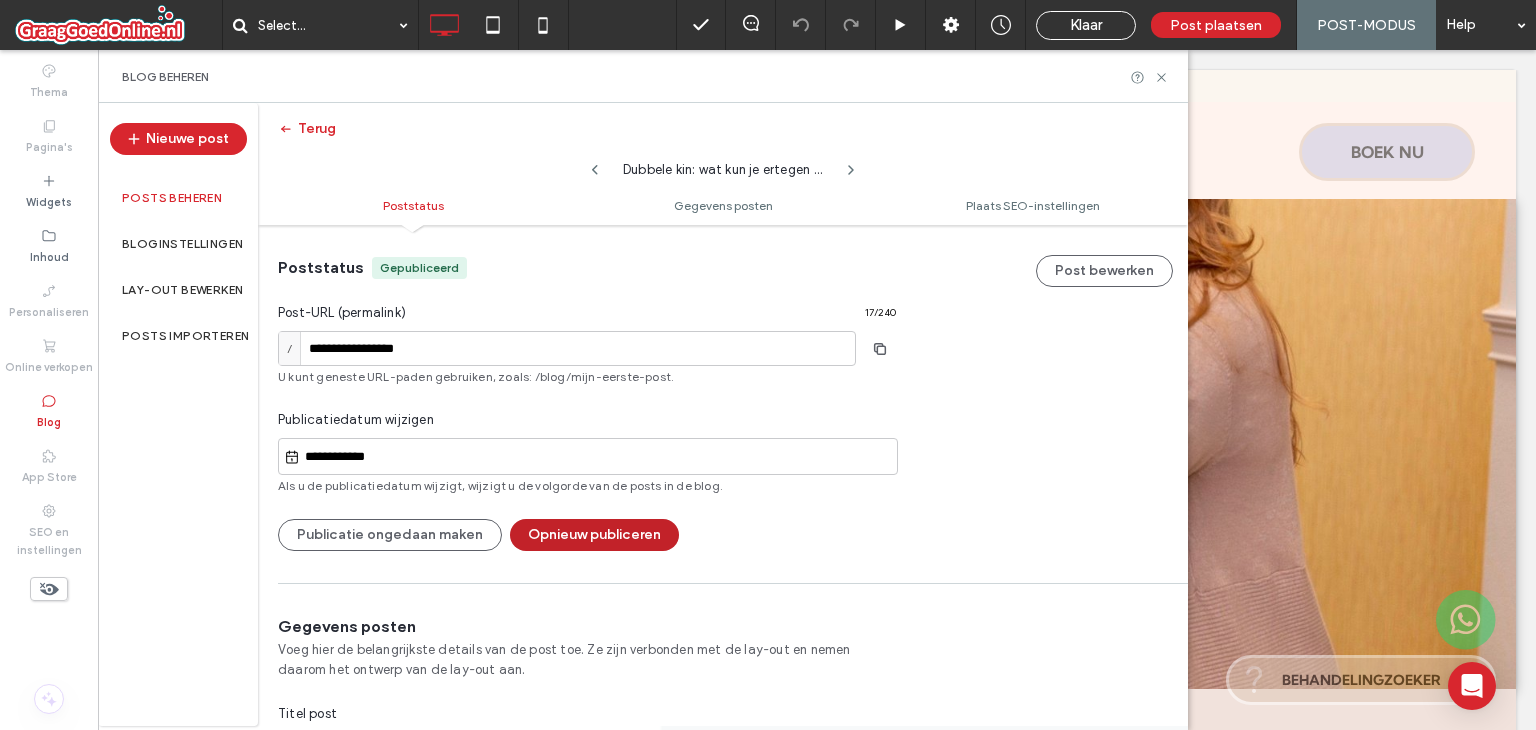 click on "Opnieuw publiceren" at bounding box center [594, 535] 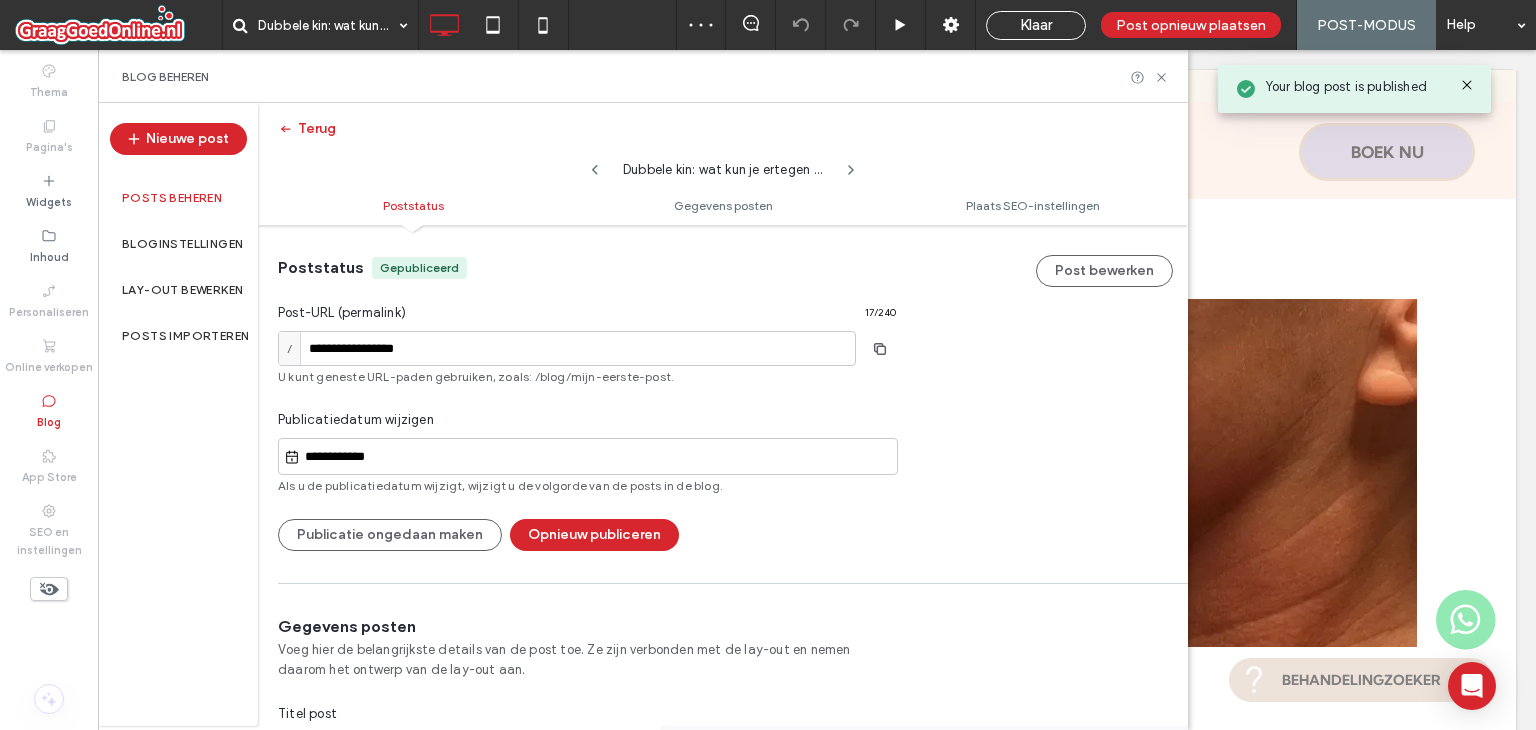 scroll, scrollTop: 0, scrollLeft: 0, axis: both 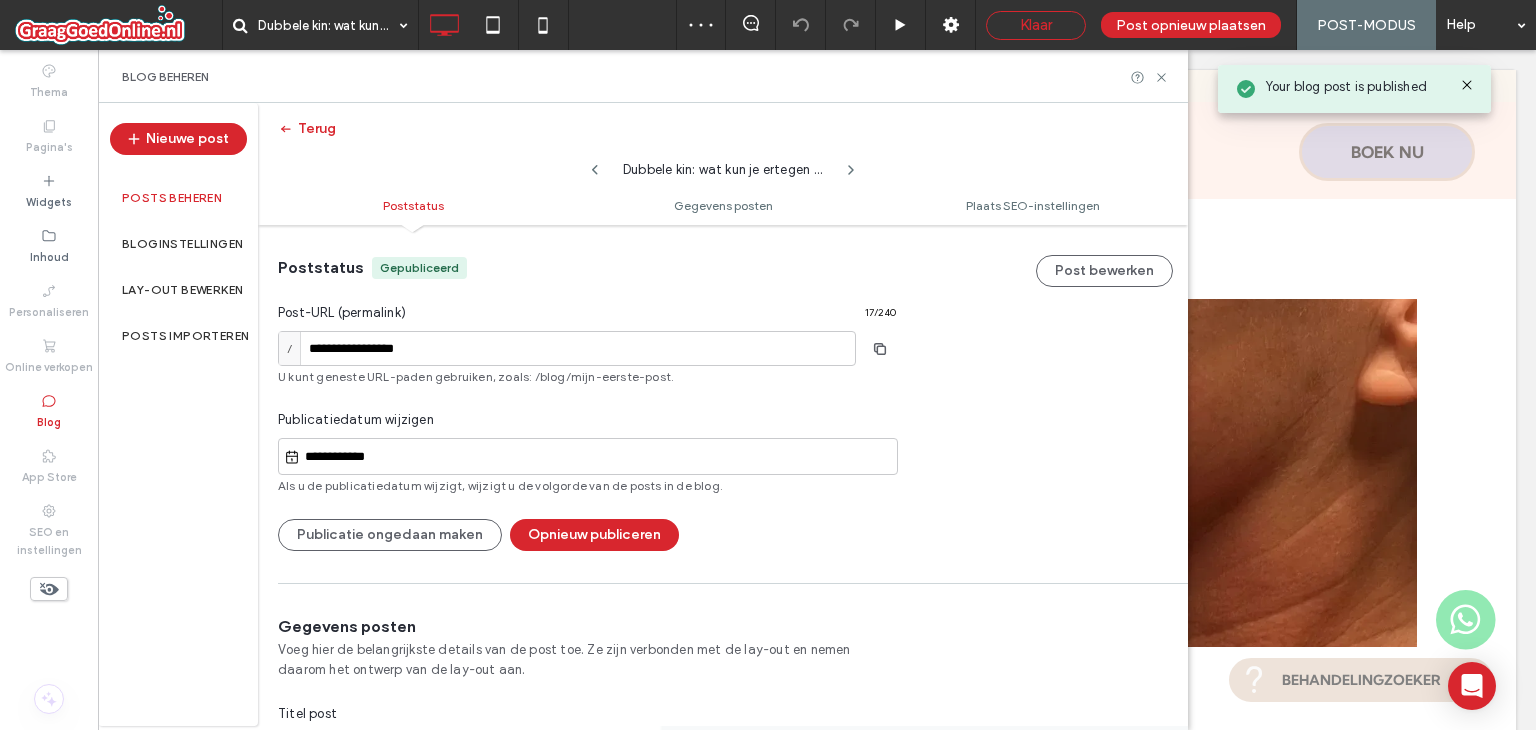click on "Klaar" at bounding box center [1036, 25] 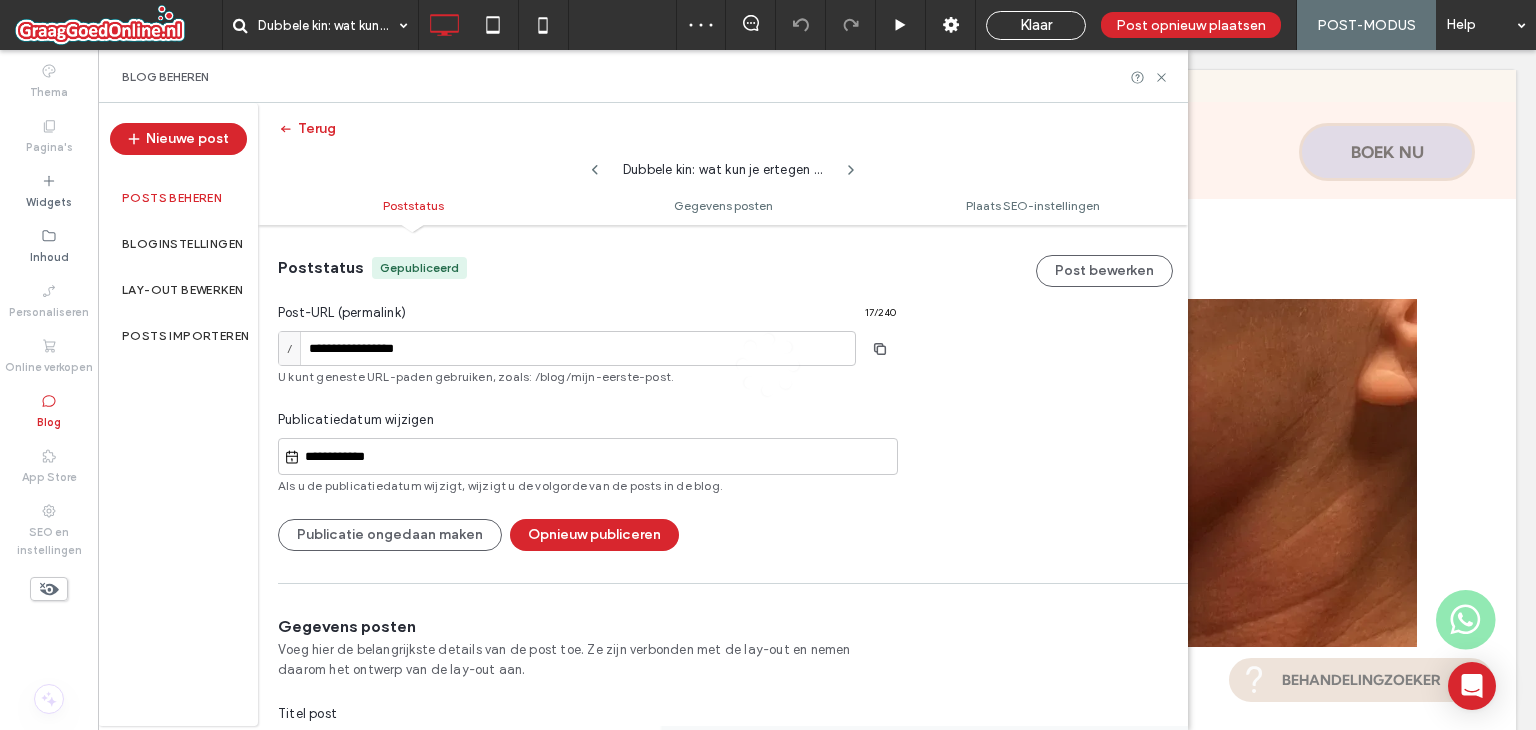 click on "Klaar" at bounding box center [1036, 25] 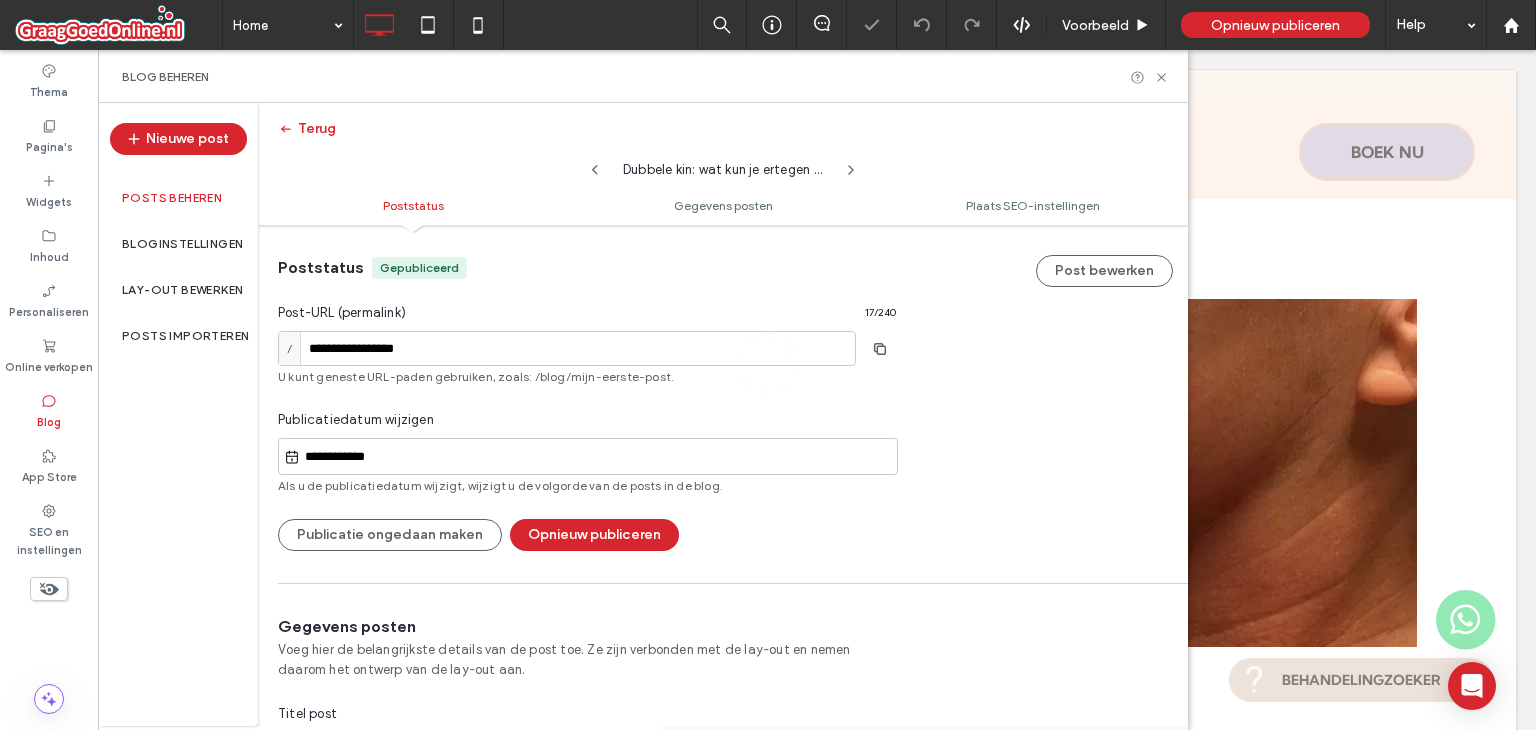 click at bounding box center [768, 365] 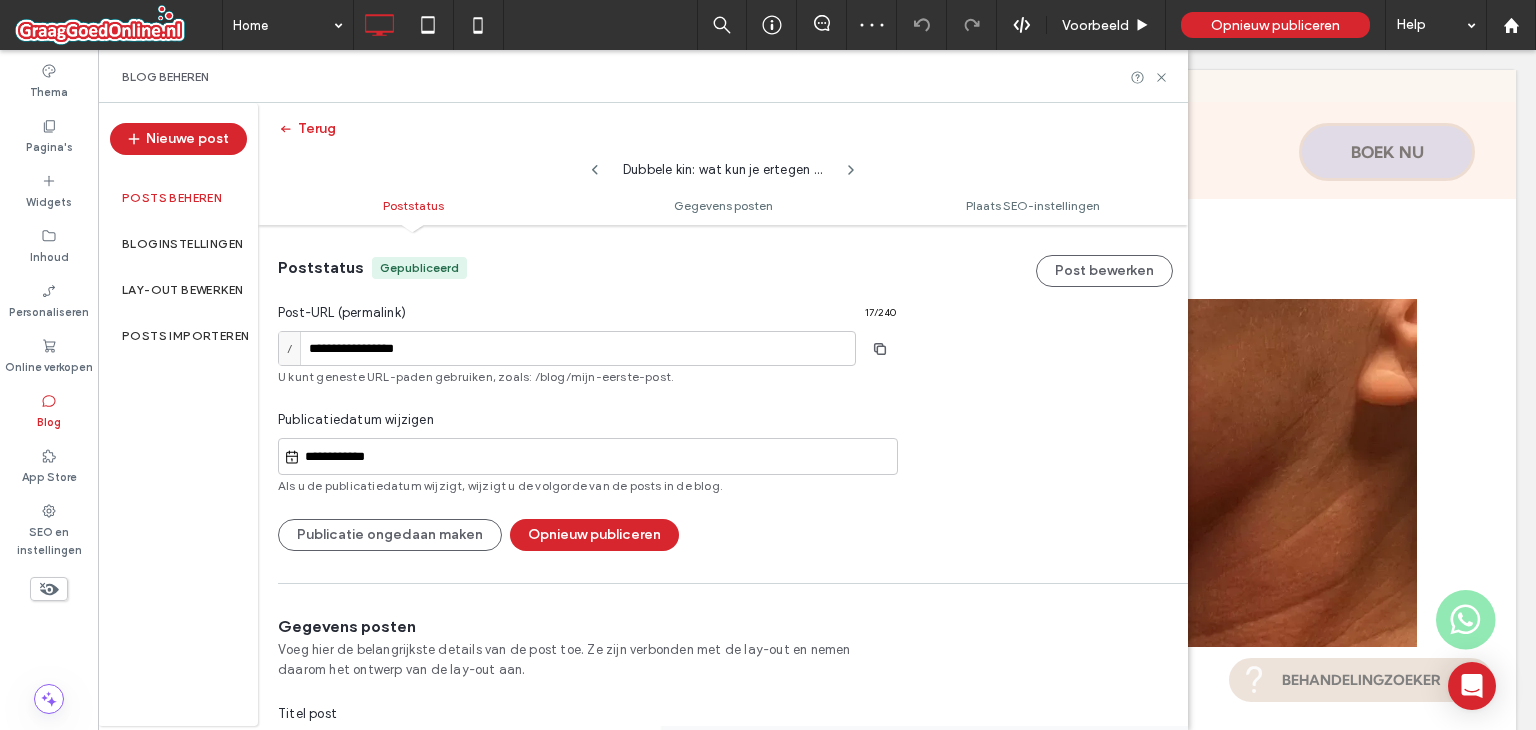 click on "Opnieuw publiceren" at bounding box center [1275, 25] 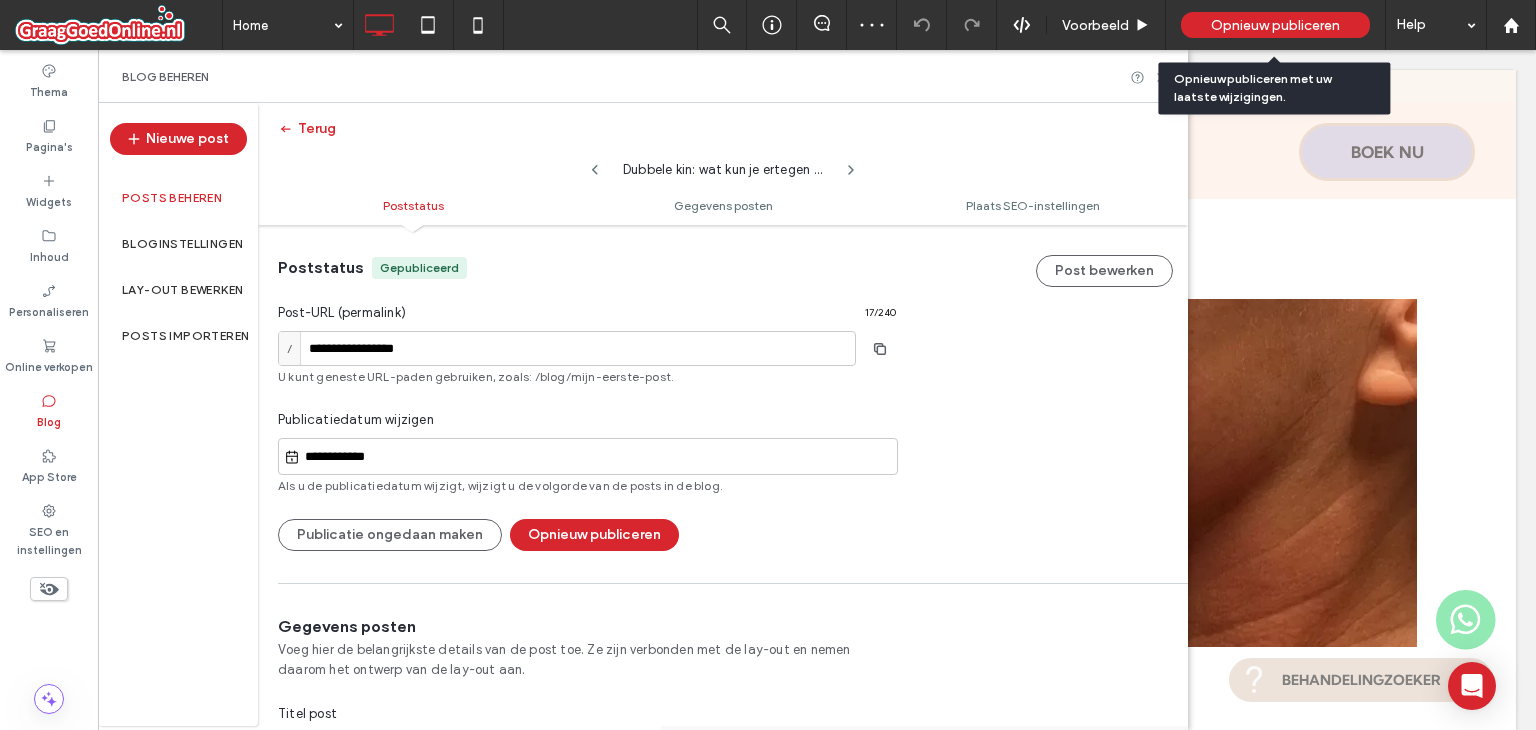 click on "Opnieuw publiceren met uw laatste wijzigingen." at bounding box center (1274, 88) 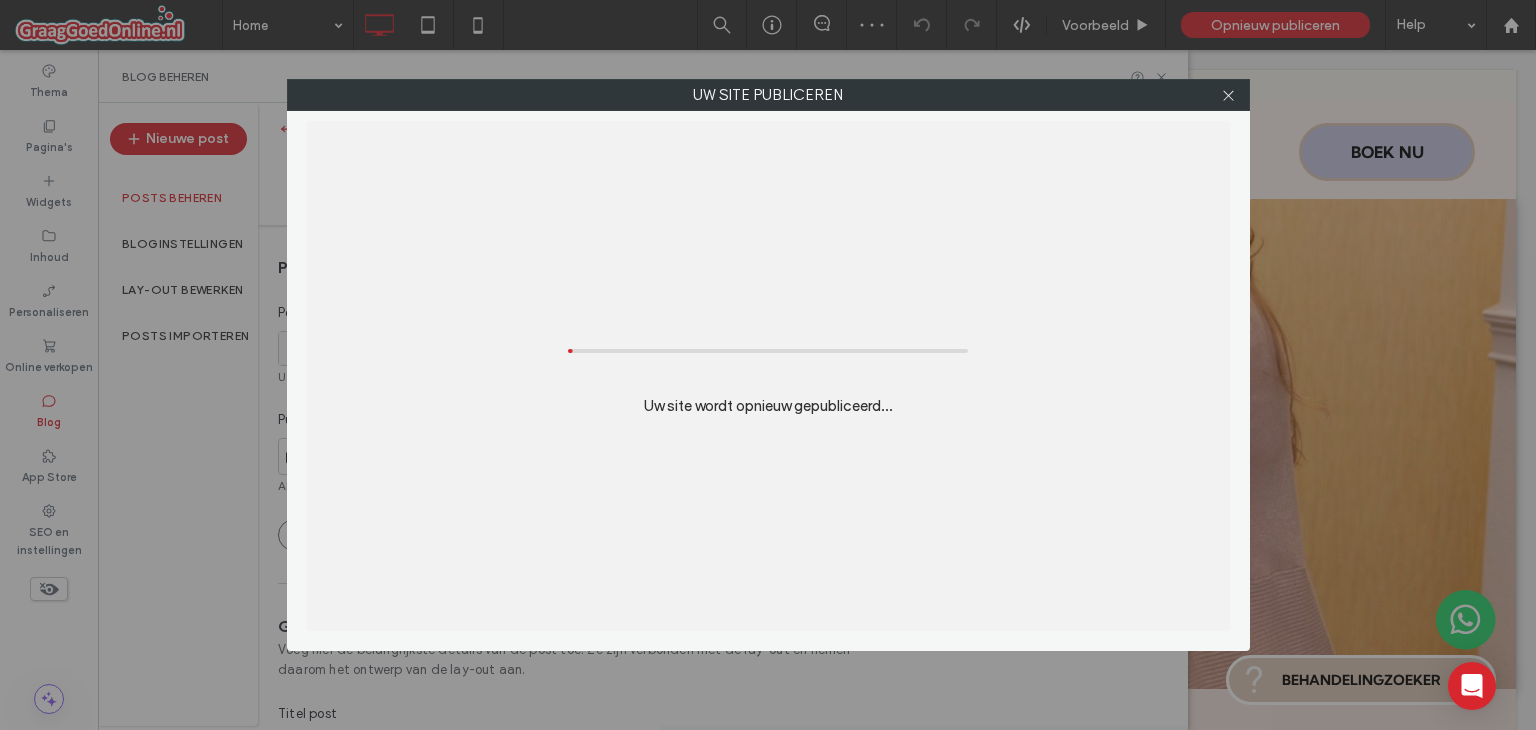 scroll, scrollTop: 0, scrollLeft: 0, axis: both 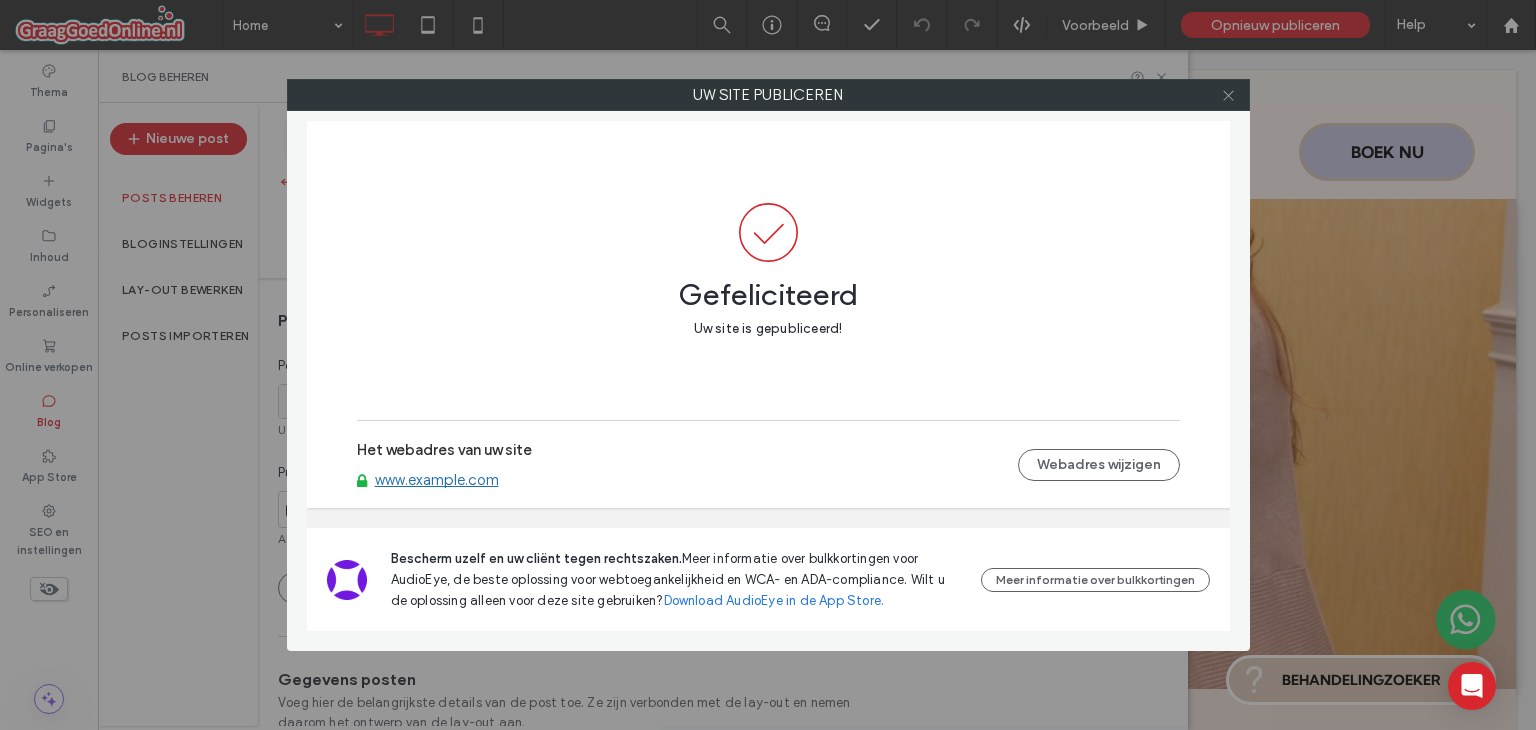 click 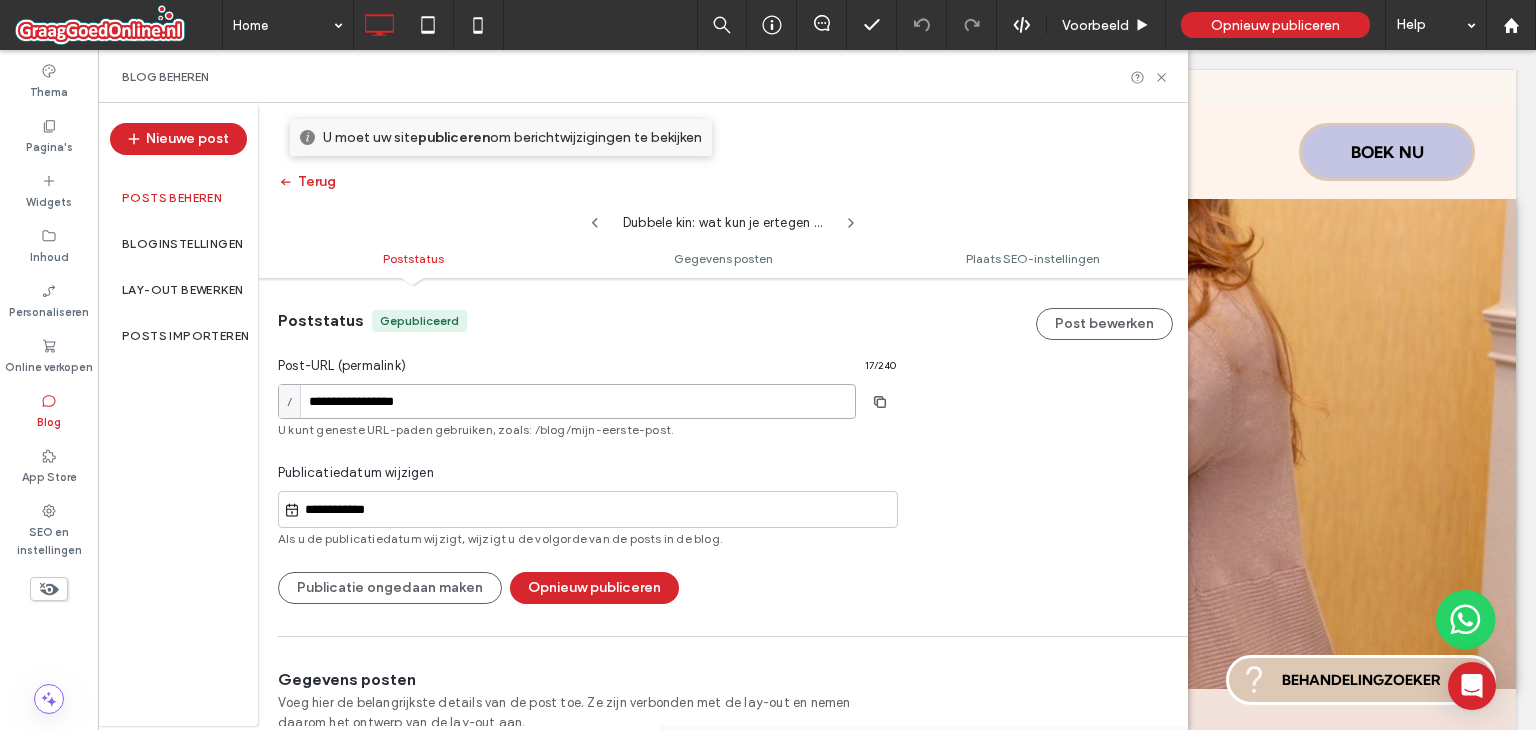 click on "**********" at bounding box center (567, 401) 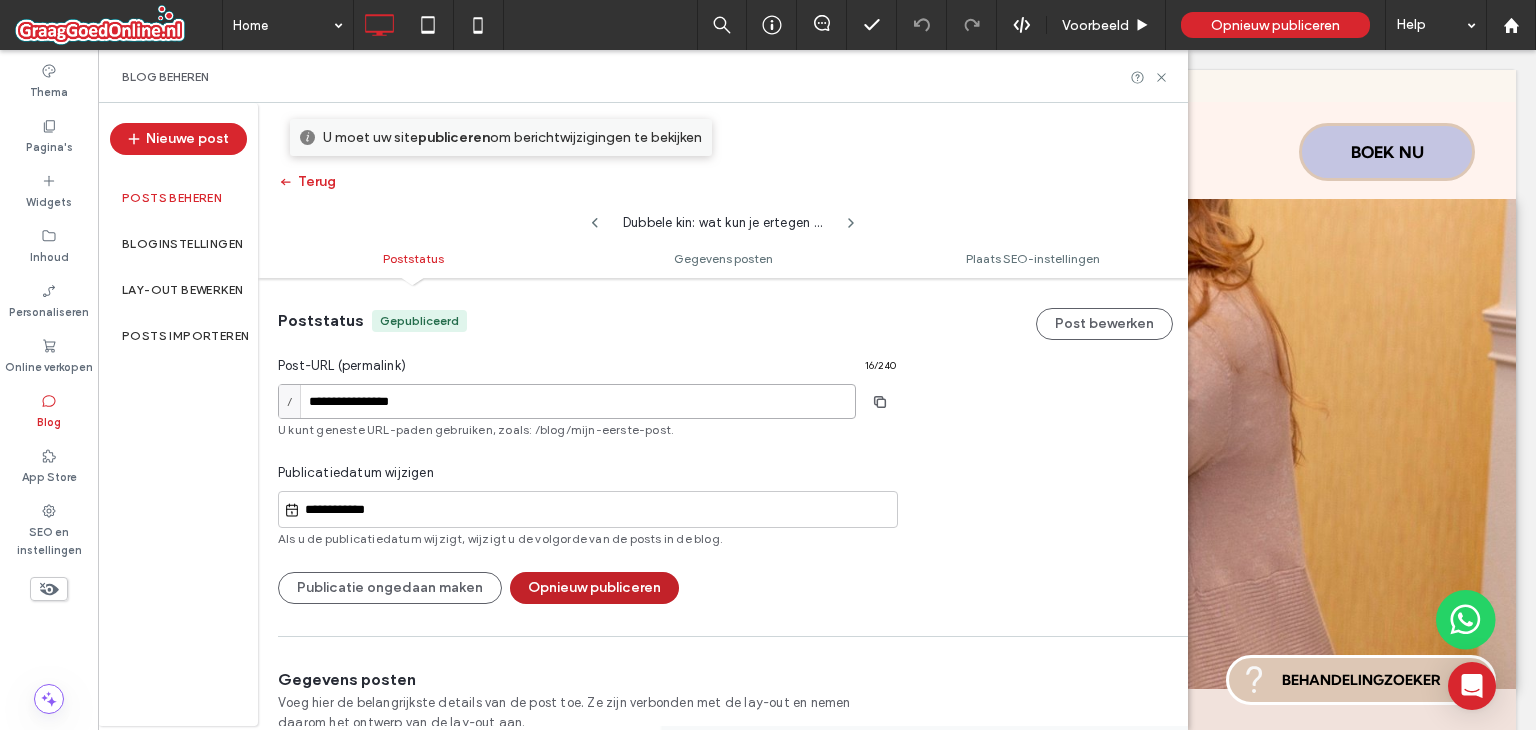 type on "**********" 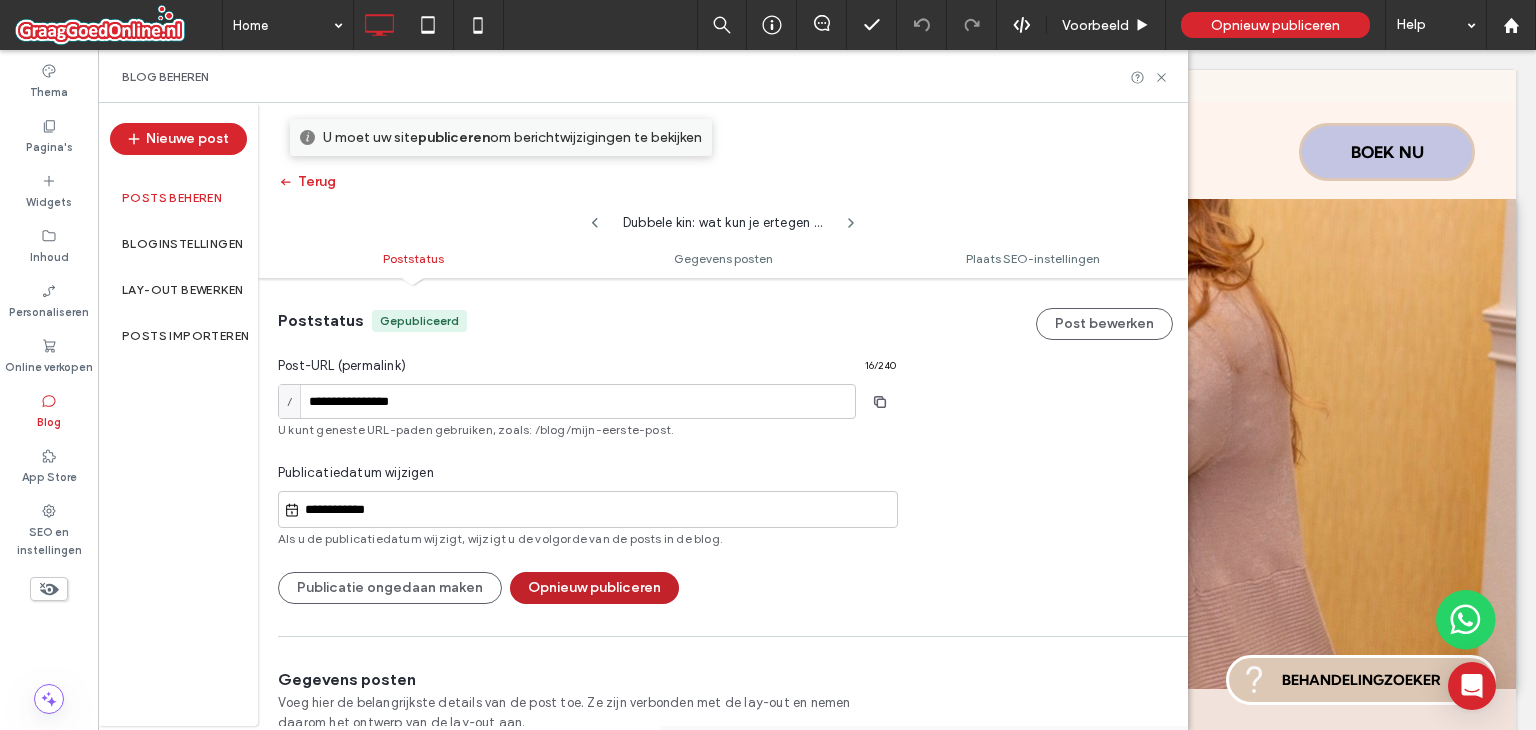 click on "Opnieuw publiceren" at bounding box center (594, 588) 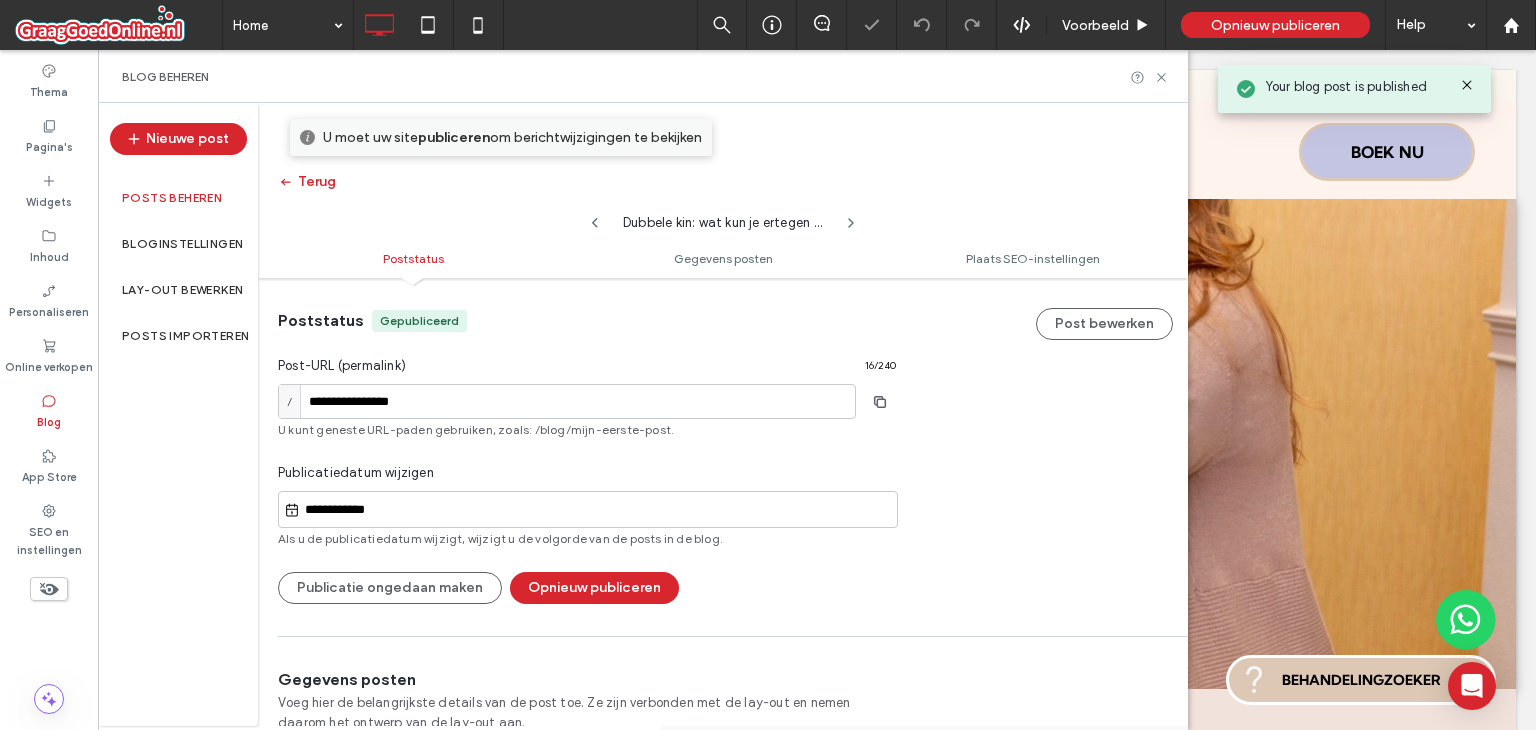 click on "Opnieuw publiceren" at bounding box center (1275, 25) 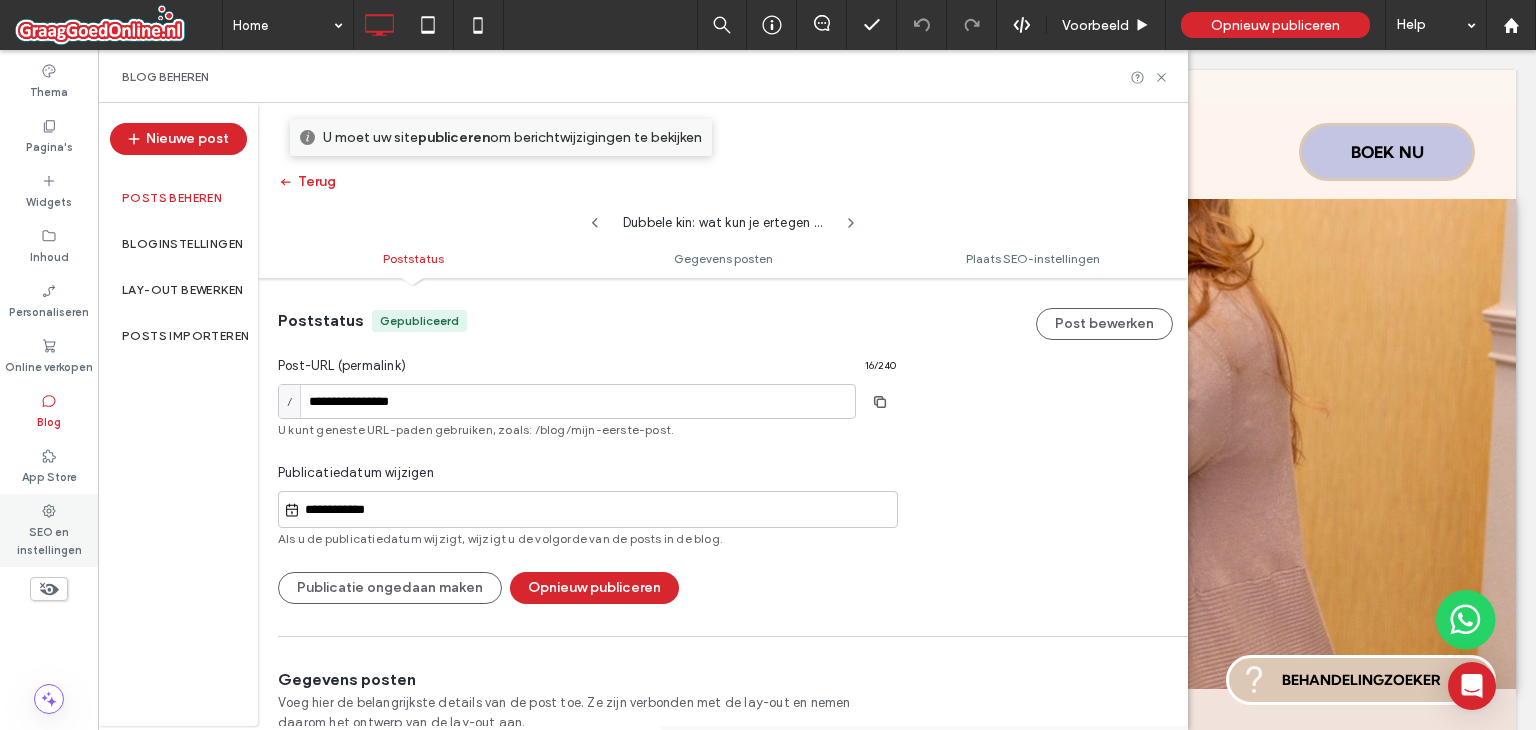 click on "SEO en instellingen" at bounding box center [49, 539] 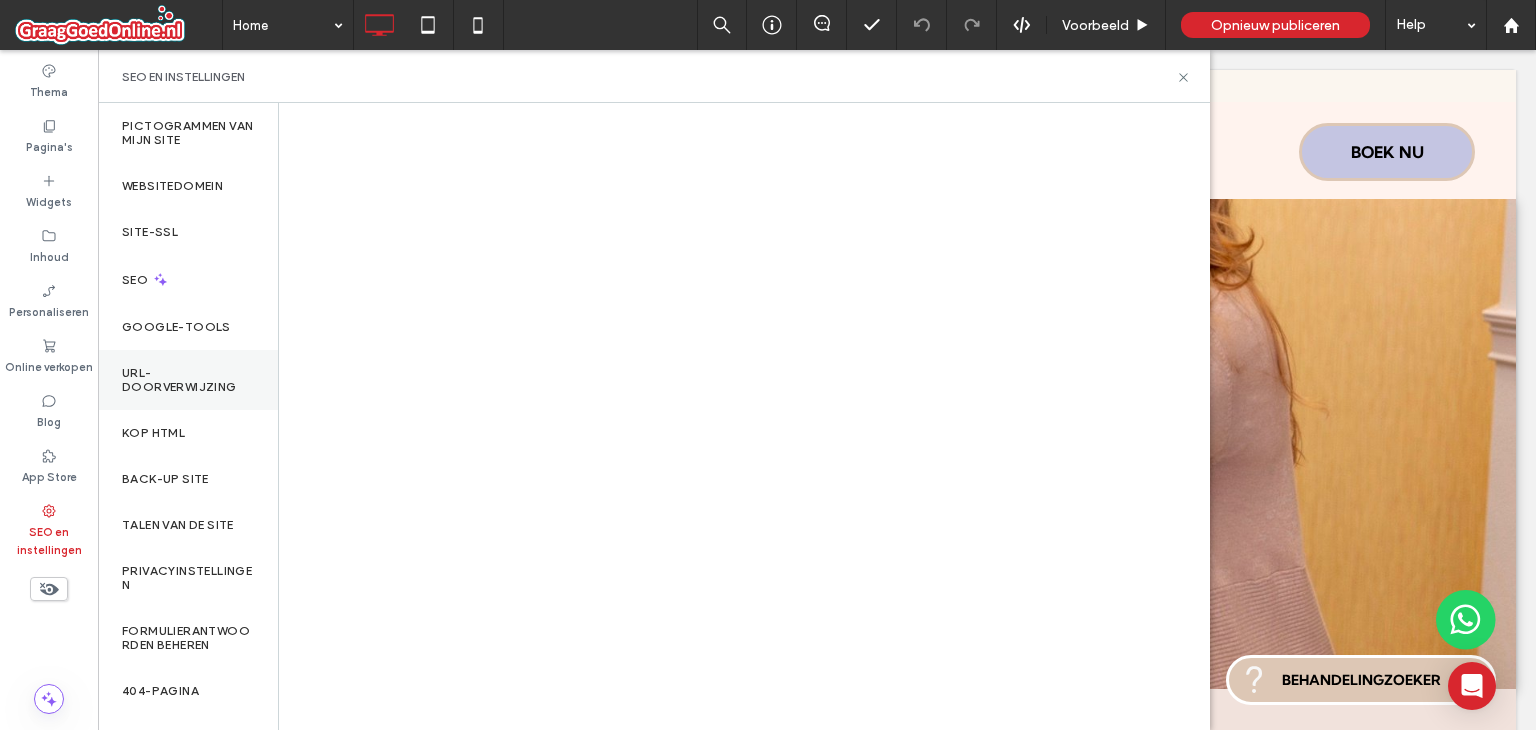 click on "URL-doorverwijzing" at bounding box center [188, 380] 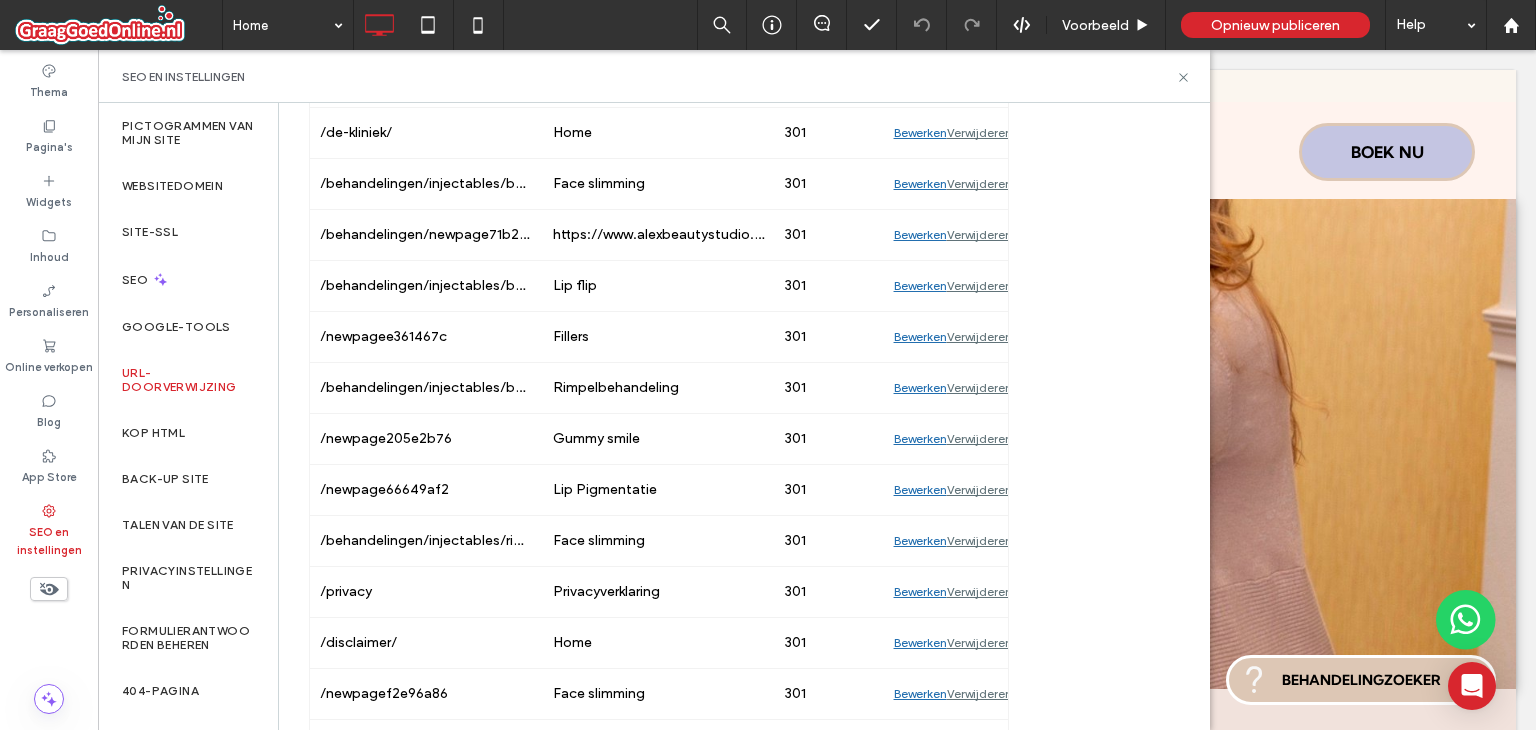 scroll, scrollTop: 3279, scrollLeft: 0, axis: vertical 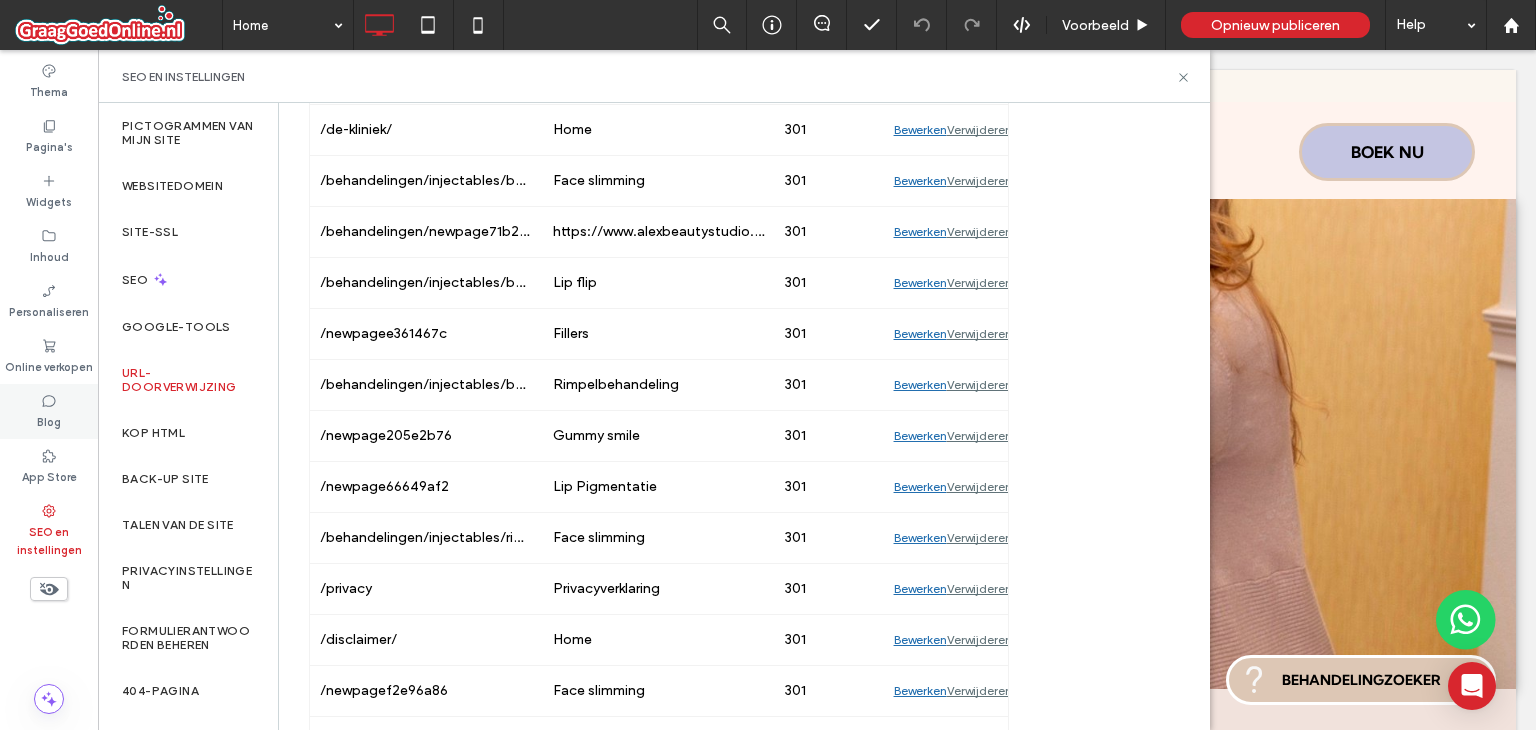 click on "Blog" at bounding box center [49, 411] 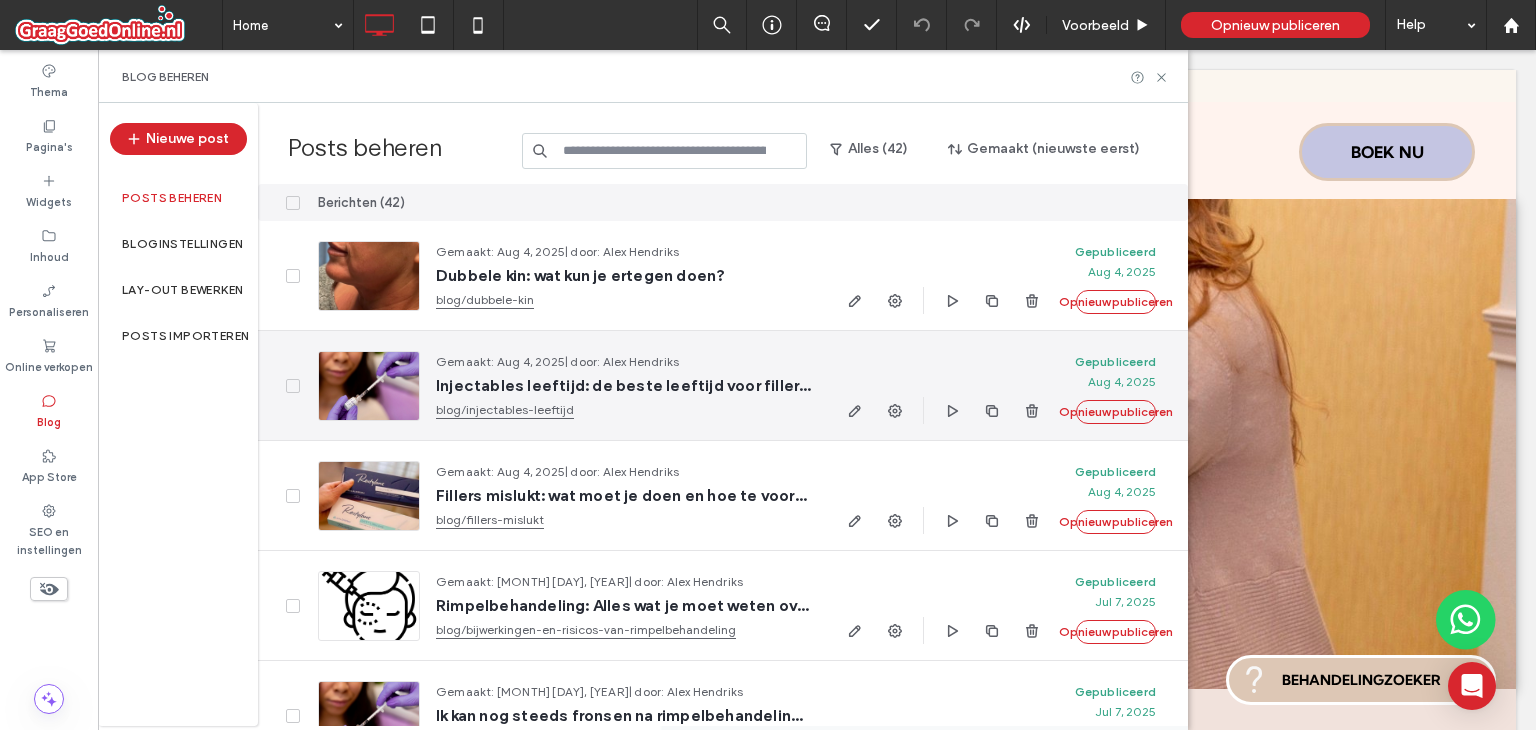click on "Injectables leeftijd: de beste leeftijd voor fillers en rimpelbehandeling!" at bounding box center [623, 386] 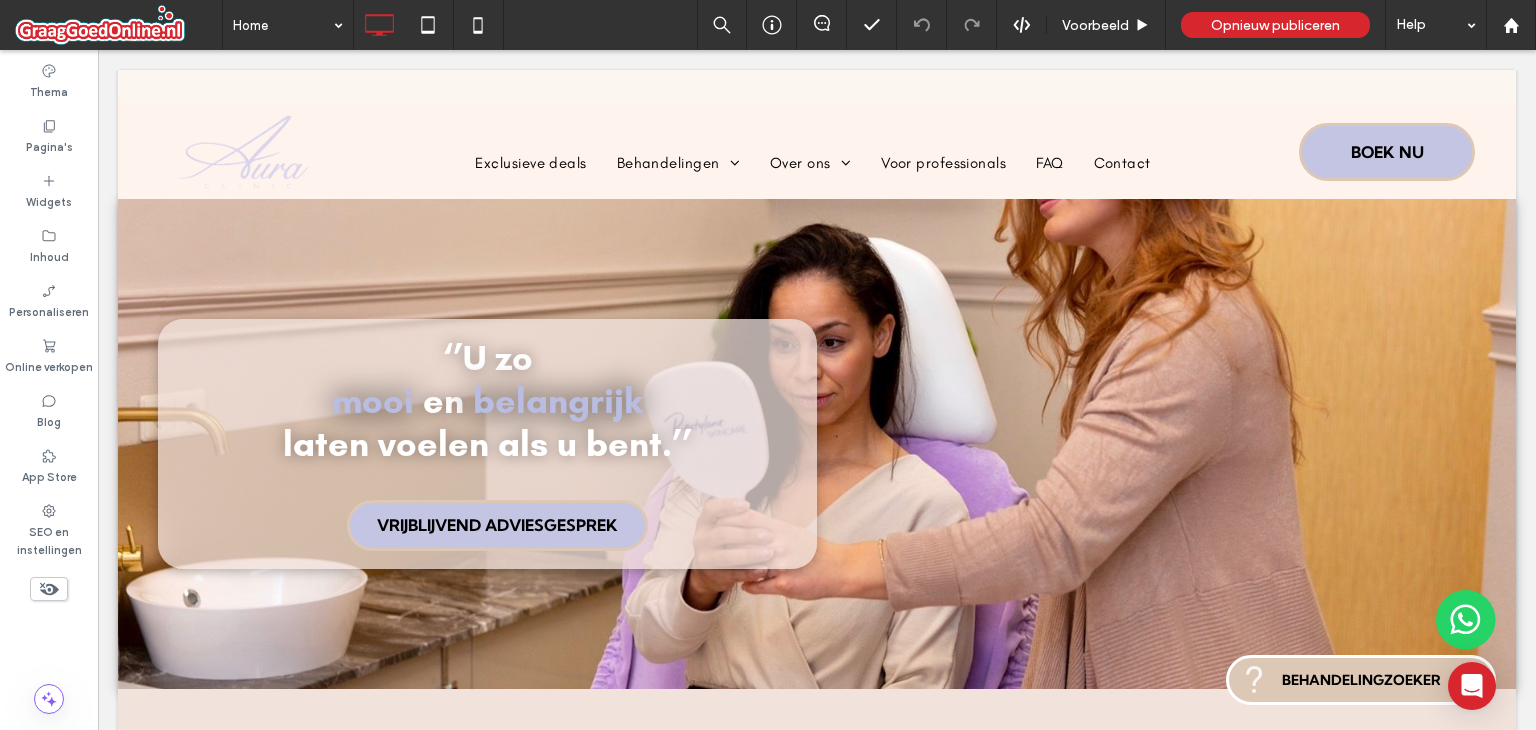 click at bounding box center [768, 365] 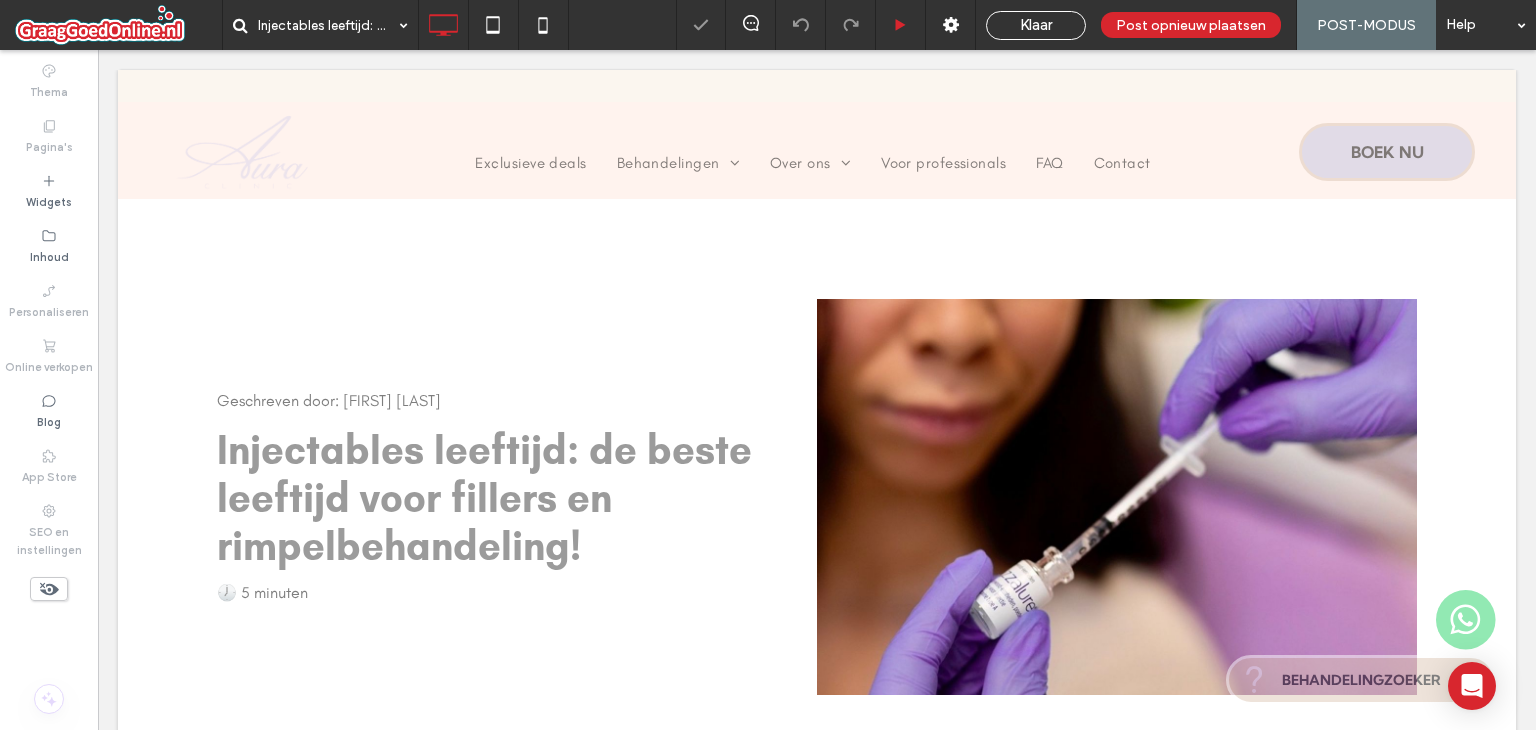 scroll, scrollTop: 0, scrollLeft: 0, axis: both 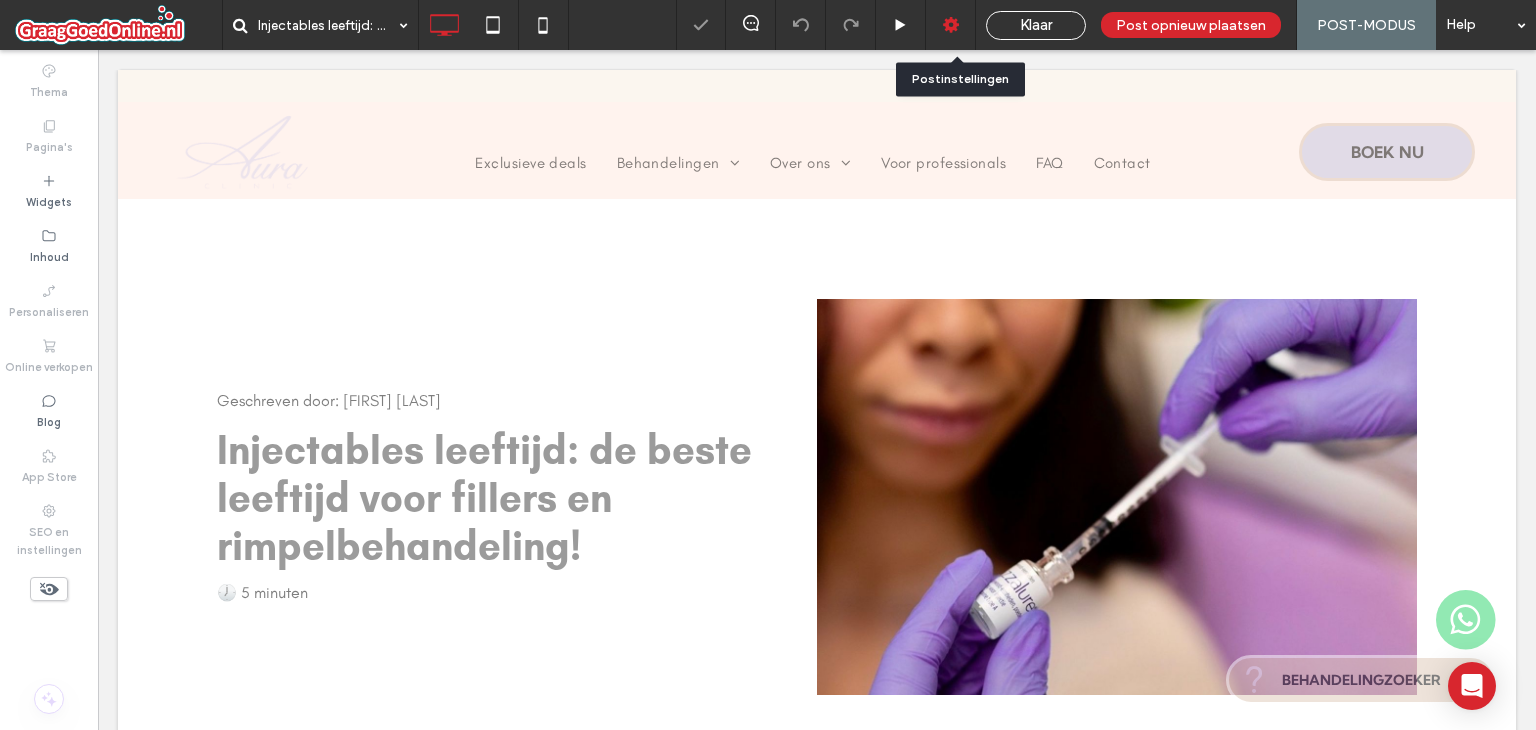 click 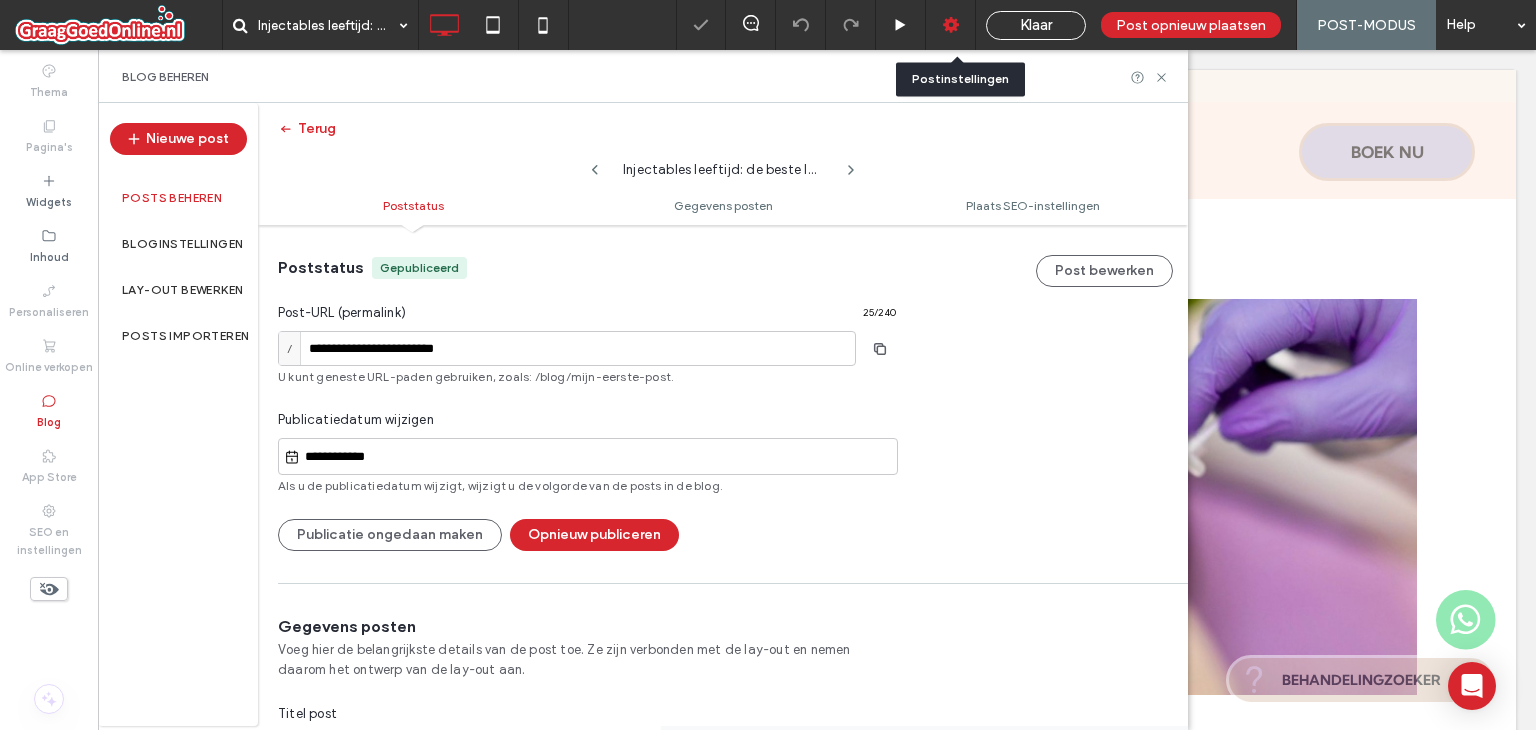 scroll, scrollTop: 0, scrollLeft: 0, axis: both 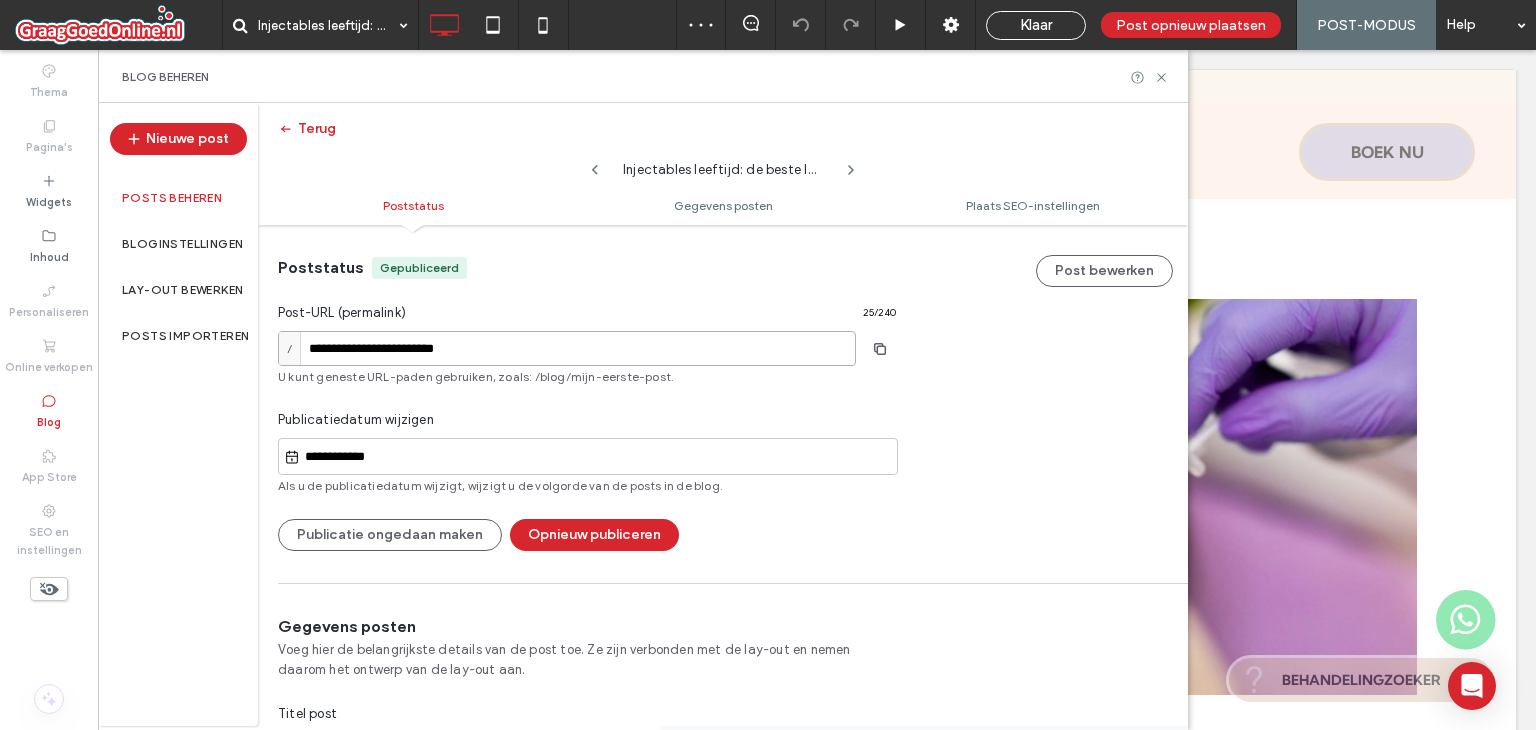 click on "**********" at bounding box center (567, 348) 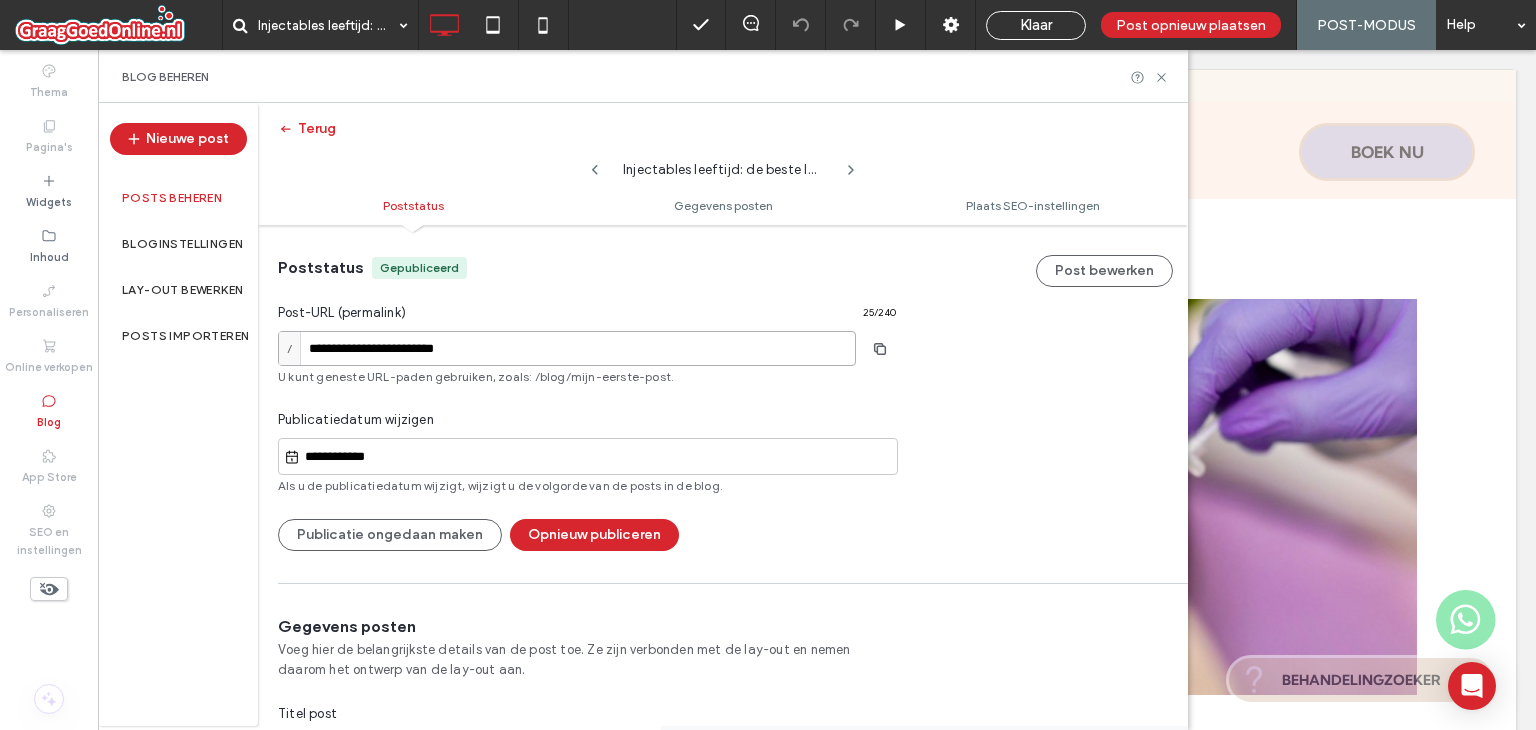 scroll, scrollTop: 0, scrollLeft: 0, axis: both 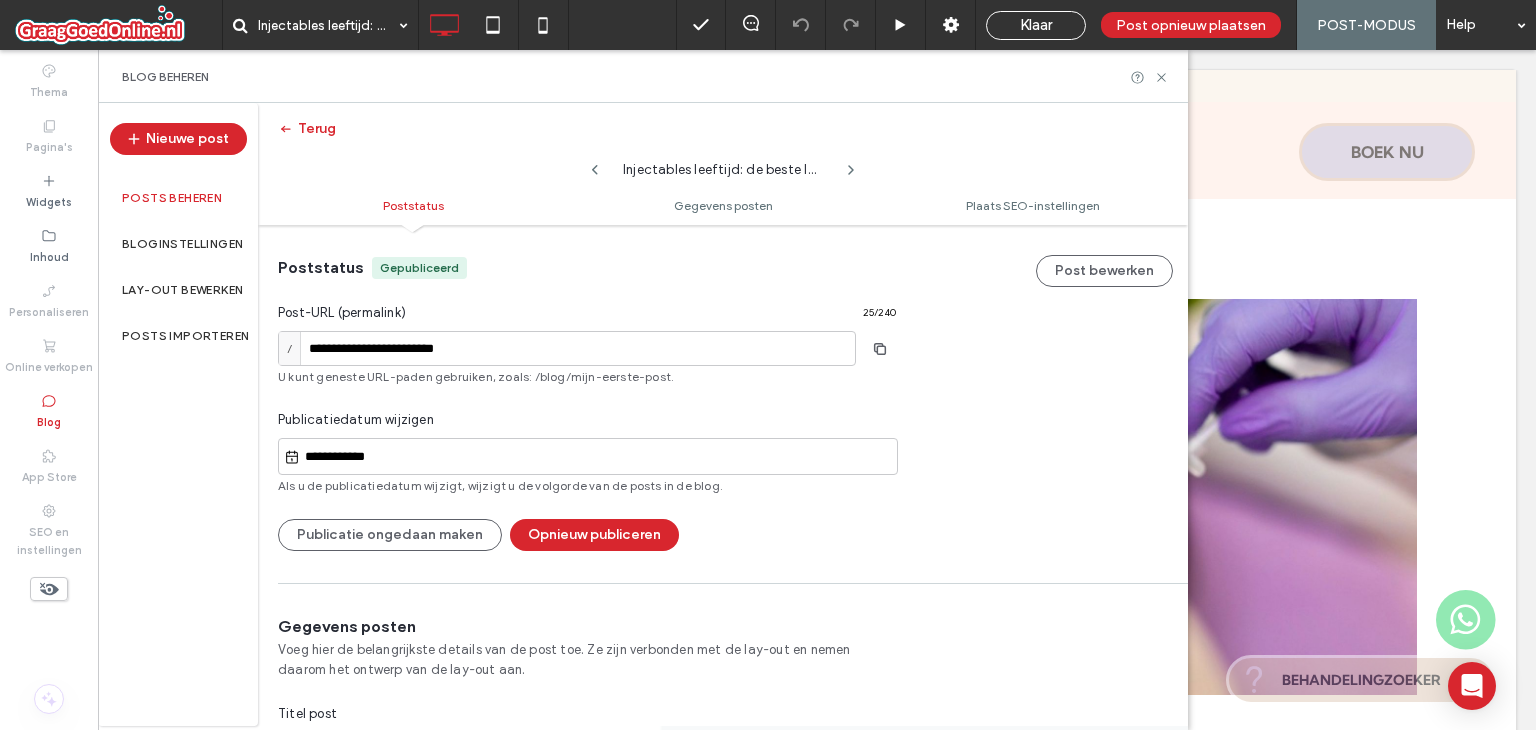 click 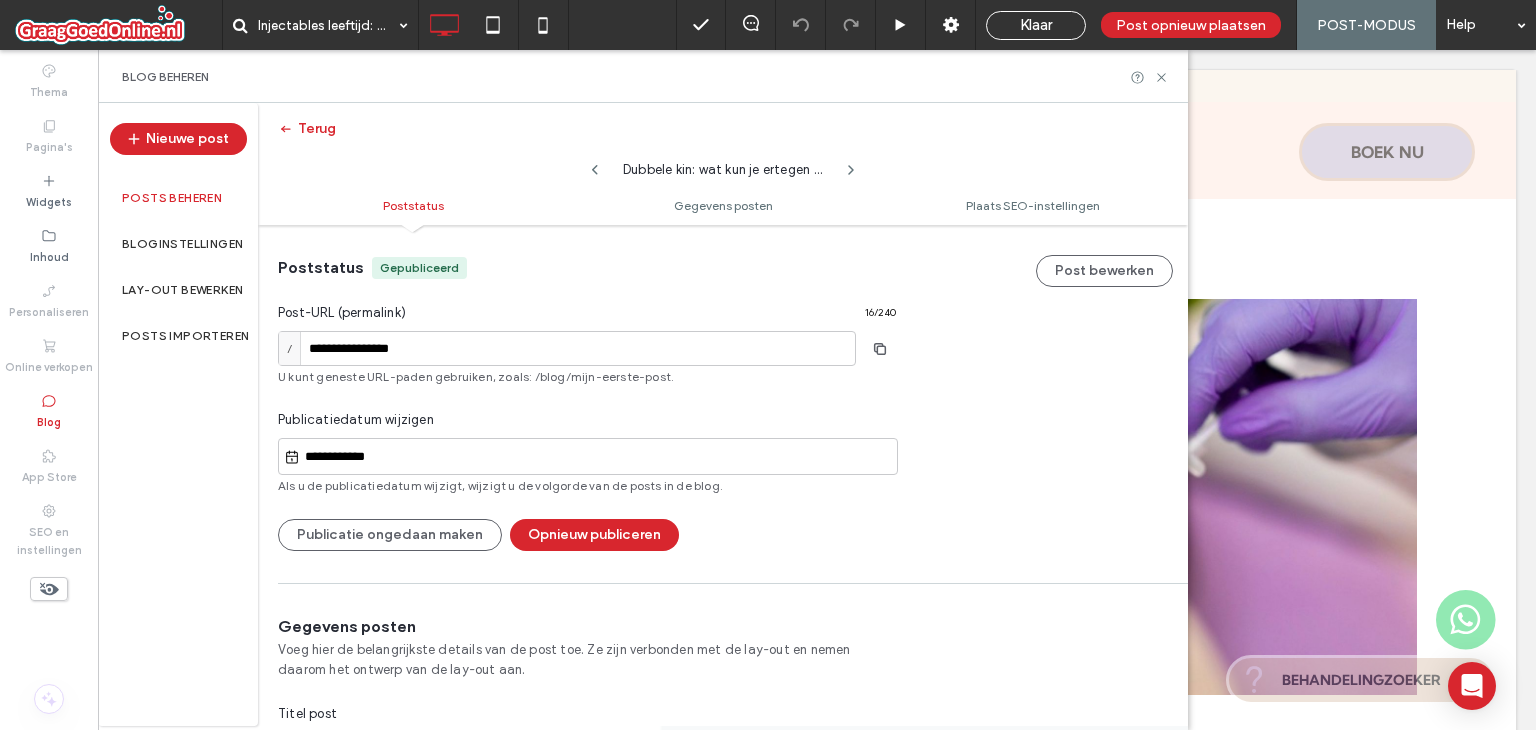 click 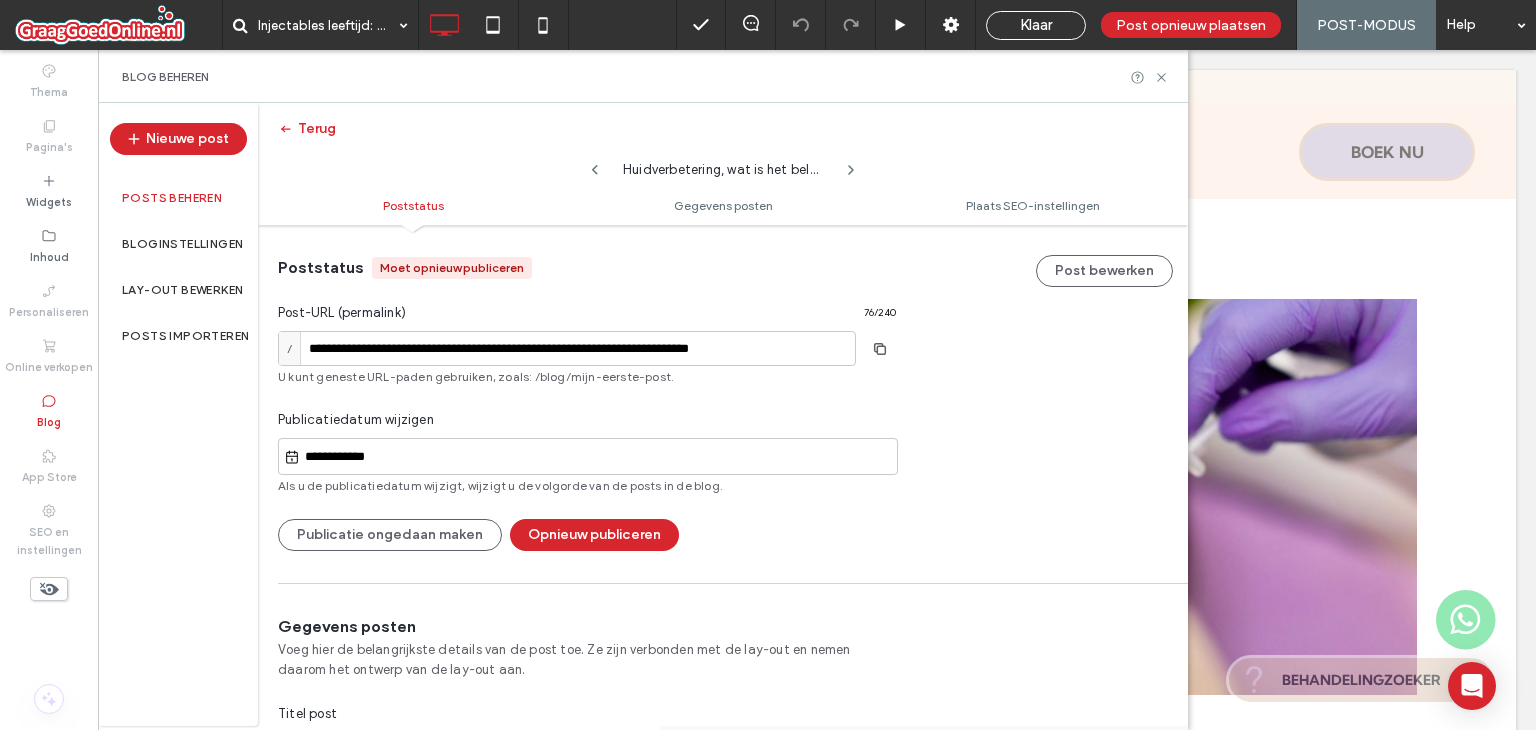 click 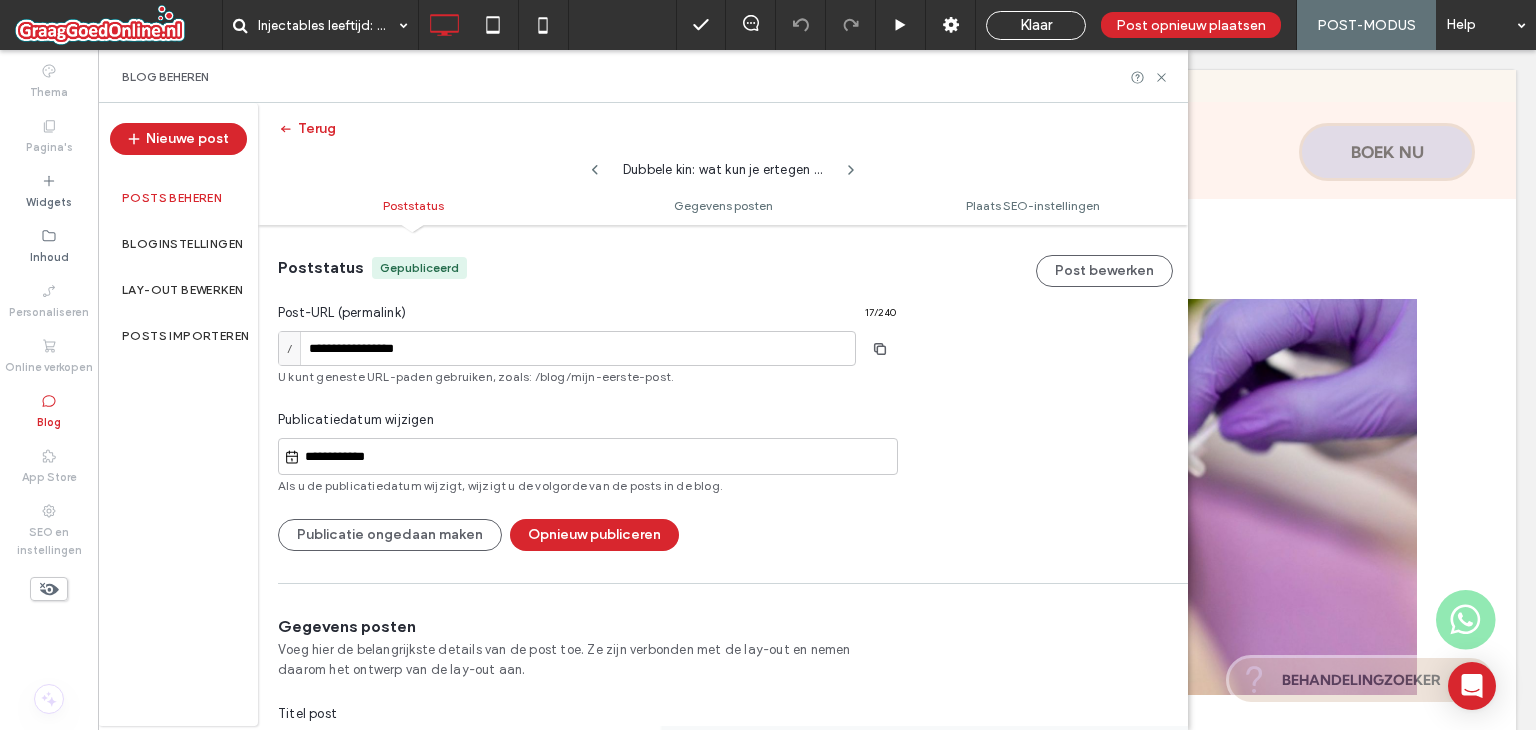 click 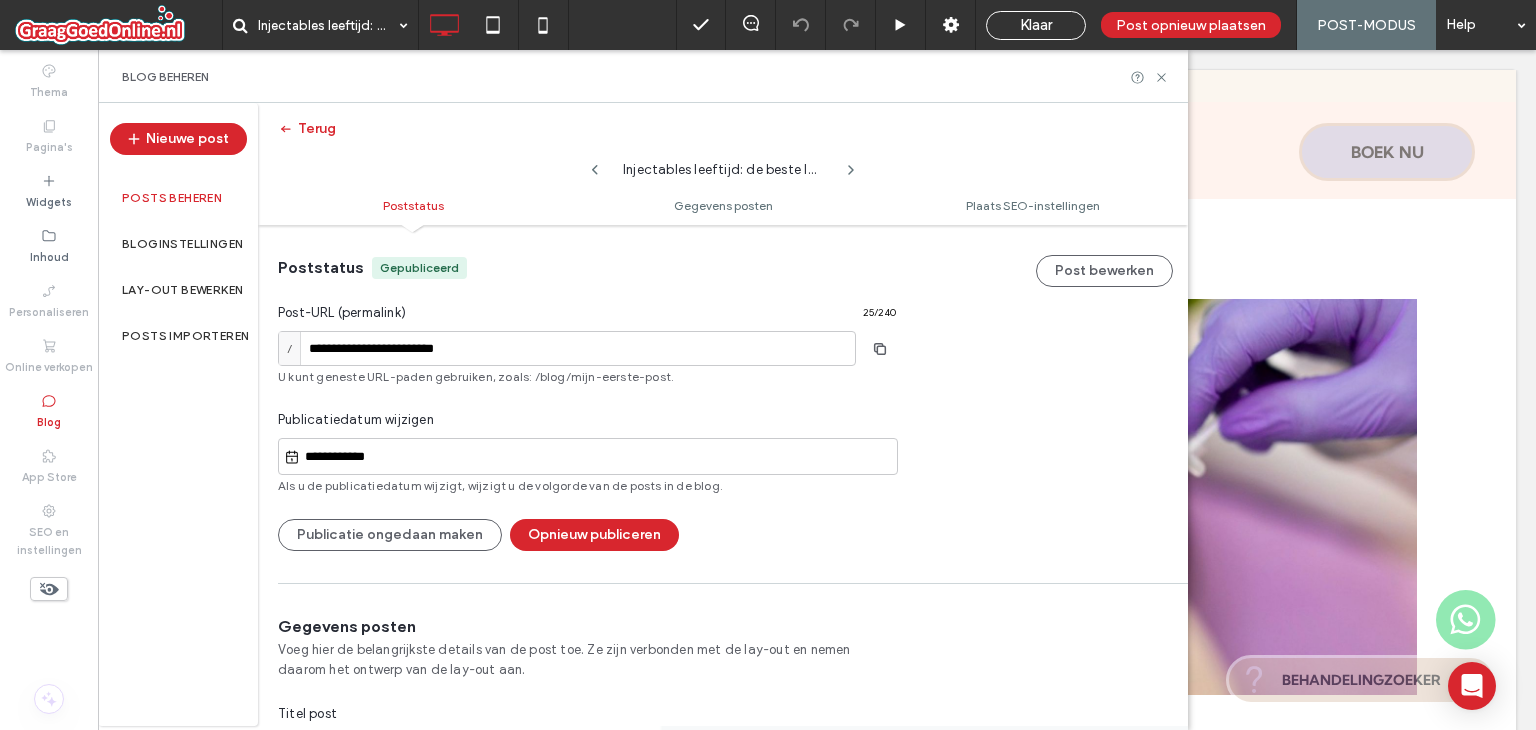 click 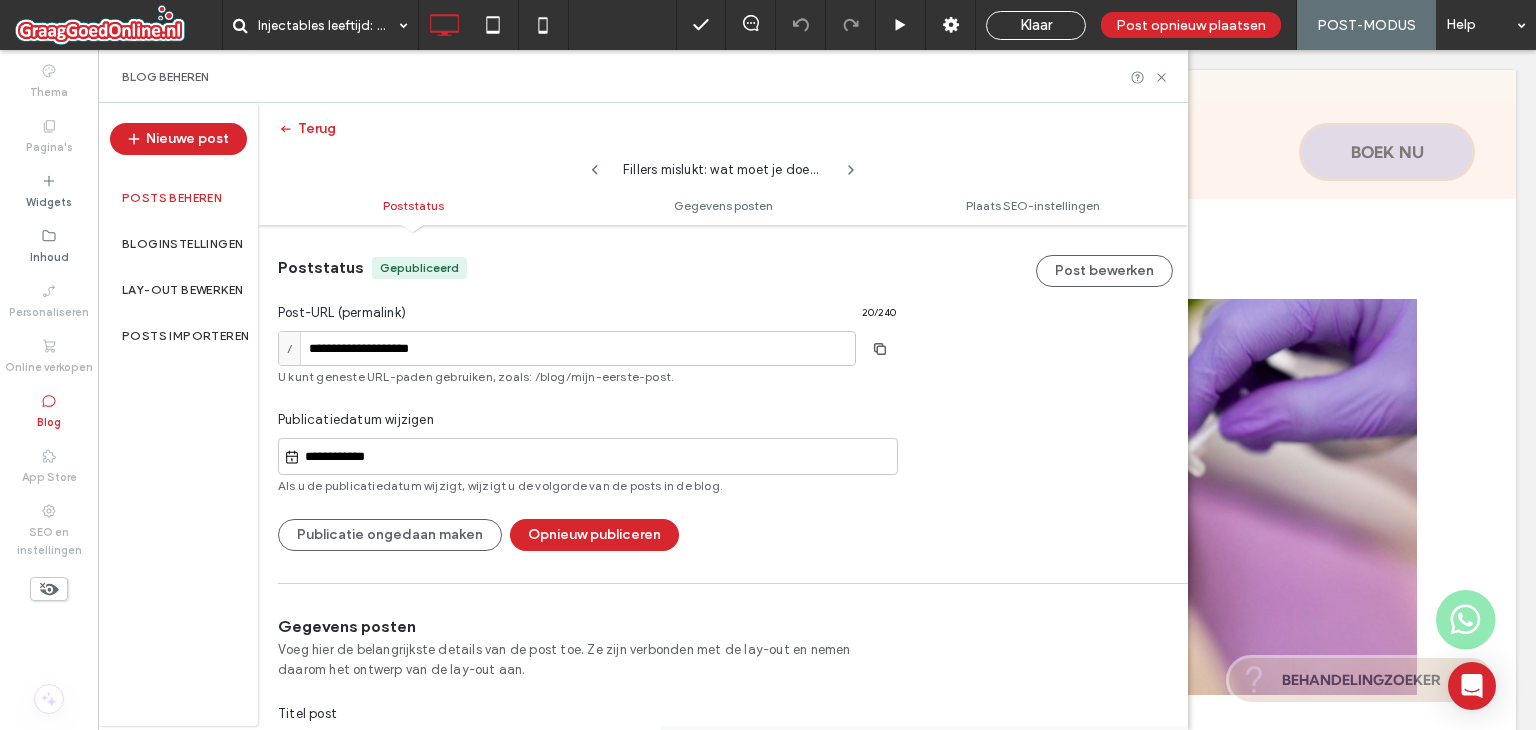 click on "Fillers mislukt: wat moet je doen en hoe te voorkomen?" at bounding box center (723, 165) 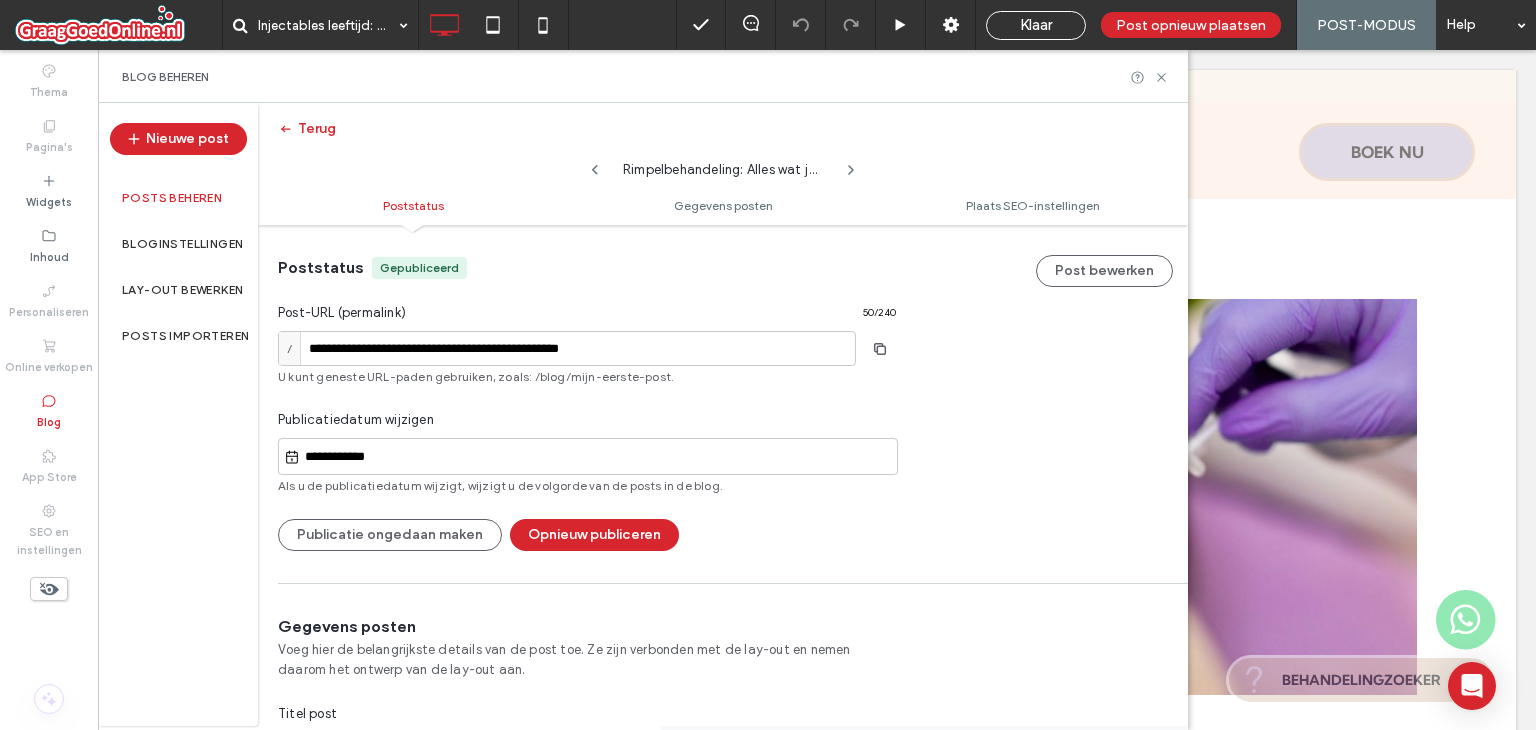 click 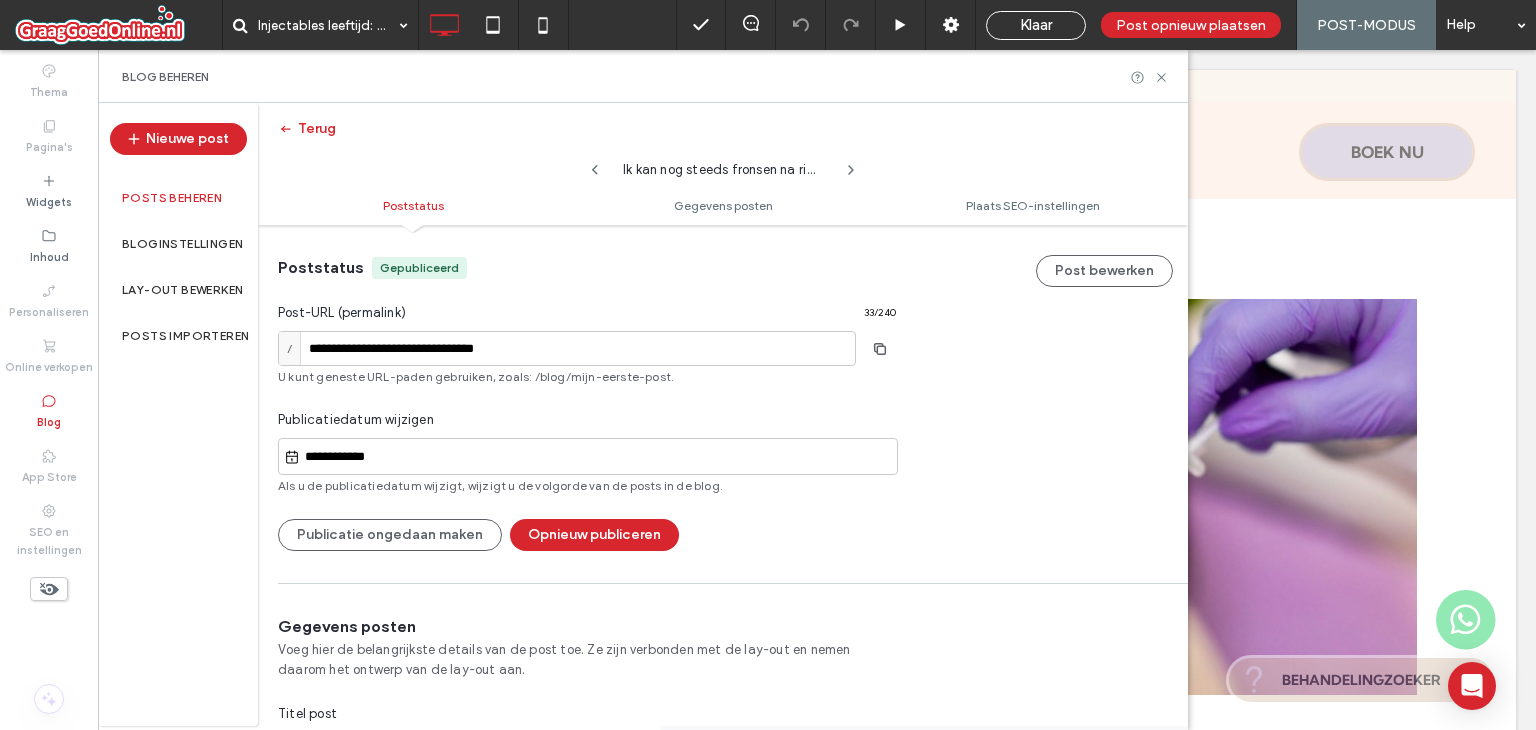 click 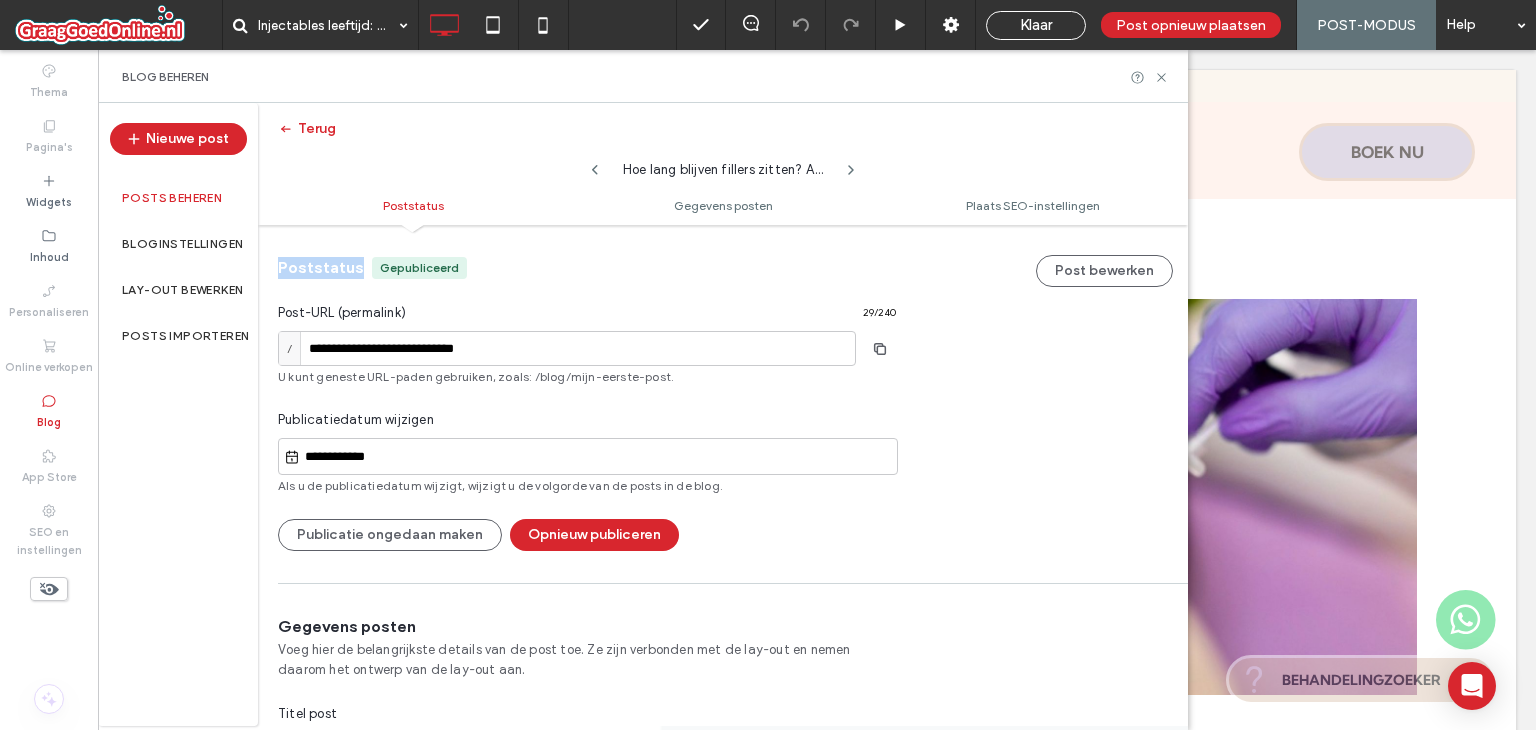 click 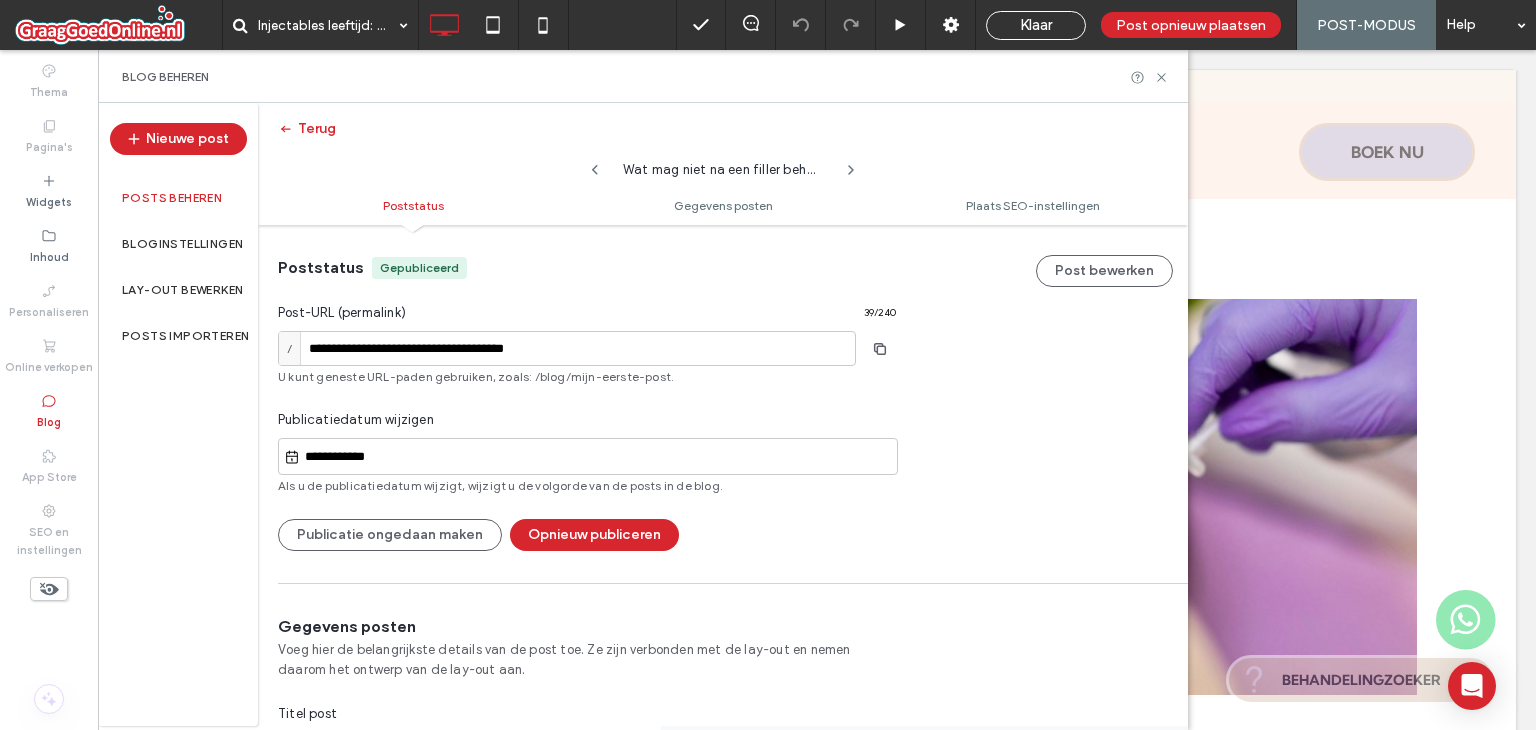 click 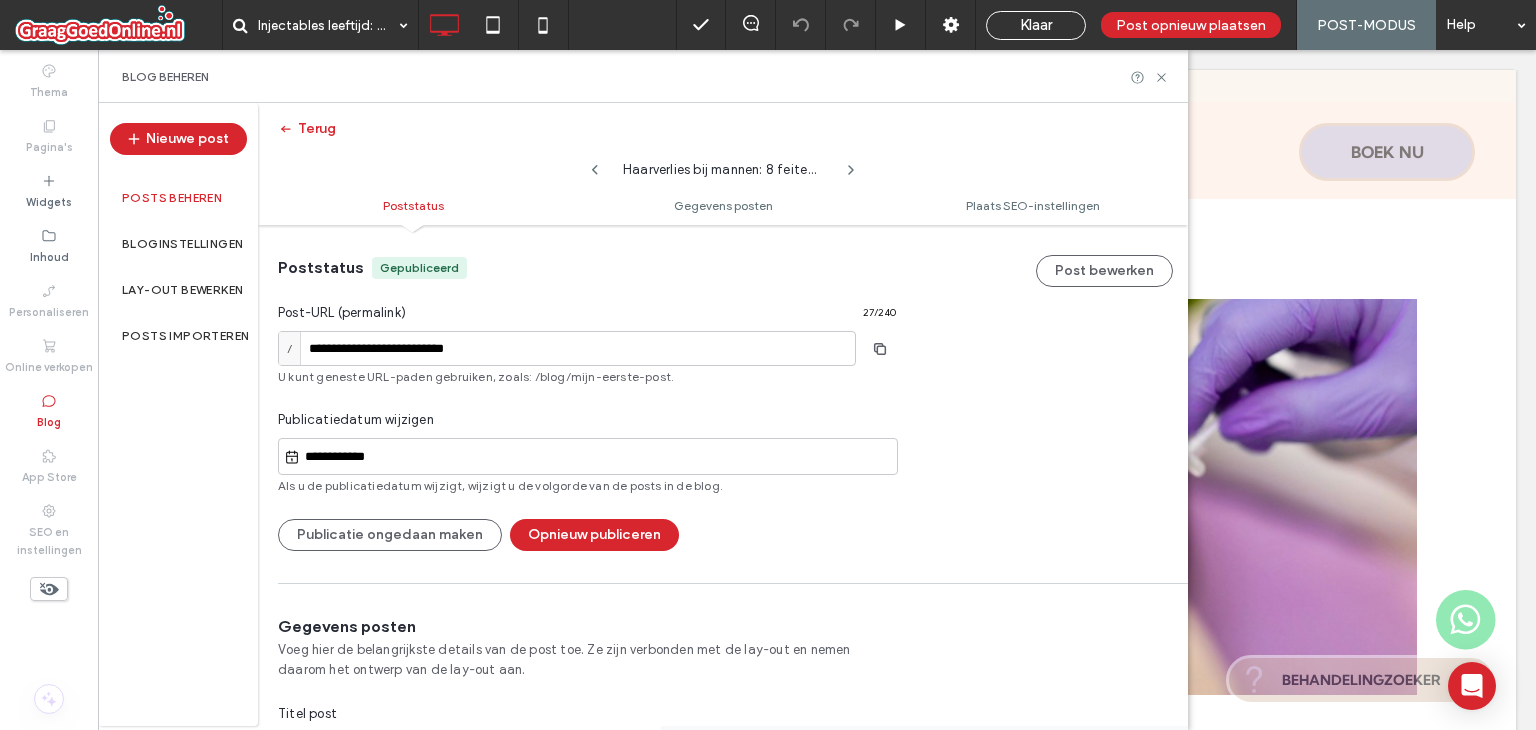 click 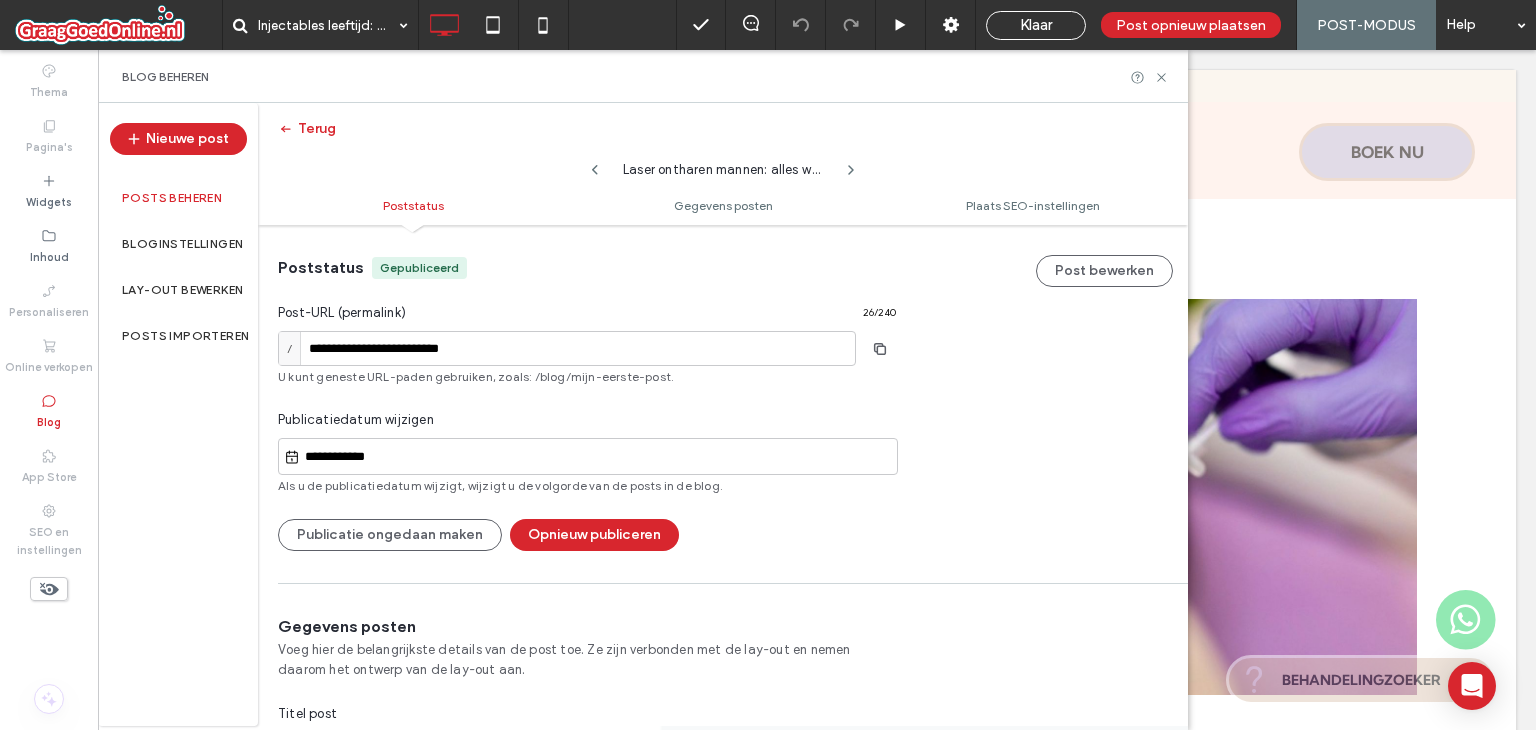 click 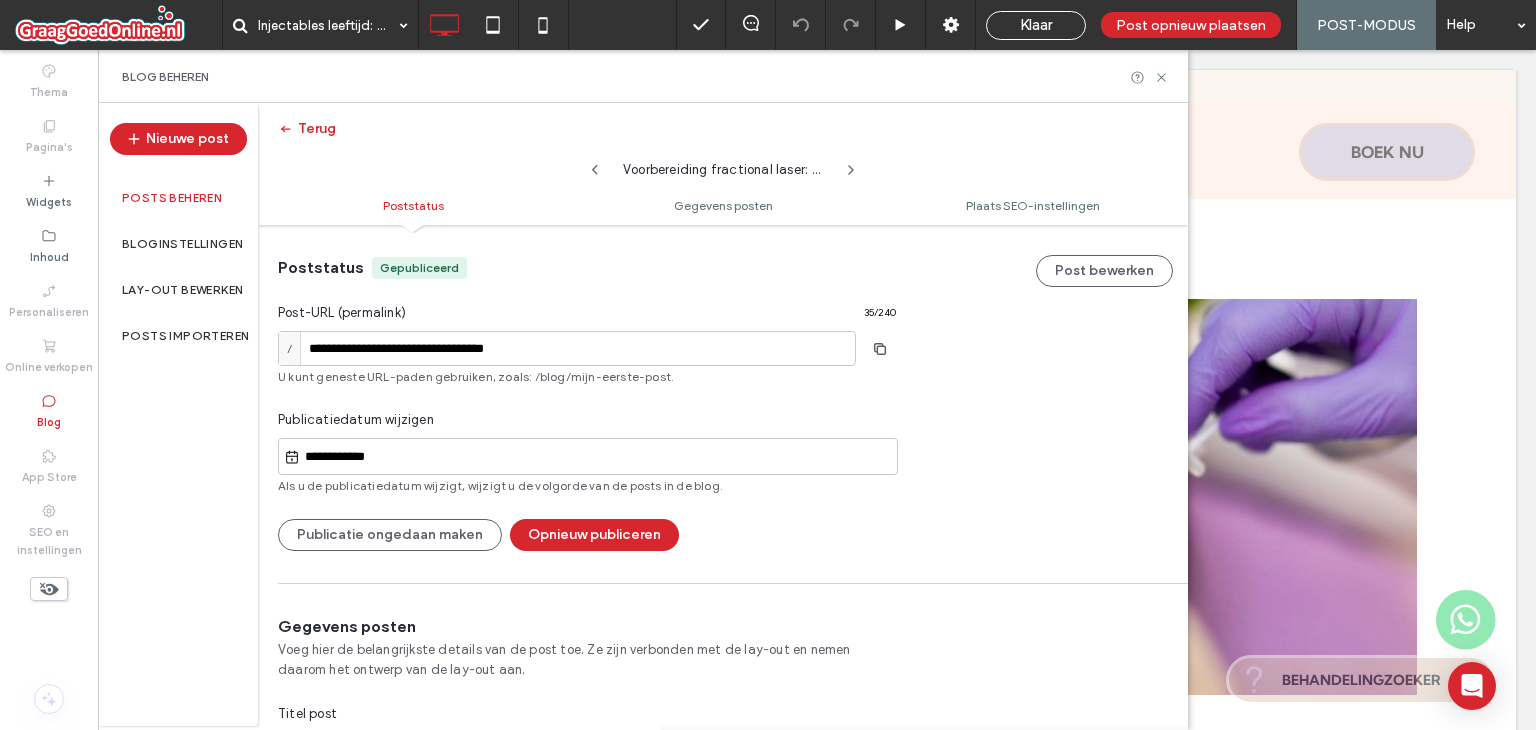 click 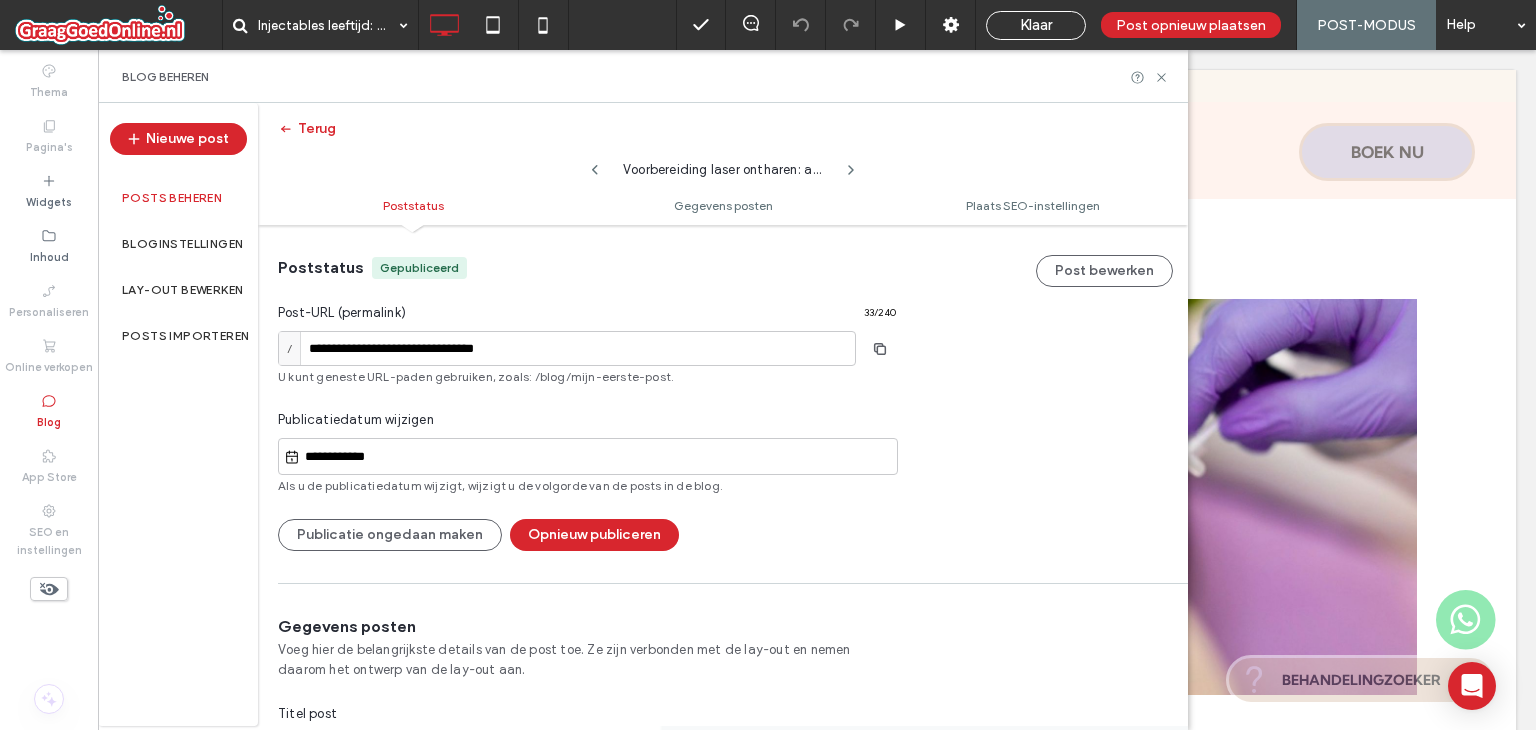 click 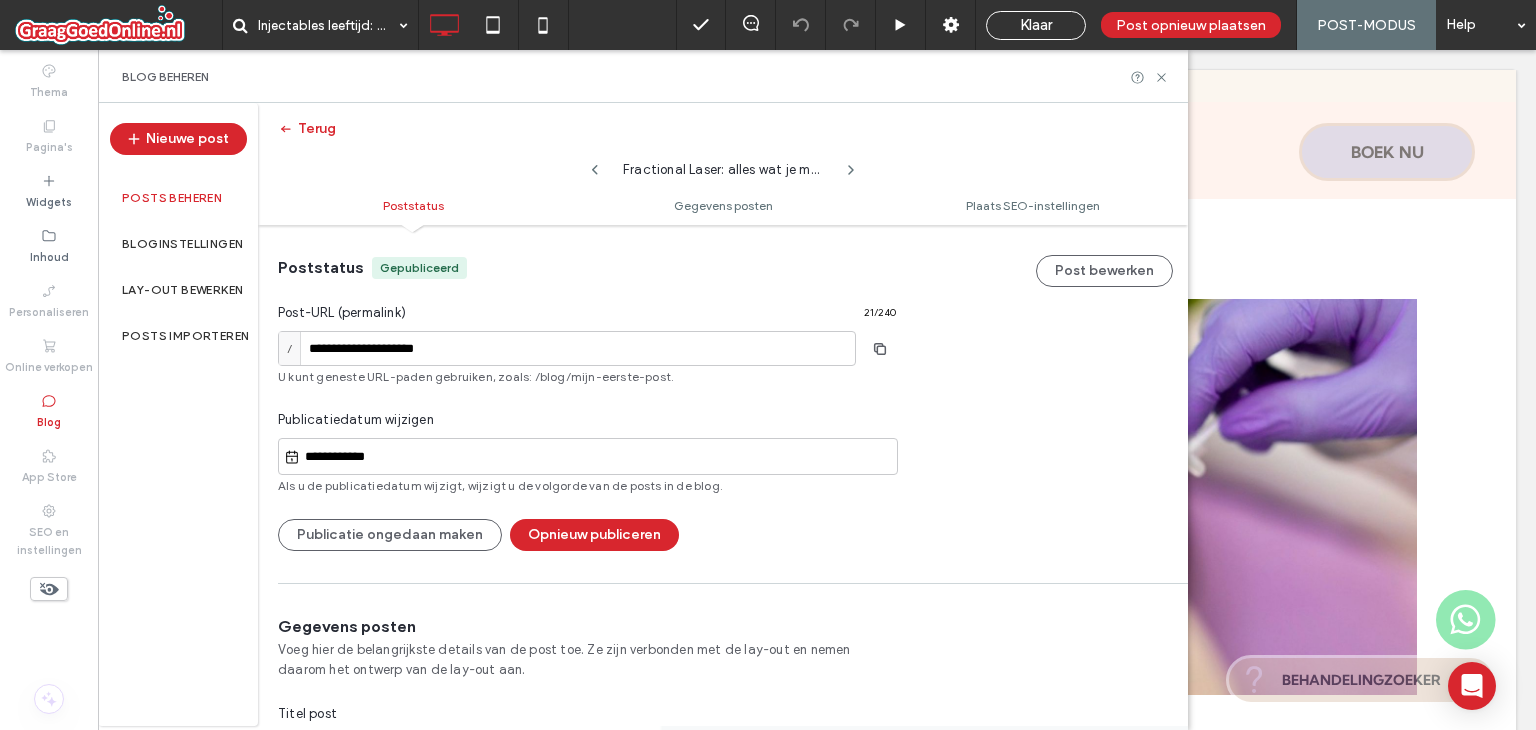 click 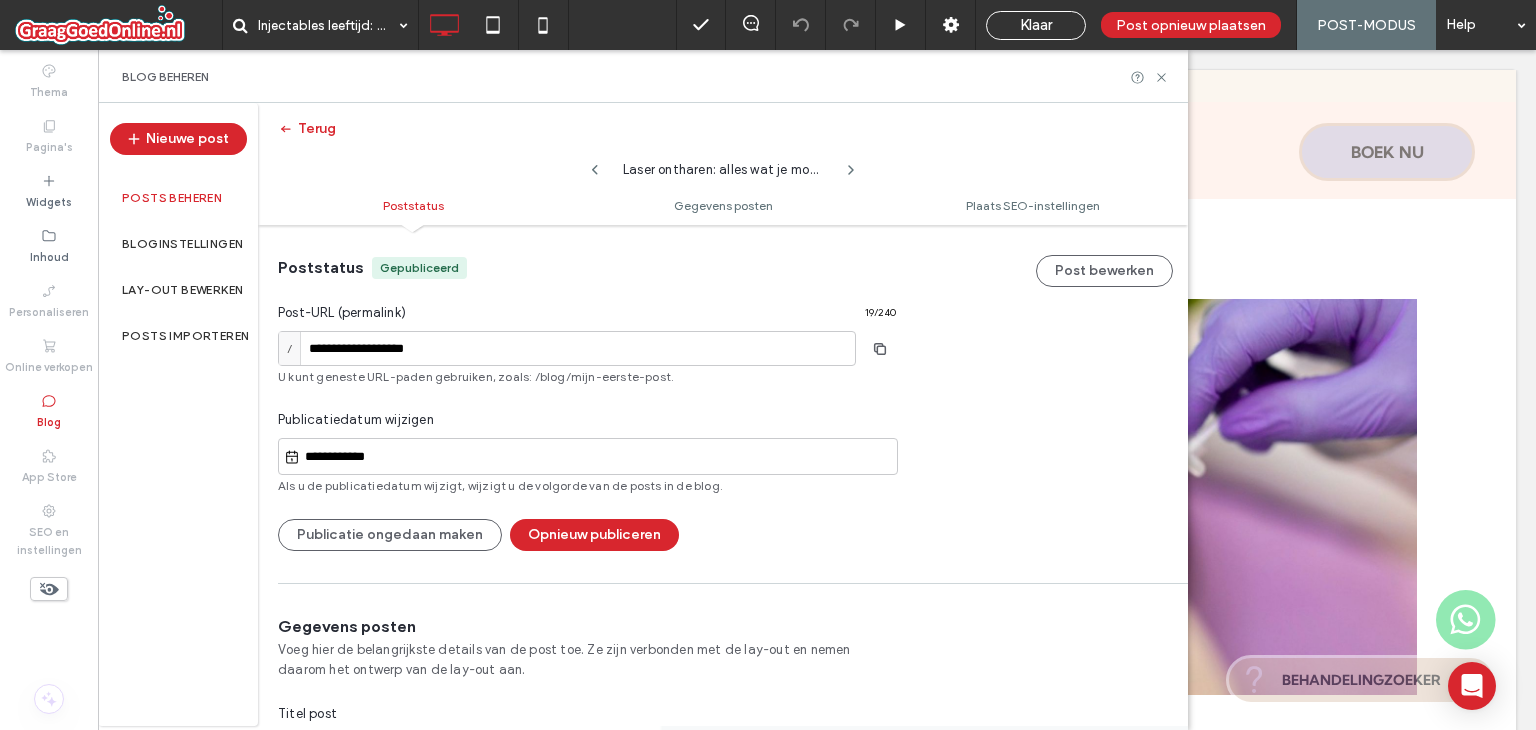 click 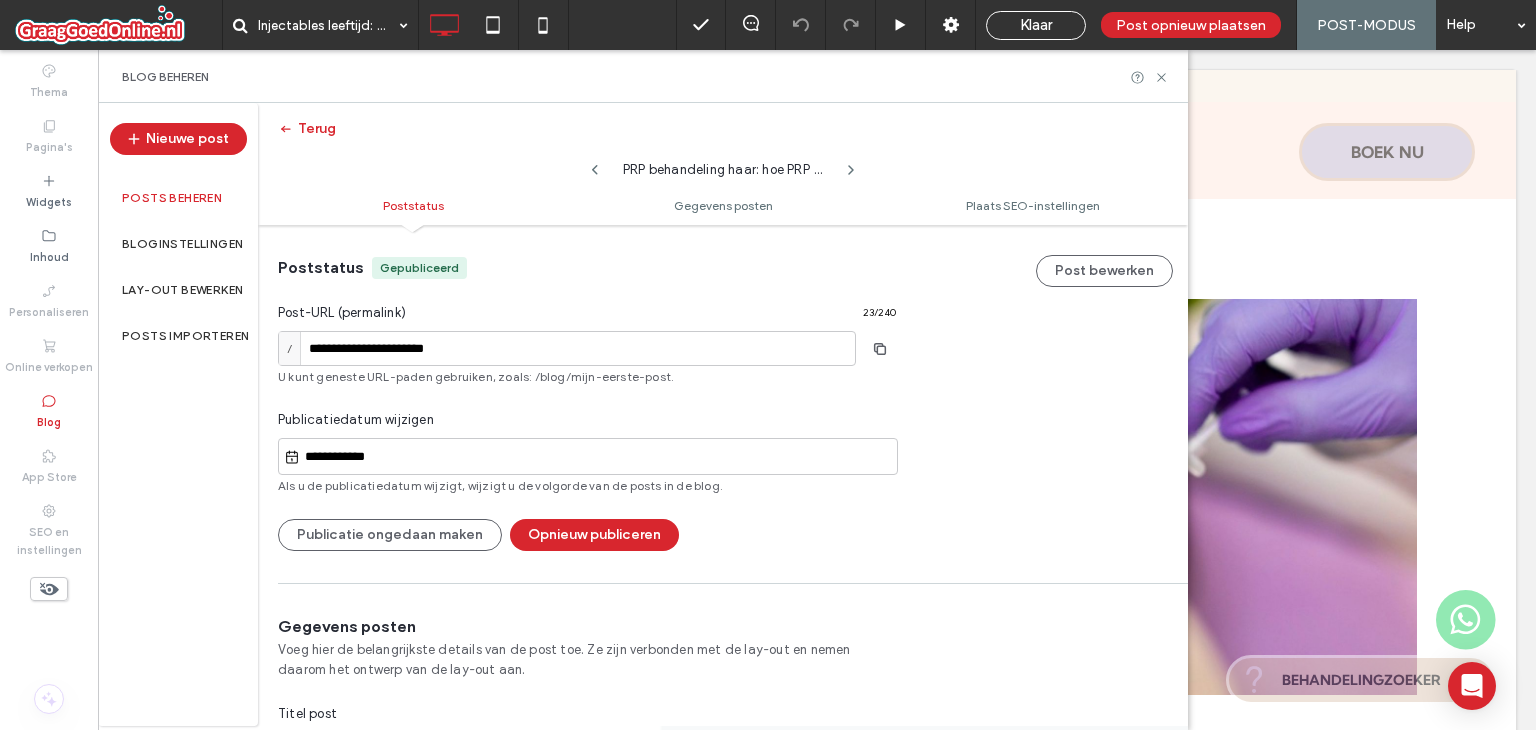 click 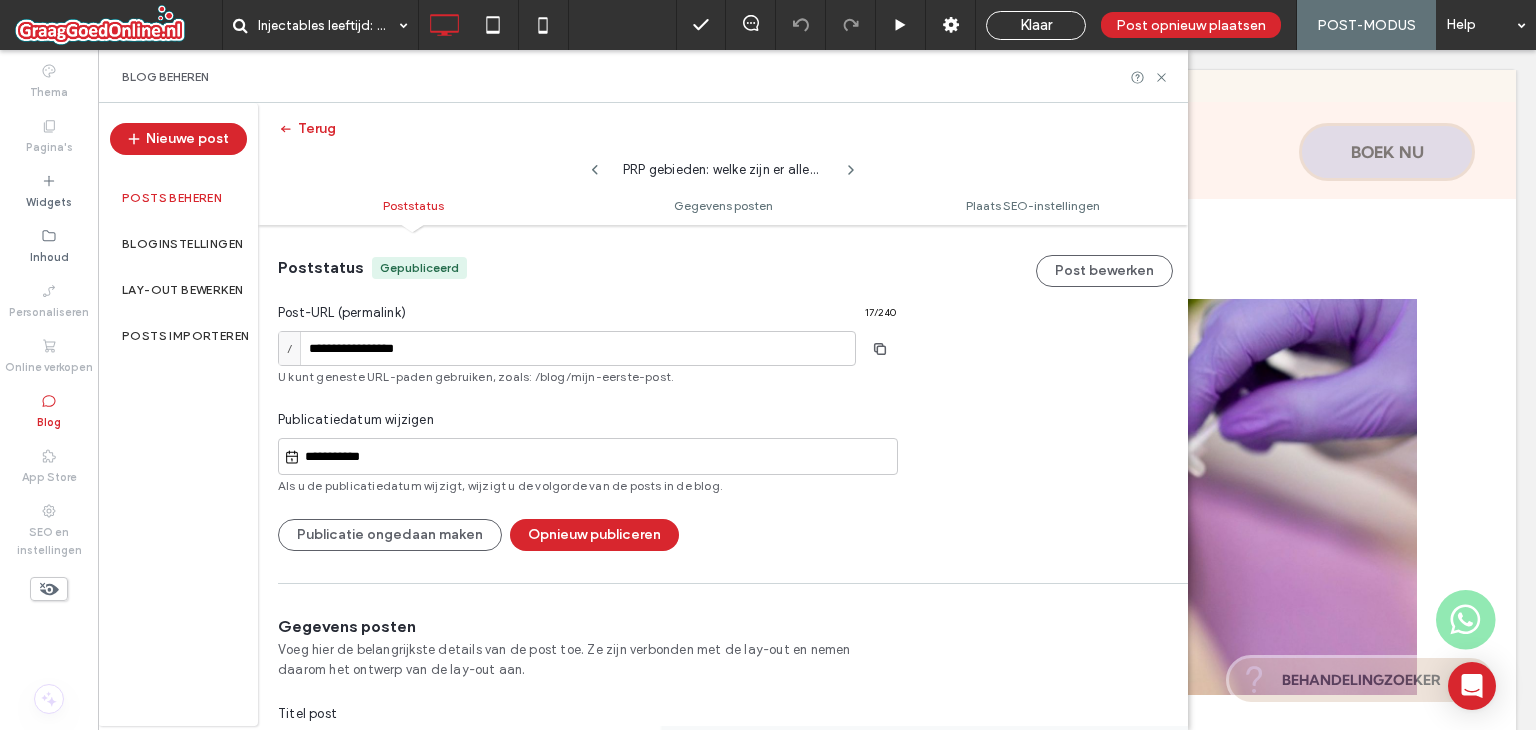 click 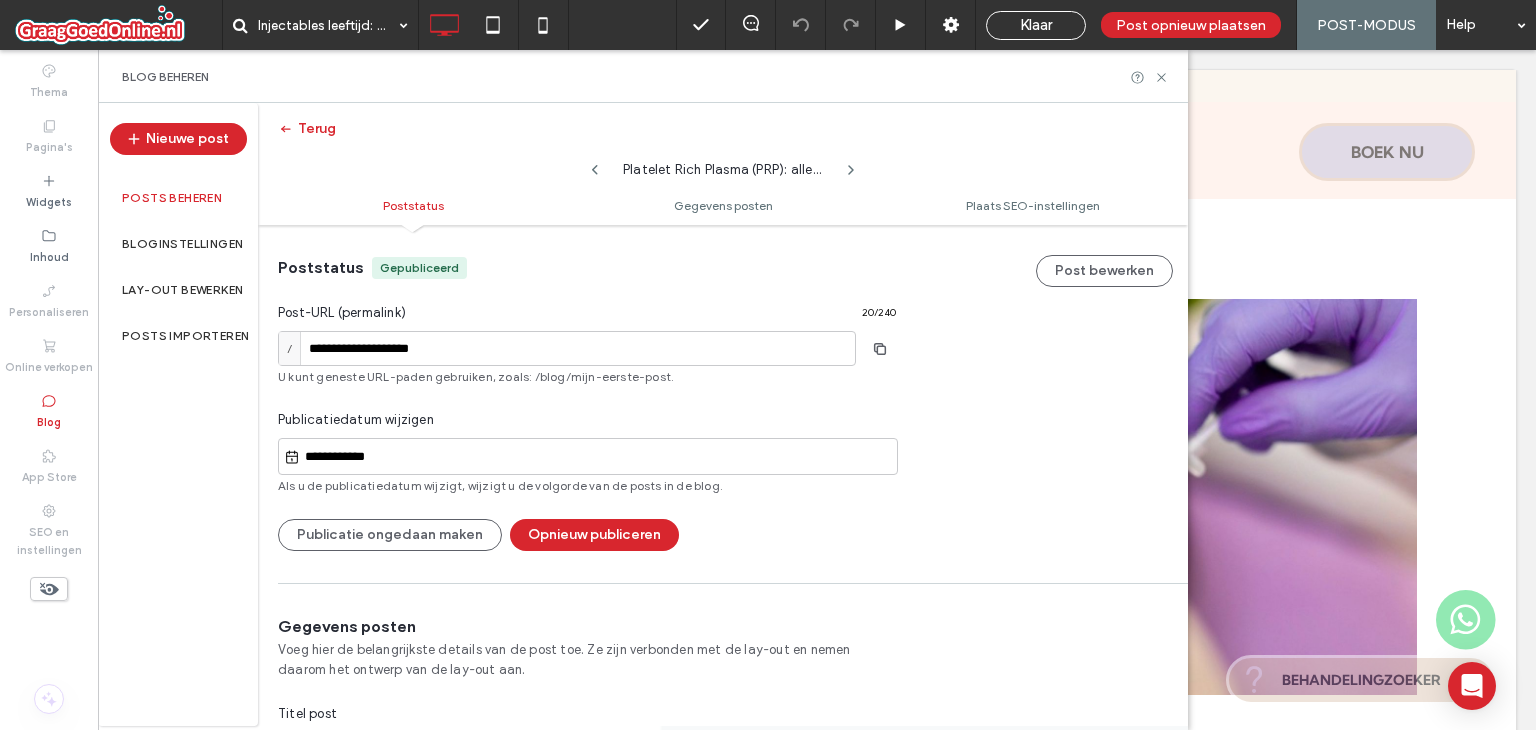 click 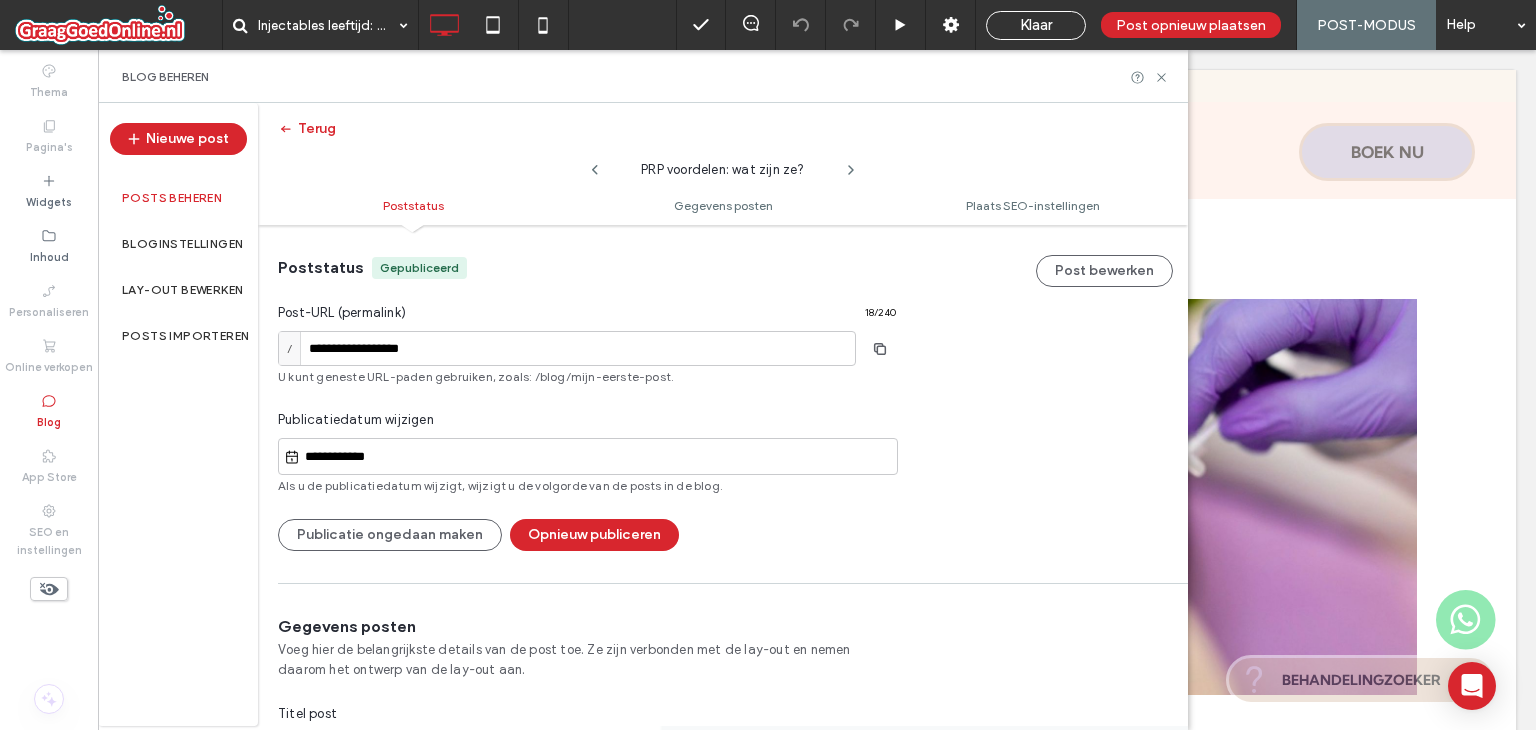 click 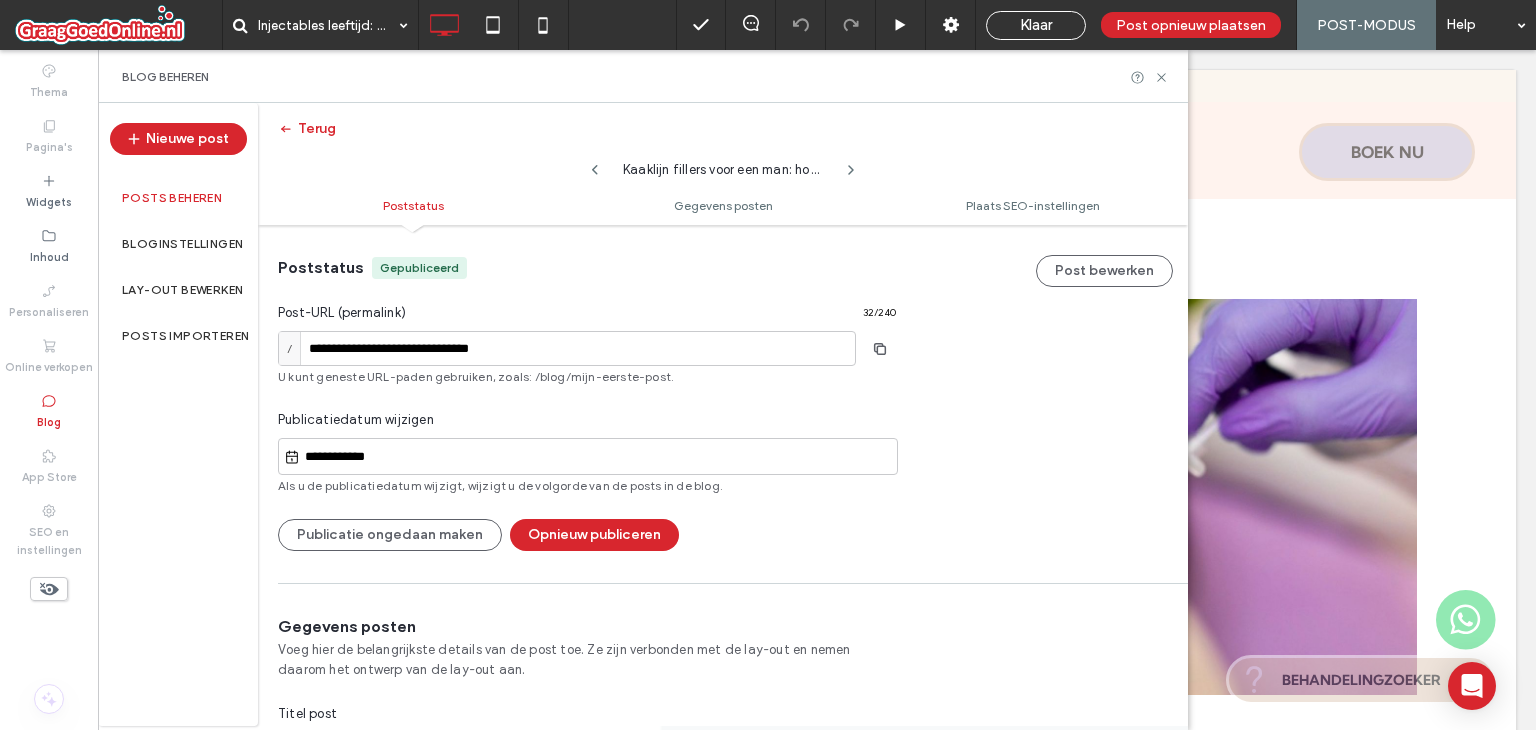 click 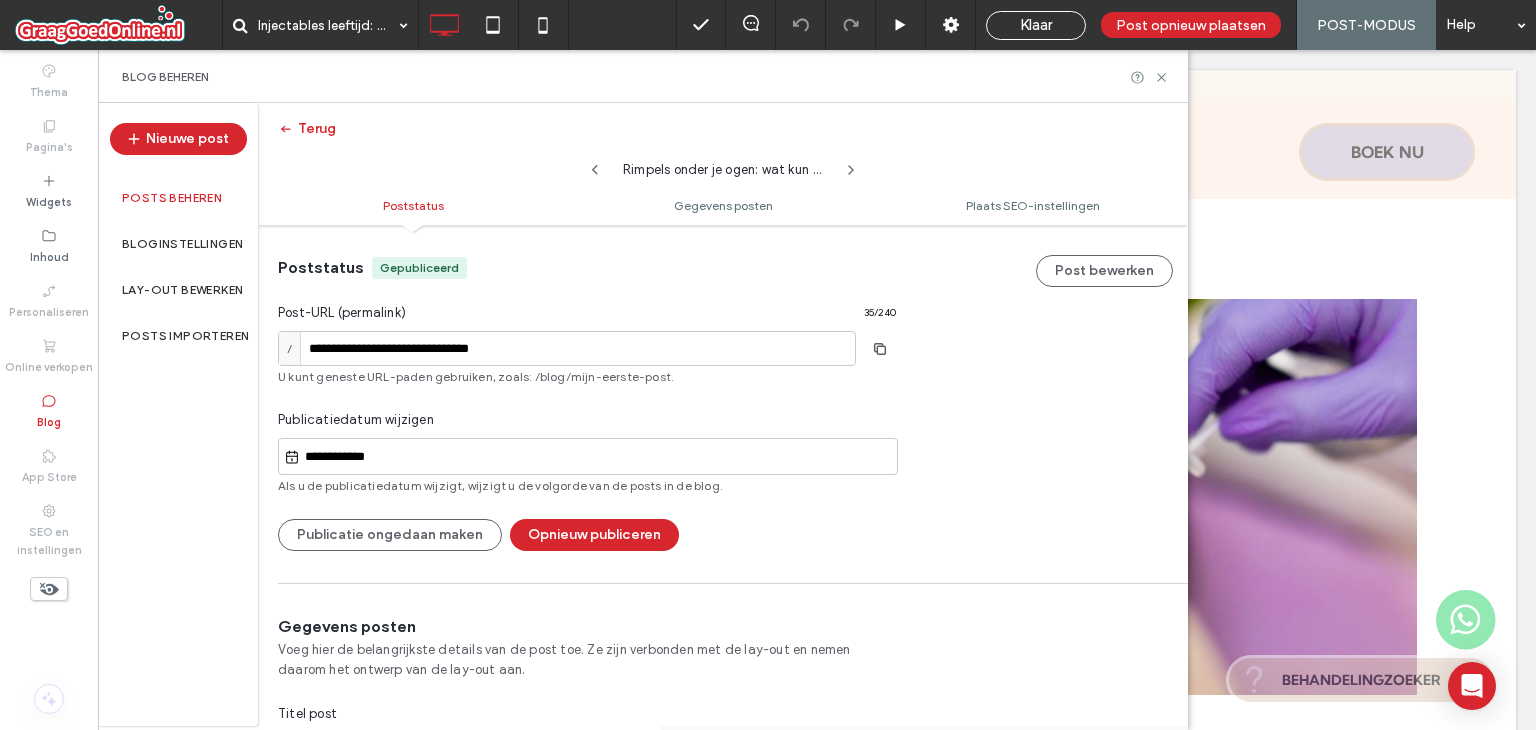 type on "**********" 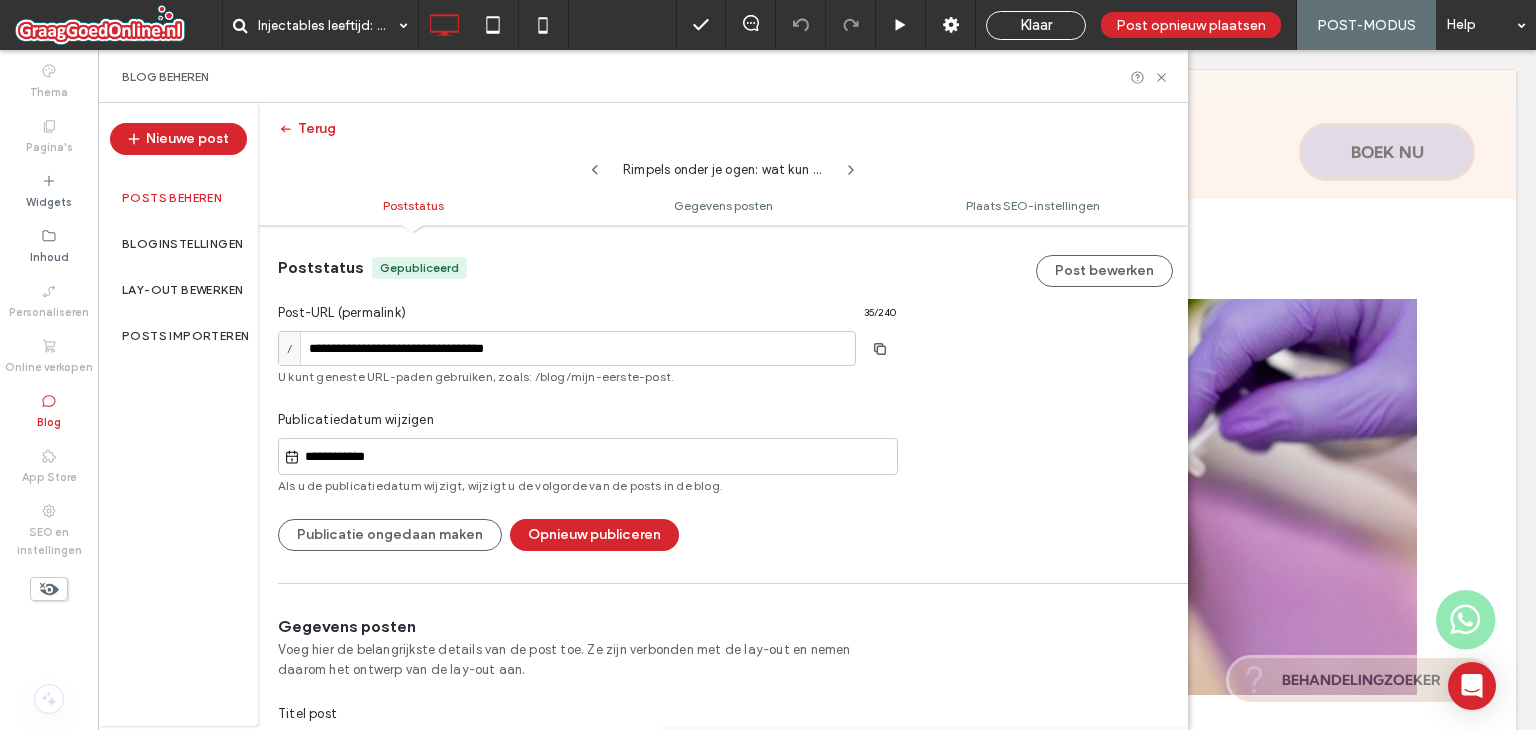 click 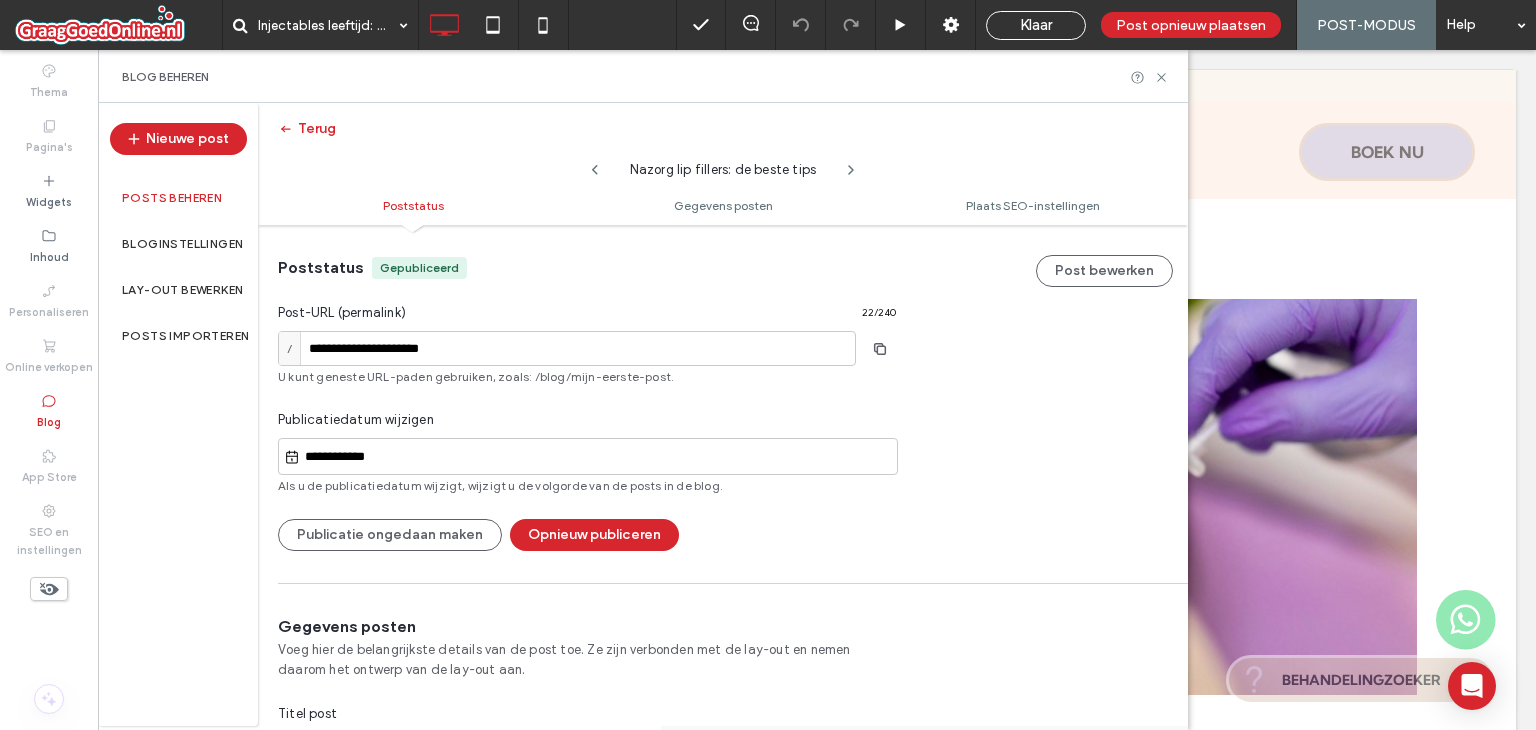 click 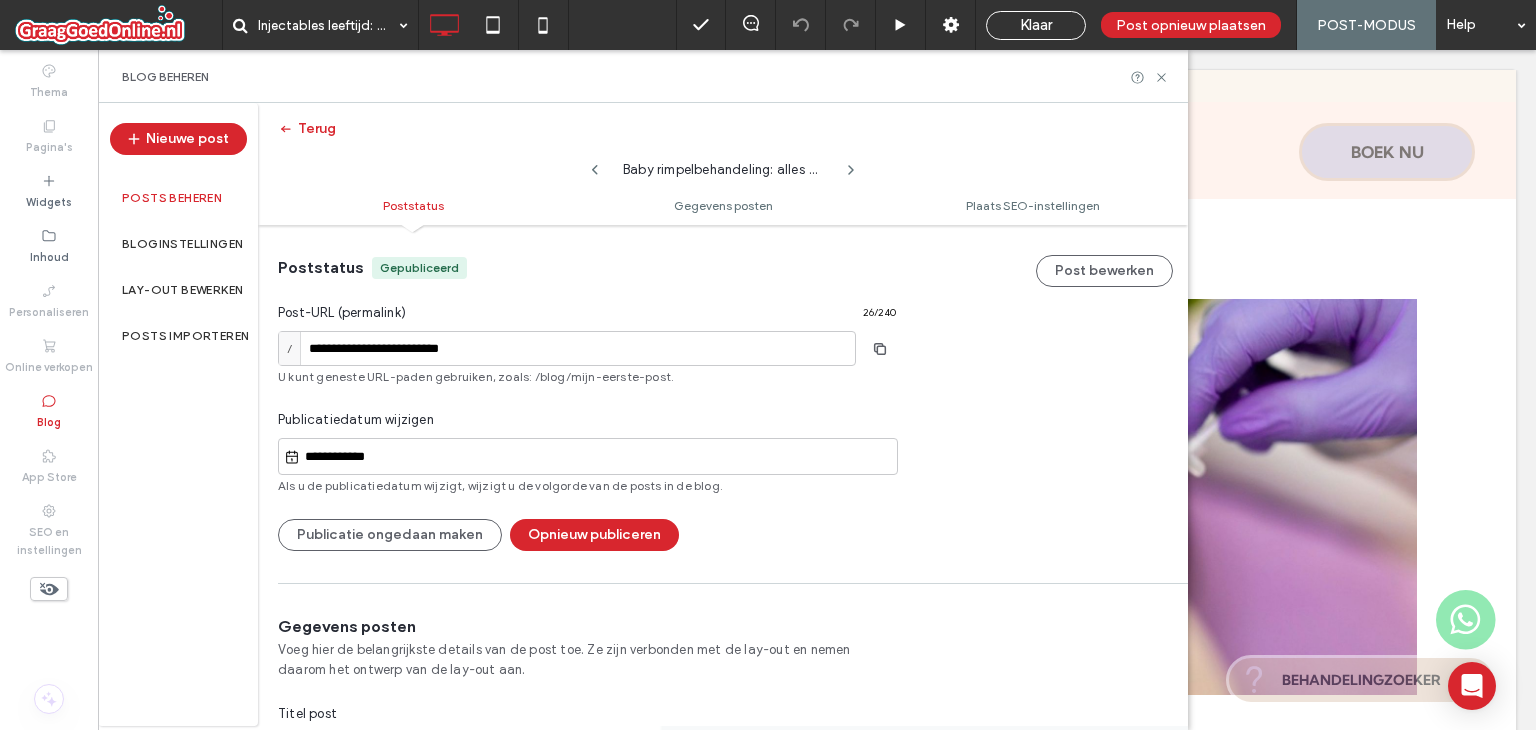 click 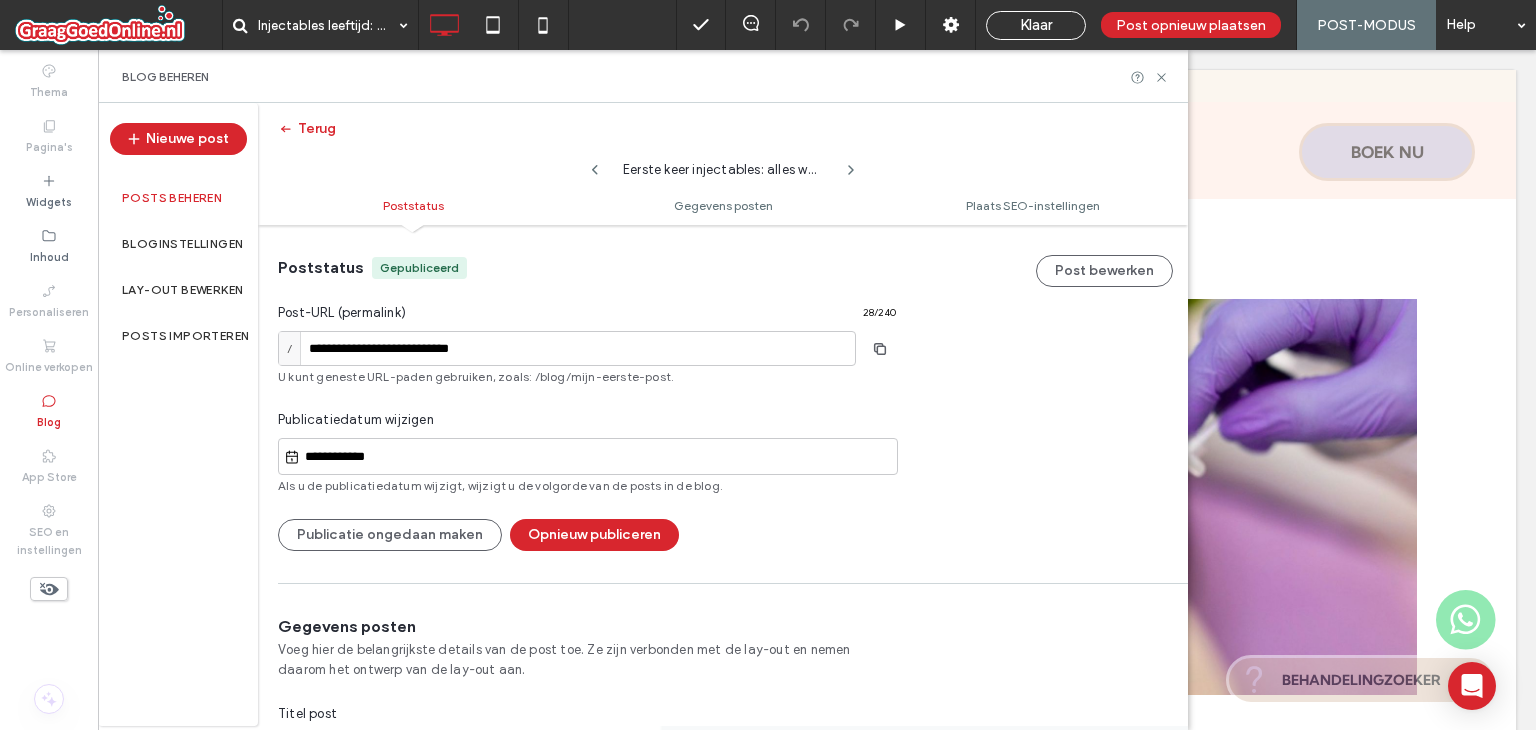 click 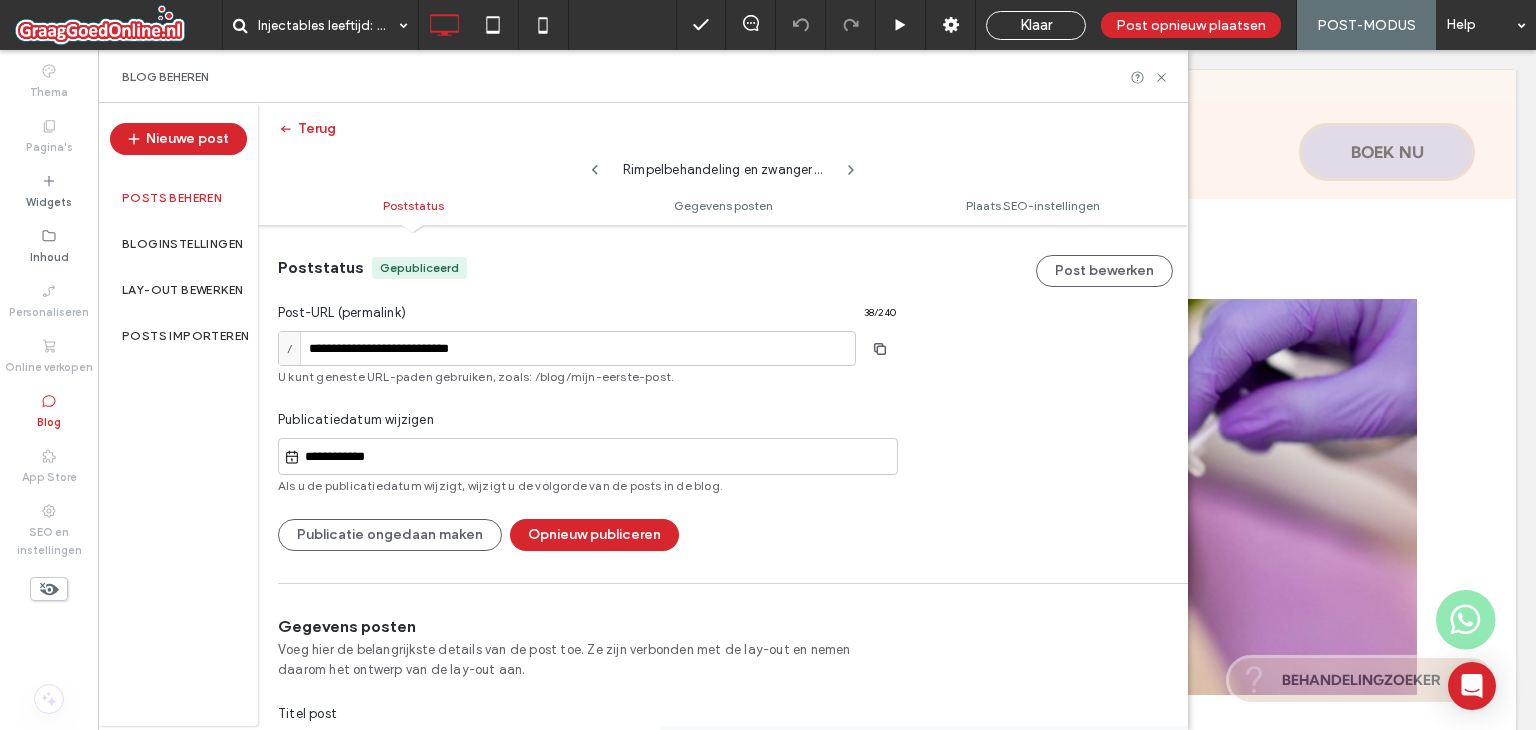type on "**********" 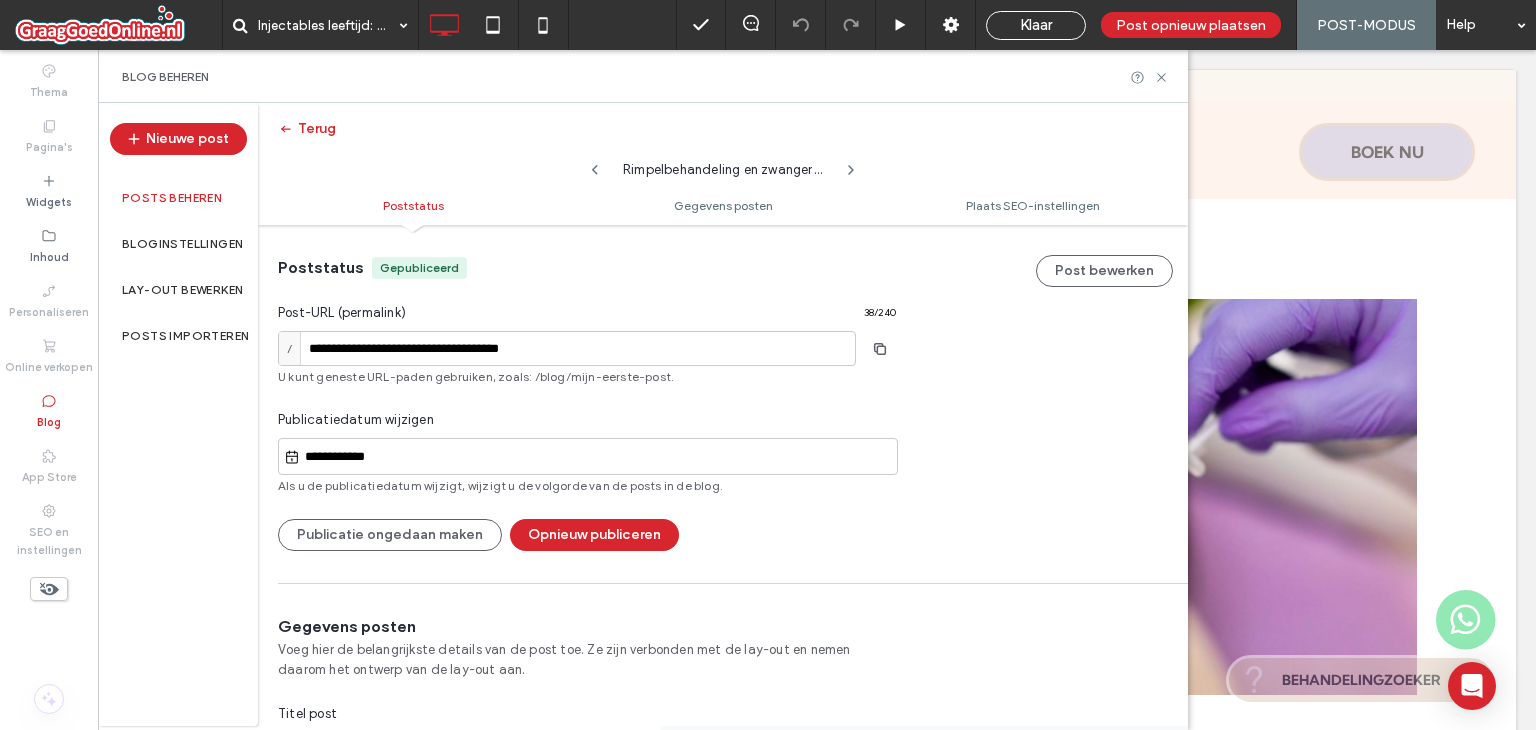 click 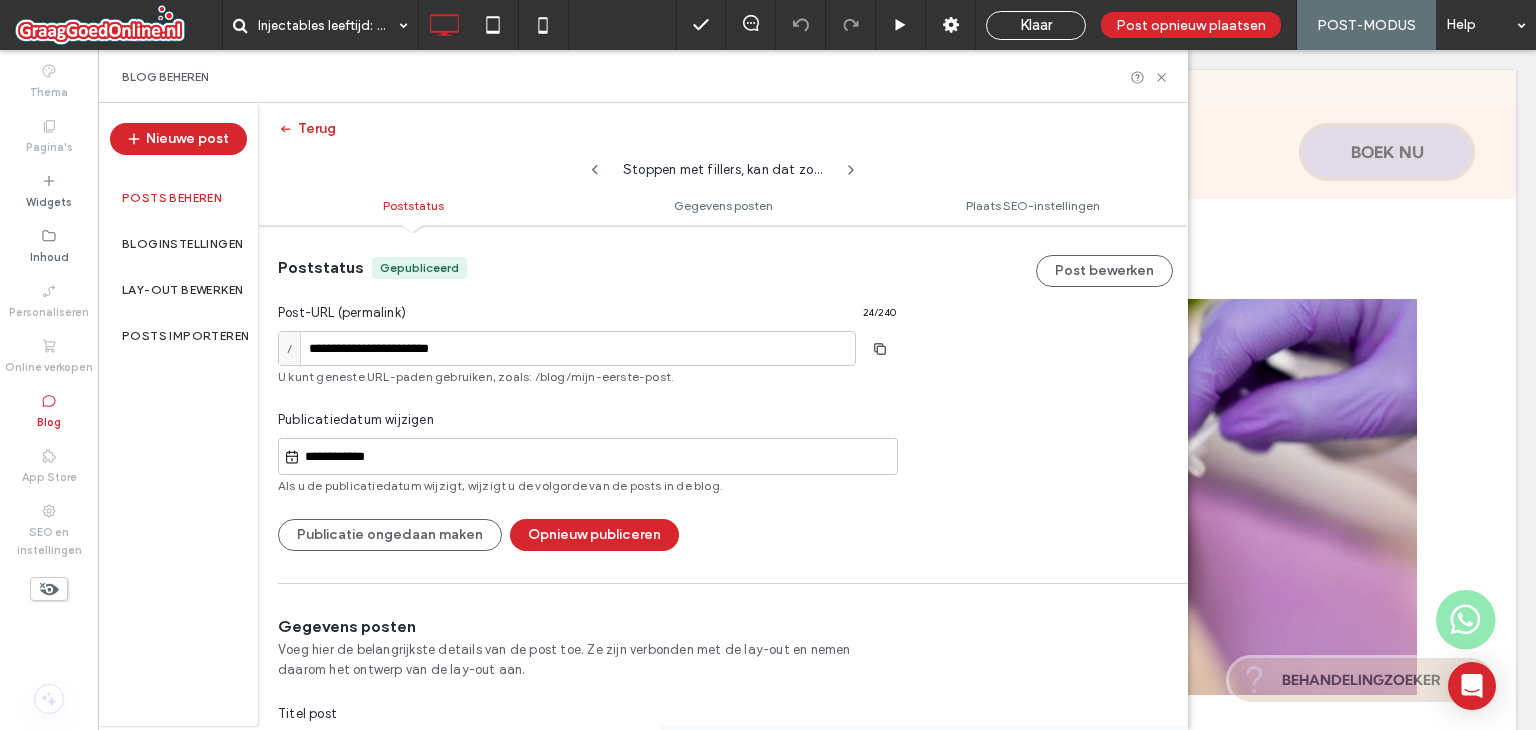 click 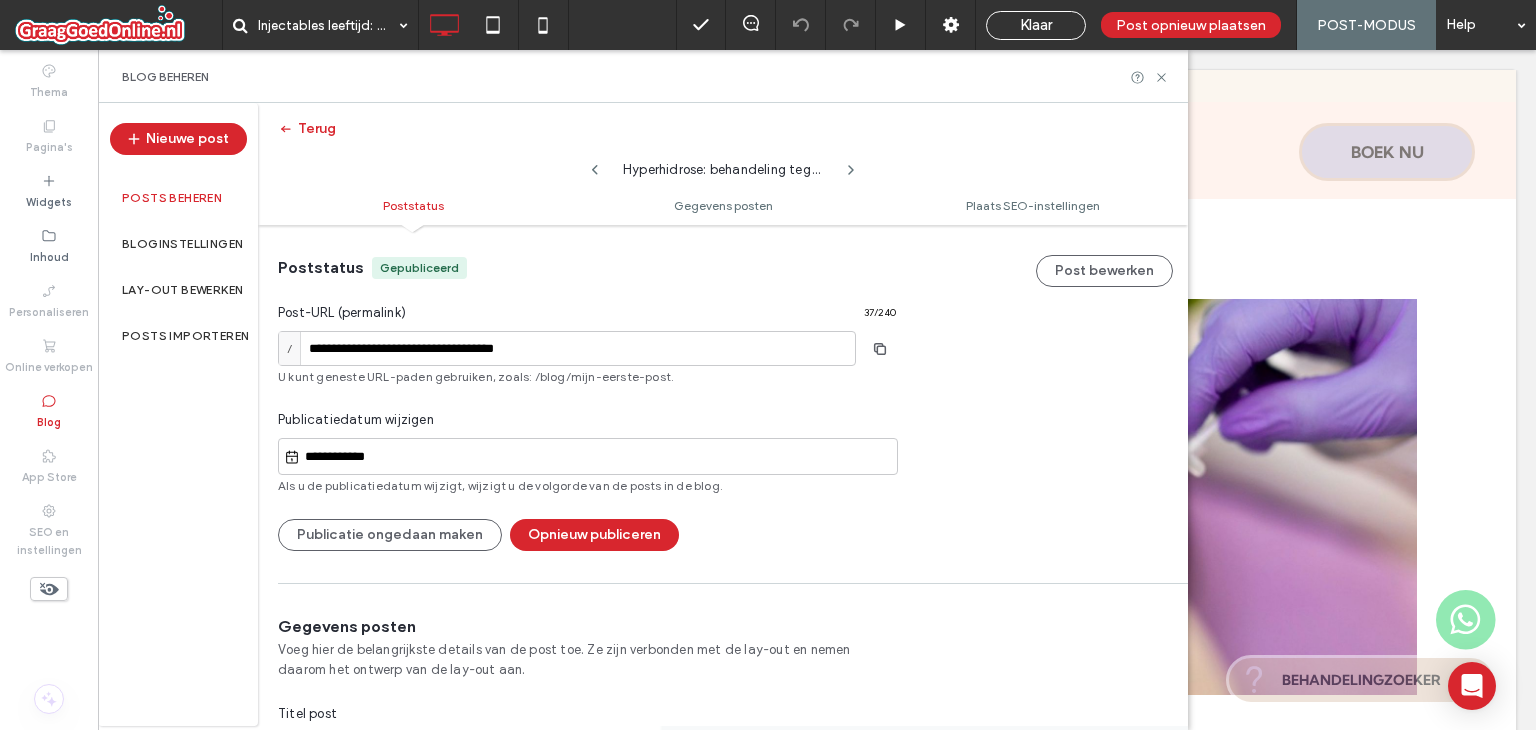 click 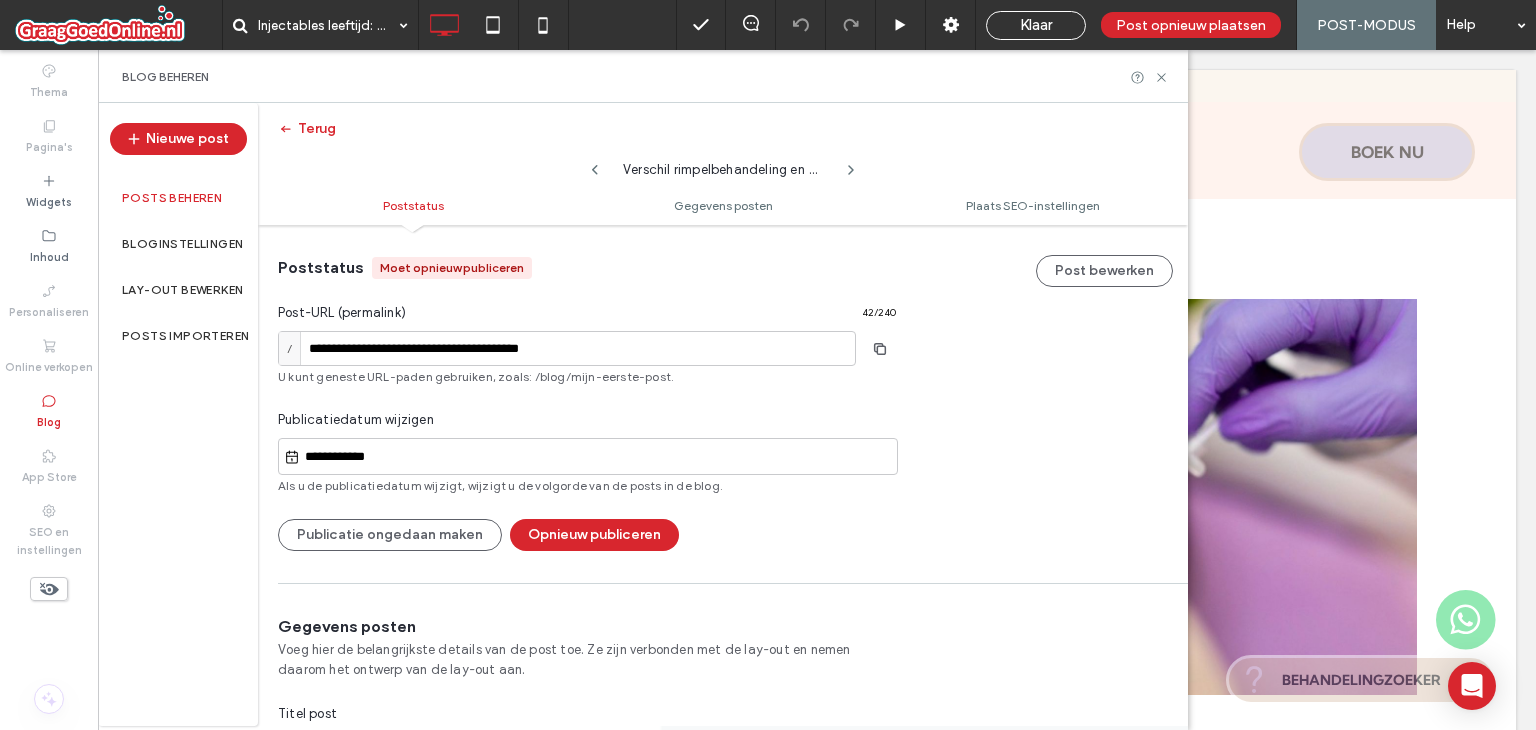 click 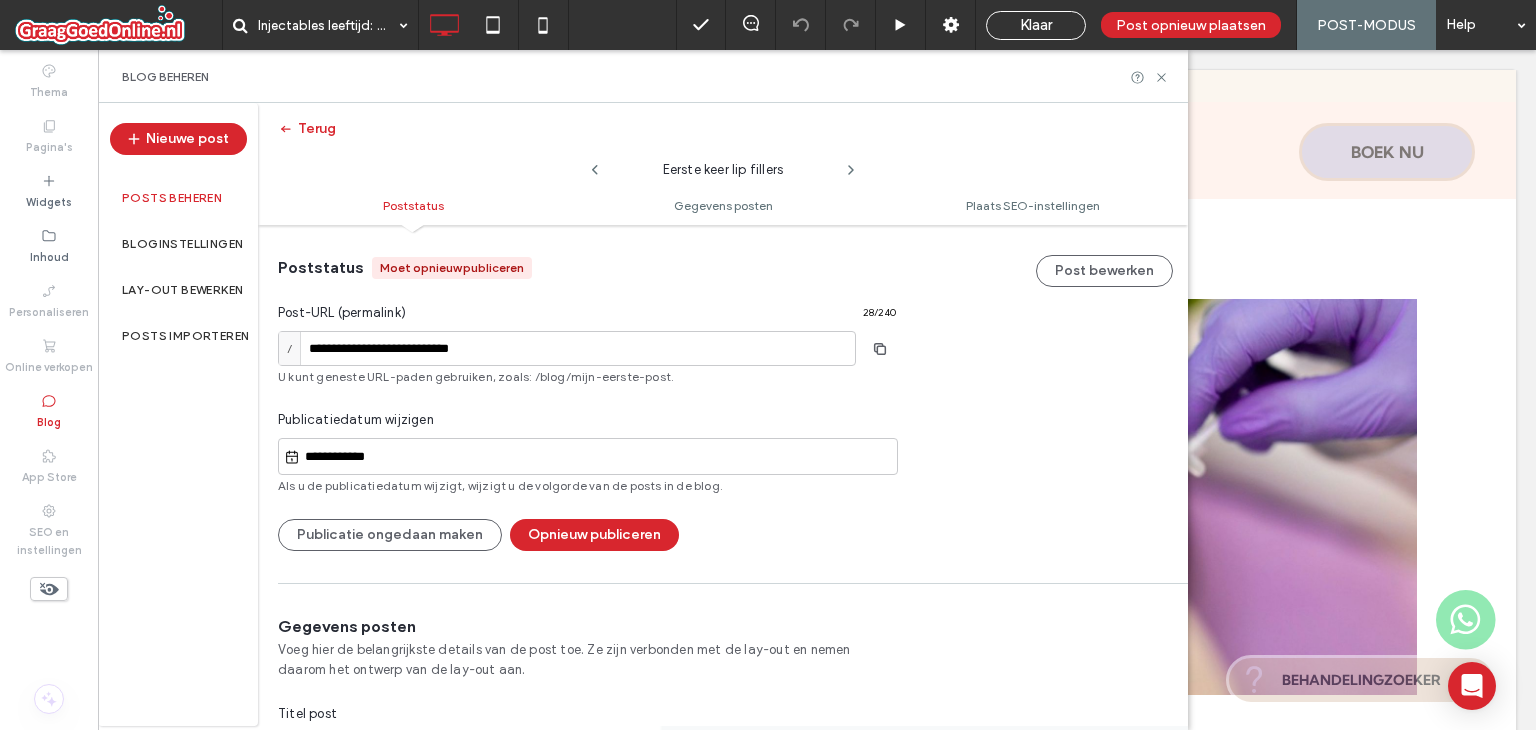 click 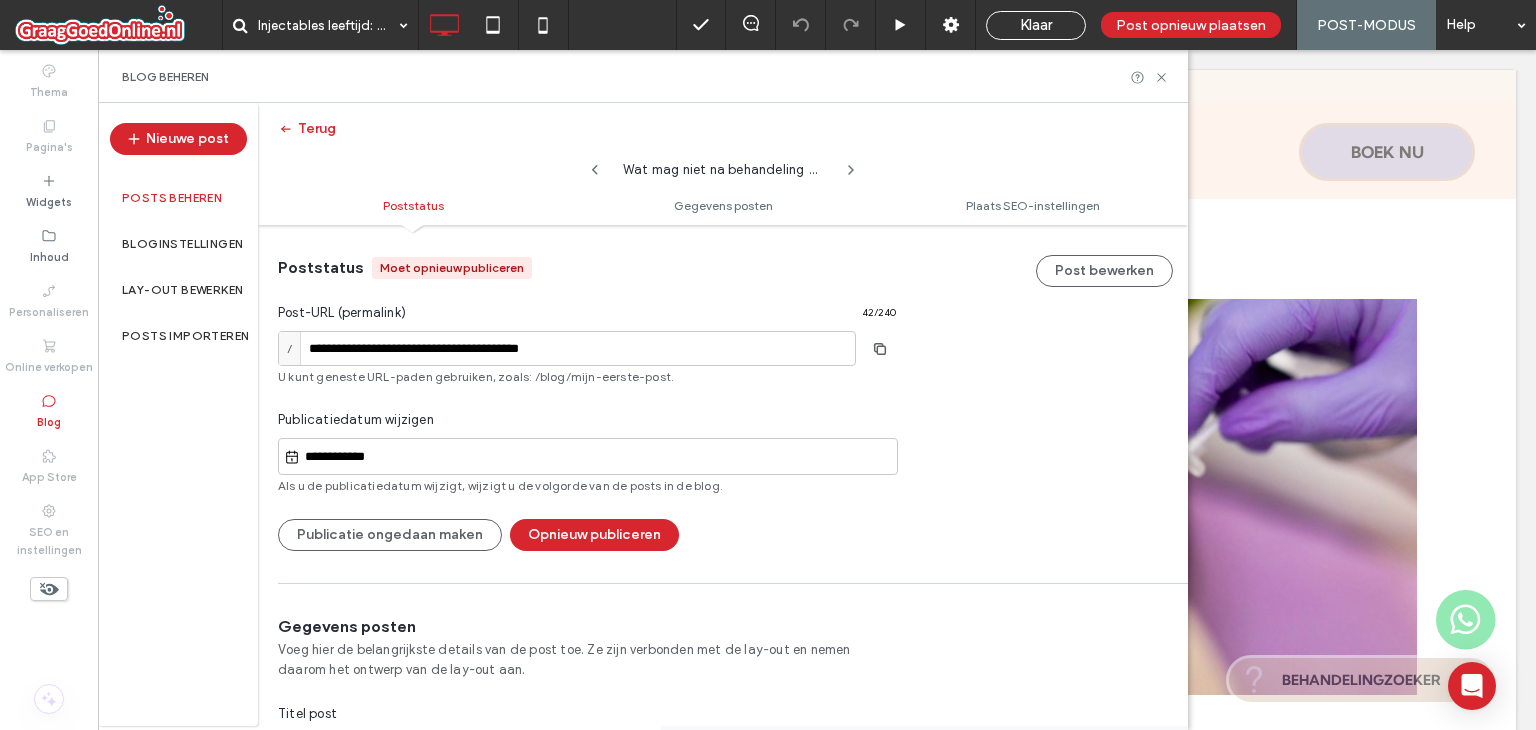 click 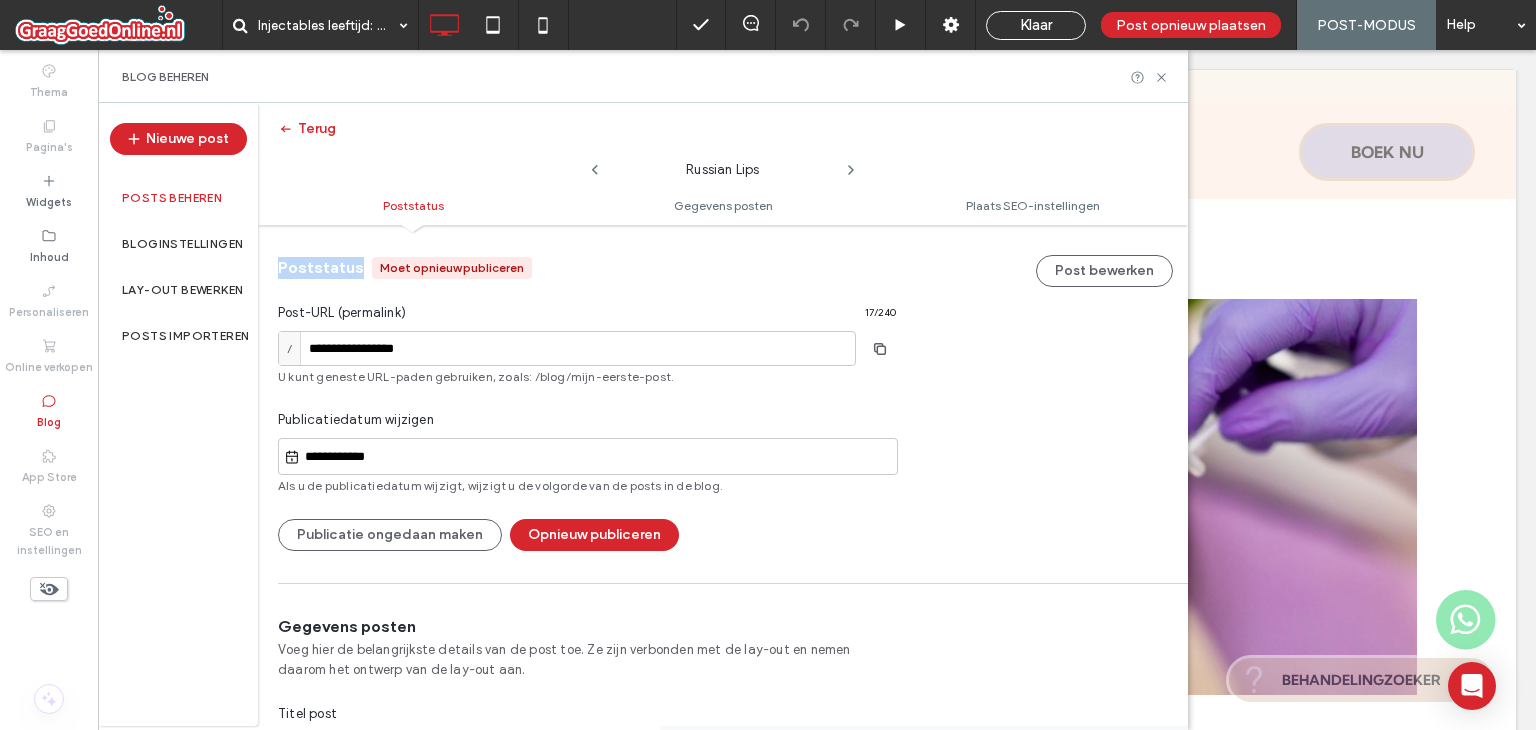 click 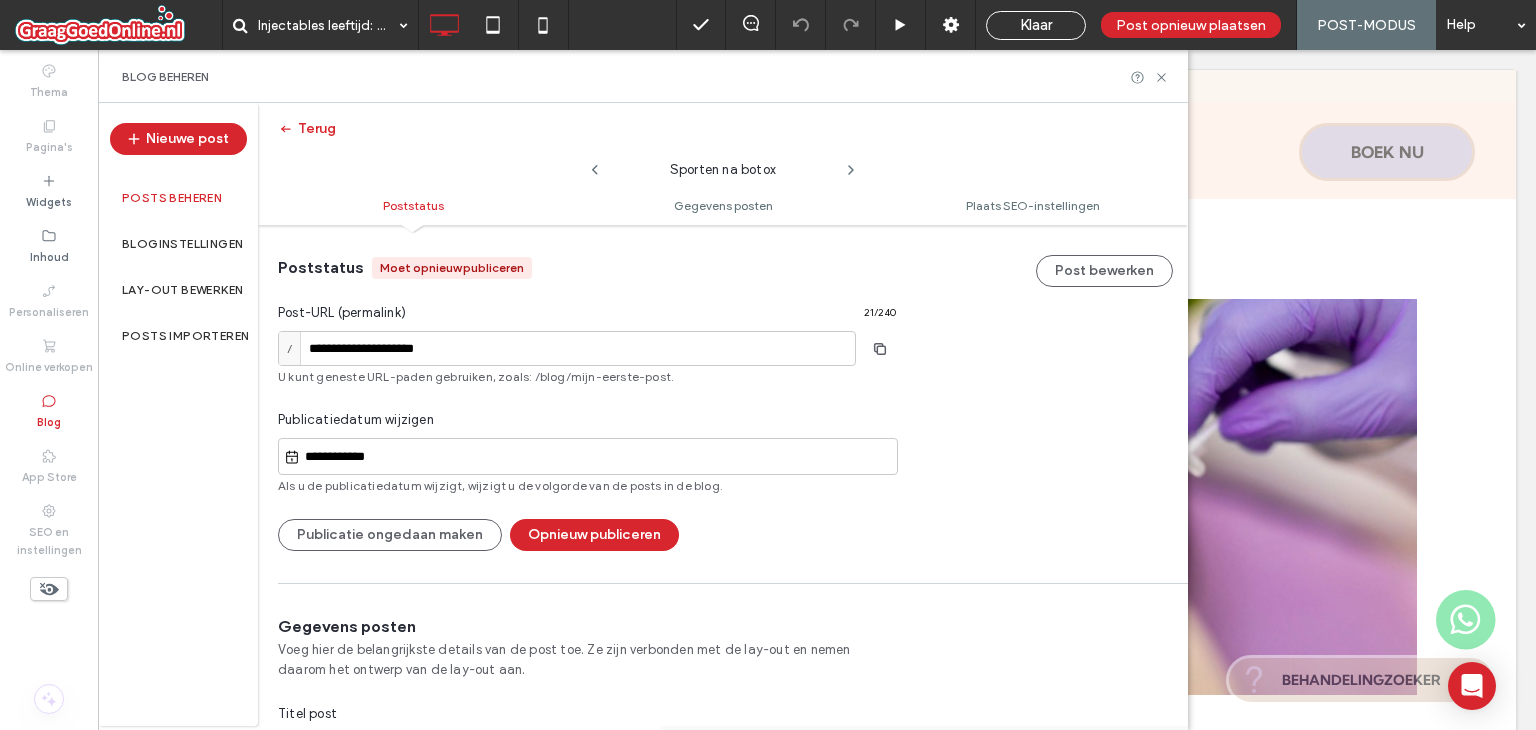click 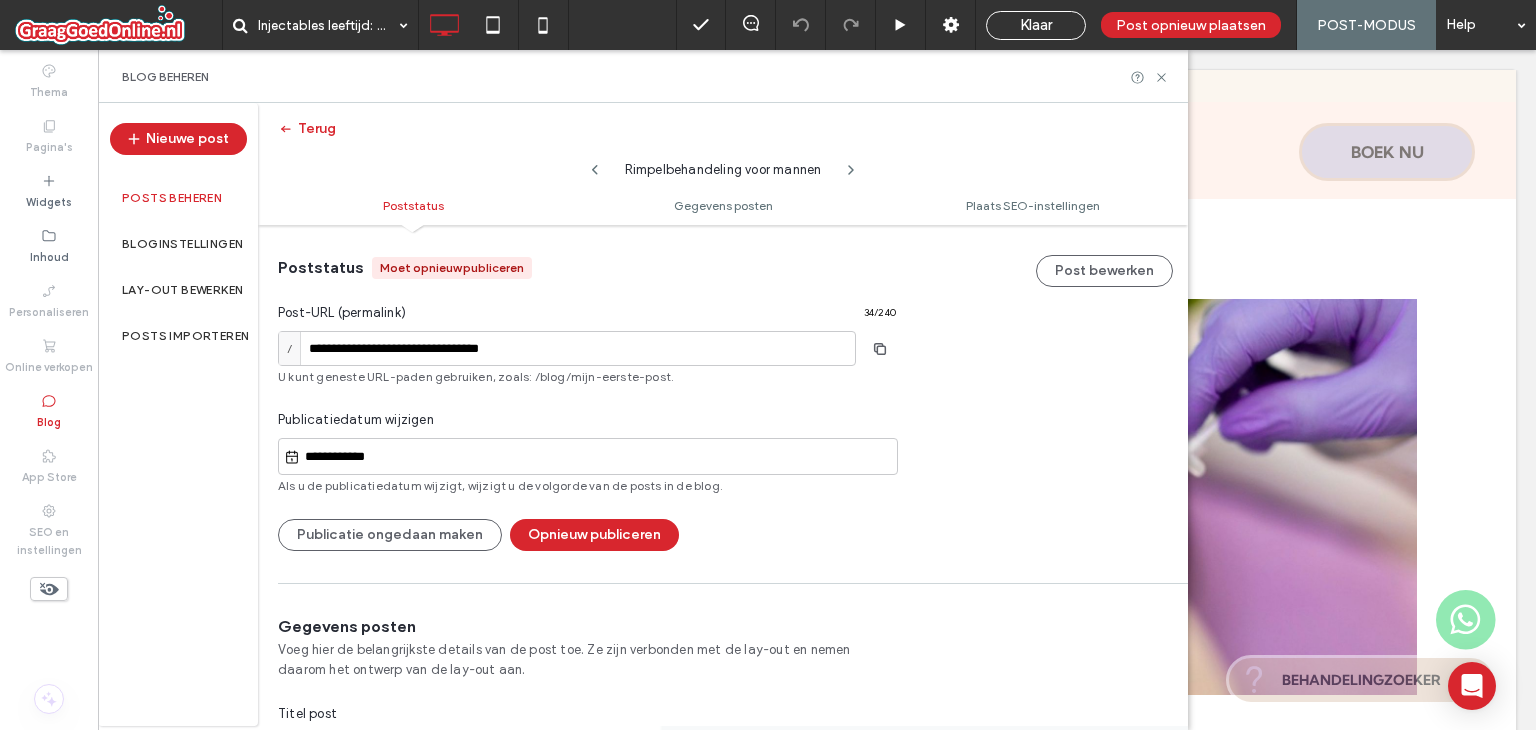 click 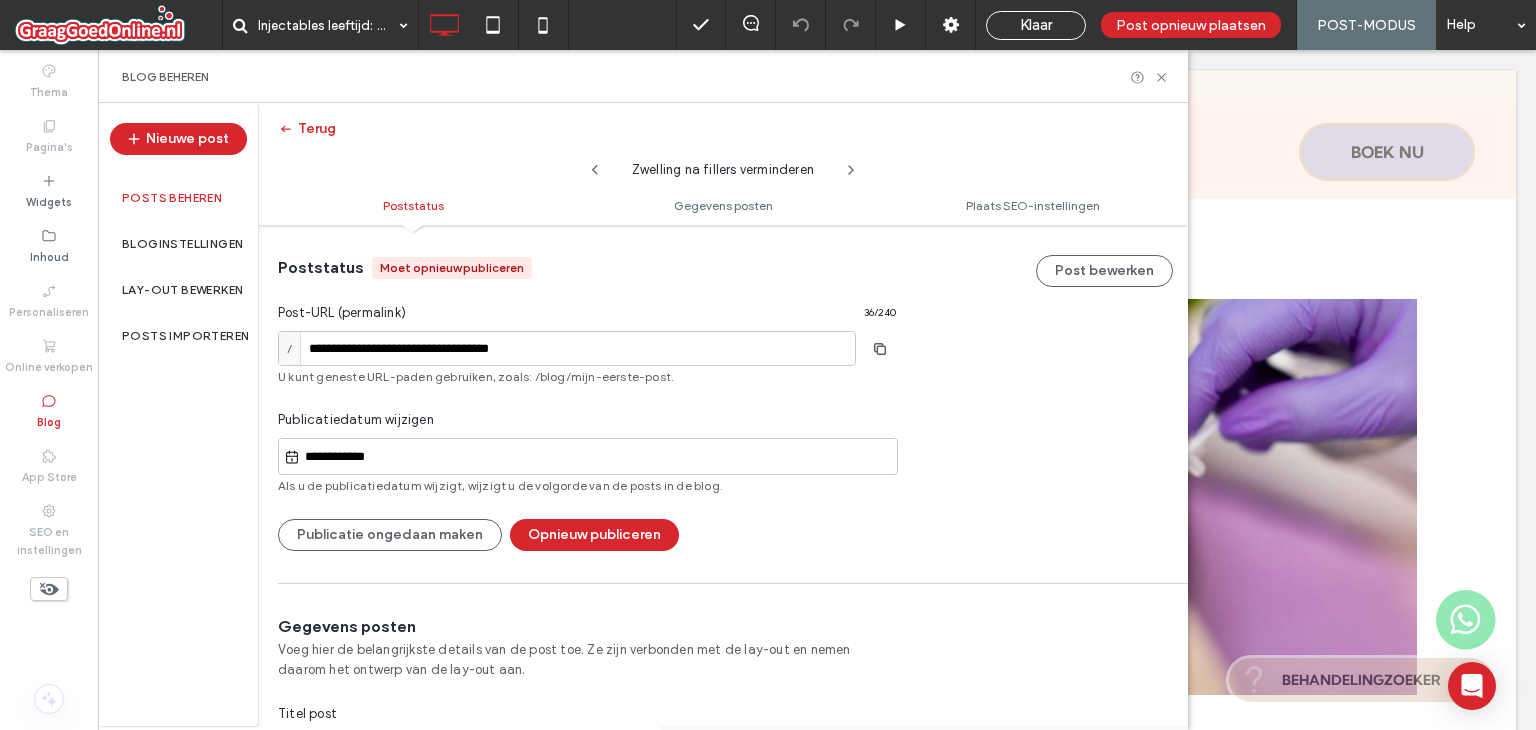 click 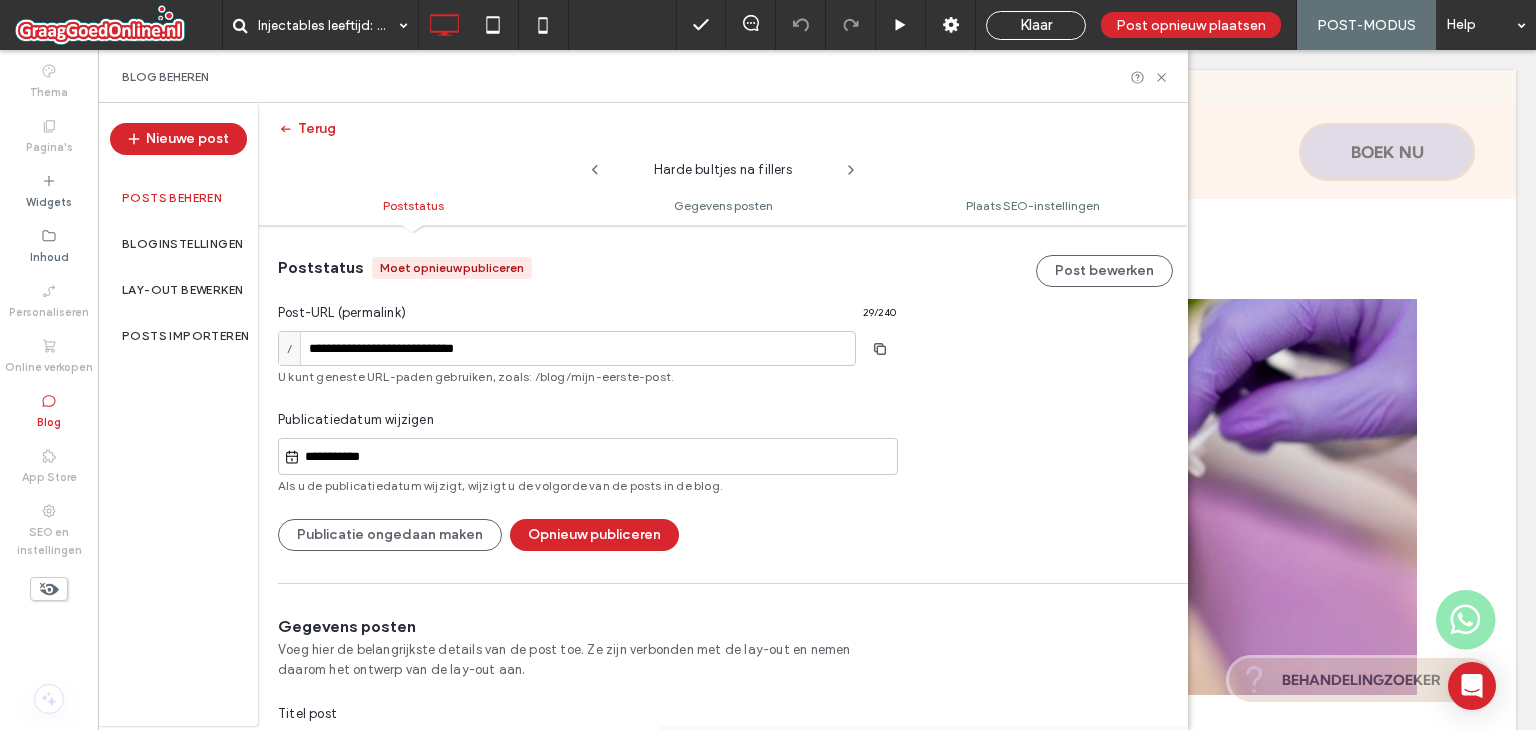 click 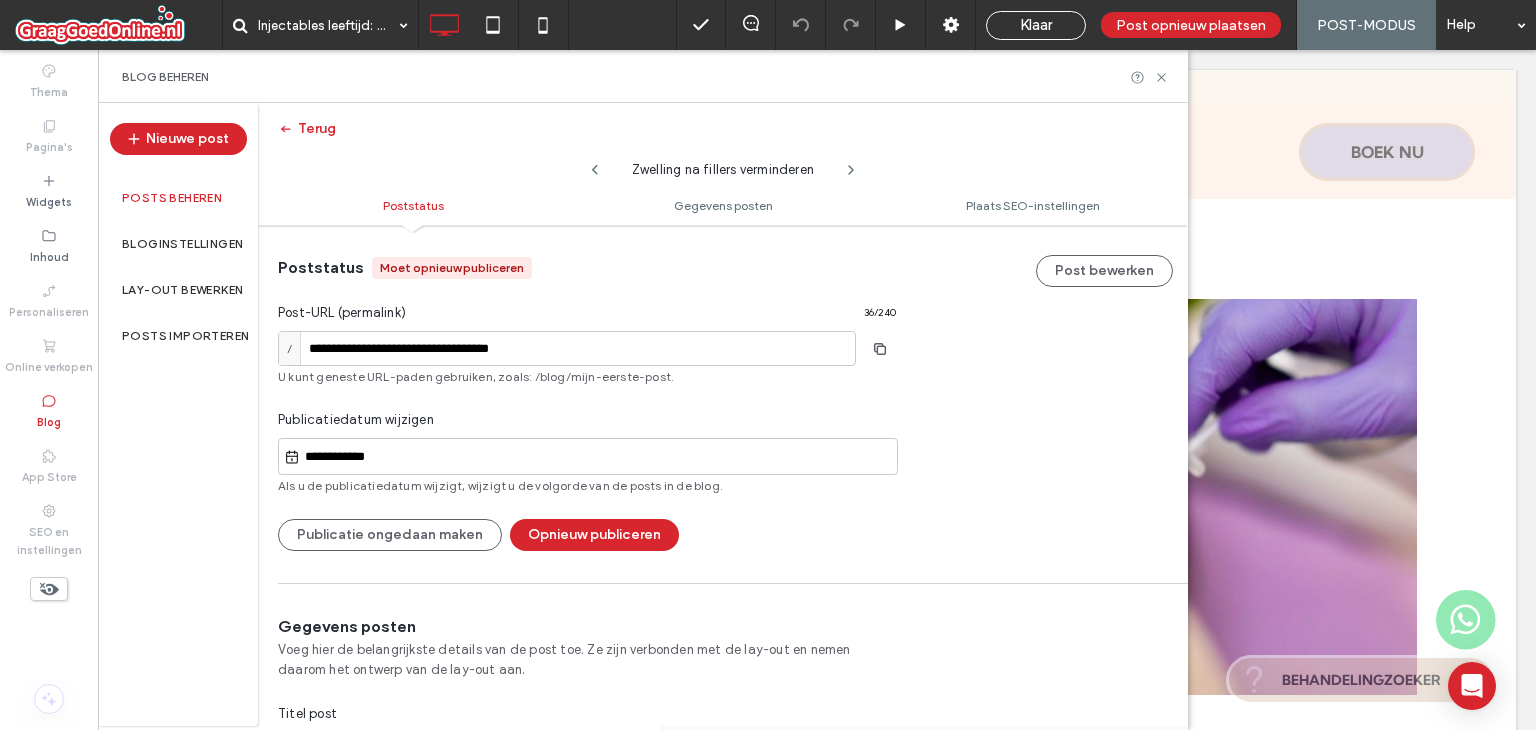 click 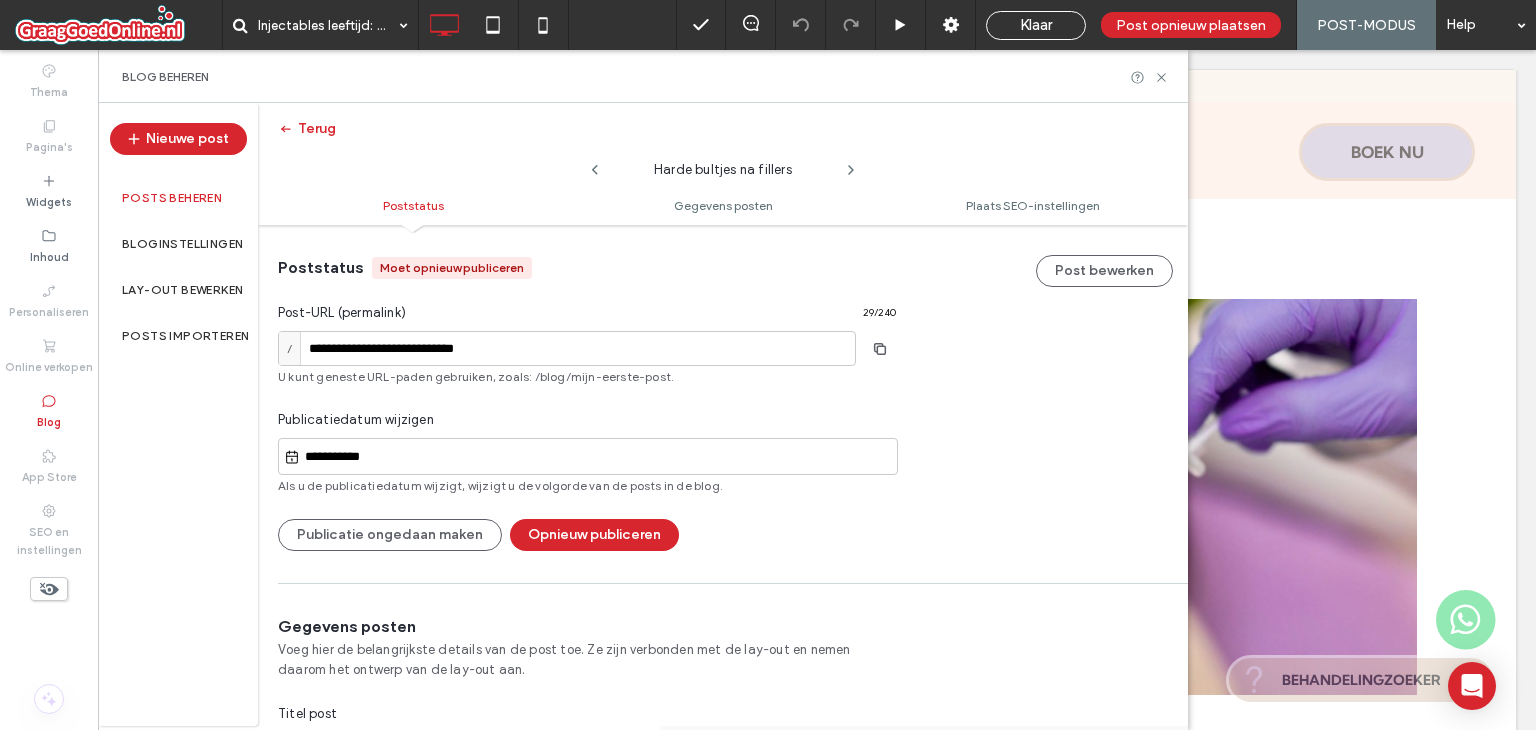 click at bounding box center (851, 165) 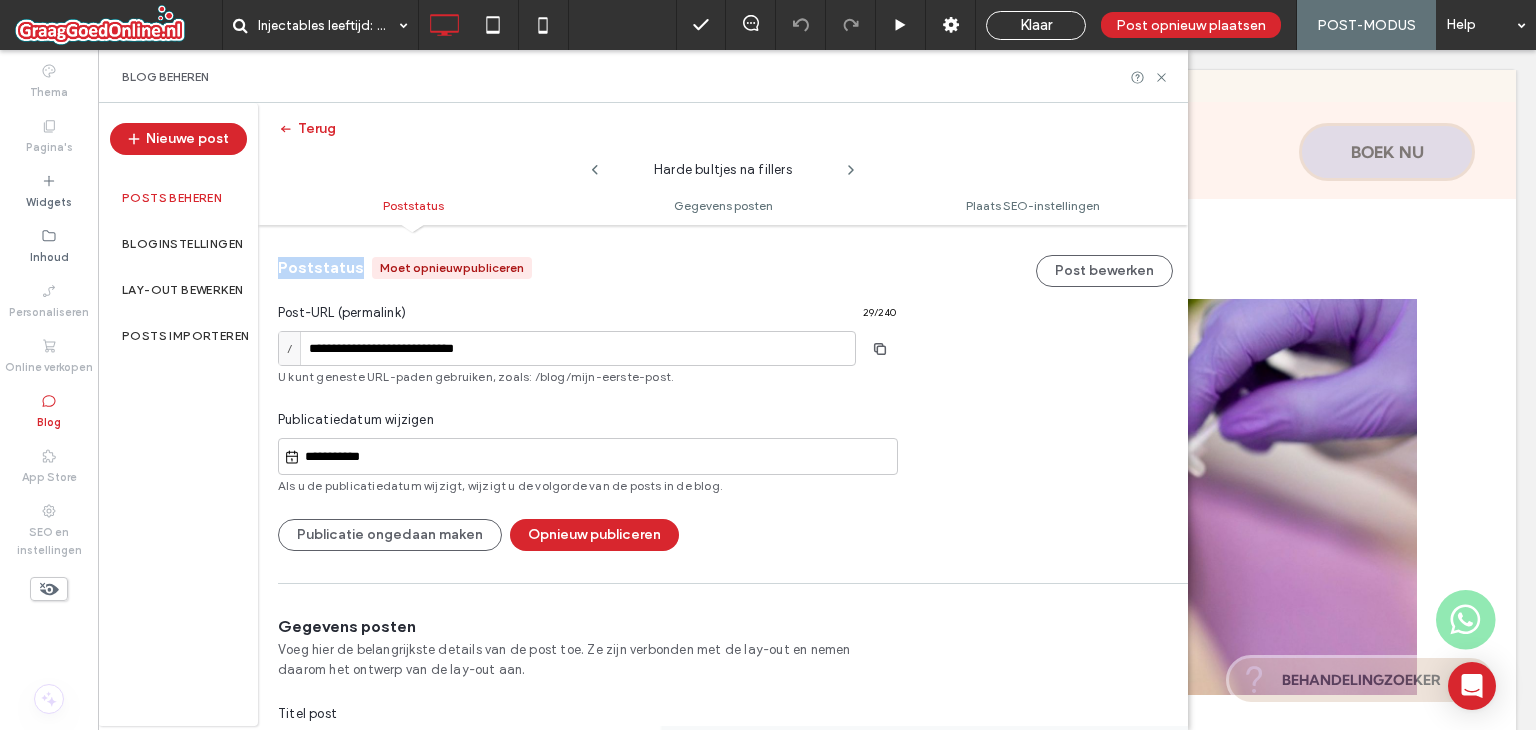 click at bounding box center [851, 165] 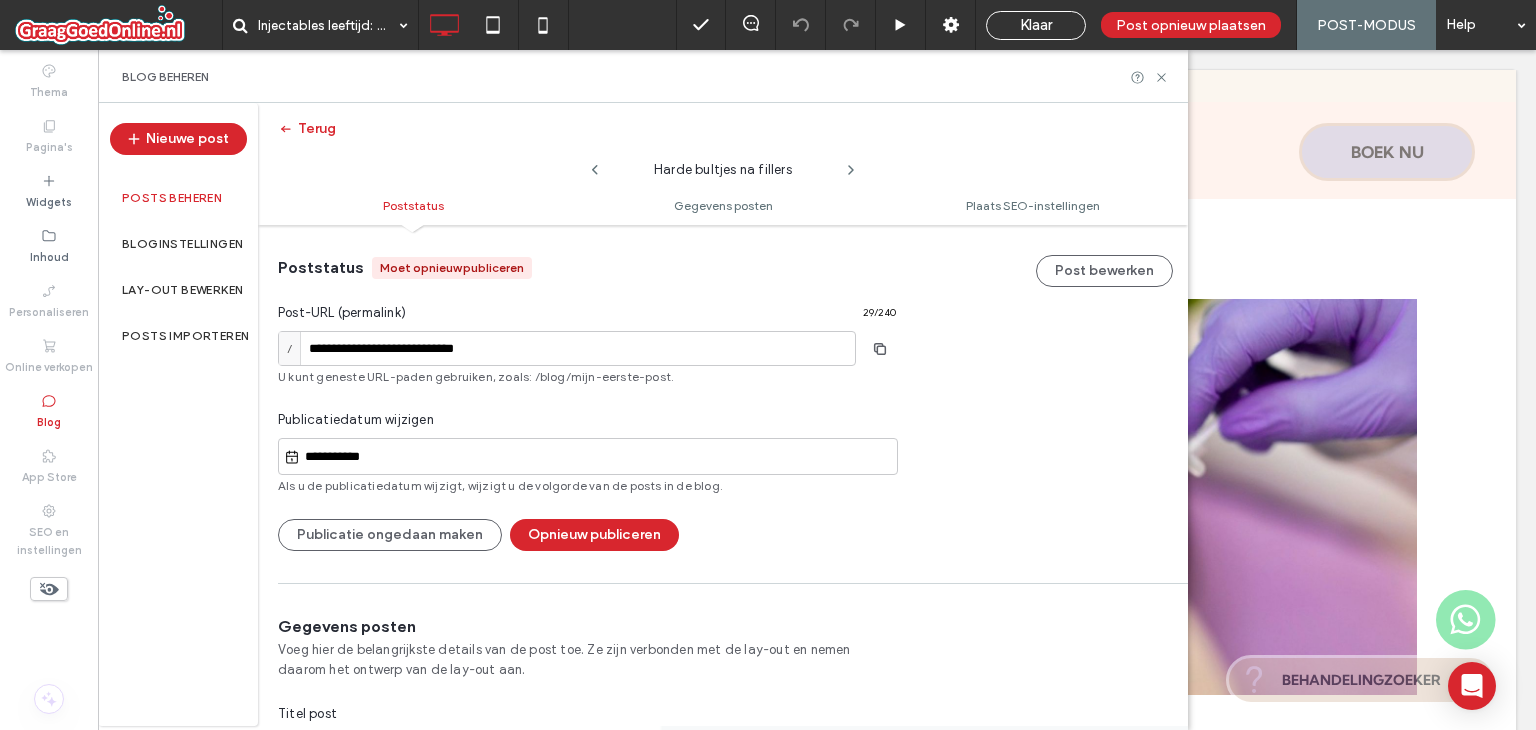 click 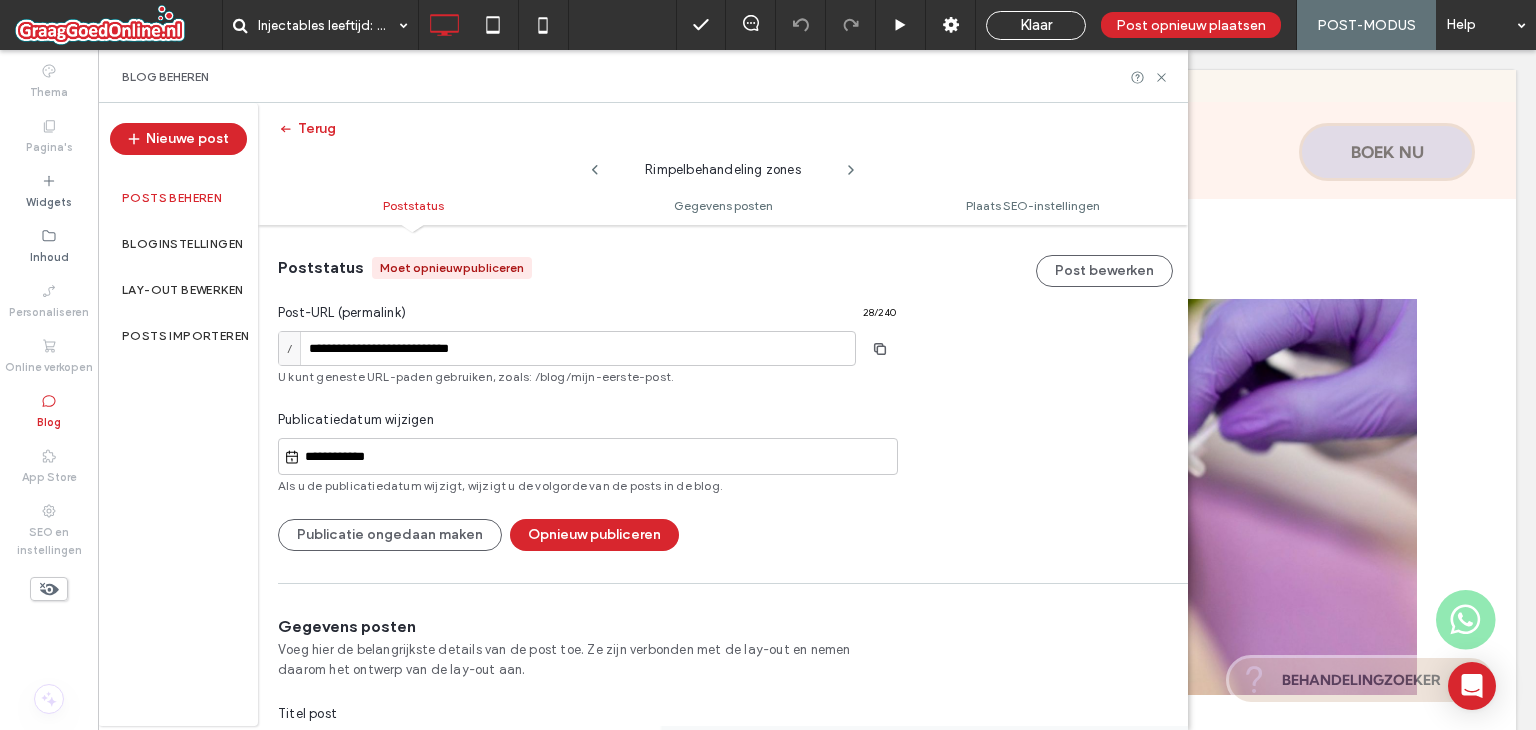 click 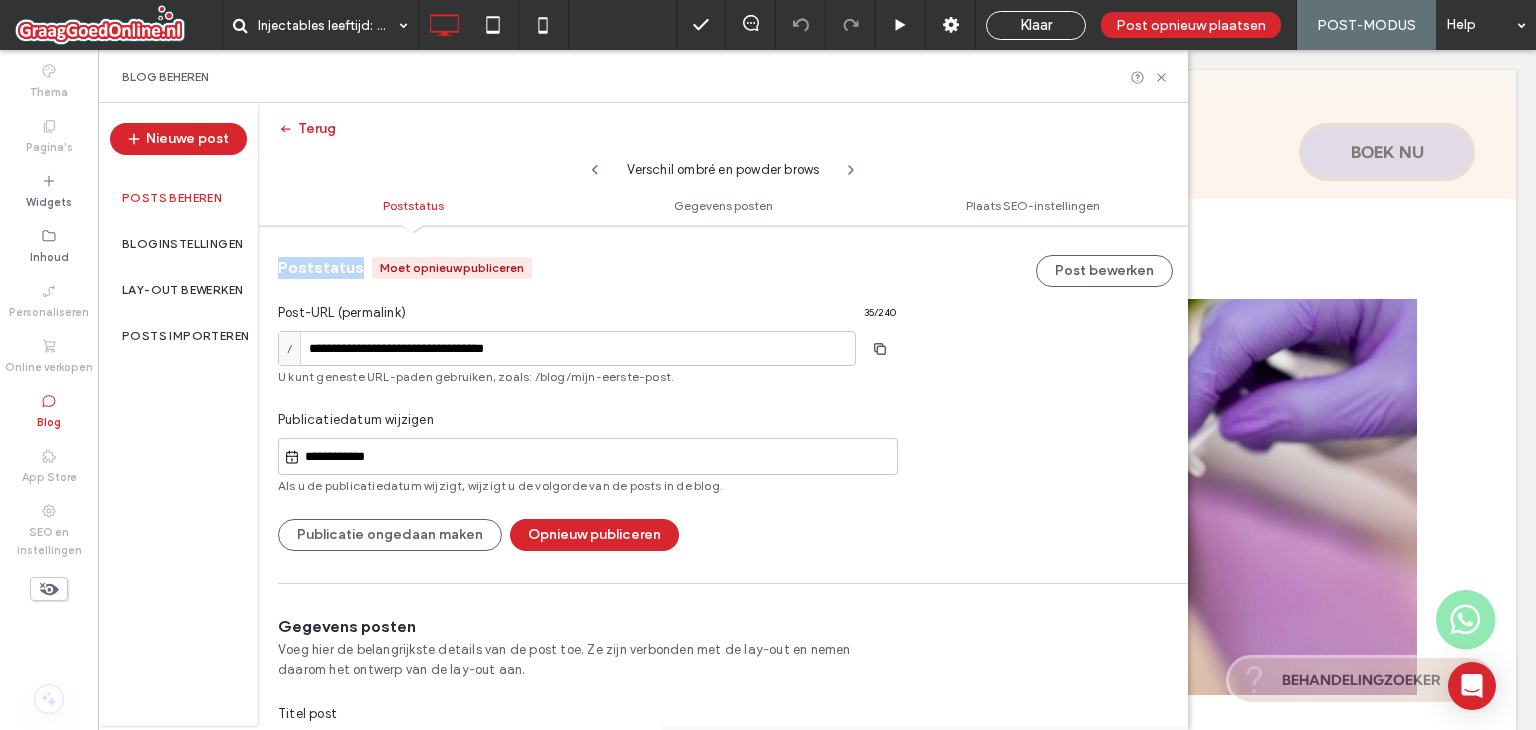click 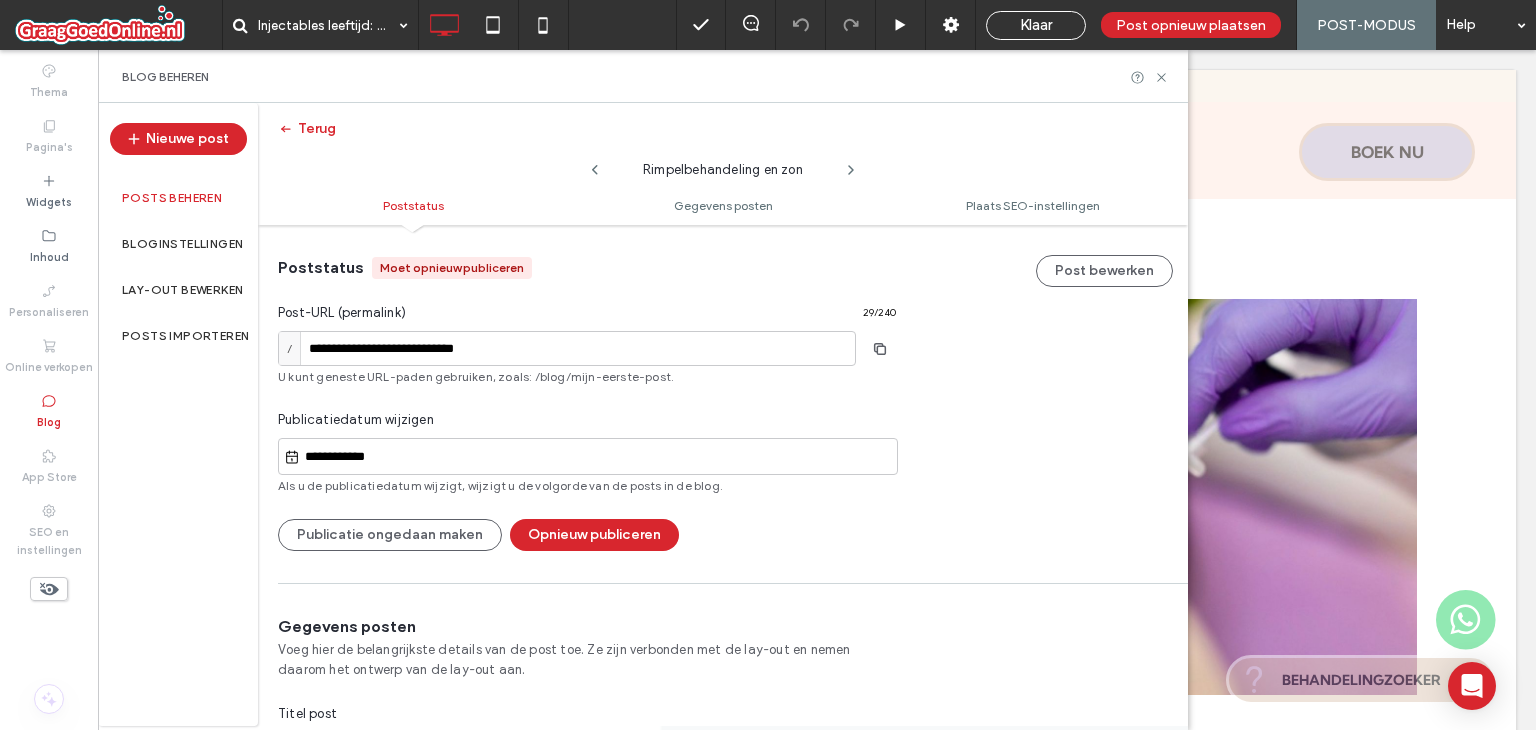click 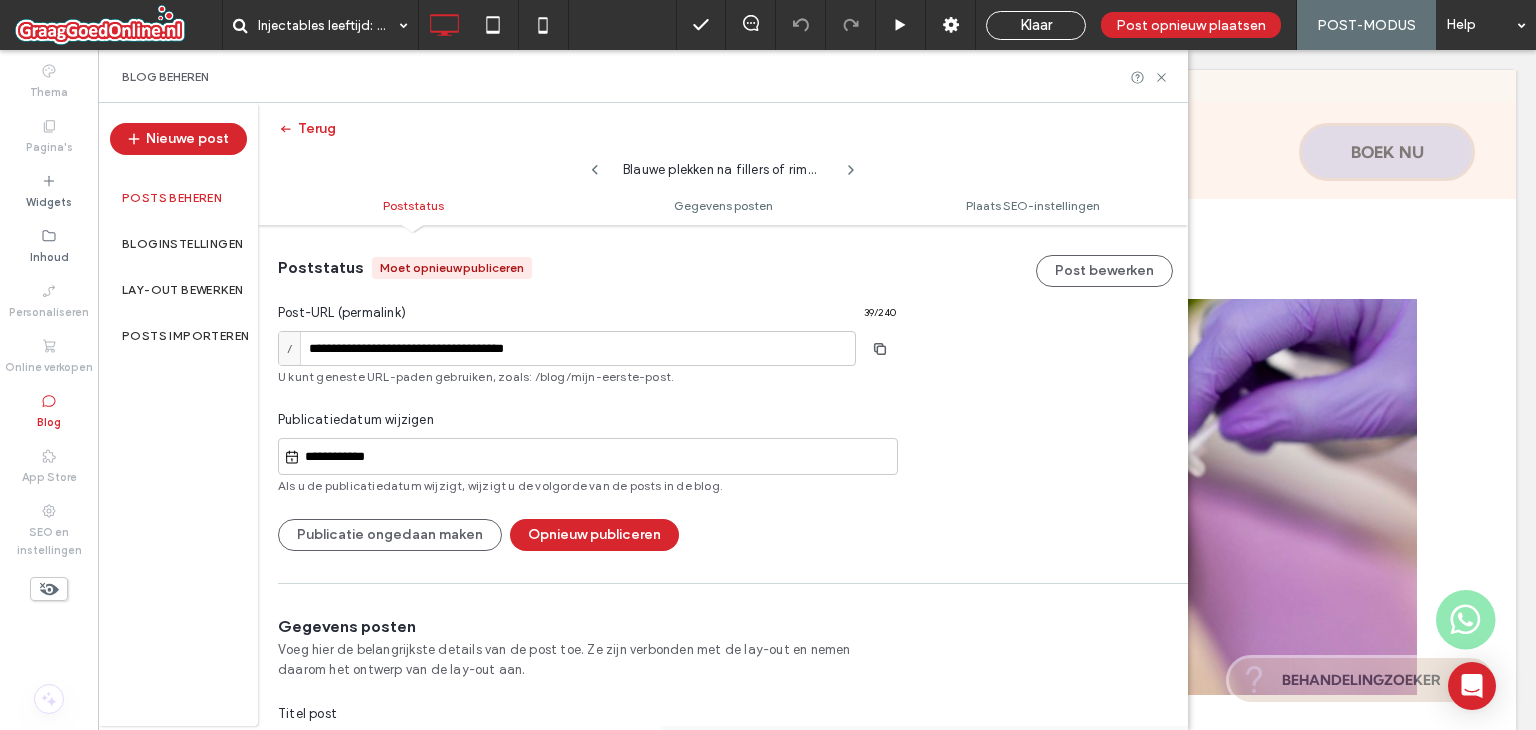 click 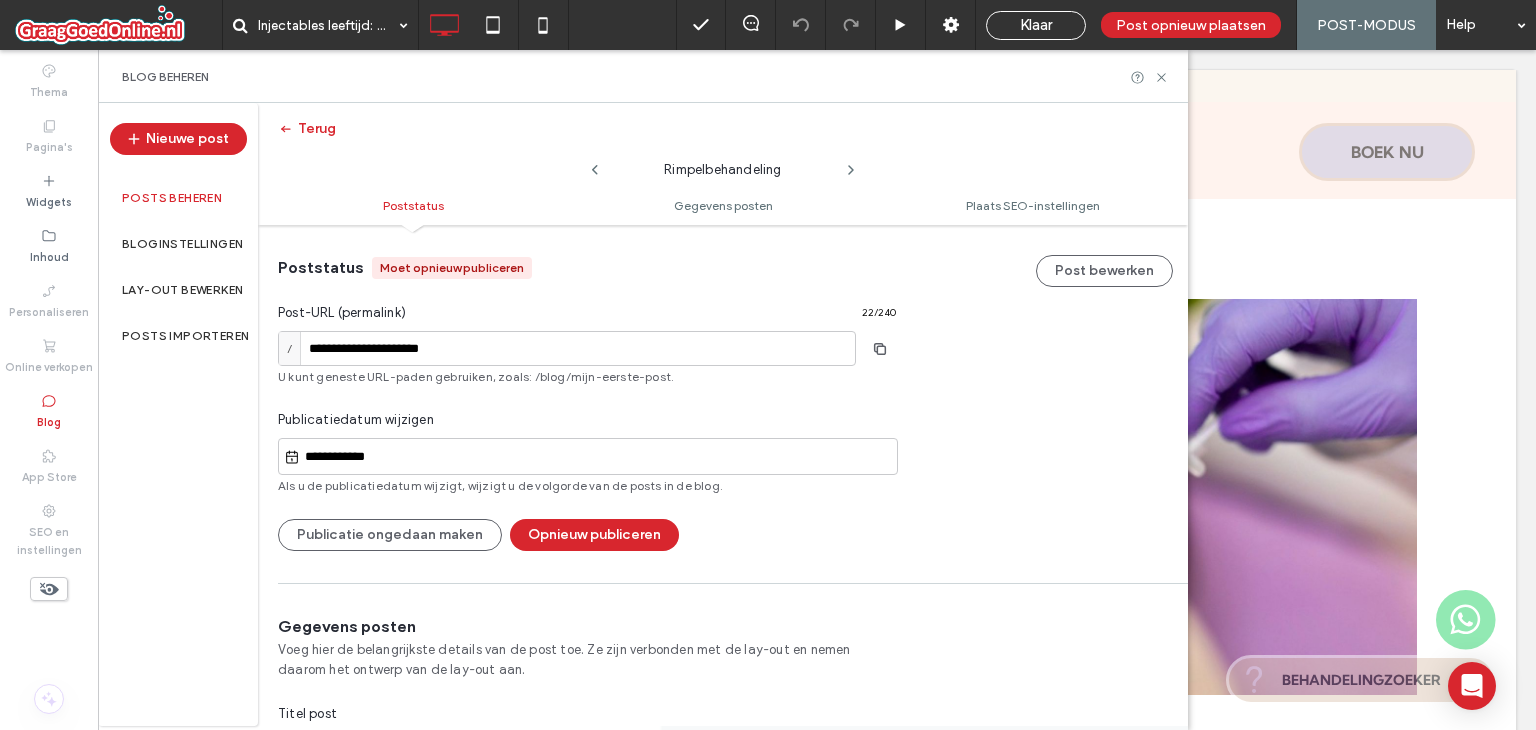 click 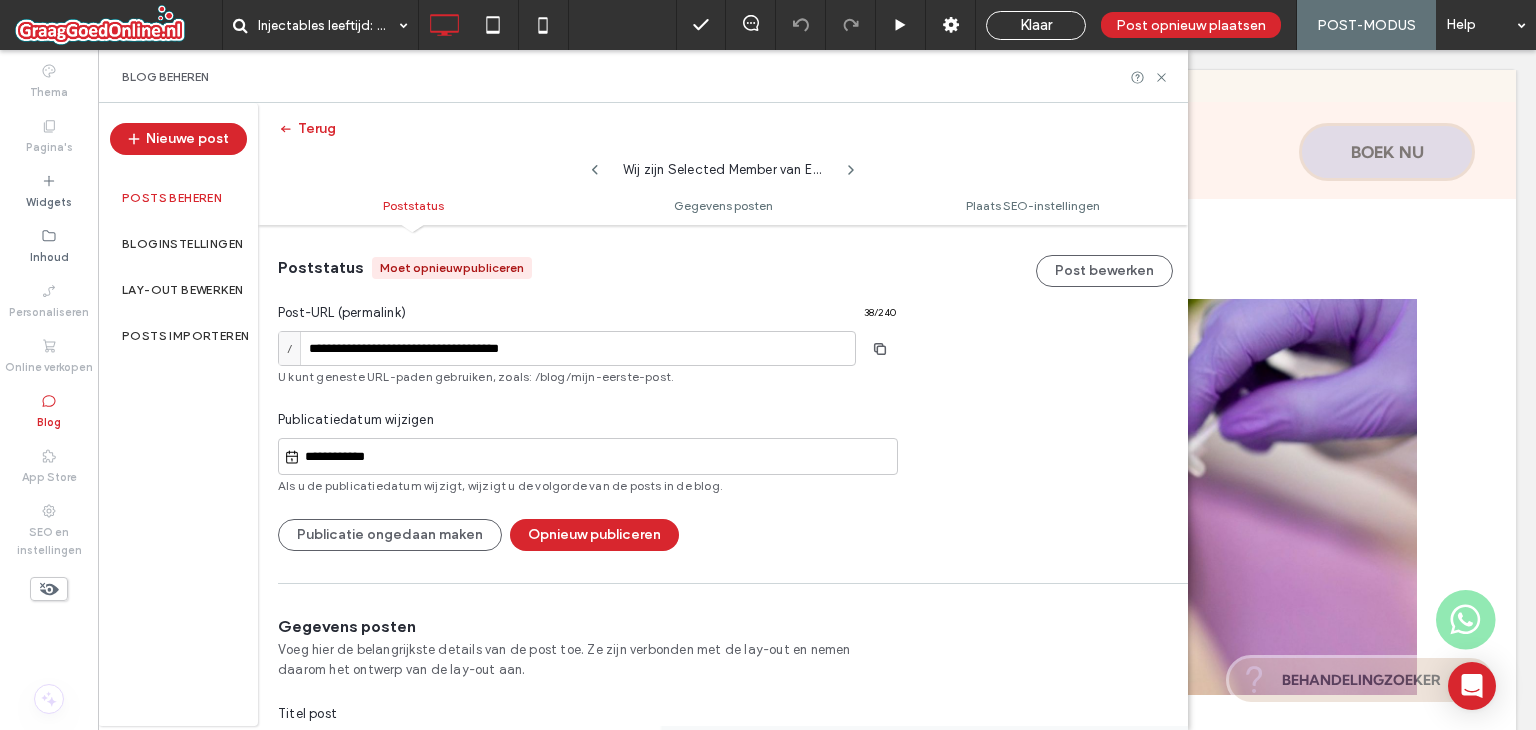 click 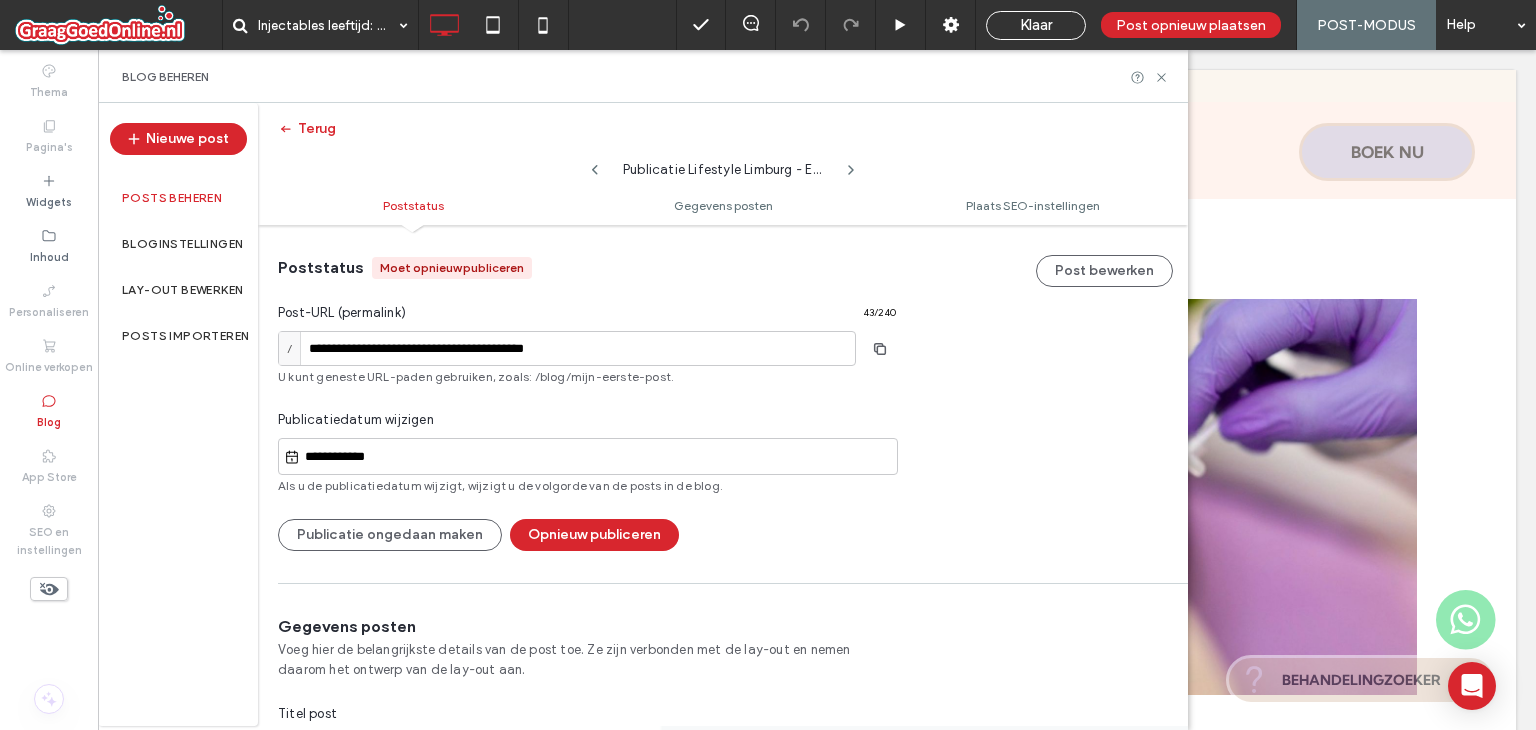 click 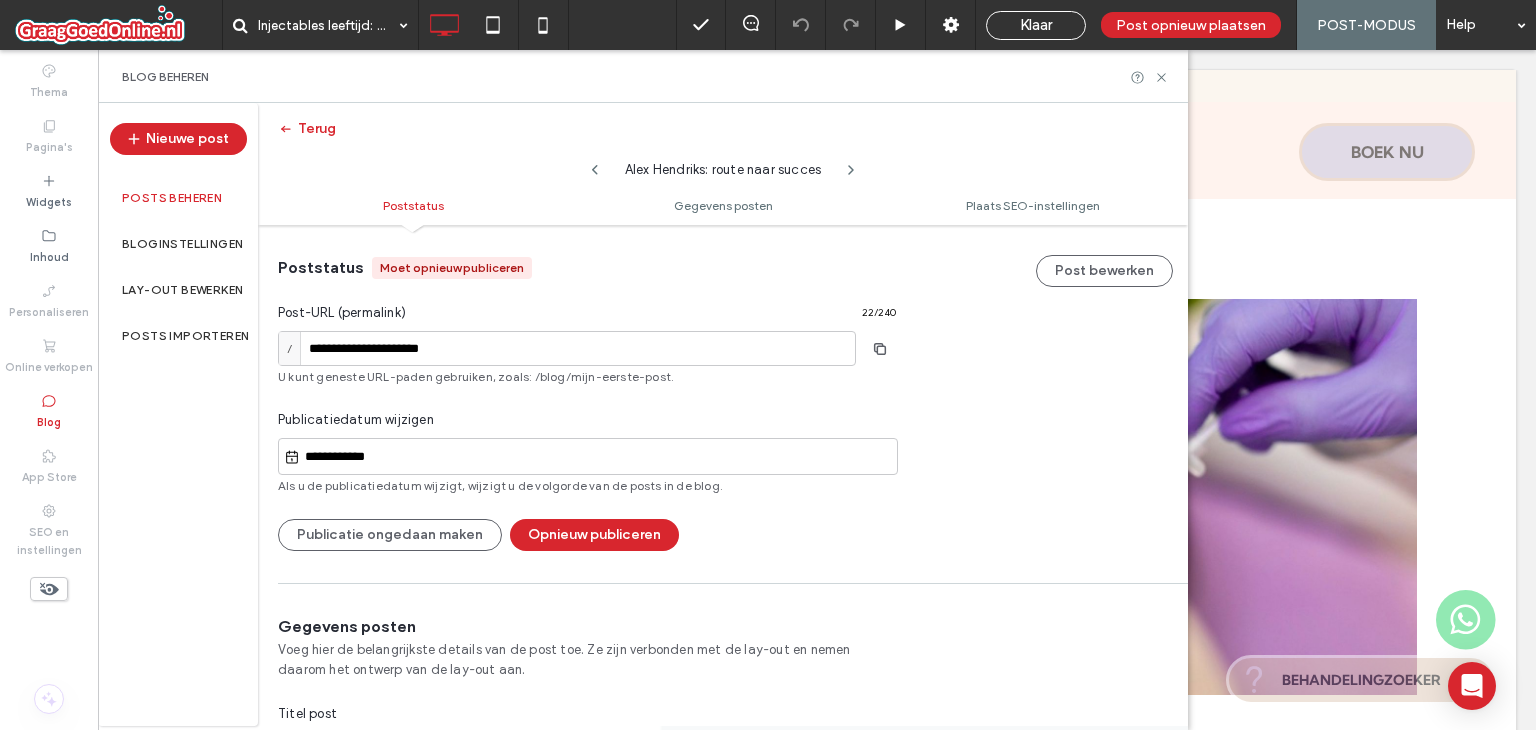 click 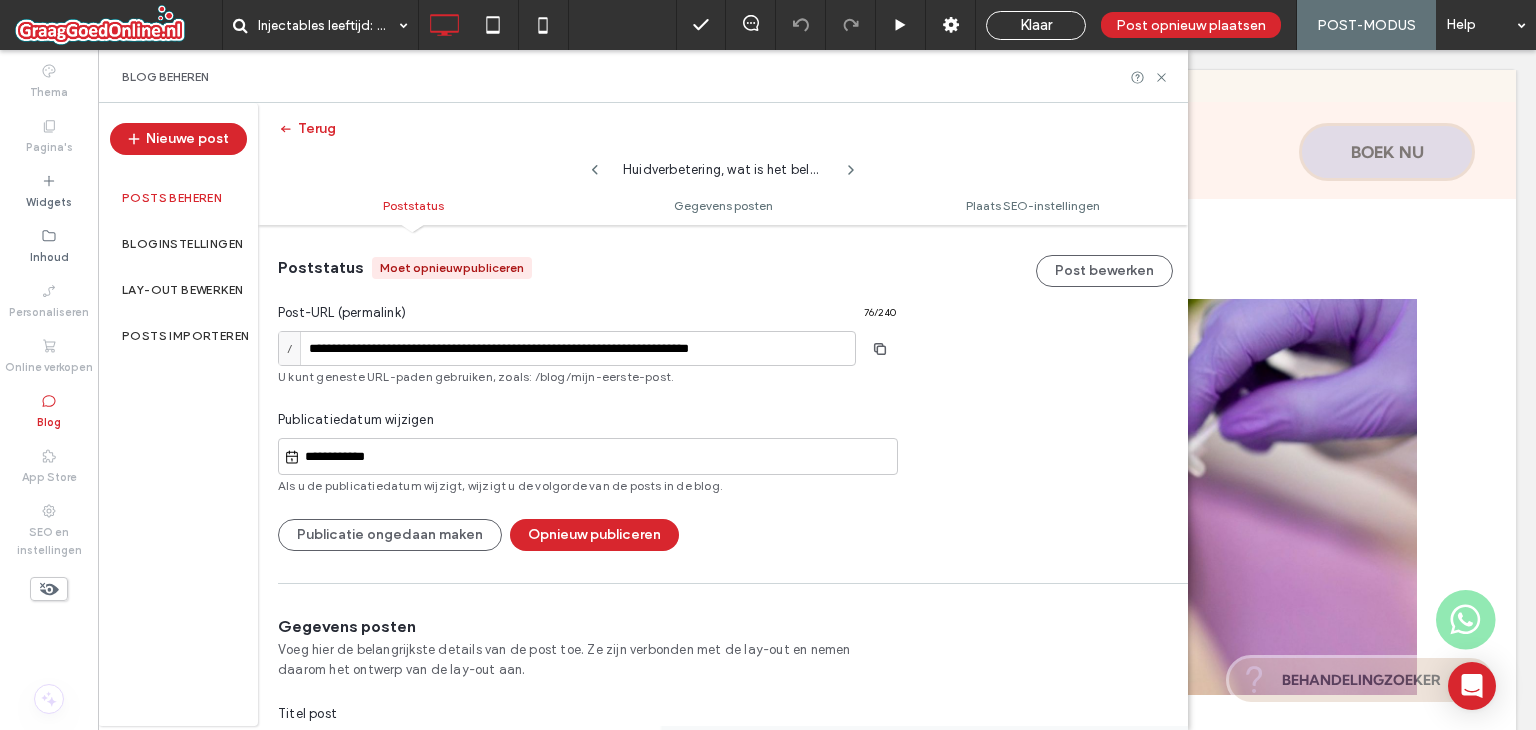 click 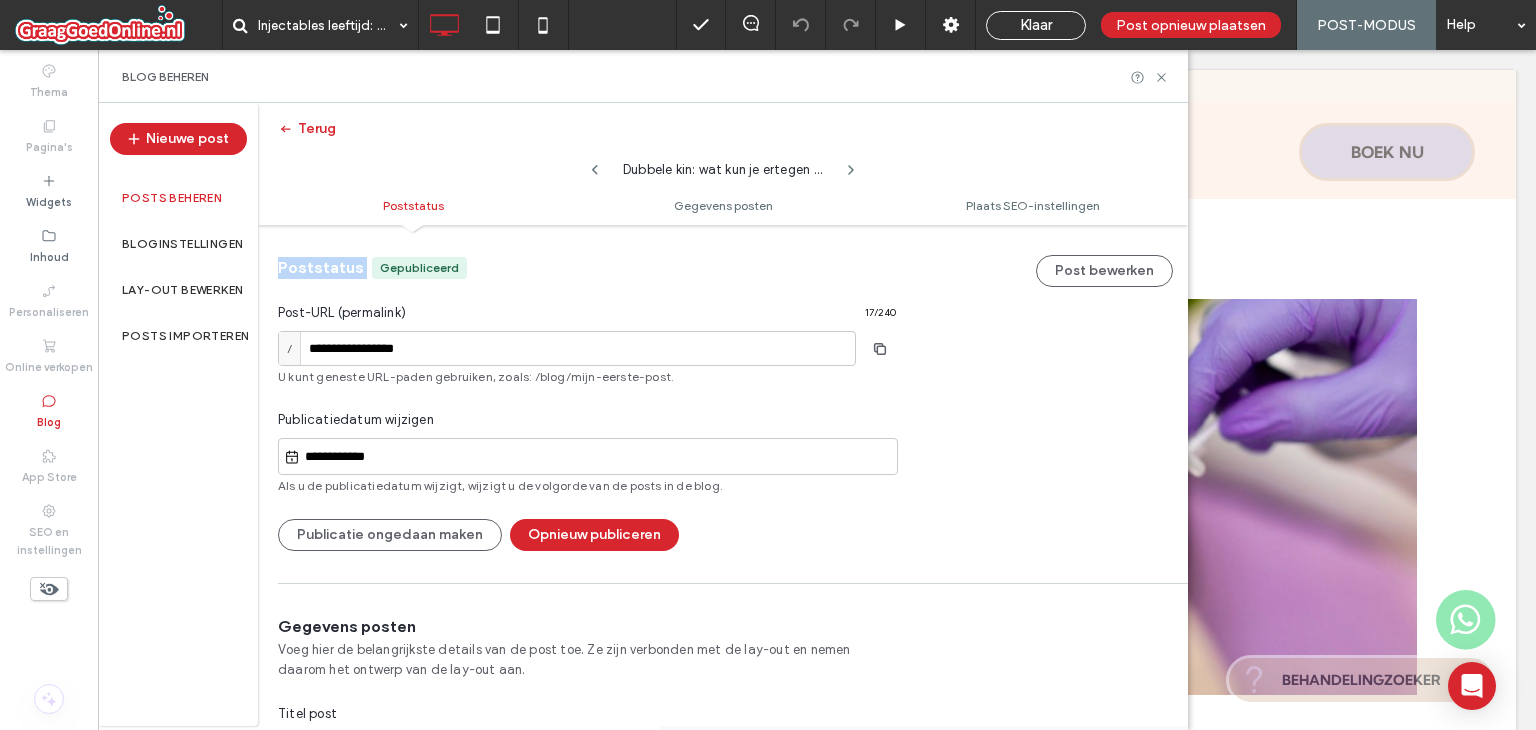 click 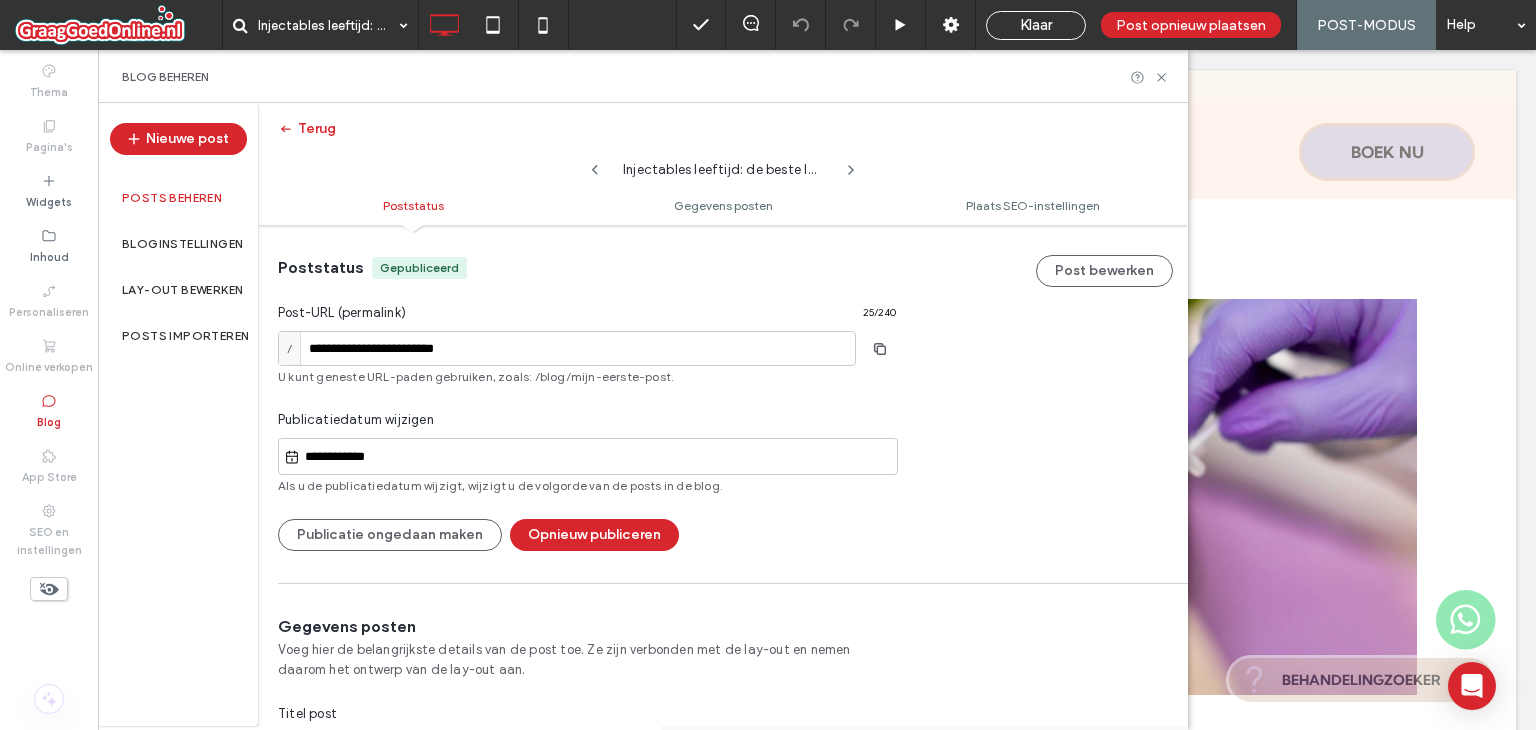 click 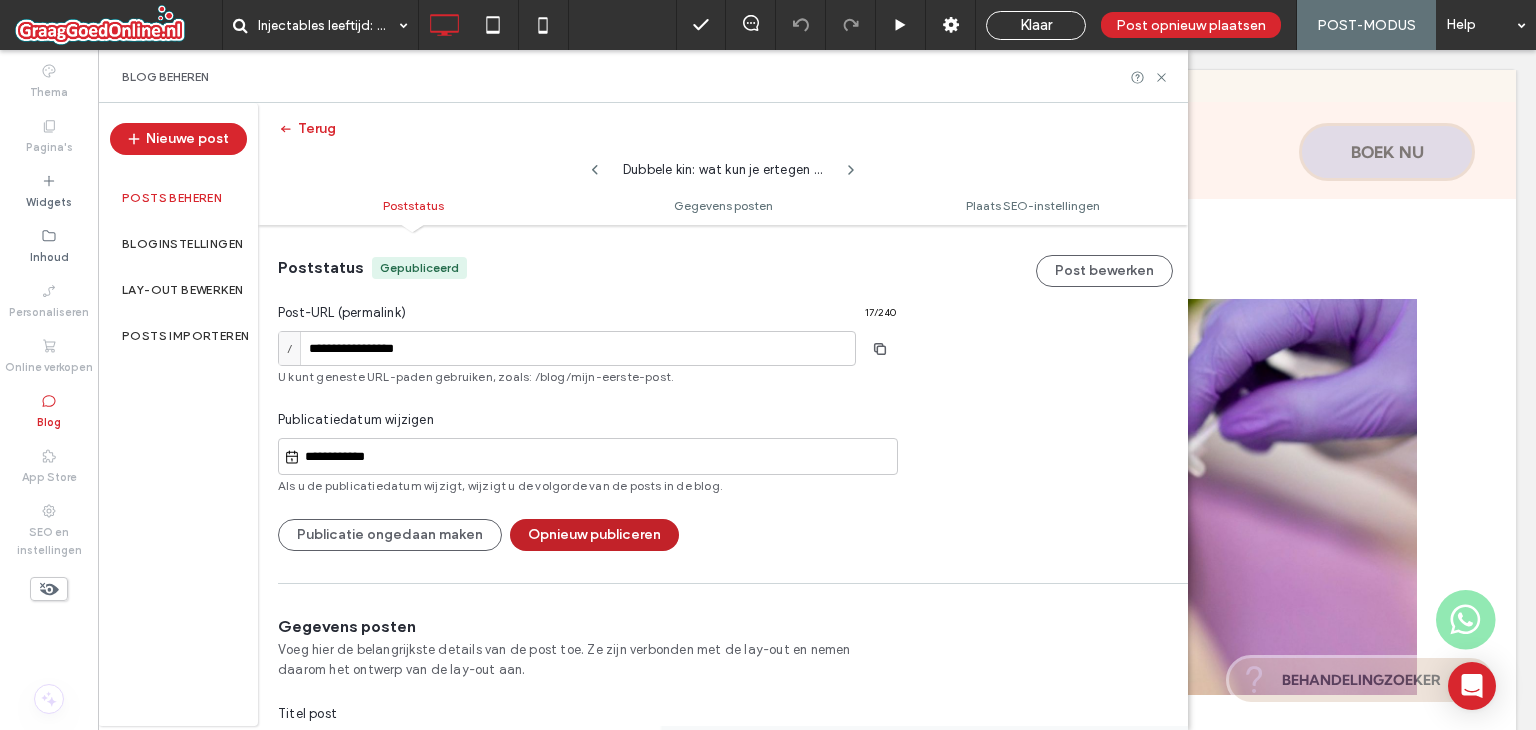 click on "Opnieuw publiceren" at bounding box center [594, 535] 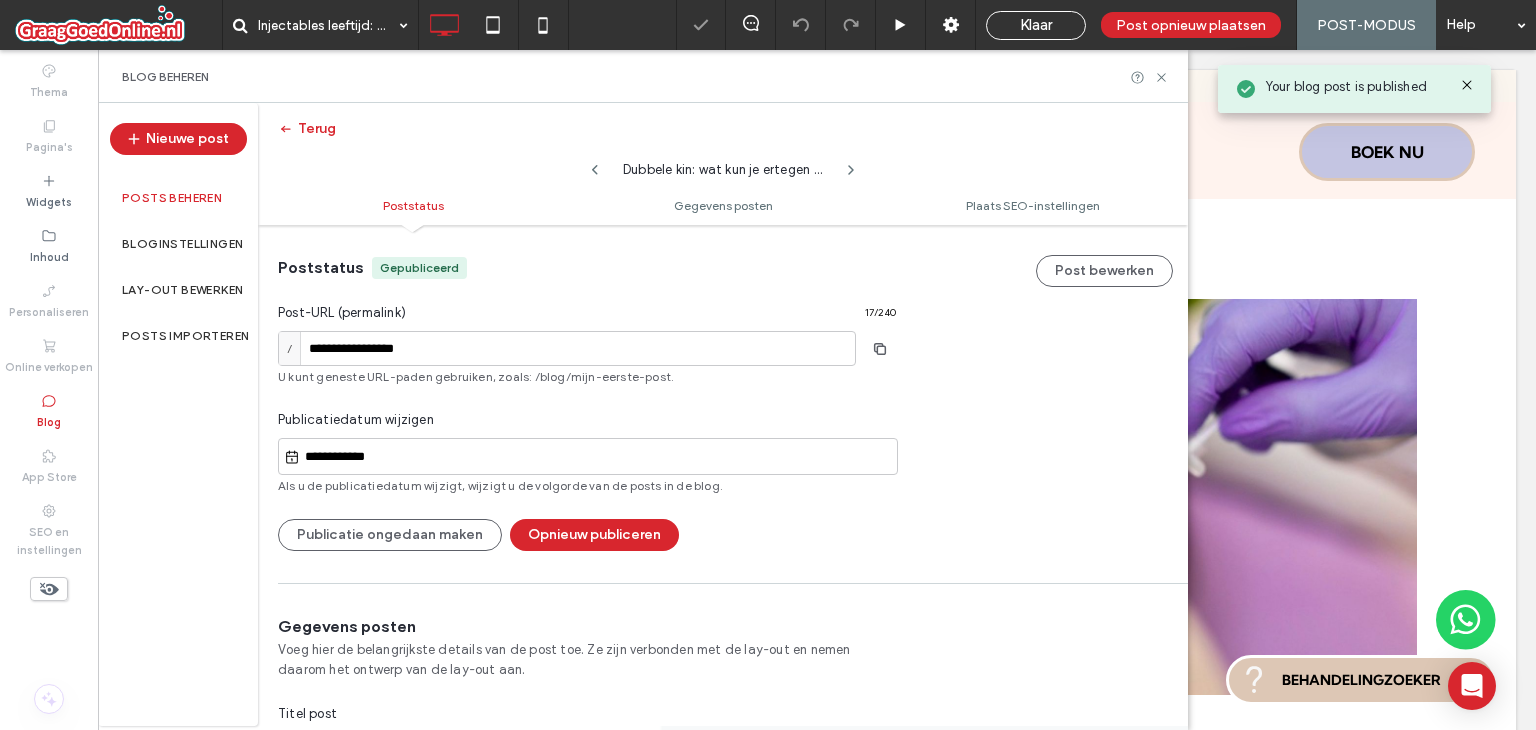 scroll, scrollTop: 0, scrollLeft: 0, axis: both 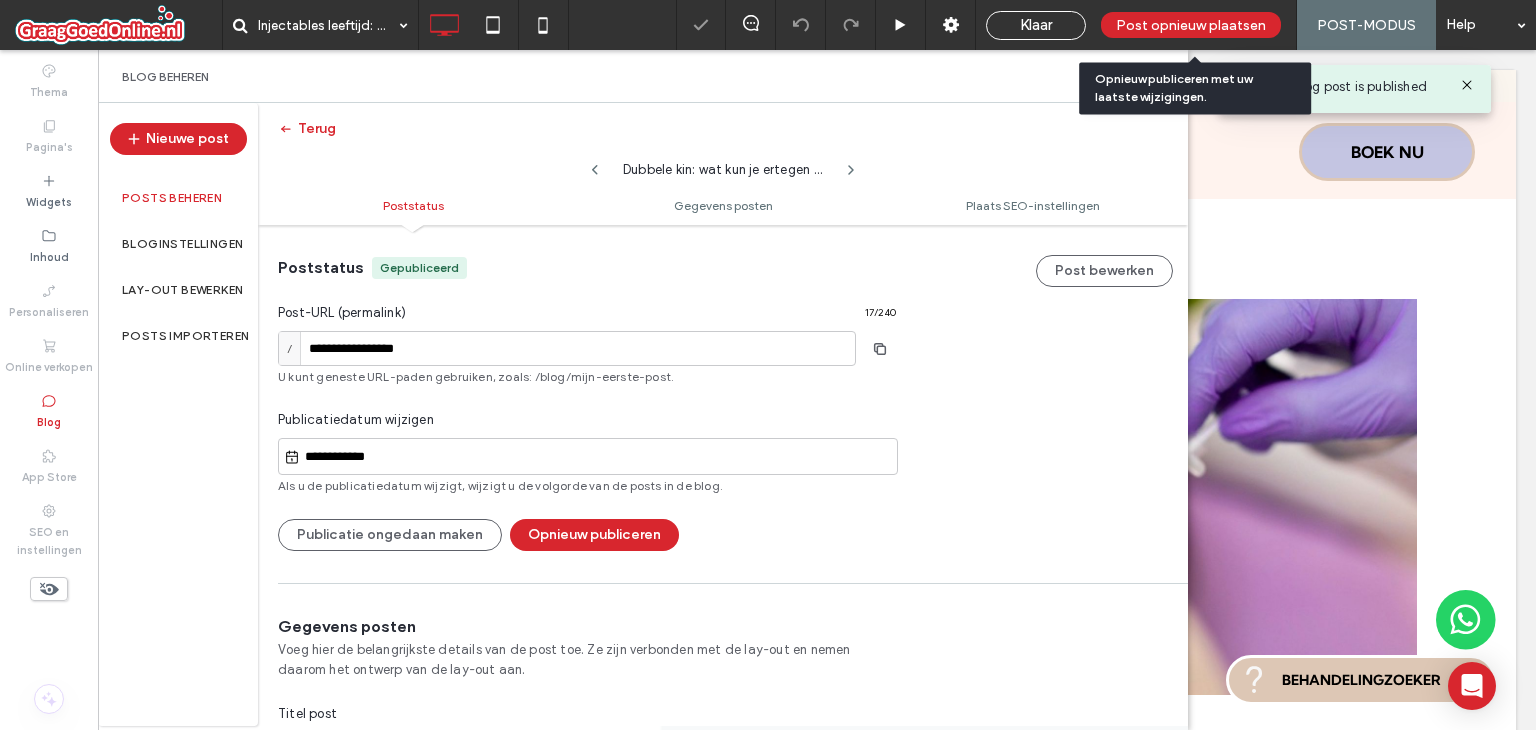 click on "Post opnieuw plaatsen" at bounding box center (1191, 25) 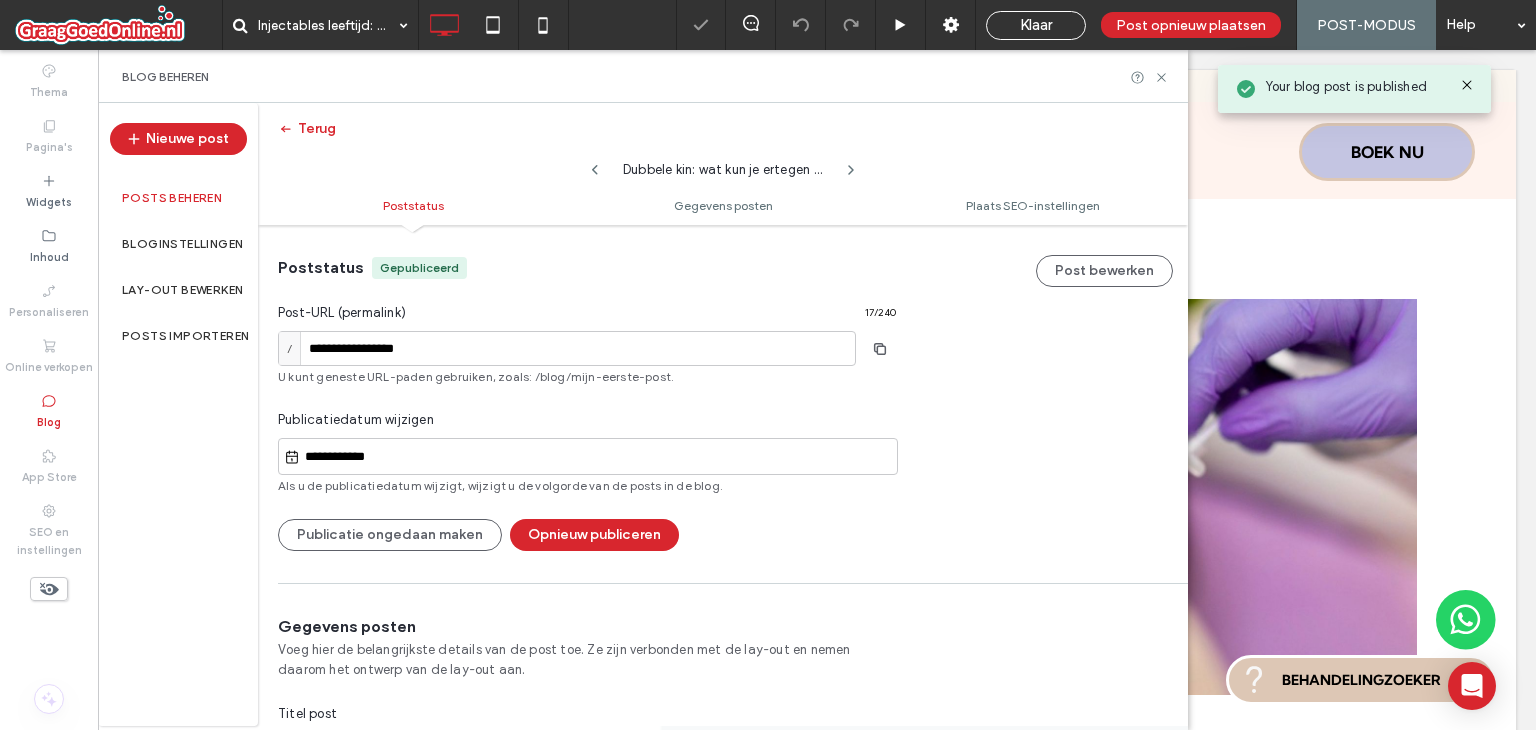 click on "Klaar Post opnieuw plaatsen POST-MODUS Help" at bounding box center (1106, 25) 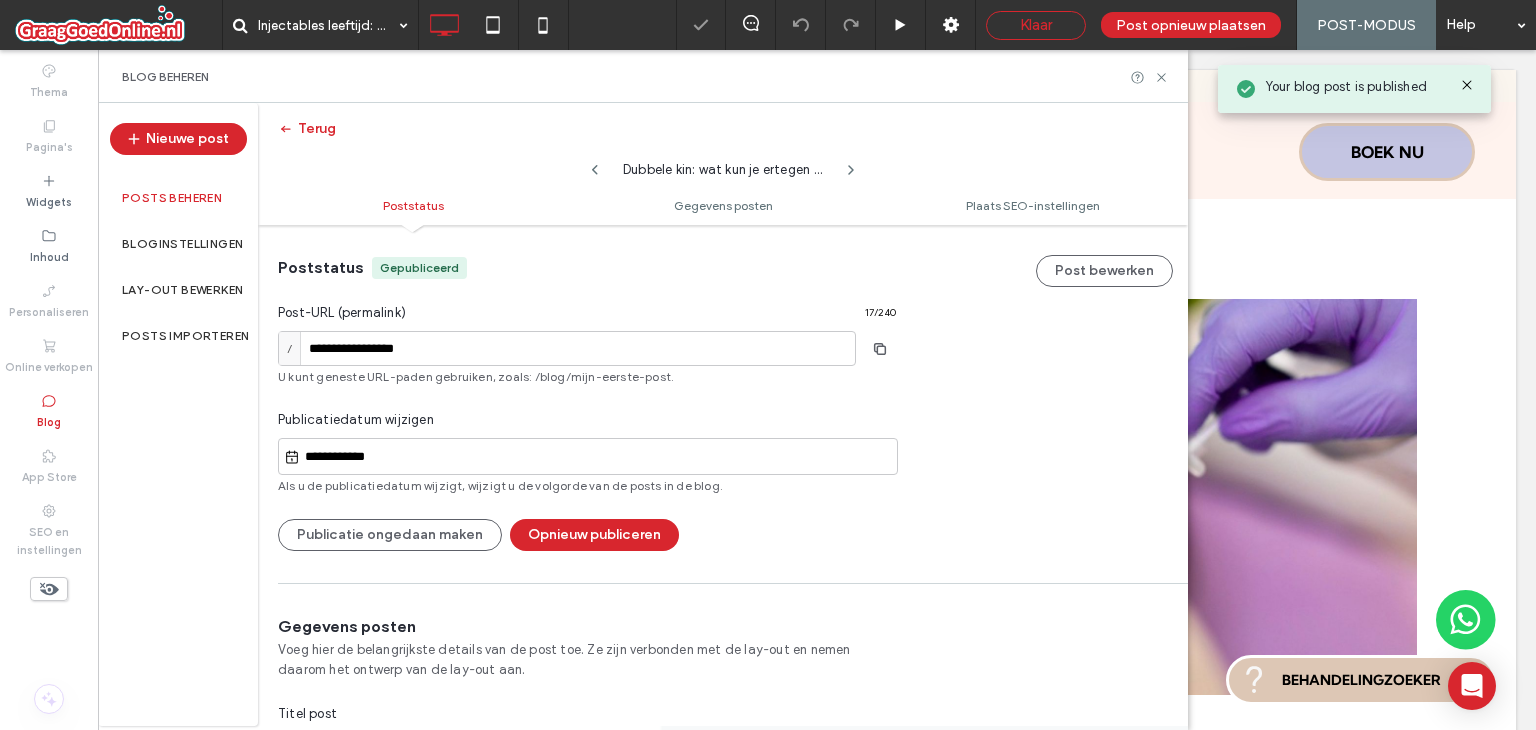click on "Klaar" at bounding box center [1036, 25] 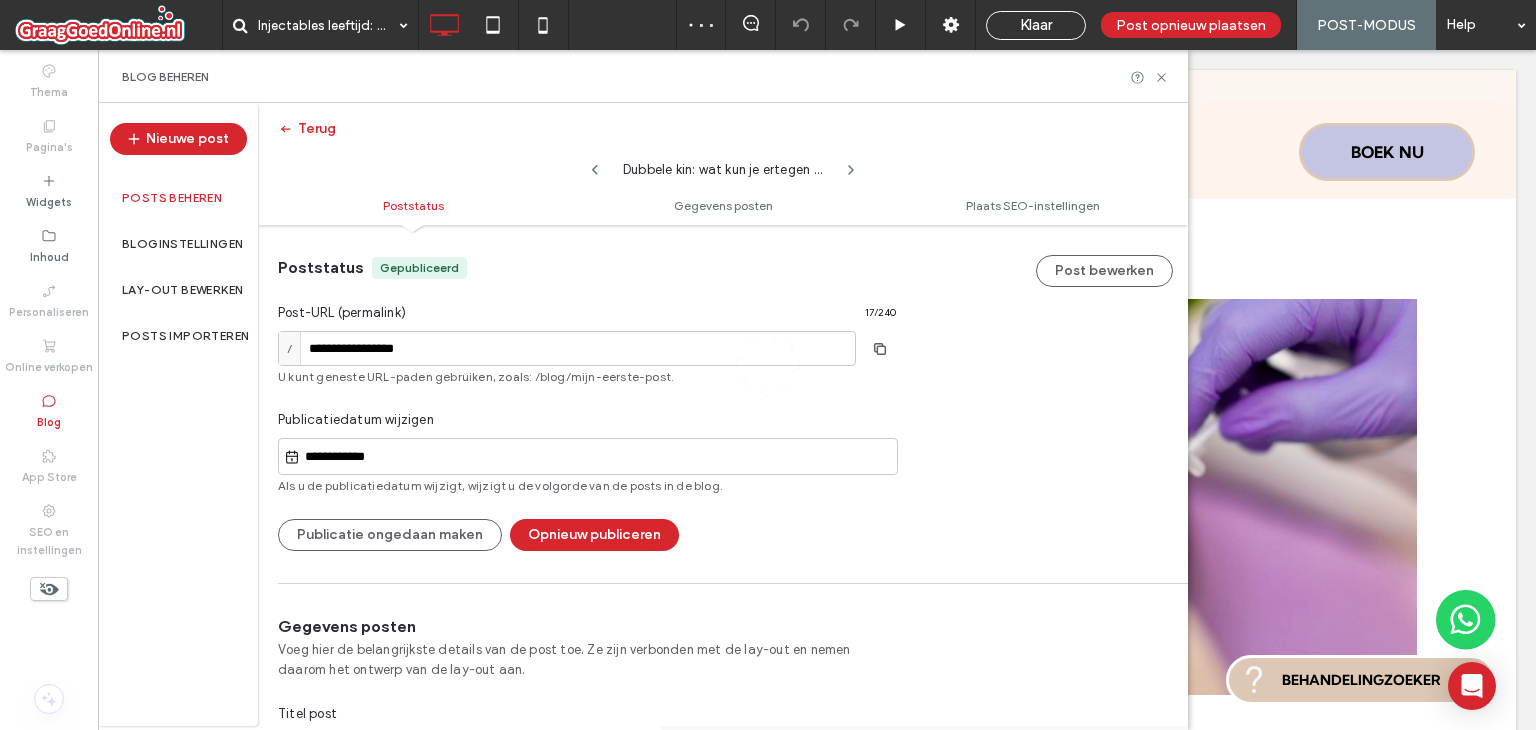 drag, startPoint x: 1068, startPoint y: 41, endPoint x: 1073, endPoint y: 22, distance: 19.646883 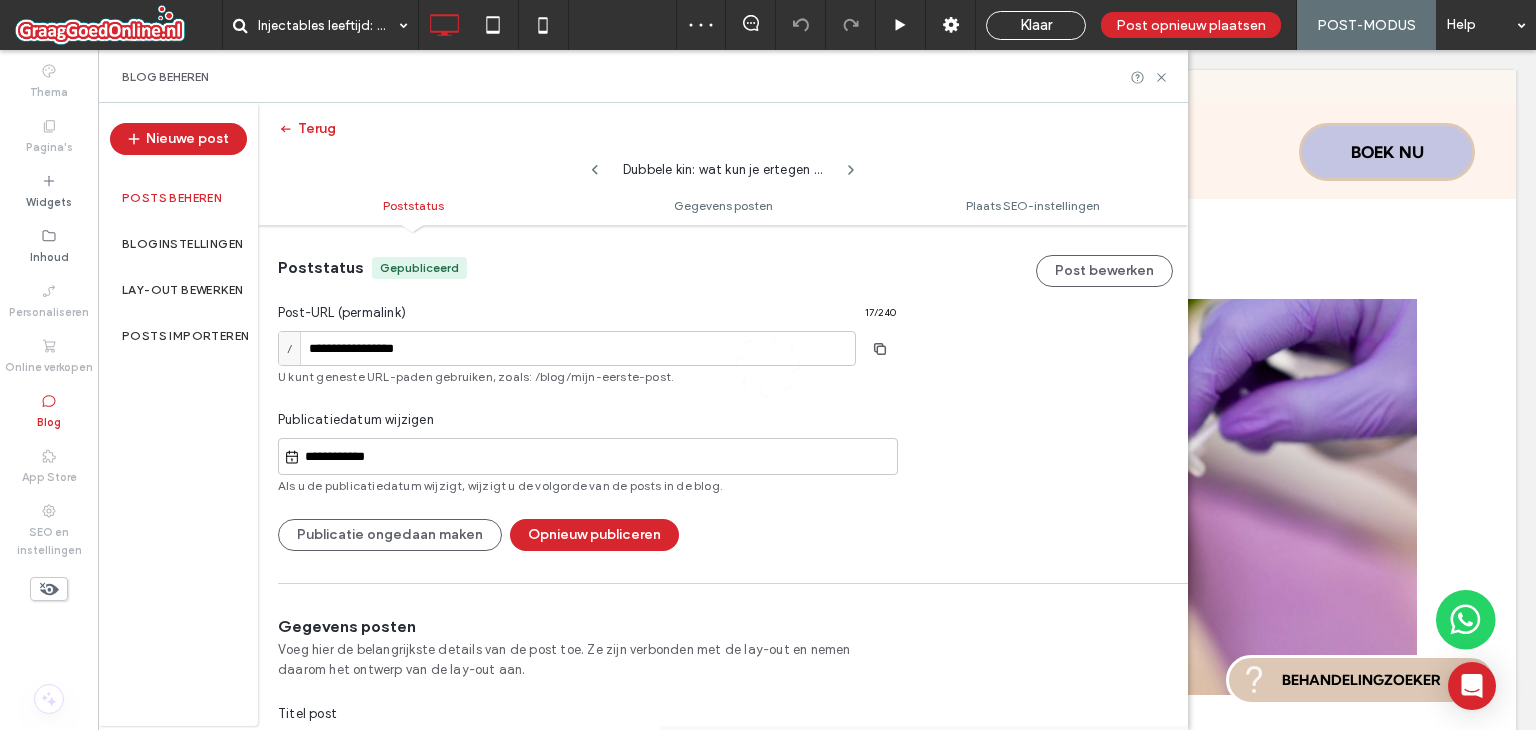 click at bounding box center [768, 365] 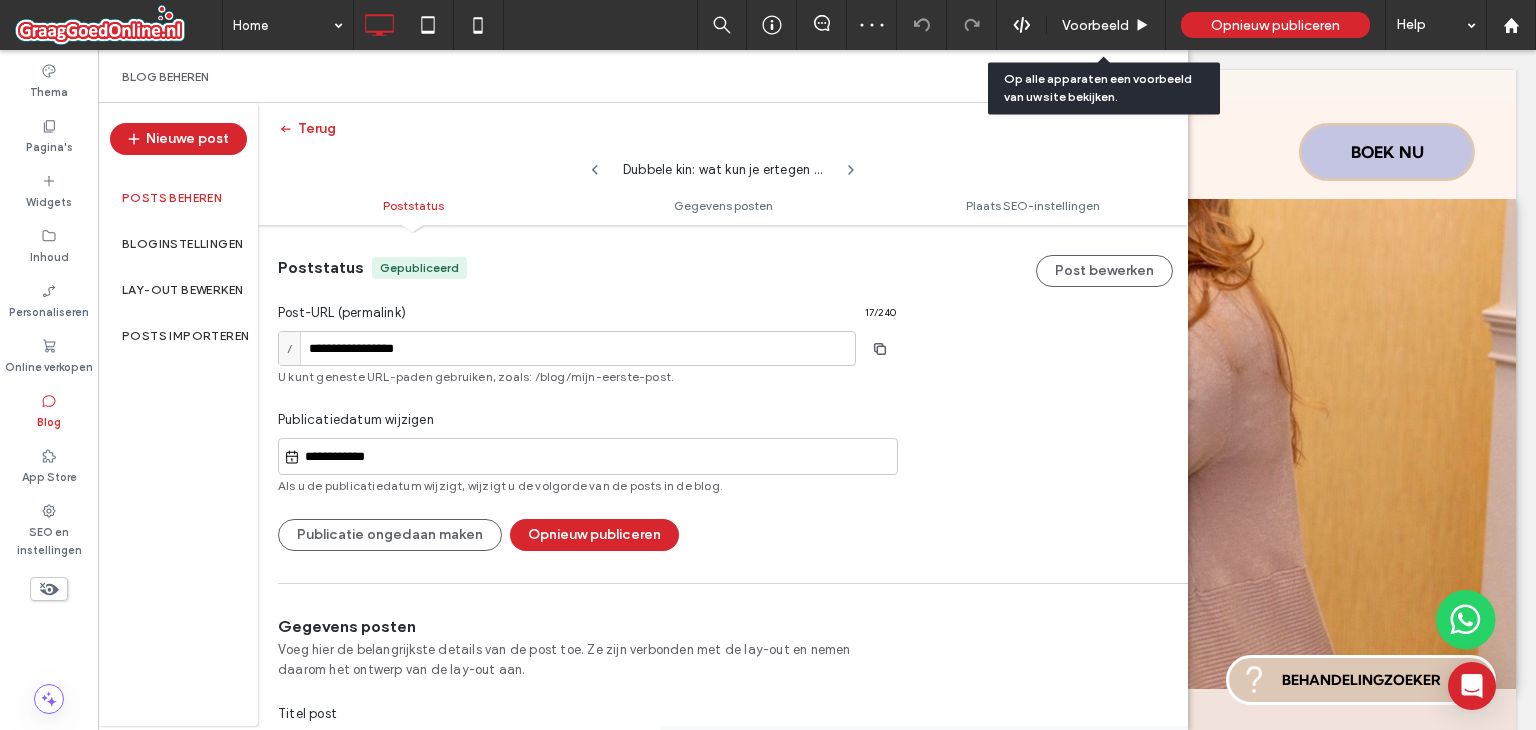 scroll, scrollTop: 0, scrollLeft: 0, axis: both 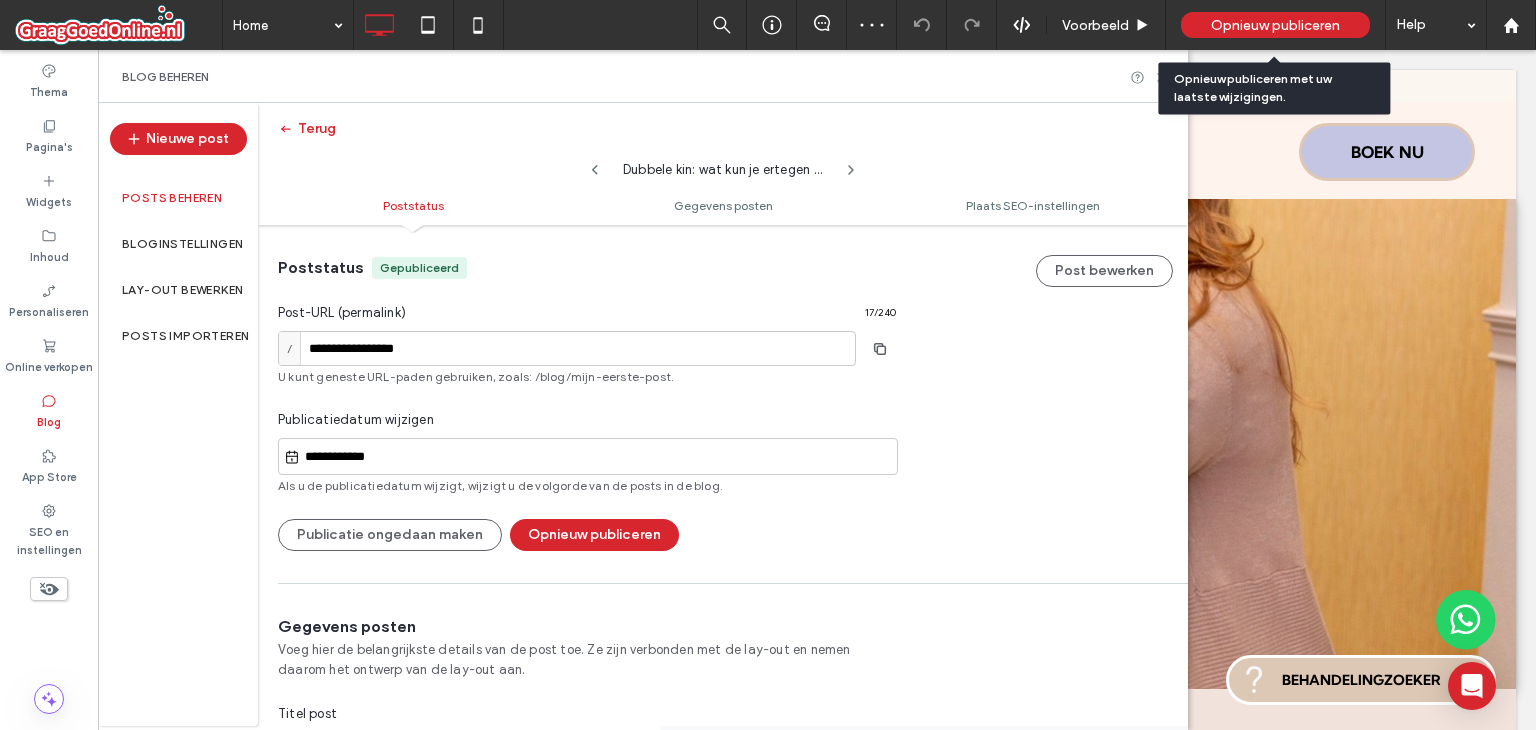 click on "Opnieuw publiceren" at bounding box center [1275, 25] 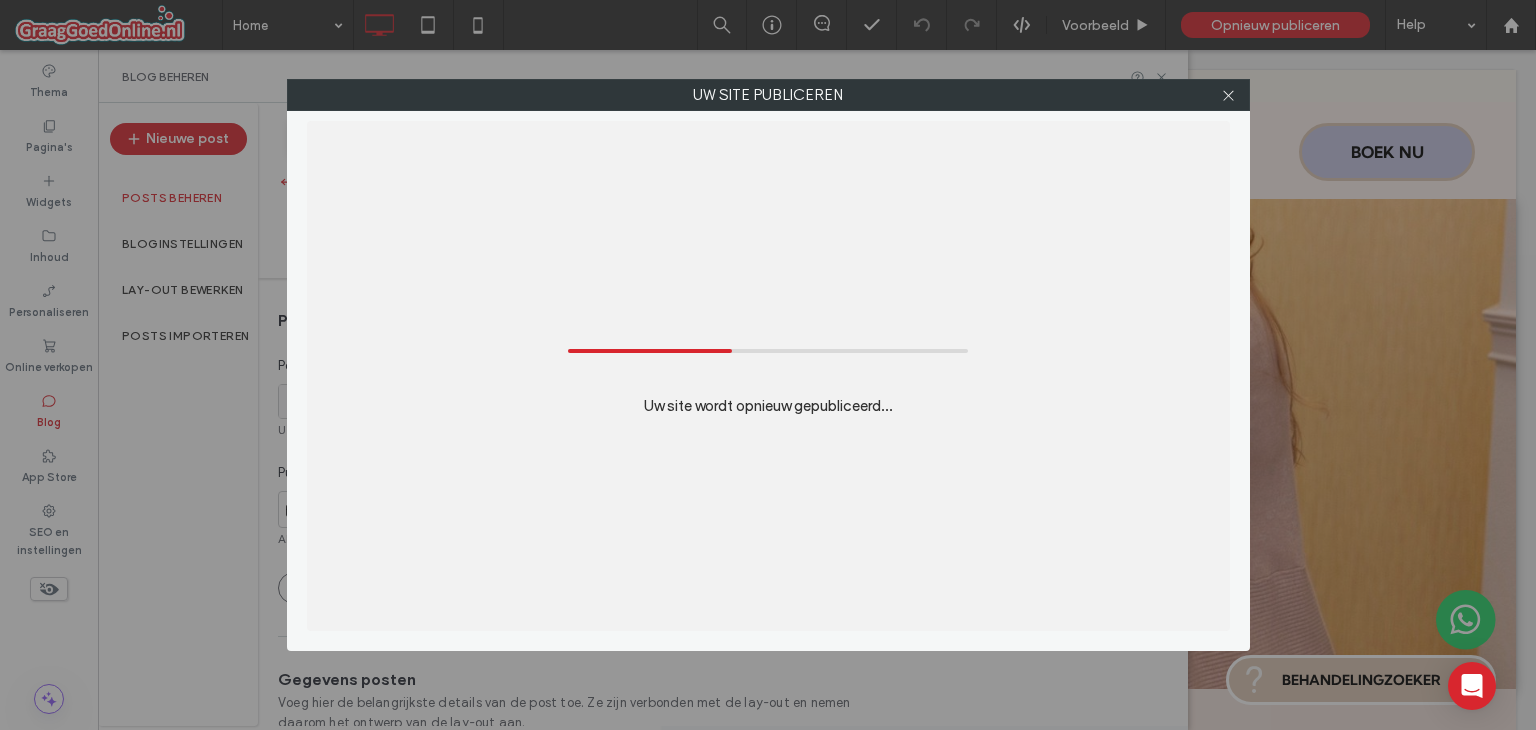 scroll, scrollTop: 0, scrollLeft: 0, axis: both 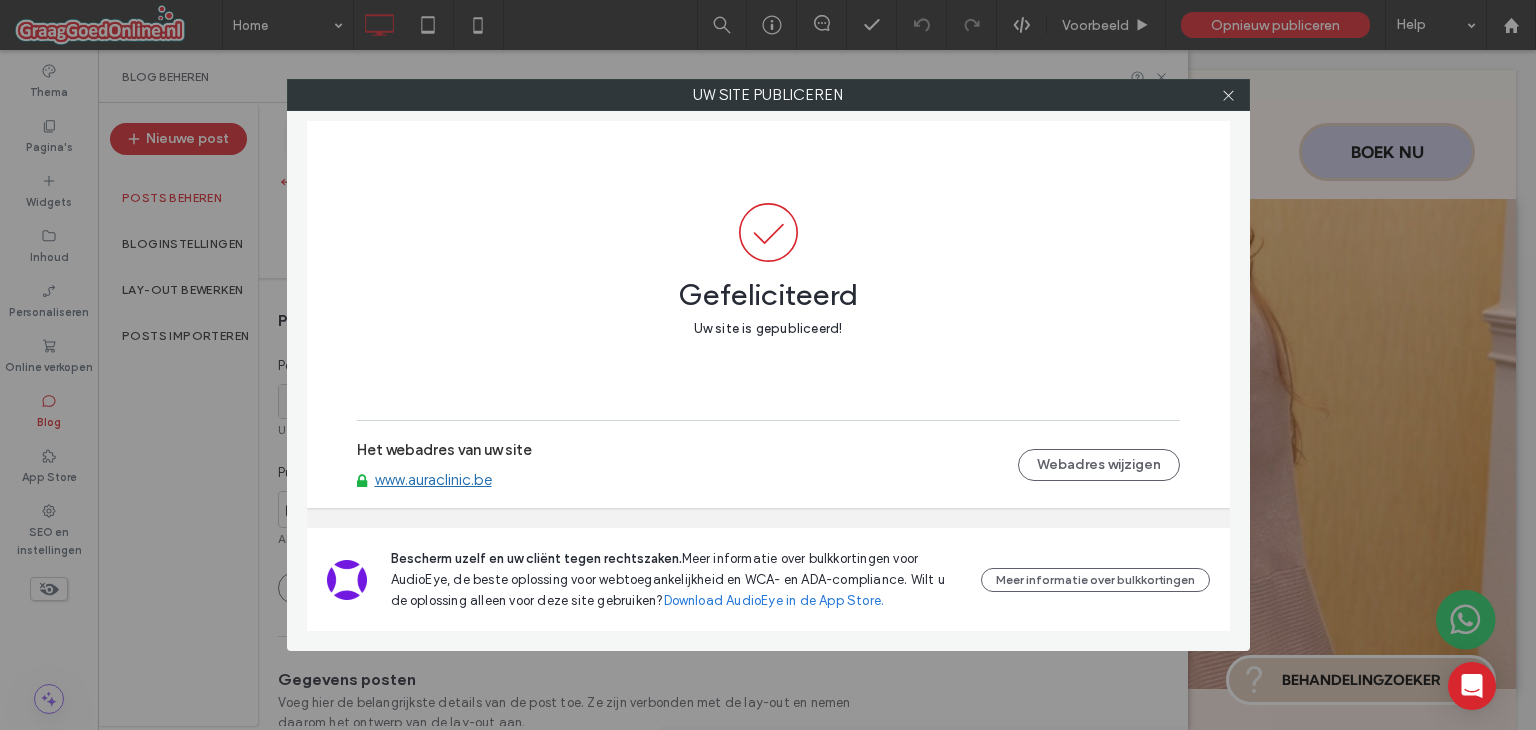 click on "Uw site publiceren Gefeliciteerd Uw site is gepubliceerd! Het webadres van uw site www.auraclinic.be Webadres wijzigen Bescherm uzelf en uw cliënt tegen rechtszaken.  Meer informatie over bulkkortingen voor AudioEye, de beste oplossing voor webtoegankelijkheid en WCA- en ADA-compliance.
Wilt u de oplossing alleen voor deze site gebruiken?  Download AudioEye in de App Store. Meer informatie over bulkkortingen" at bounding box center [768, 365] 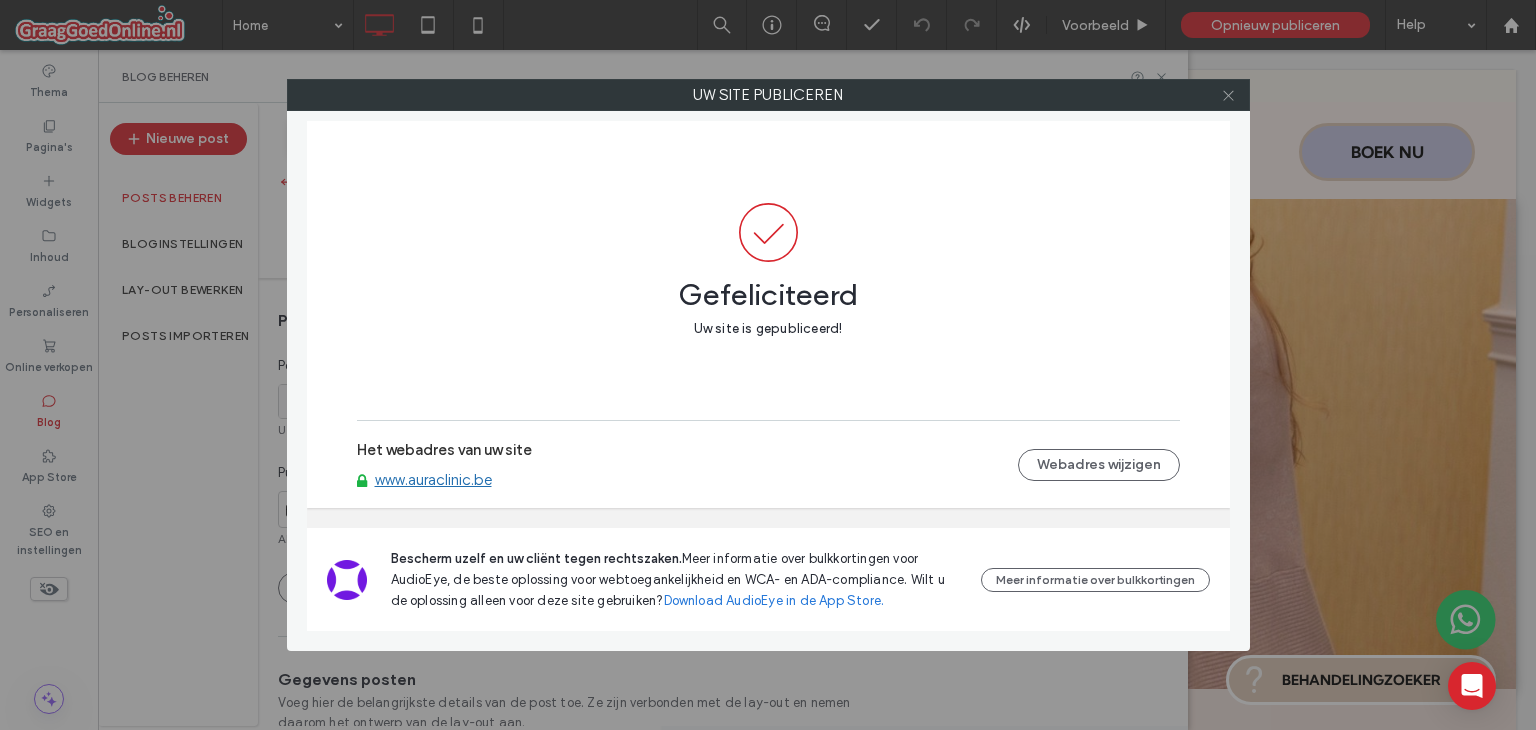 click 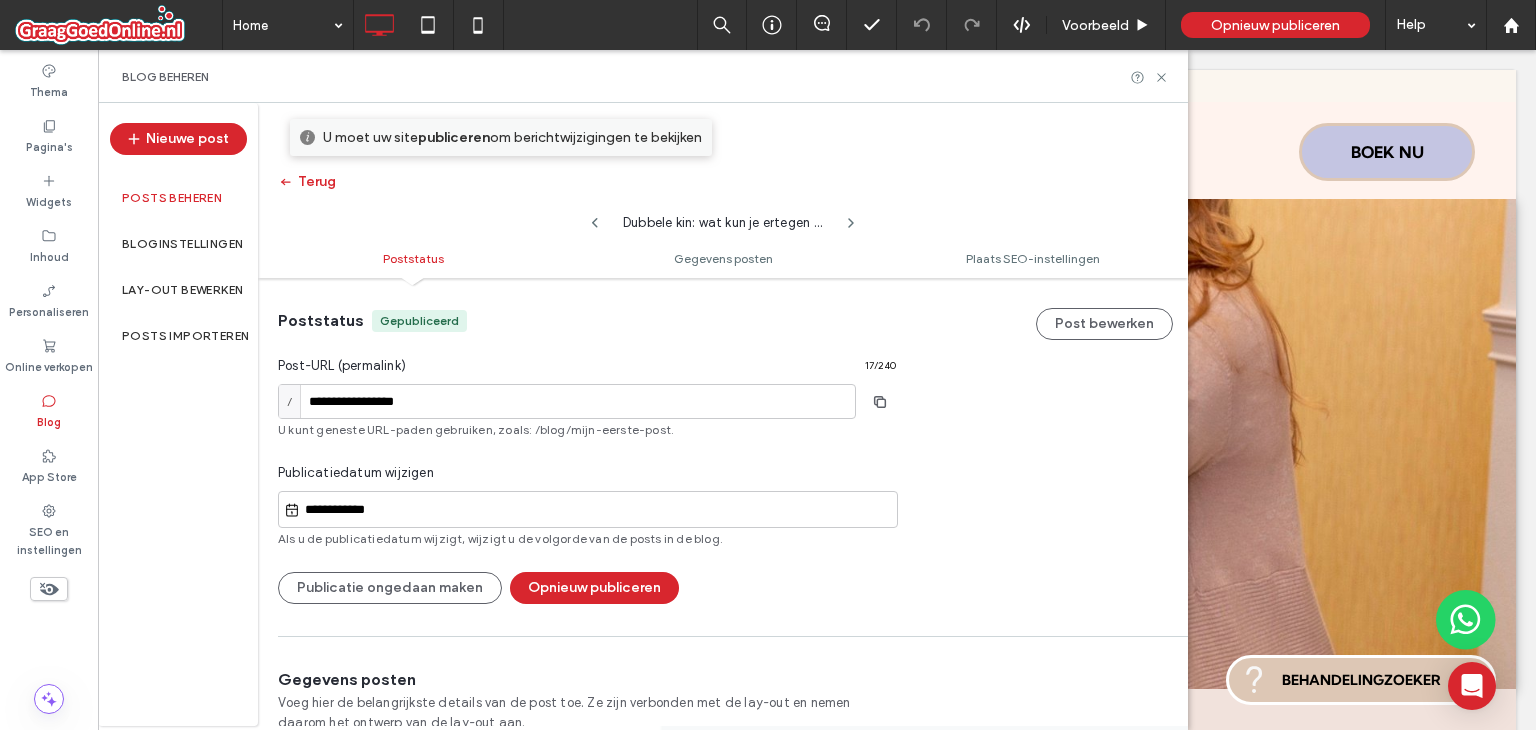 click on "Posts beheren" at bounding box center [172, 198] 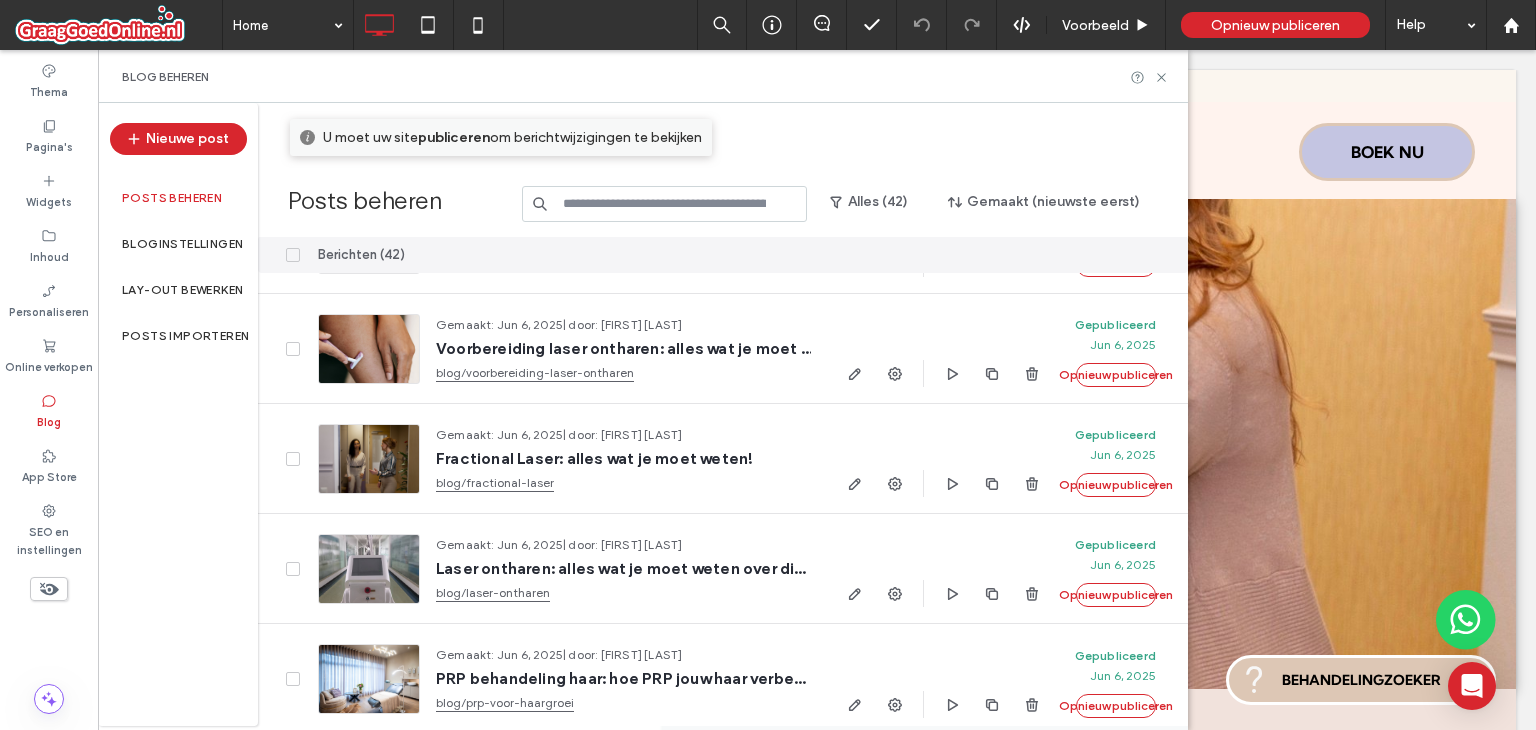 scroll, scrollTop: 0, scrollLeft: 0, axis: both 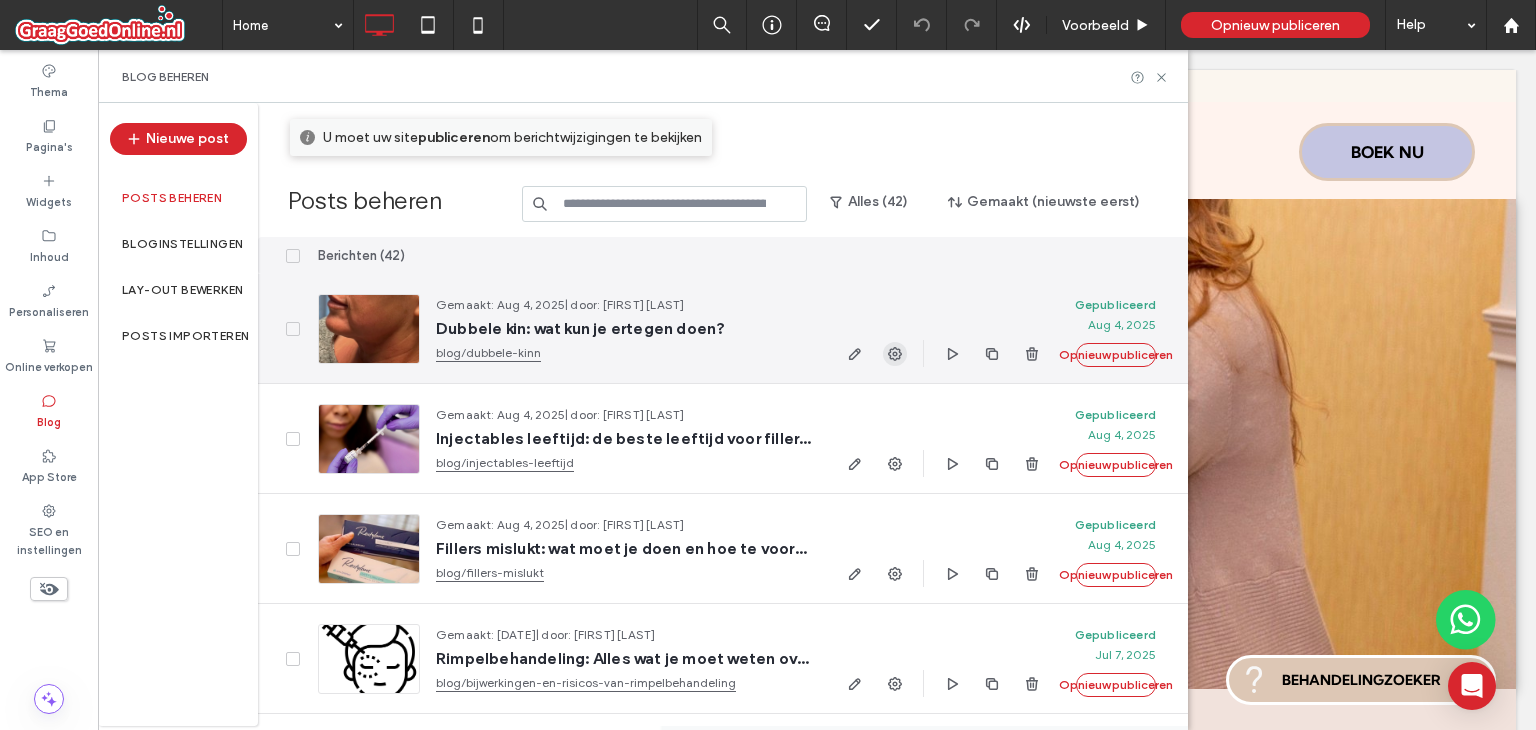 click 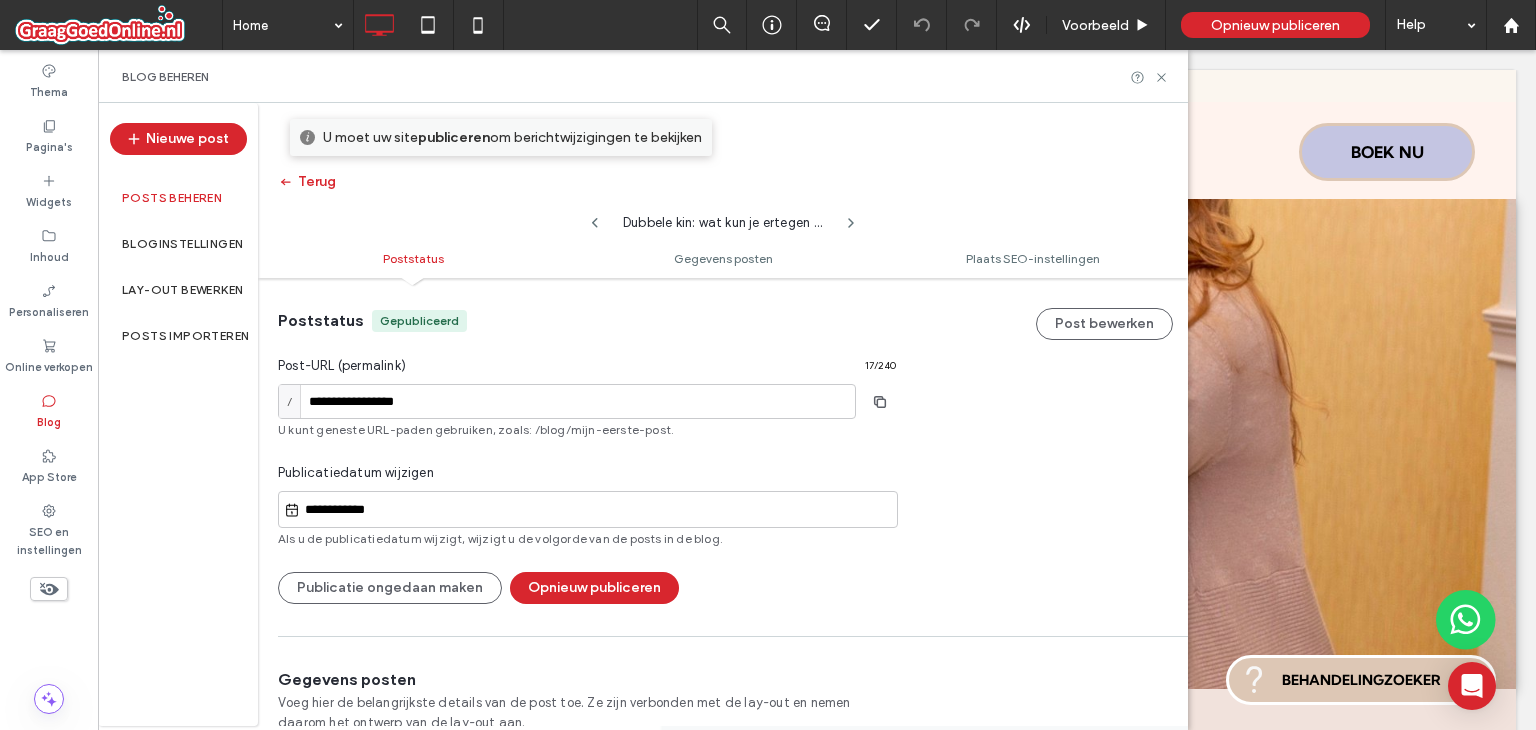scroll, scrollTop: 0, scrollLeft: 0, axis: both 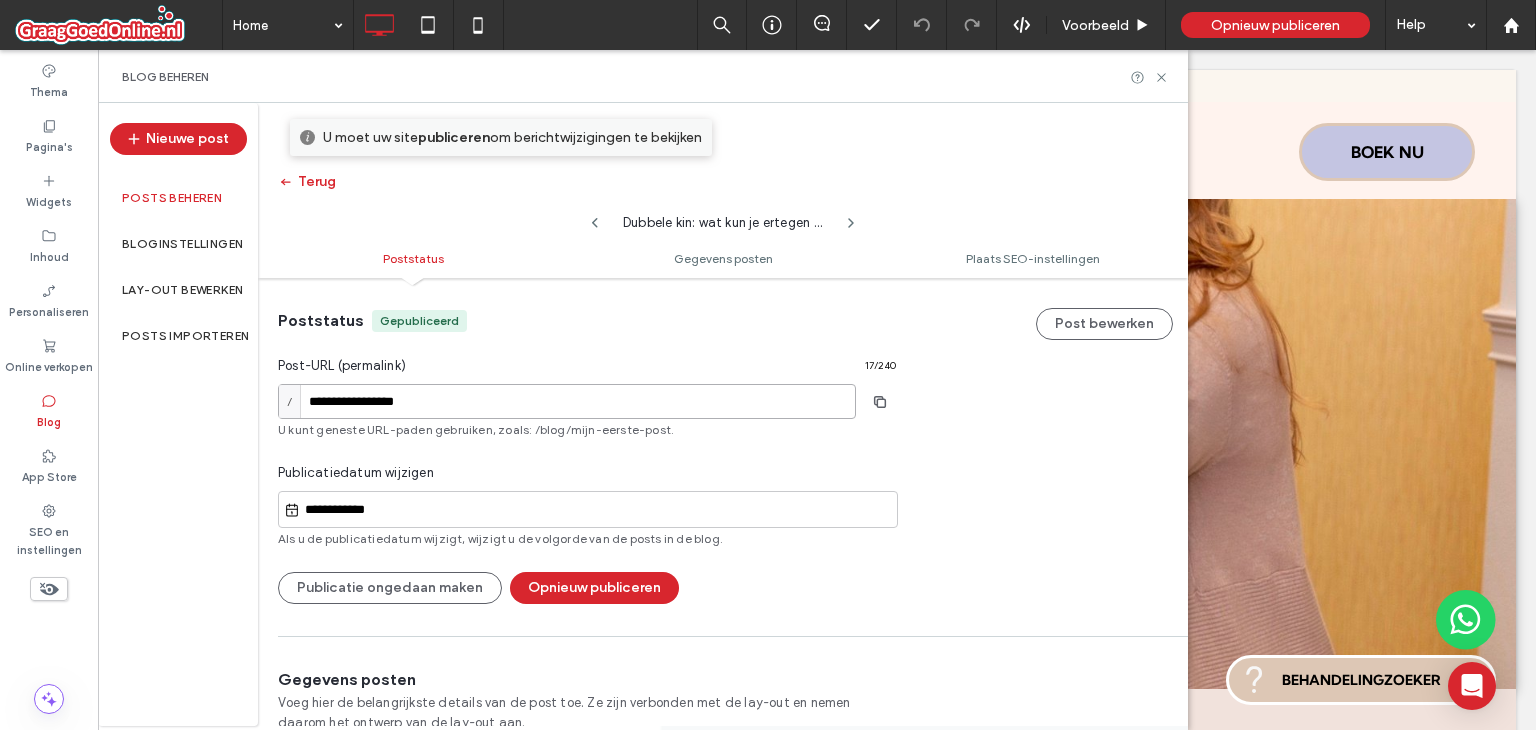 drag, startPoint x: 340, startPoint y: 397, endPoint x: 574, endPoint y: 401, distance: 234.03418 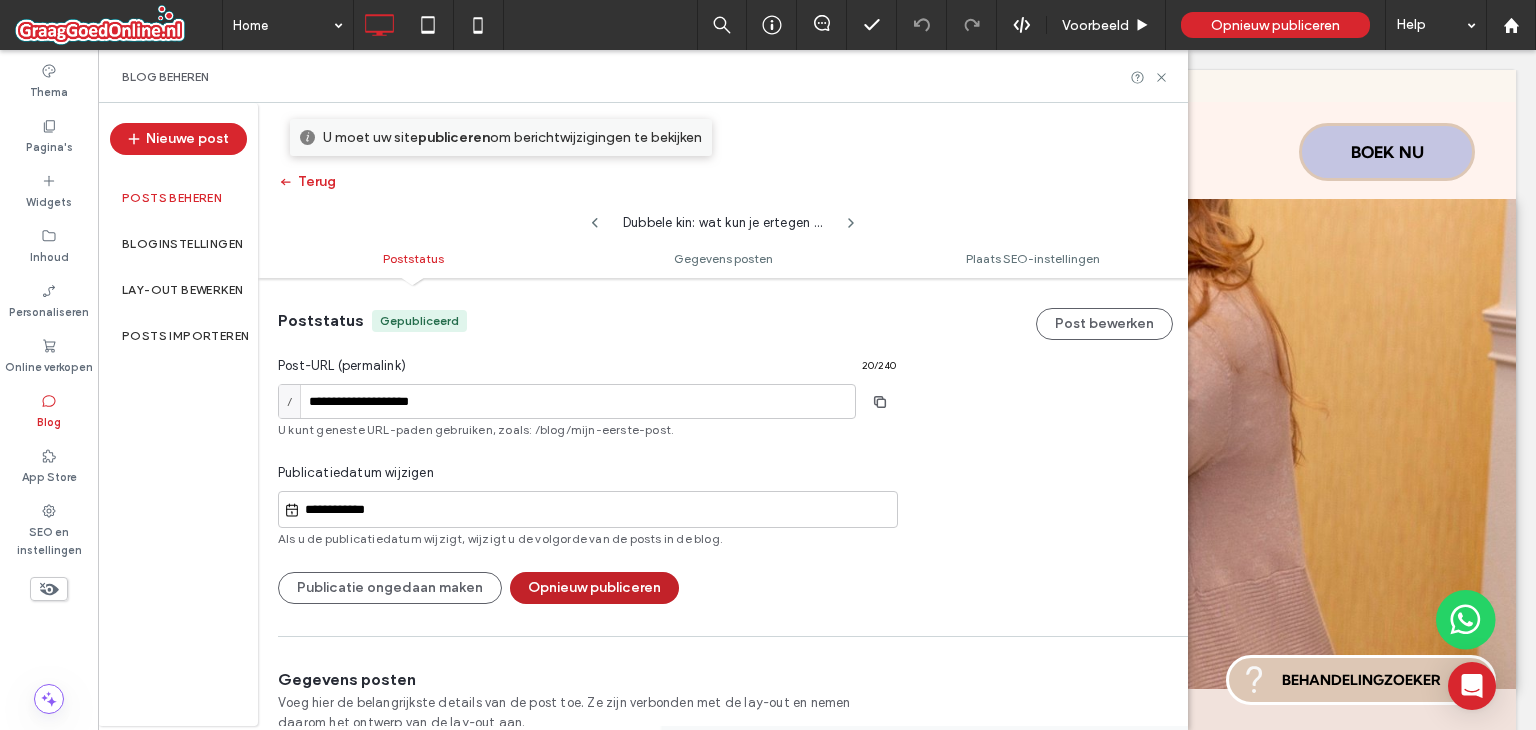 click on "Opnieuw publiceren" at bounding box center (594, 588) 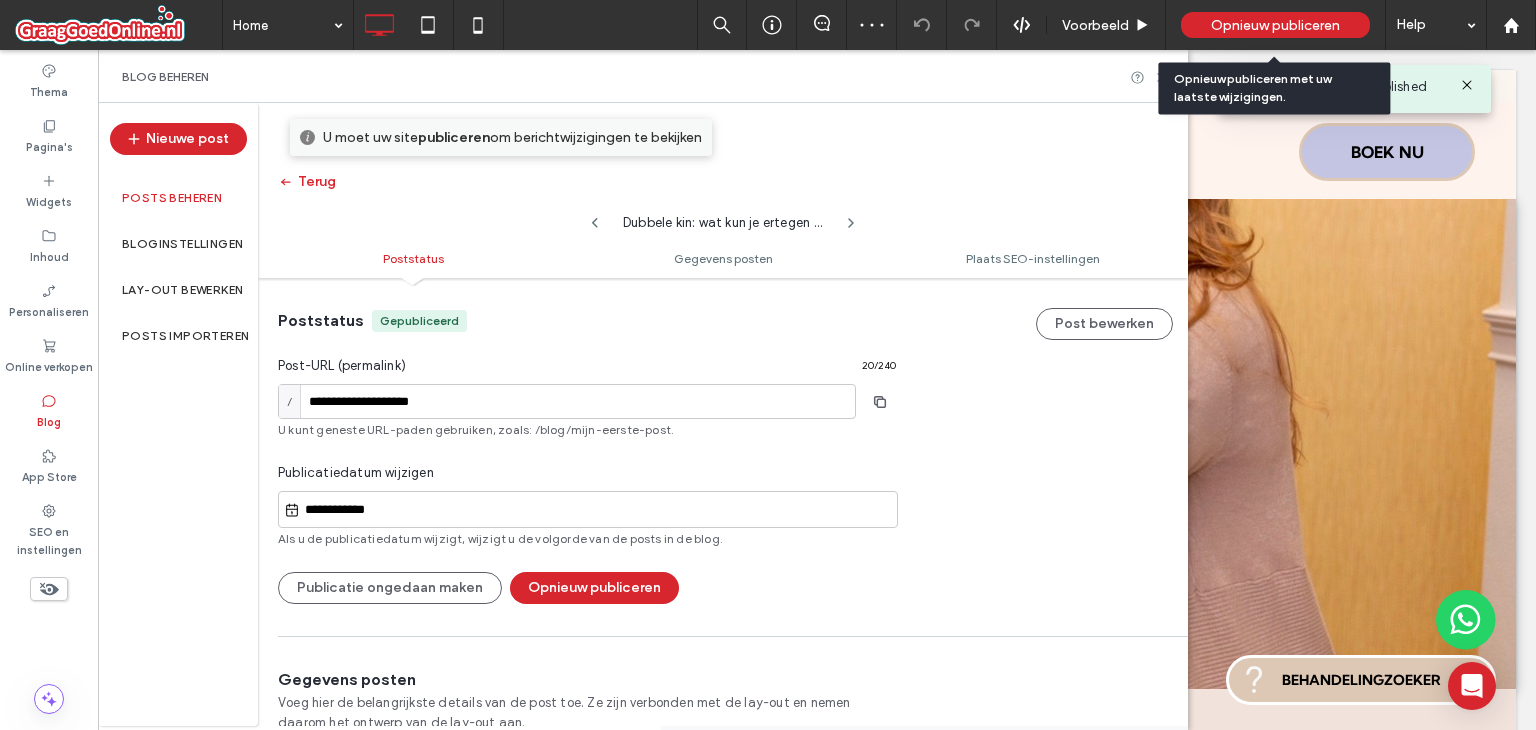 click on "Opnieuw publiceren" at bounding box center (1275, 25) 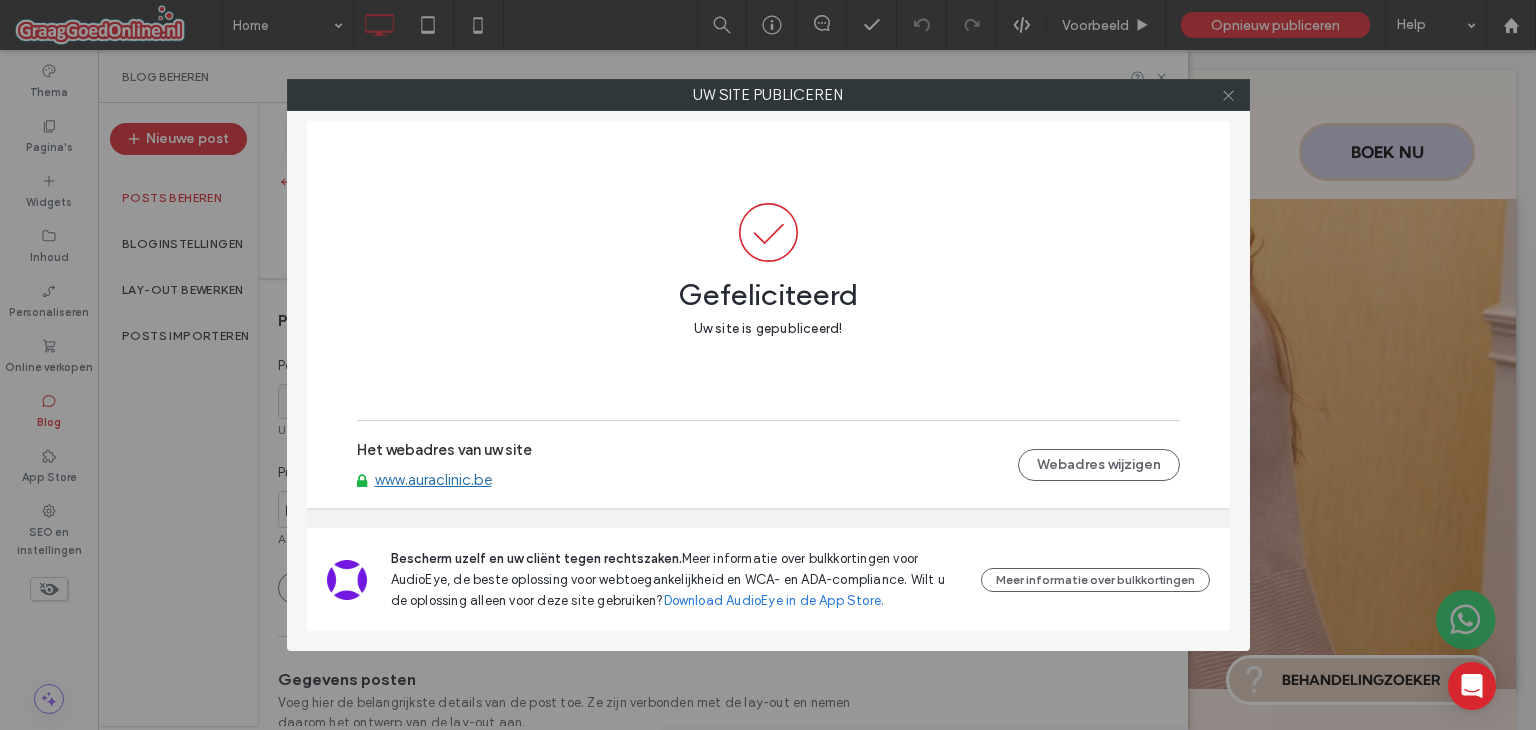 click 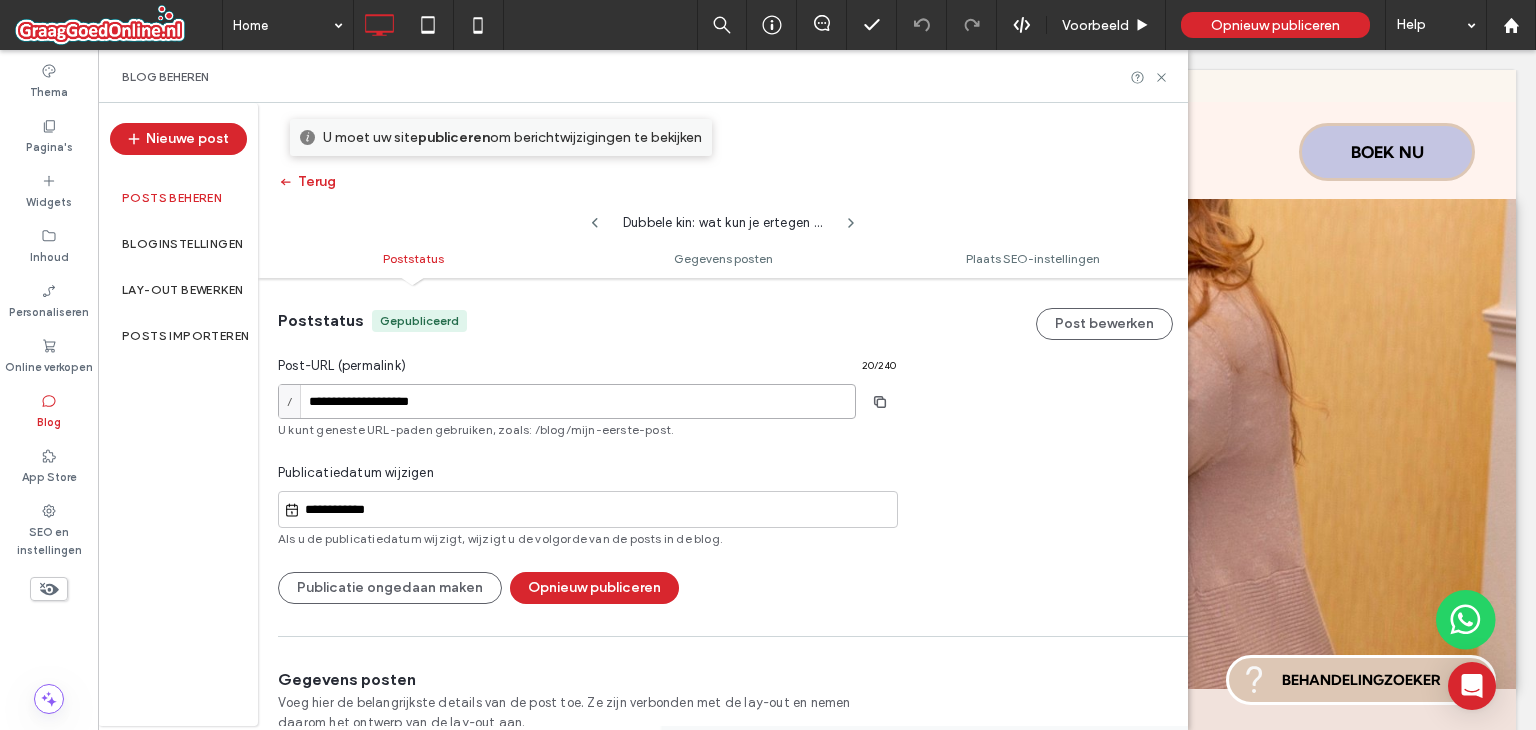 click on "**********" at bounding box center (567, 401) 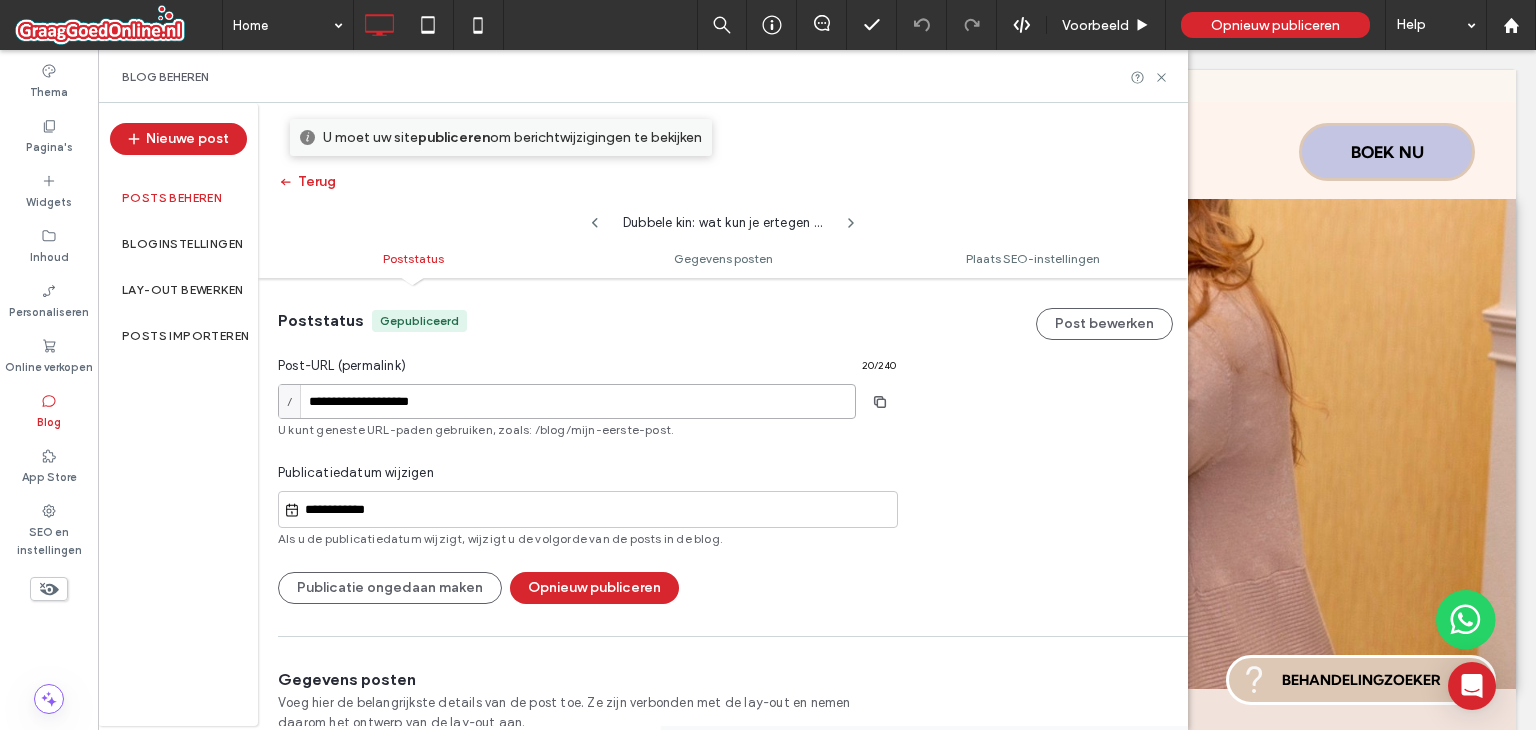 paste 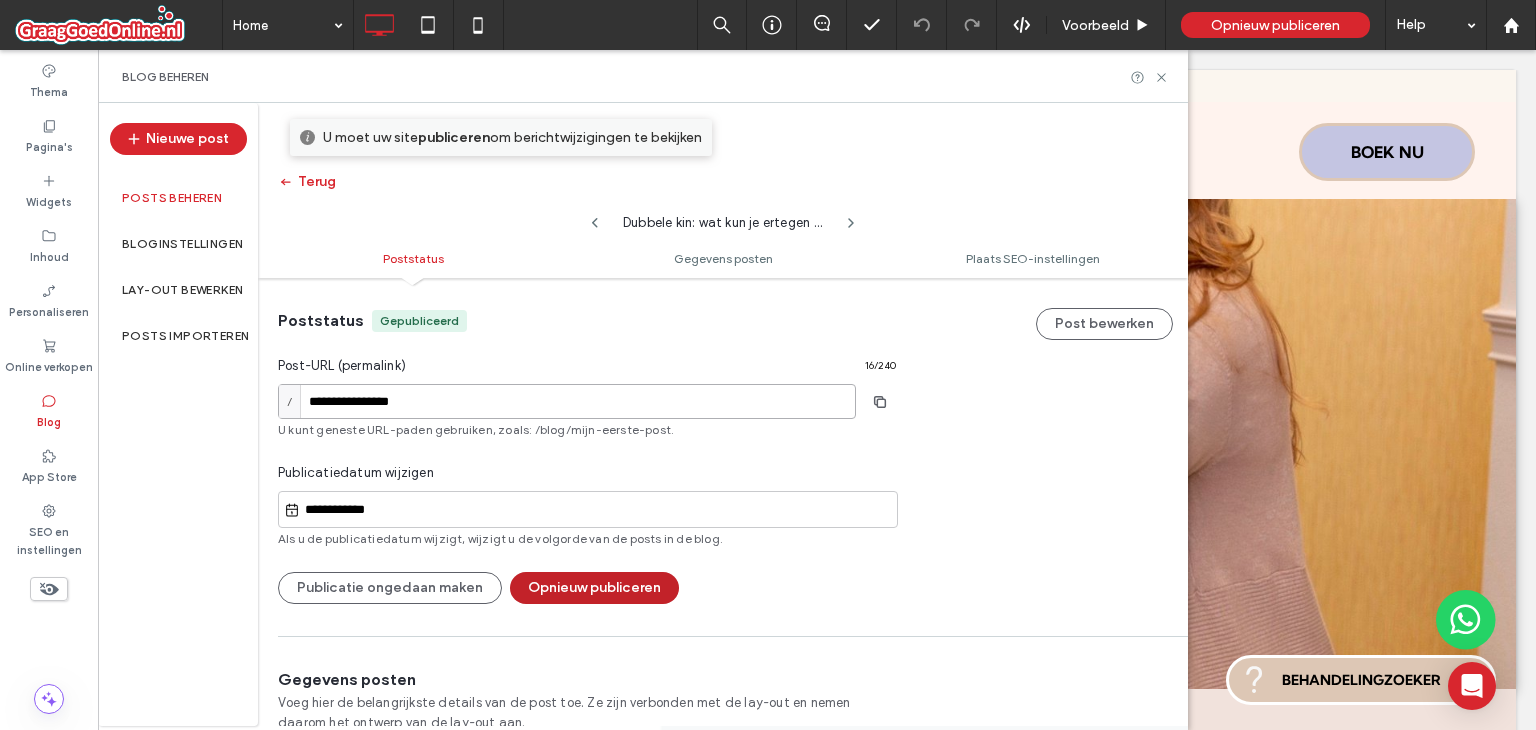 type on "**********" 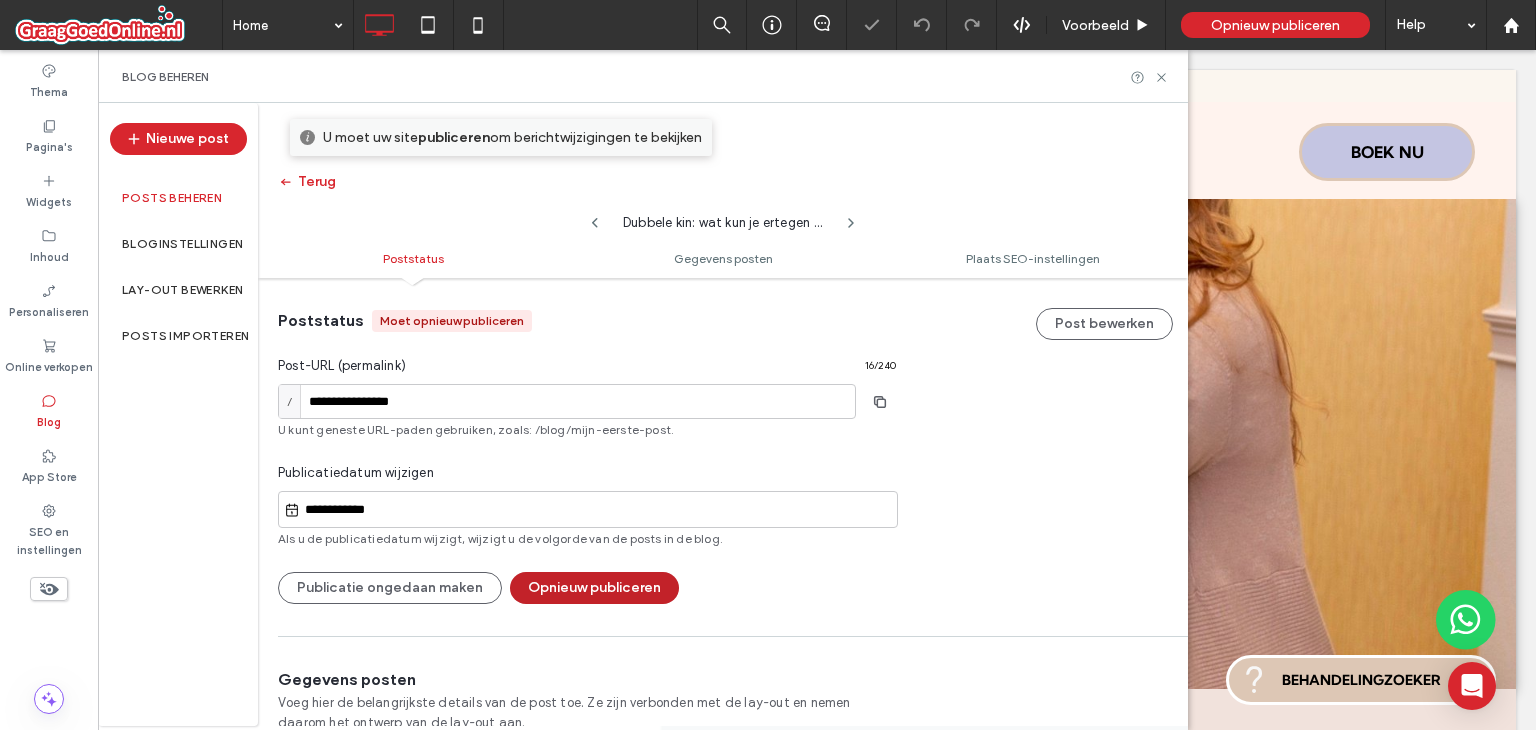 click on "Opnieuw publiceren" at bounding box center [594, 588] 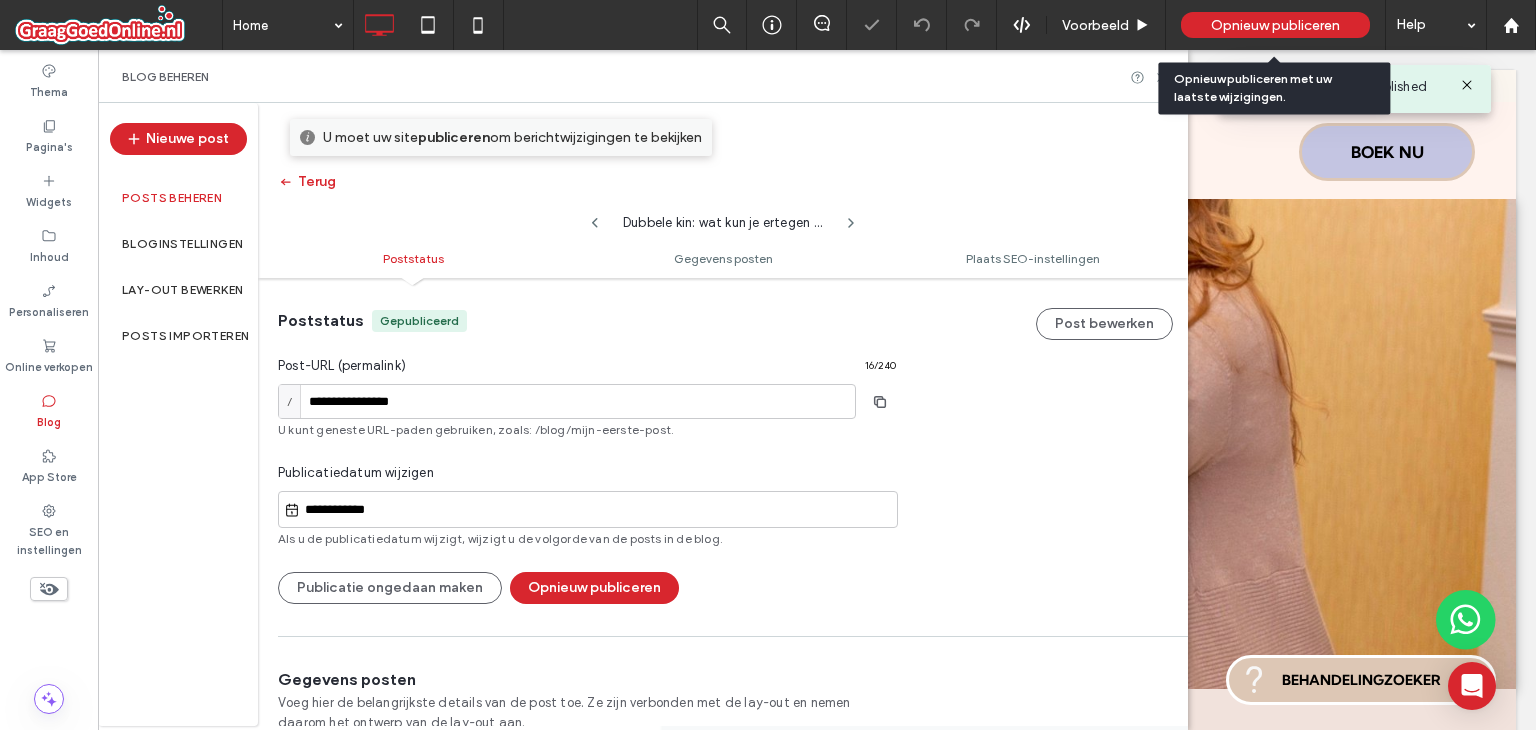 click on "Opnieuw publiceren" at bounding box center [1275, 25] 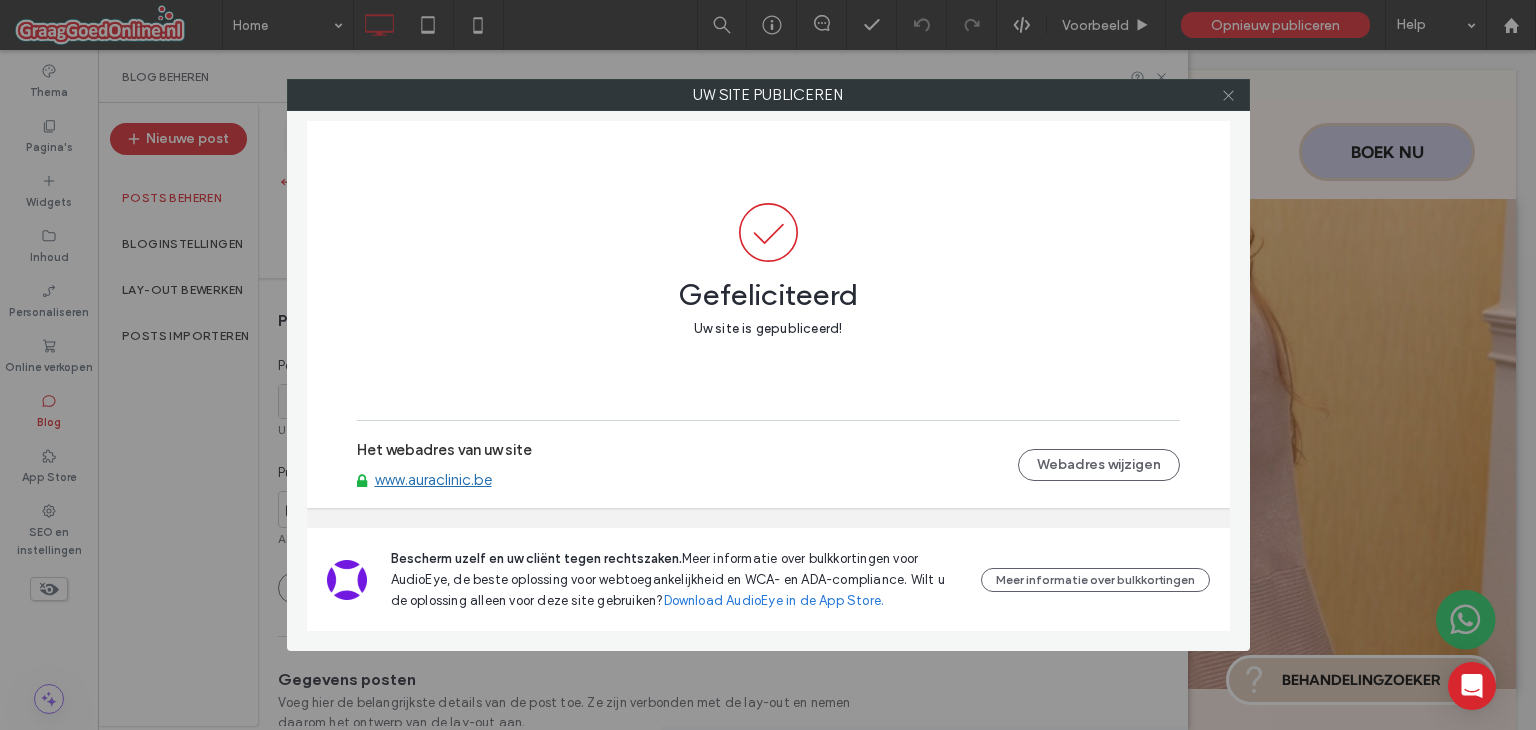 click 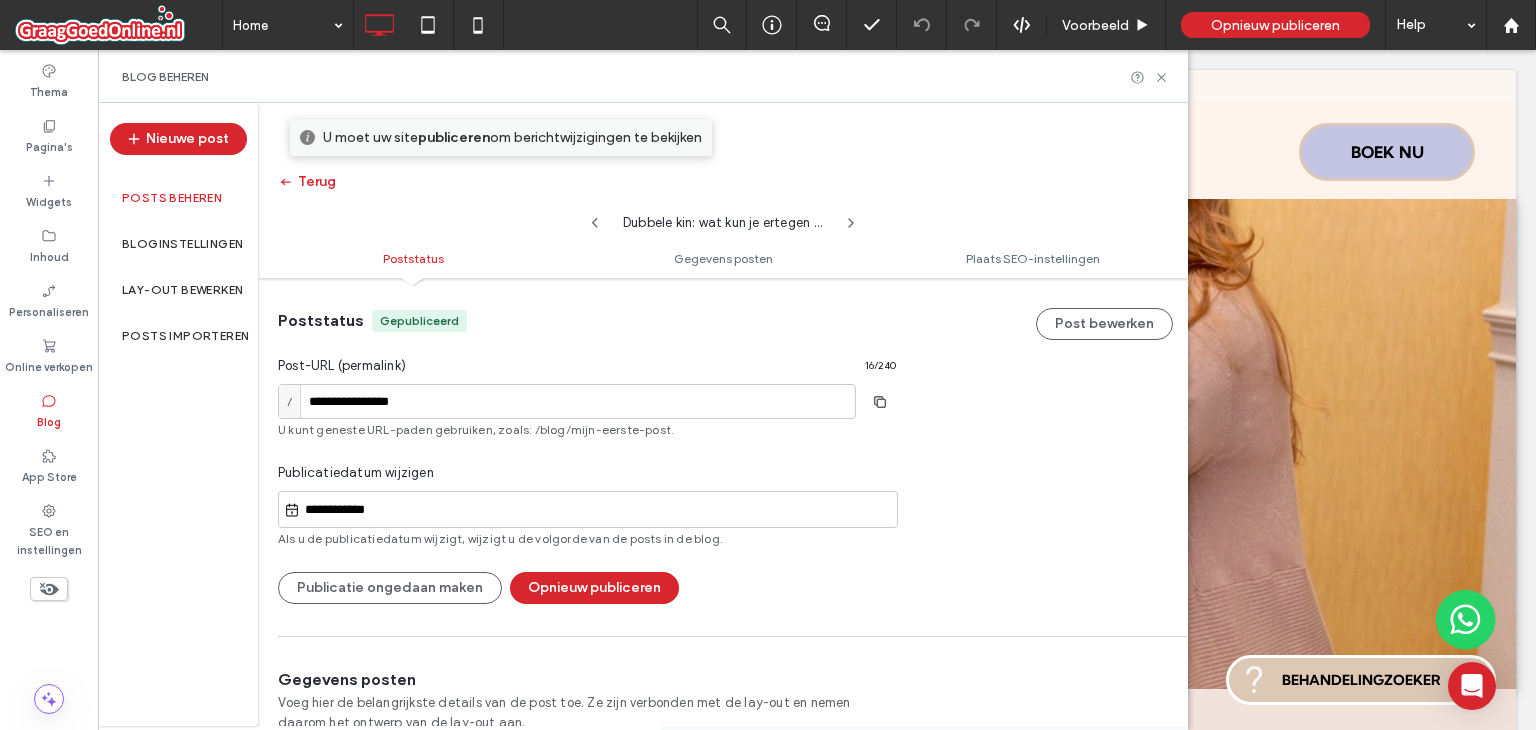 click on "Posts beheren" at bounding box center [172, 198] 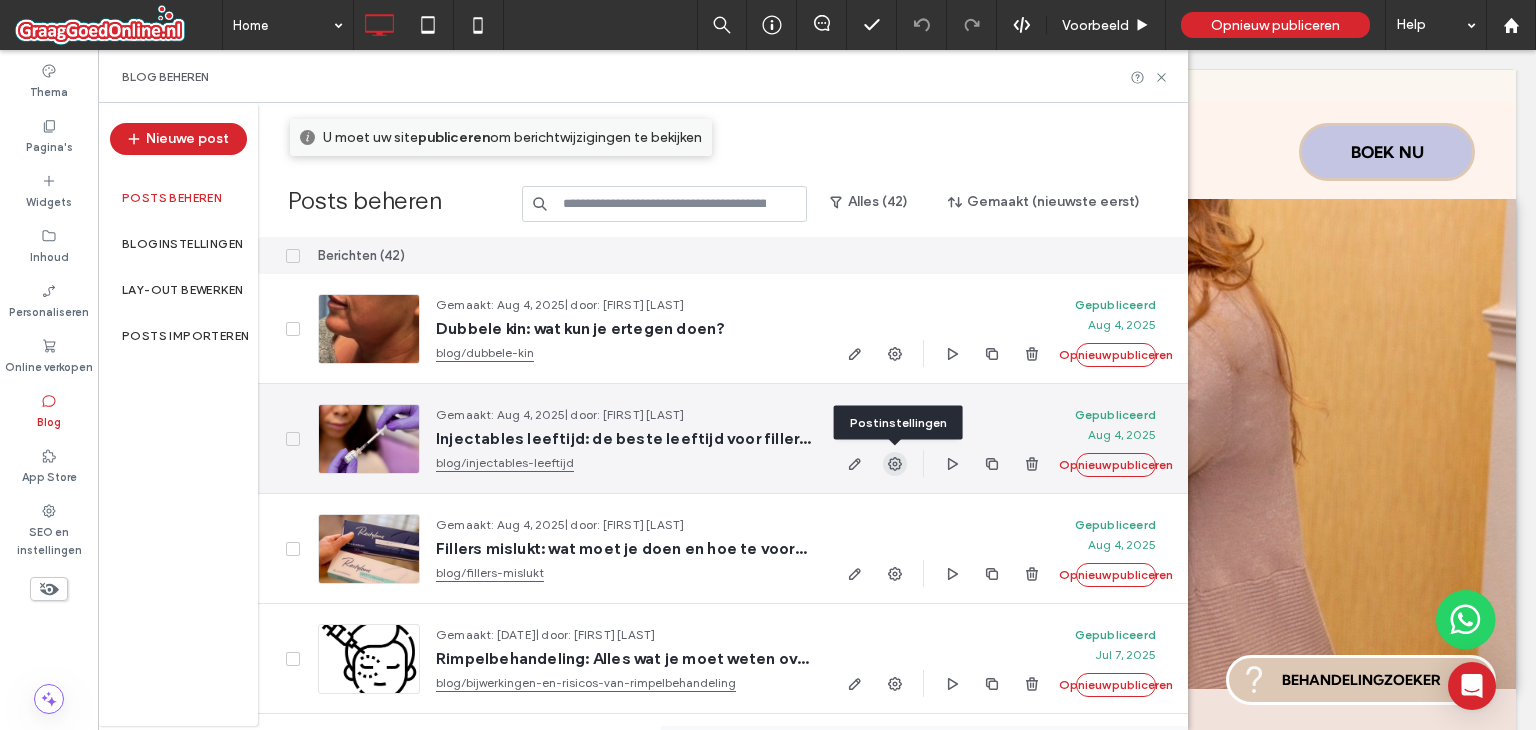 click 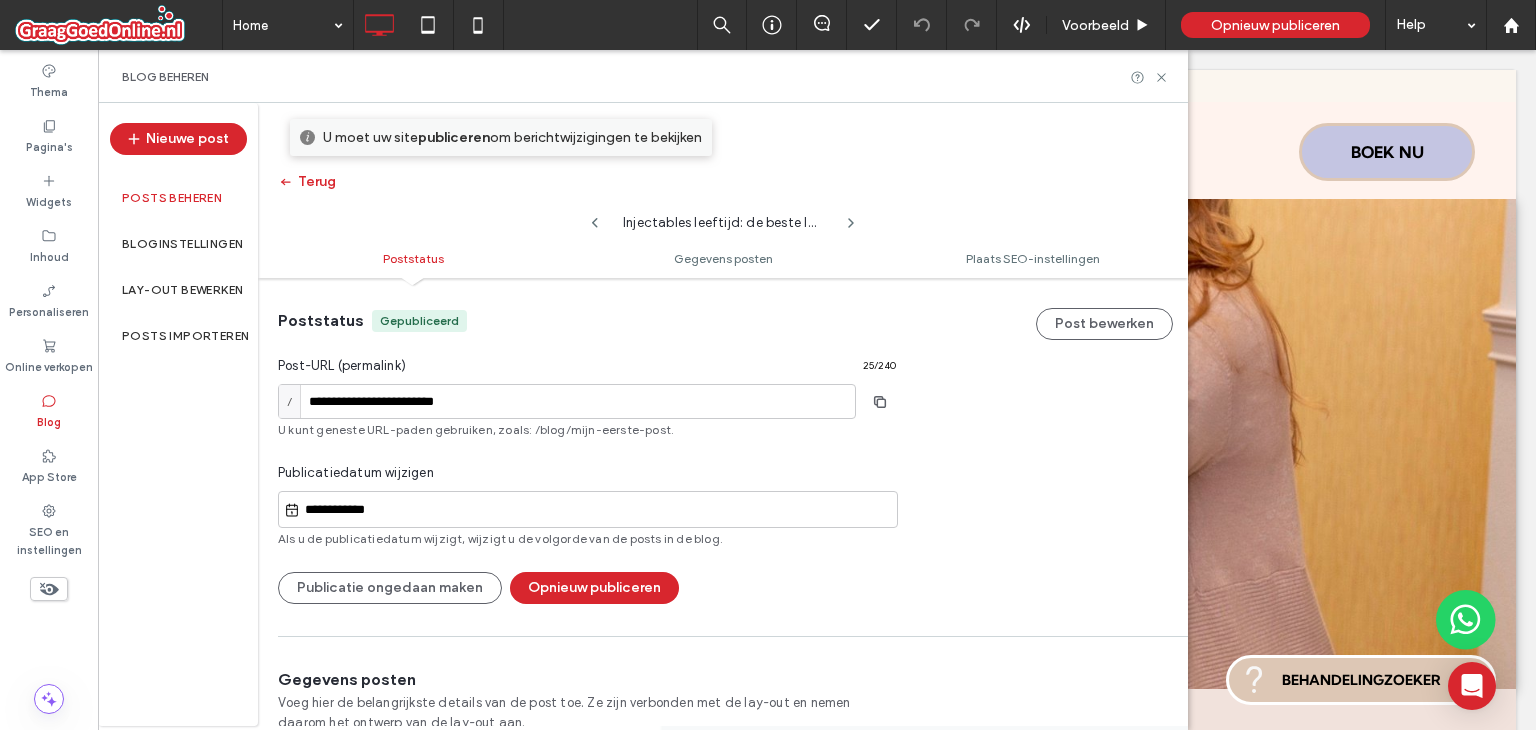 scroll, scrollTop: 0, scrollLeft: 0, axis: both 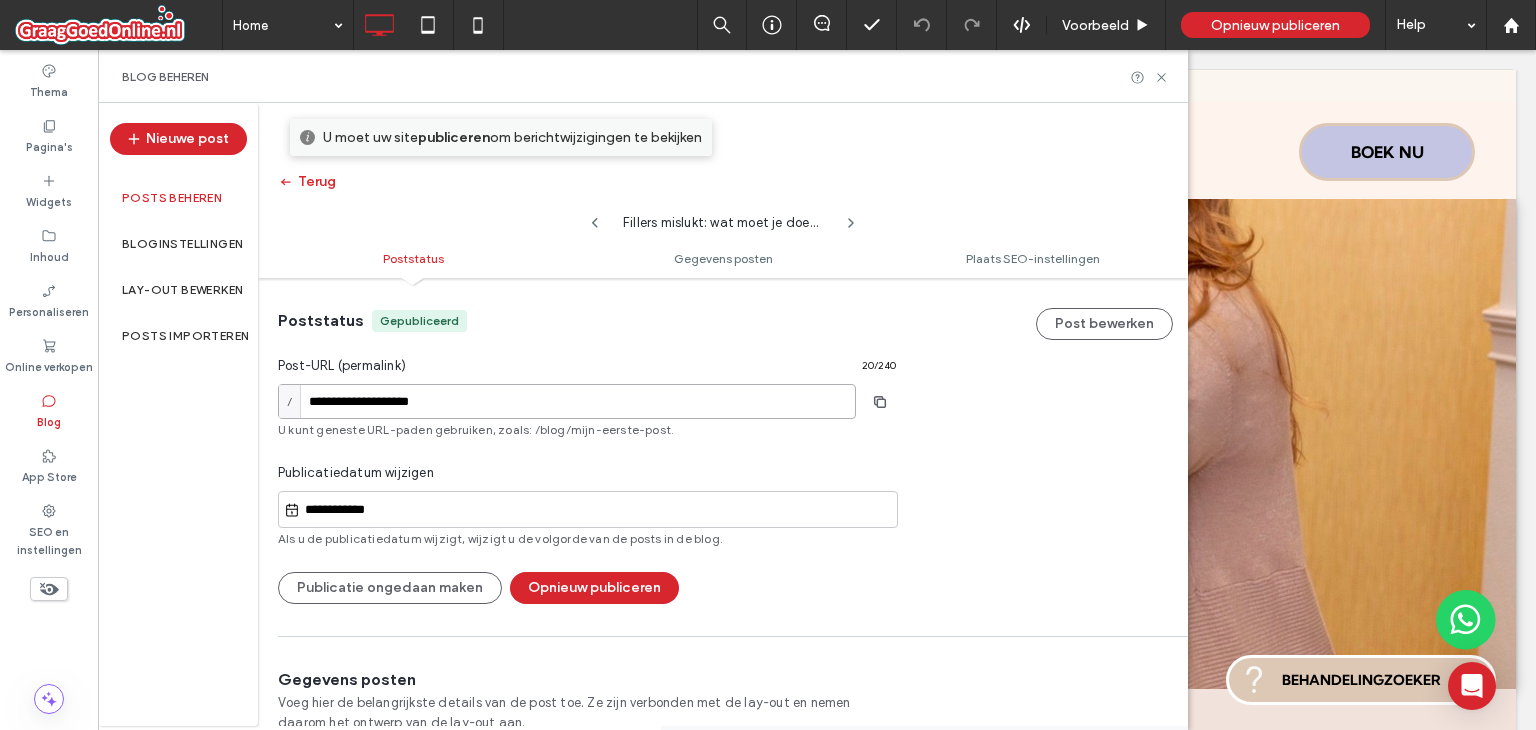 click on "**********" at bounding box center (567, 401) 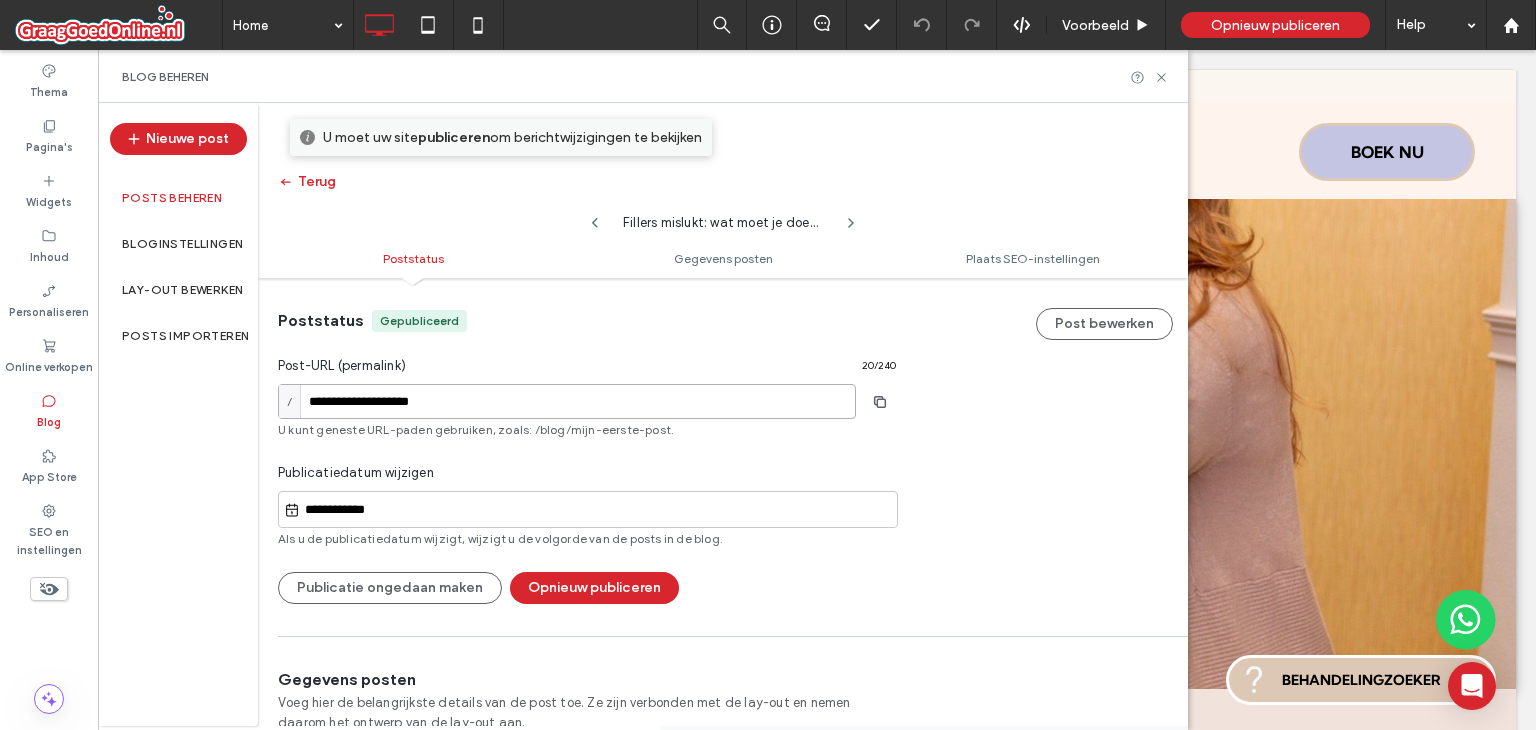 click on "**********" at bounding box center (567, 401) 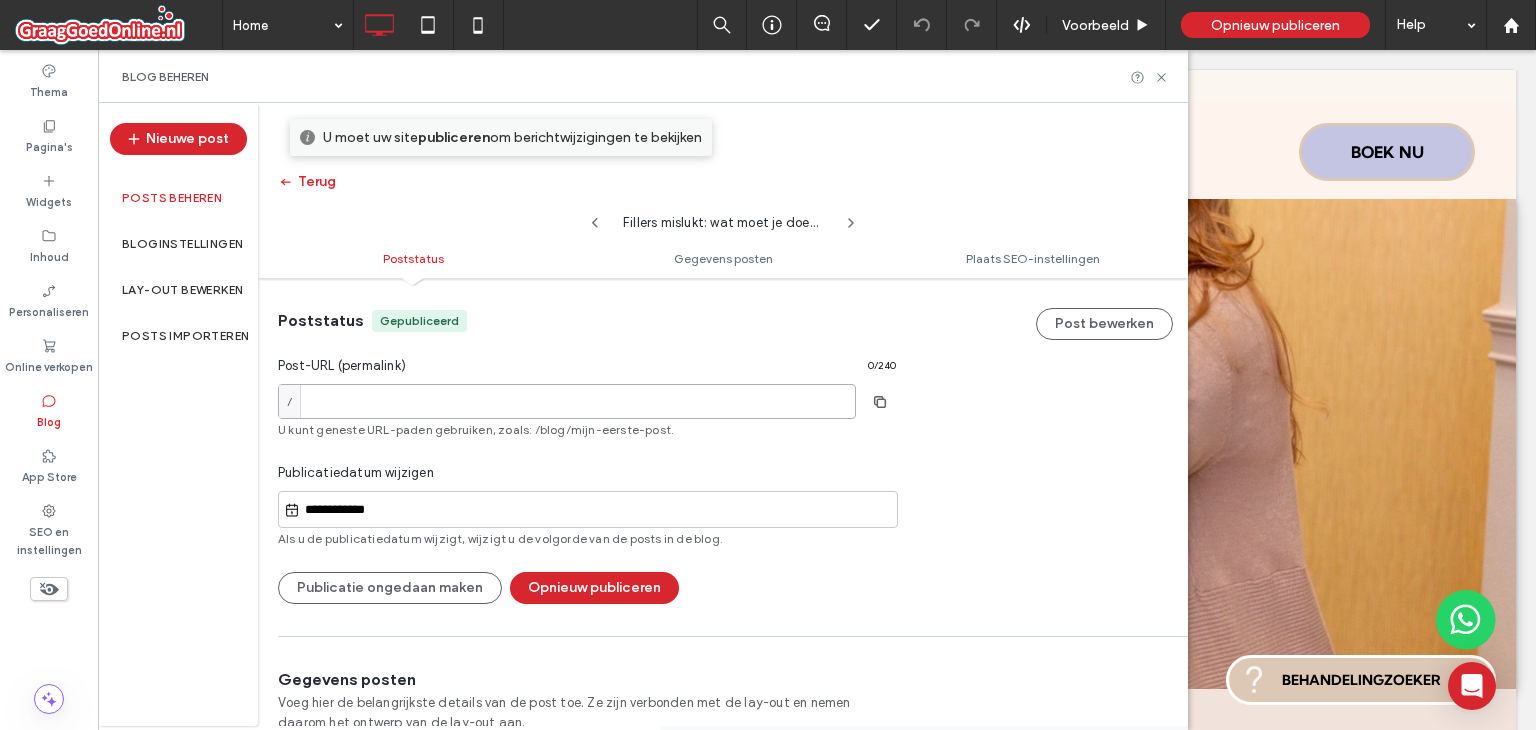 paste on "**********" 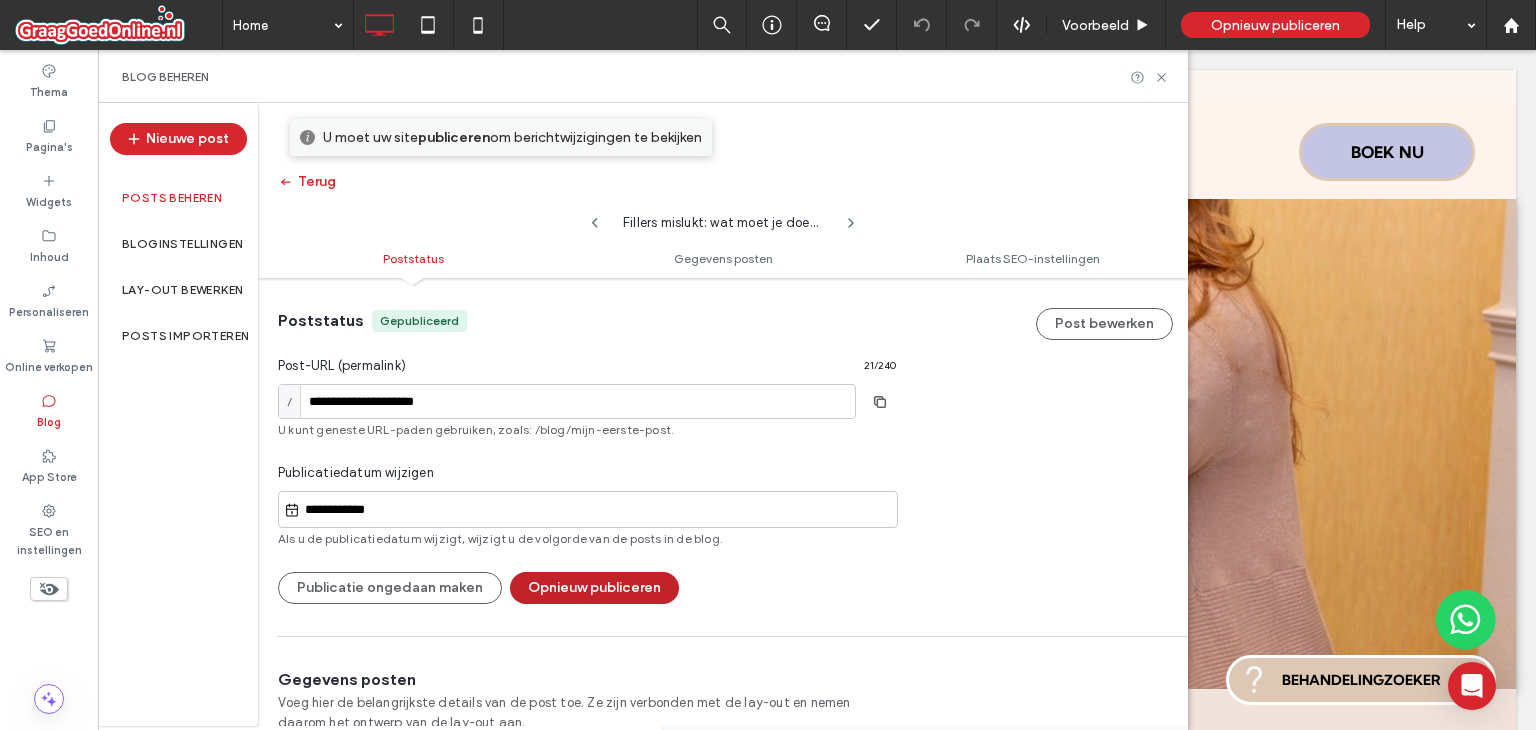 click on "Opnieuw publiceren" at bounding box center (594, 588) 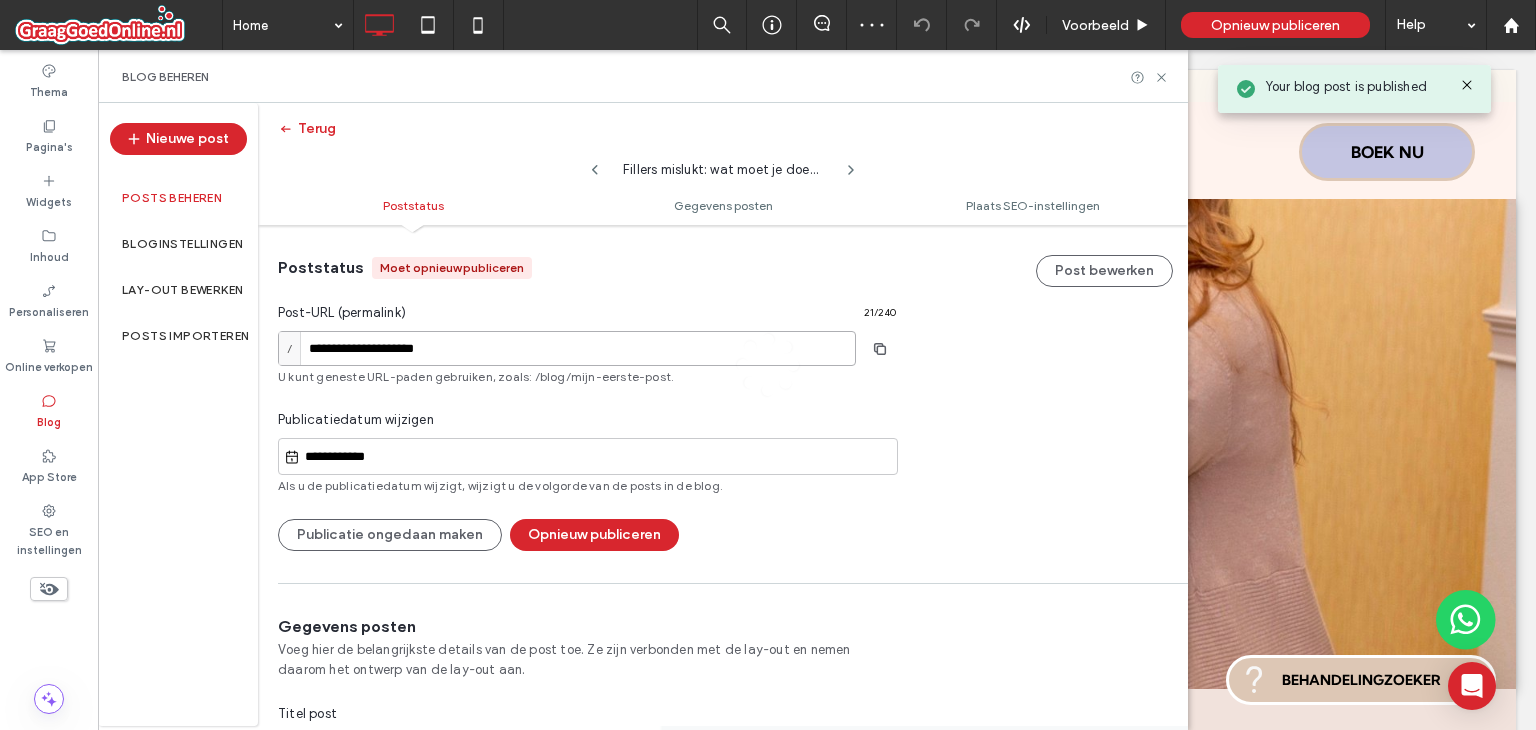 click on "**********" at bounding box center (567, 348) 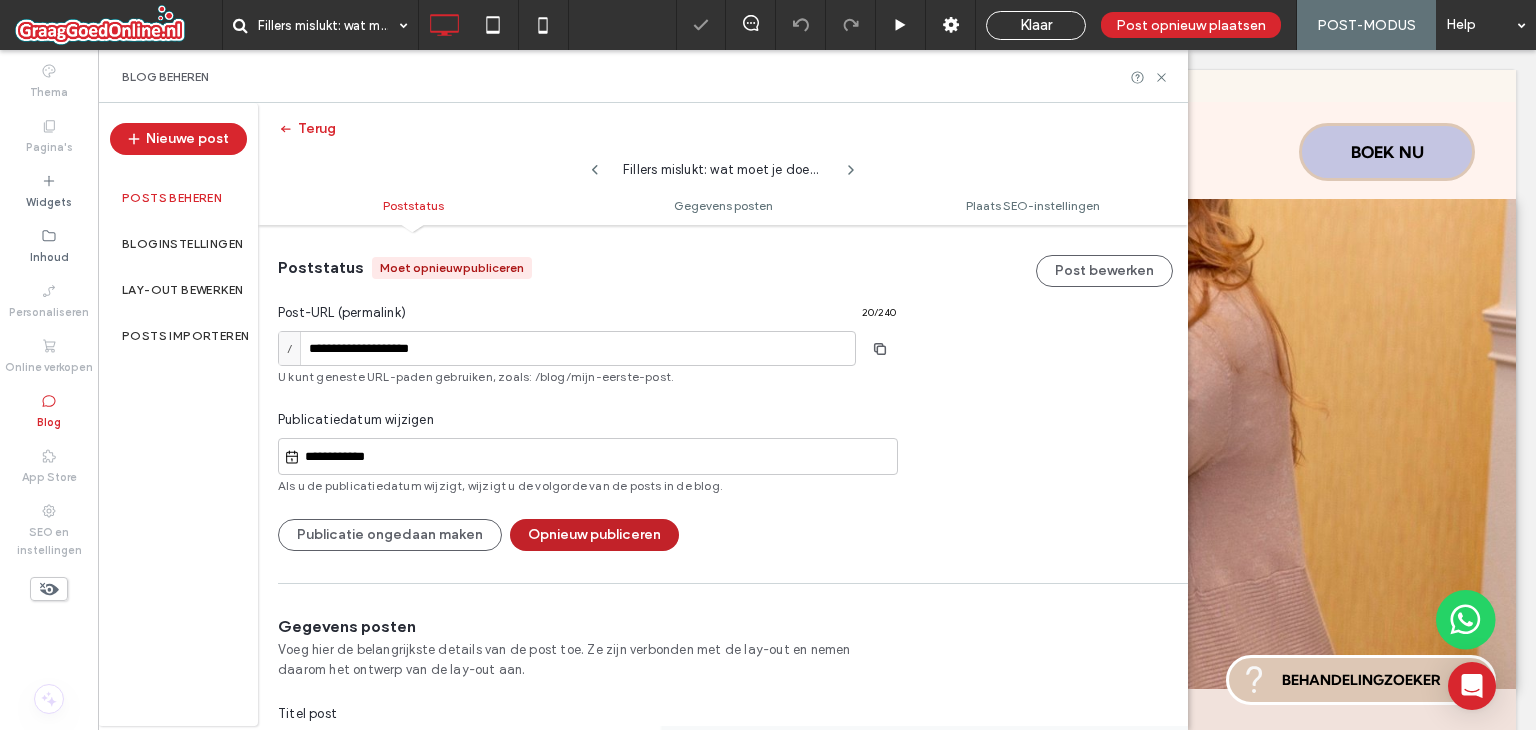 click on "Opnieuw publiceren" at bounding box center [594, 535] 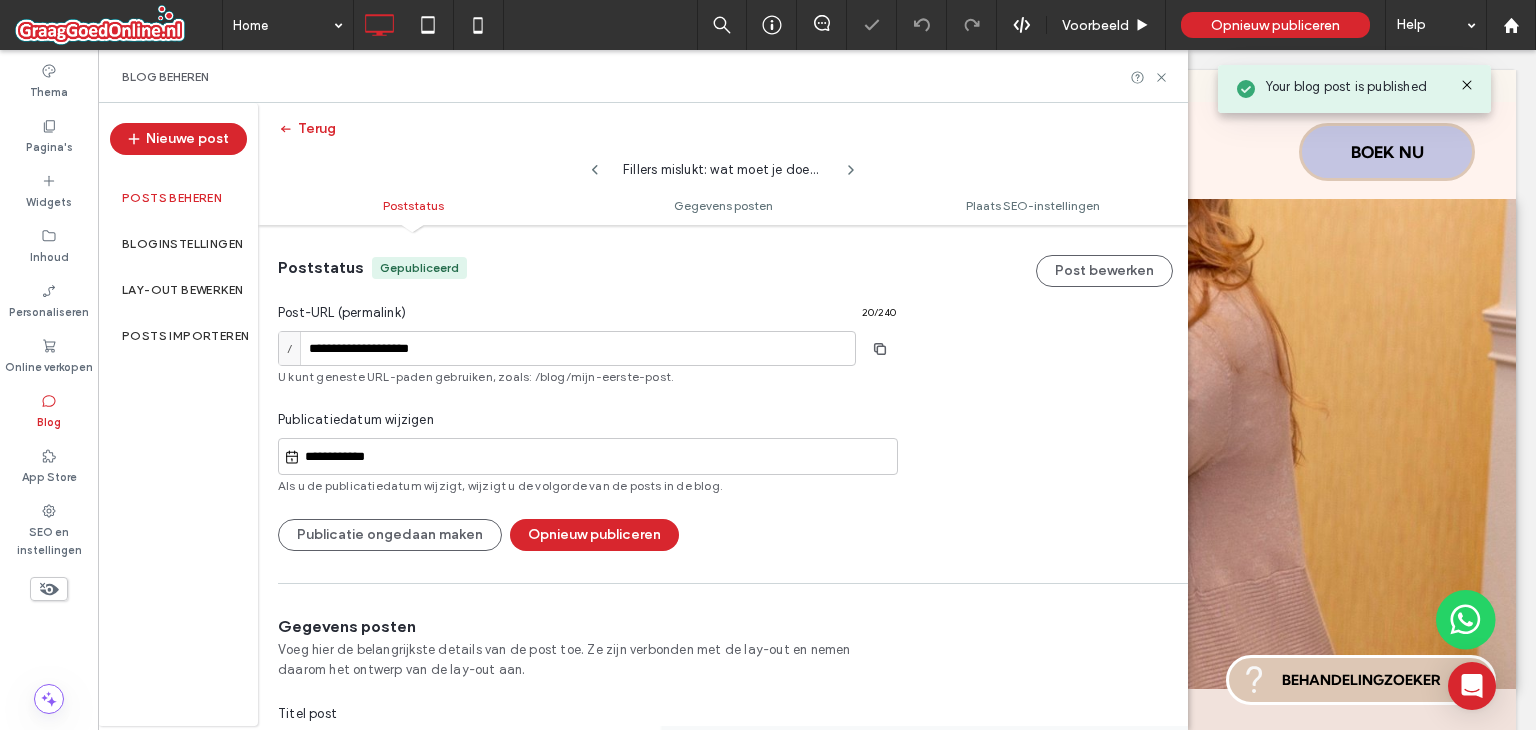 click 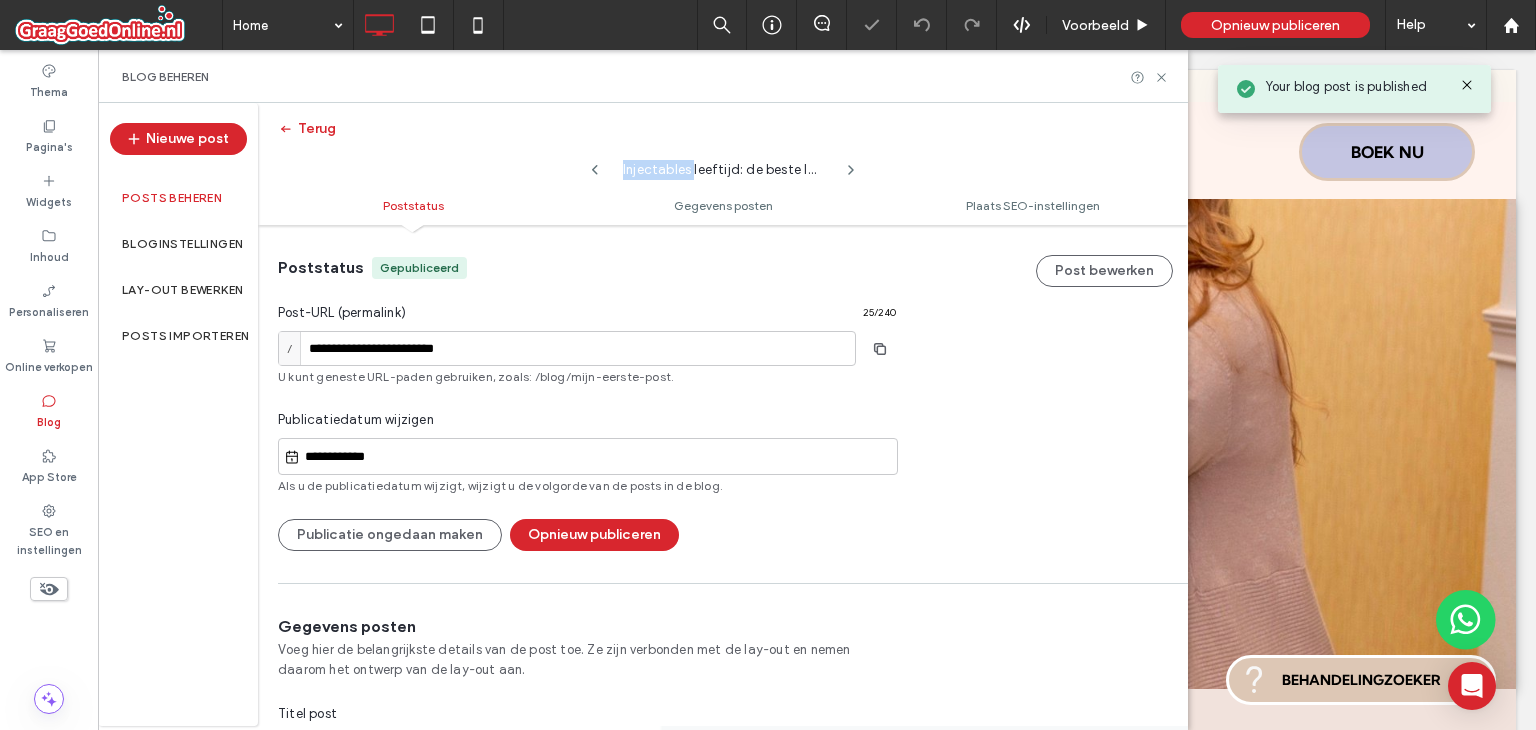 click 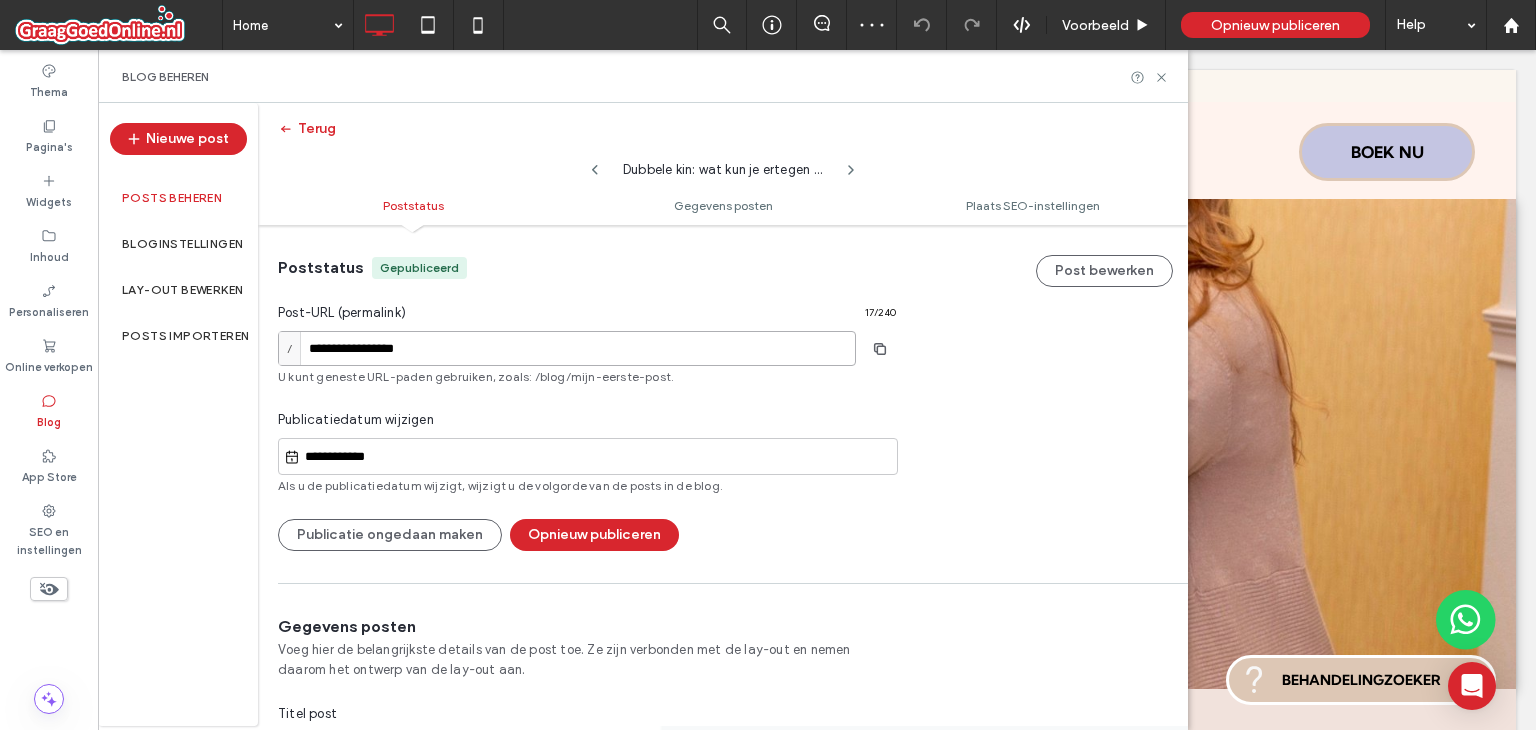 click on "**********" at bounding box center [567, 348] 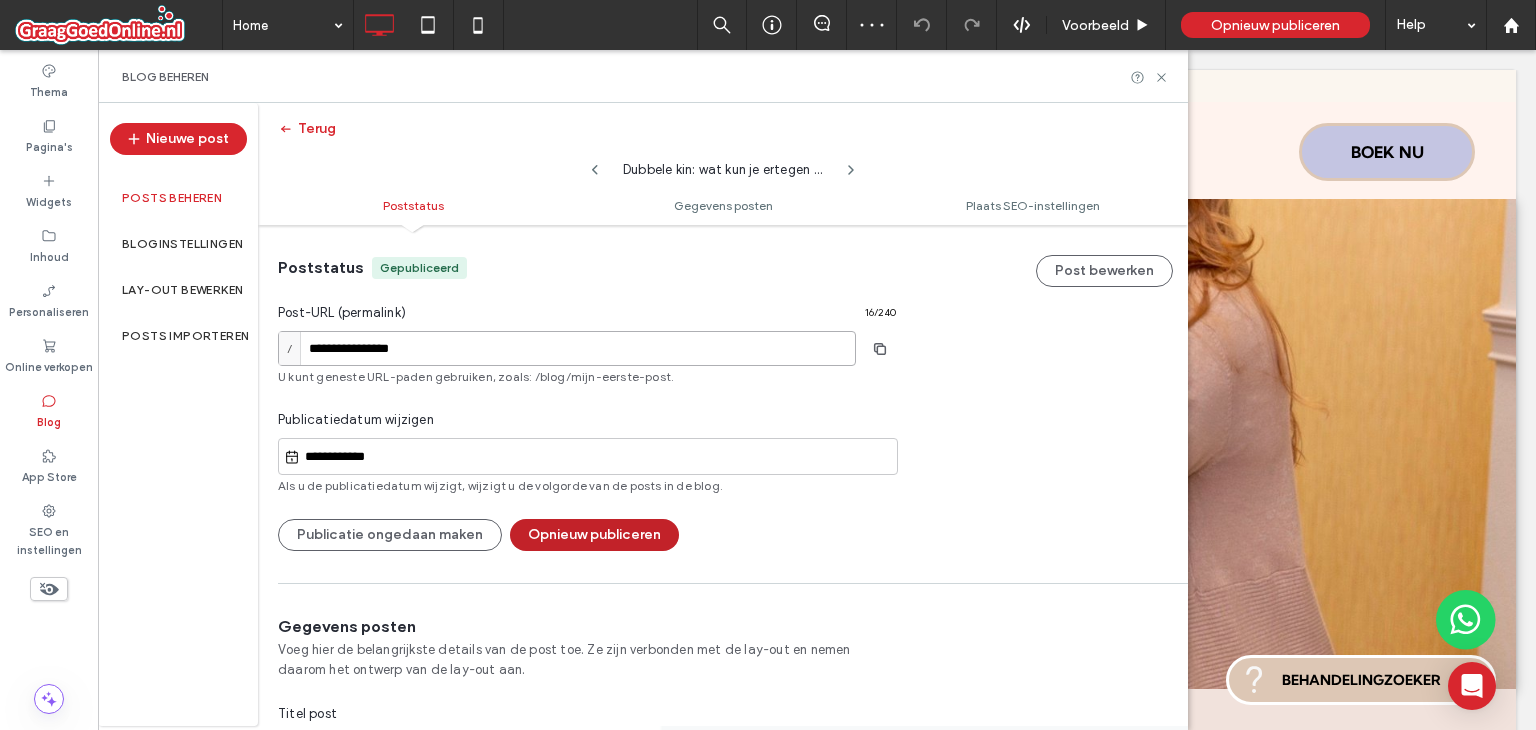 type on "**********" 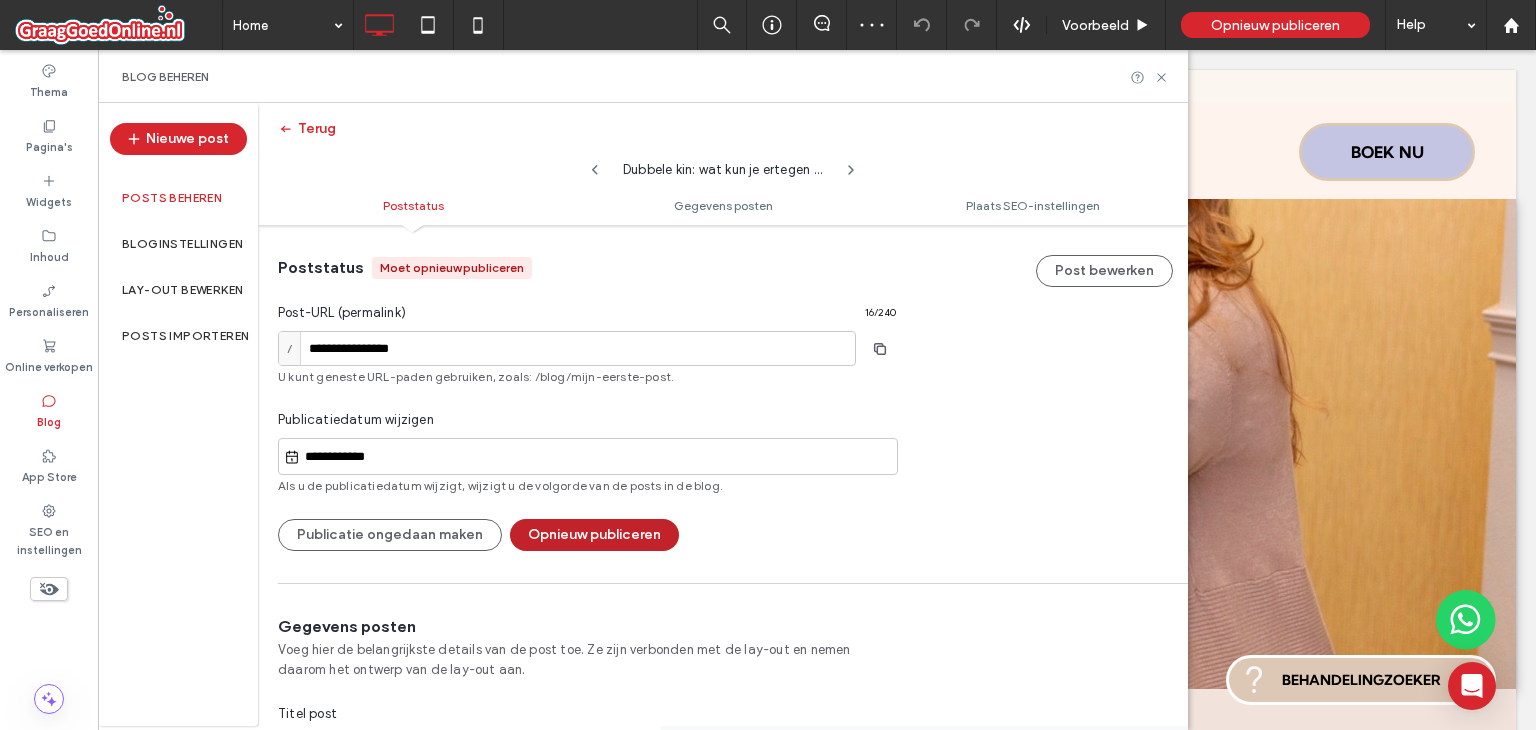 click on "Opnieuw publiceren" at bounding box center (594, 535) 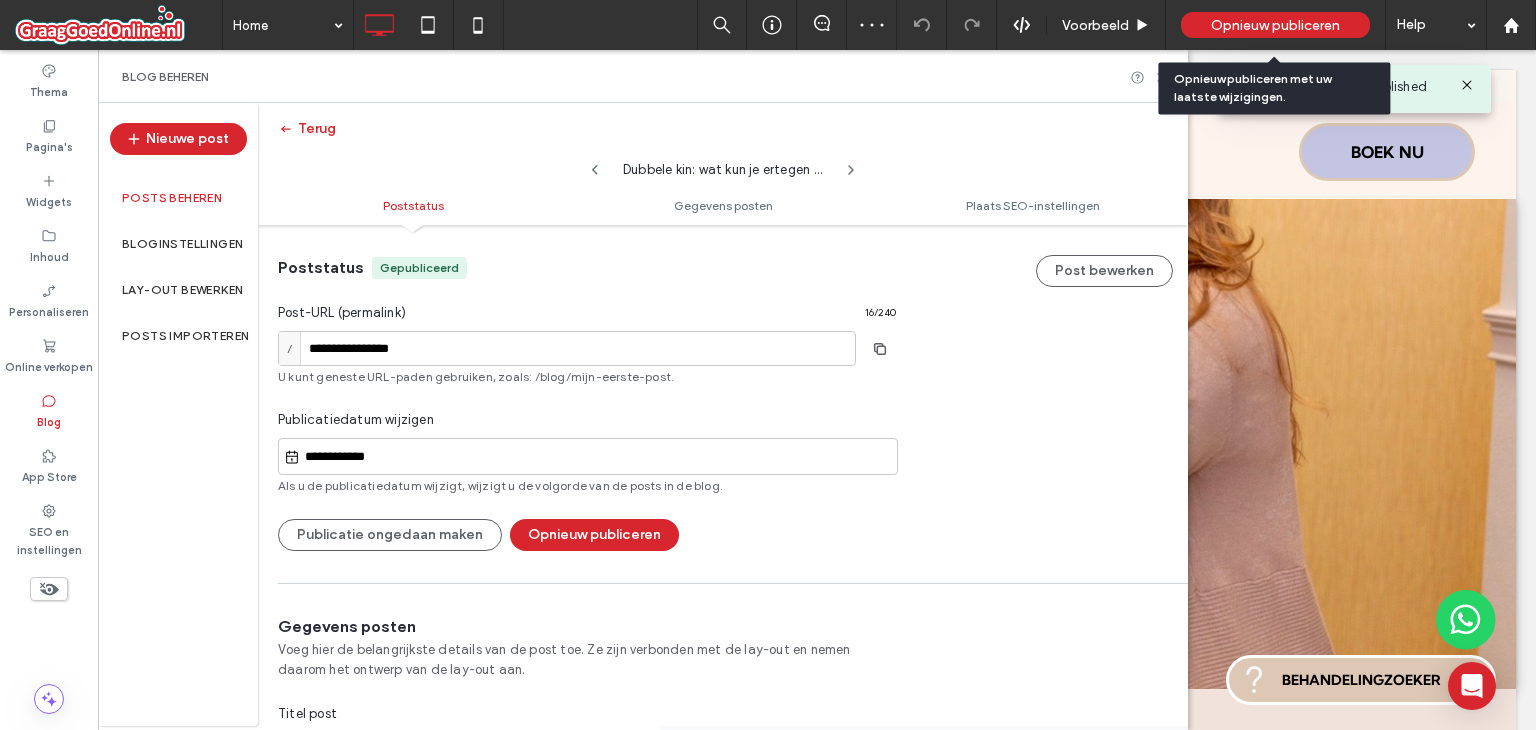 click on "Opnieuw publiceren" at bounding box center [1275, 25] 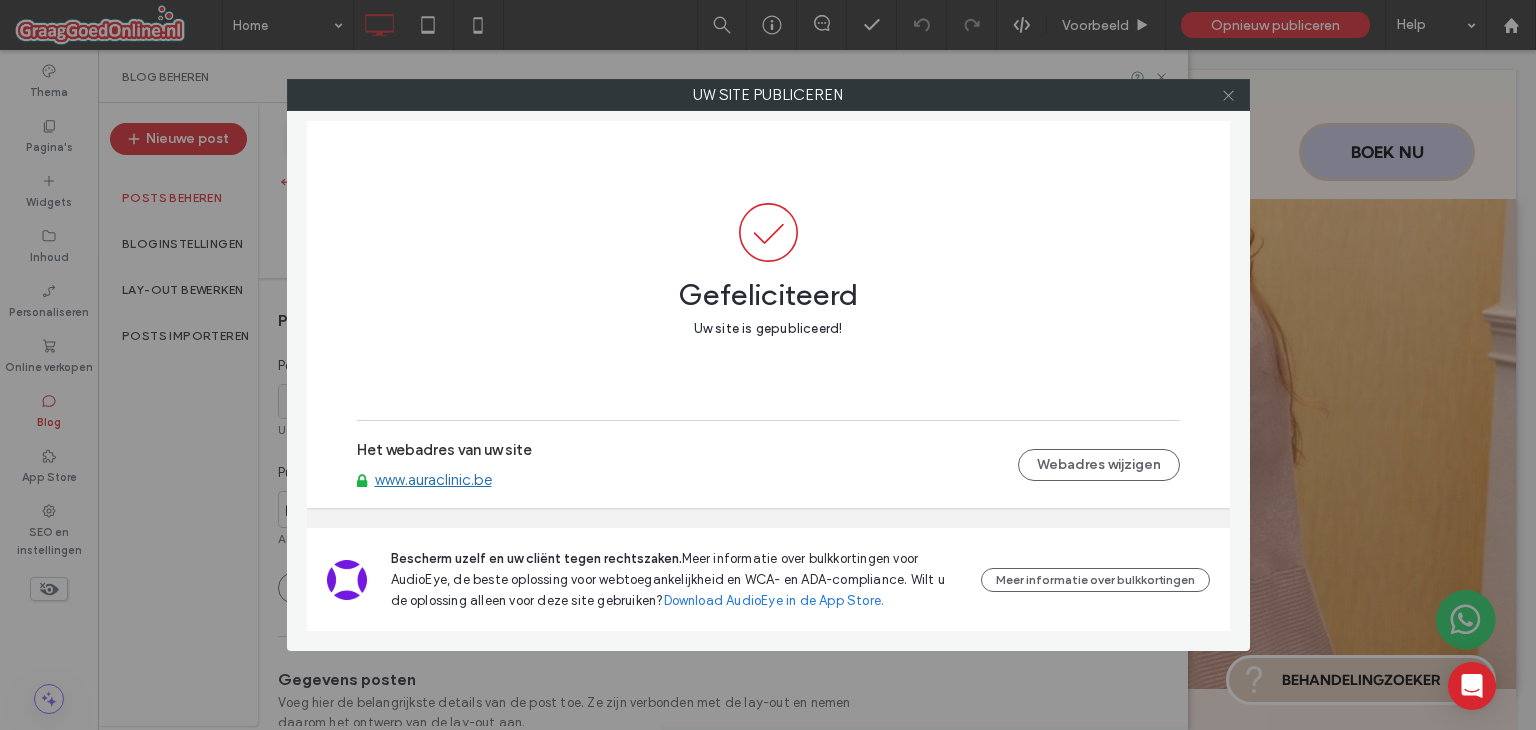 click 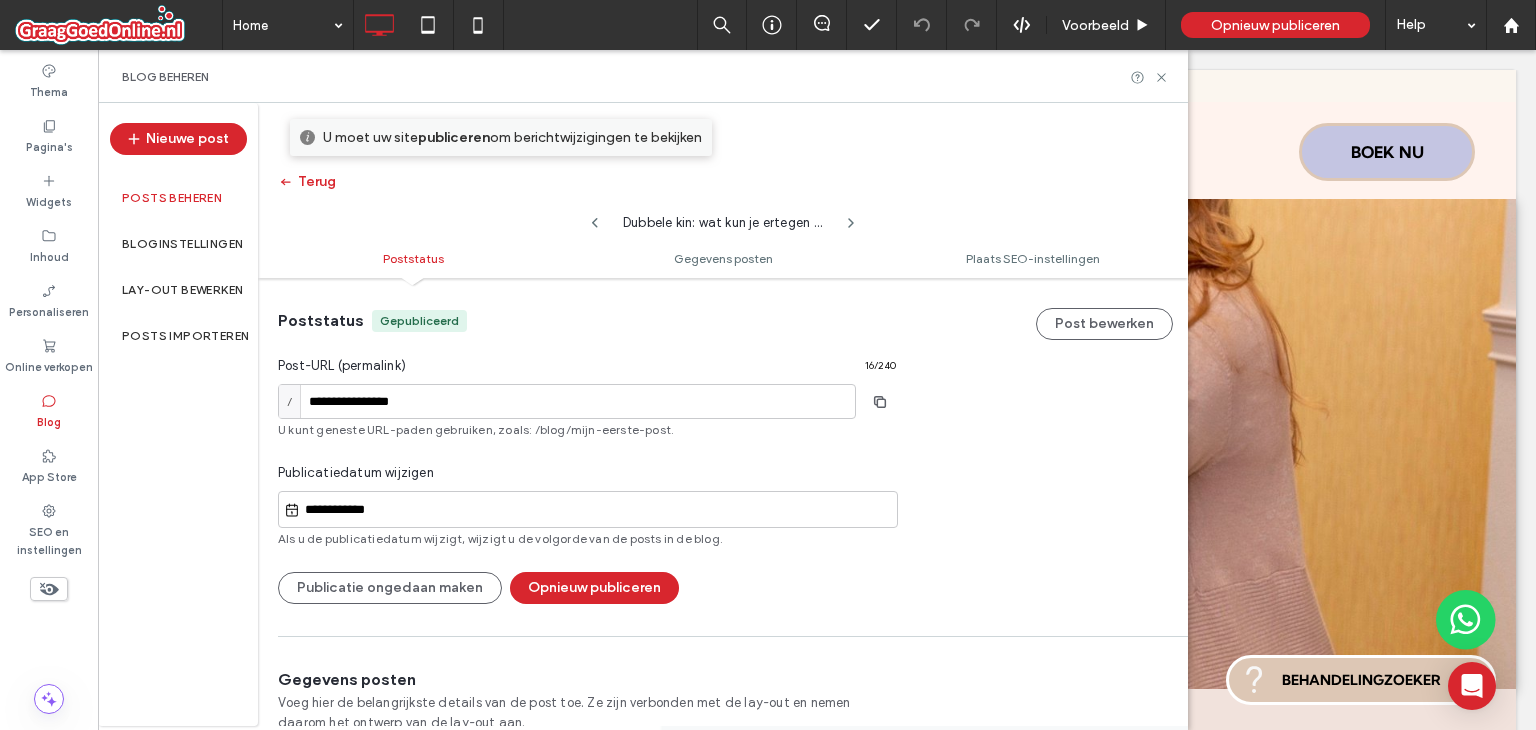 click on "Posts beheren" at bounding box center [178, 198] 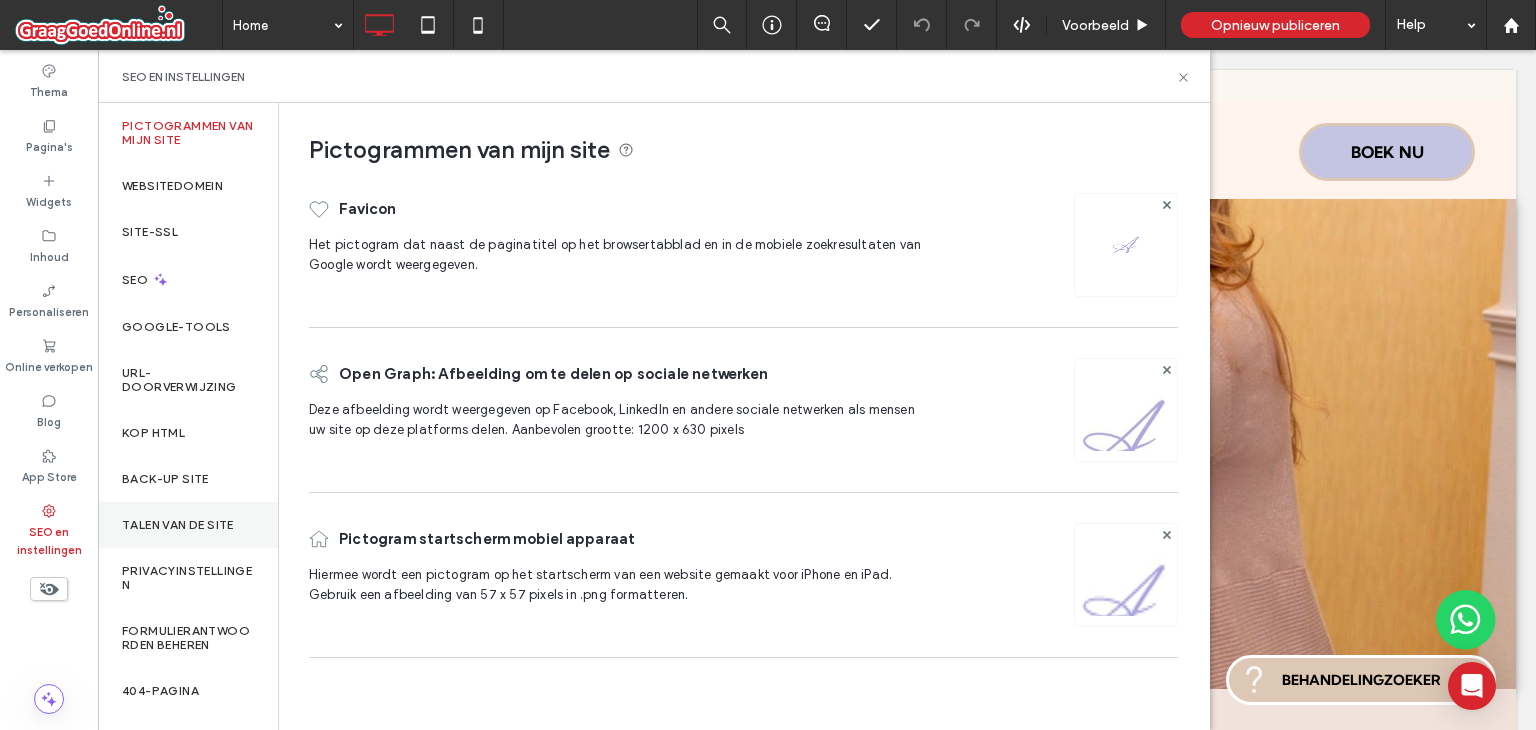 scroll, scrollTop: 0, scrollLeft: 0, axis: both 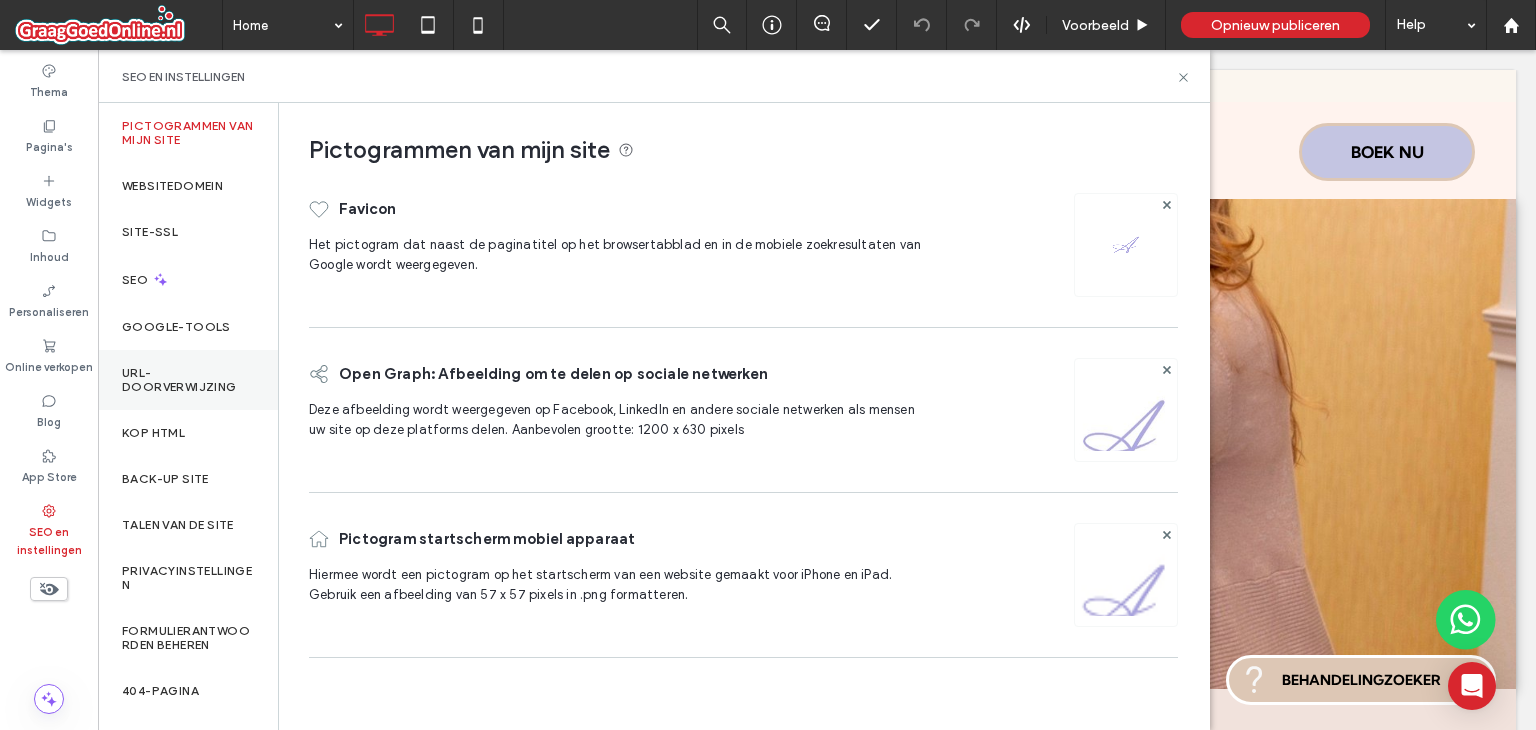 click on "URL-doorverwijzing" at bounding box center (188, 380) 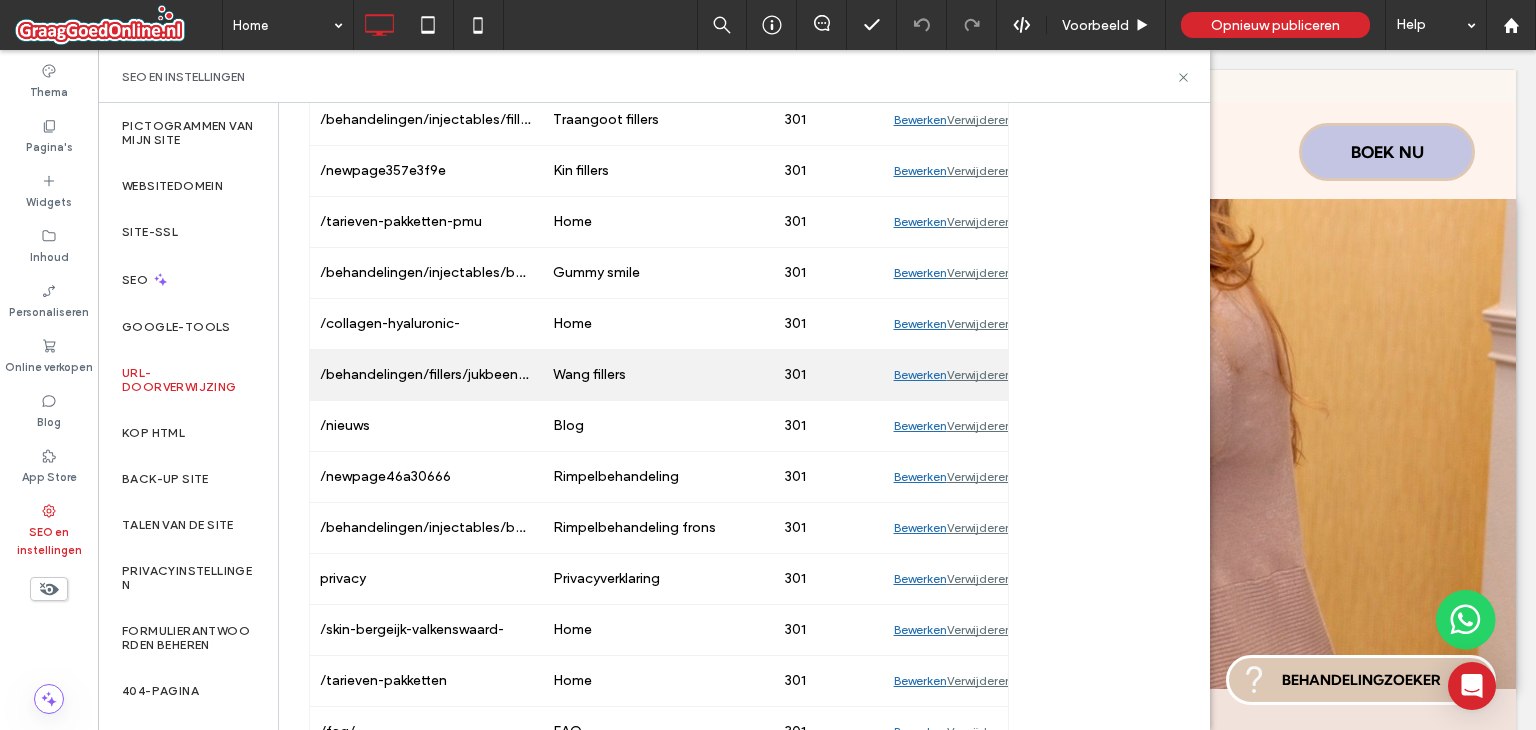 scroll, scrollTop: 84, scrollLeft: 0, axis: vertical 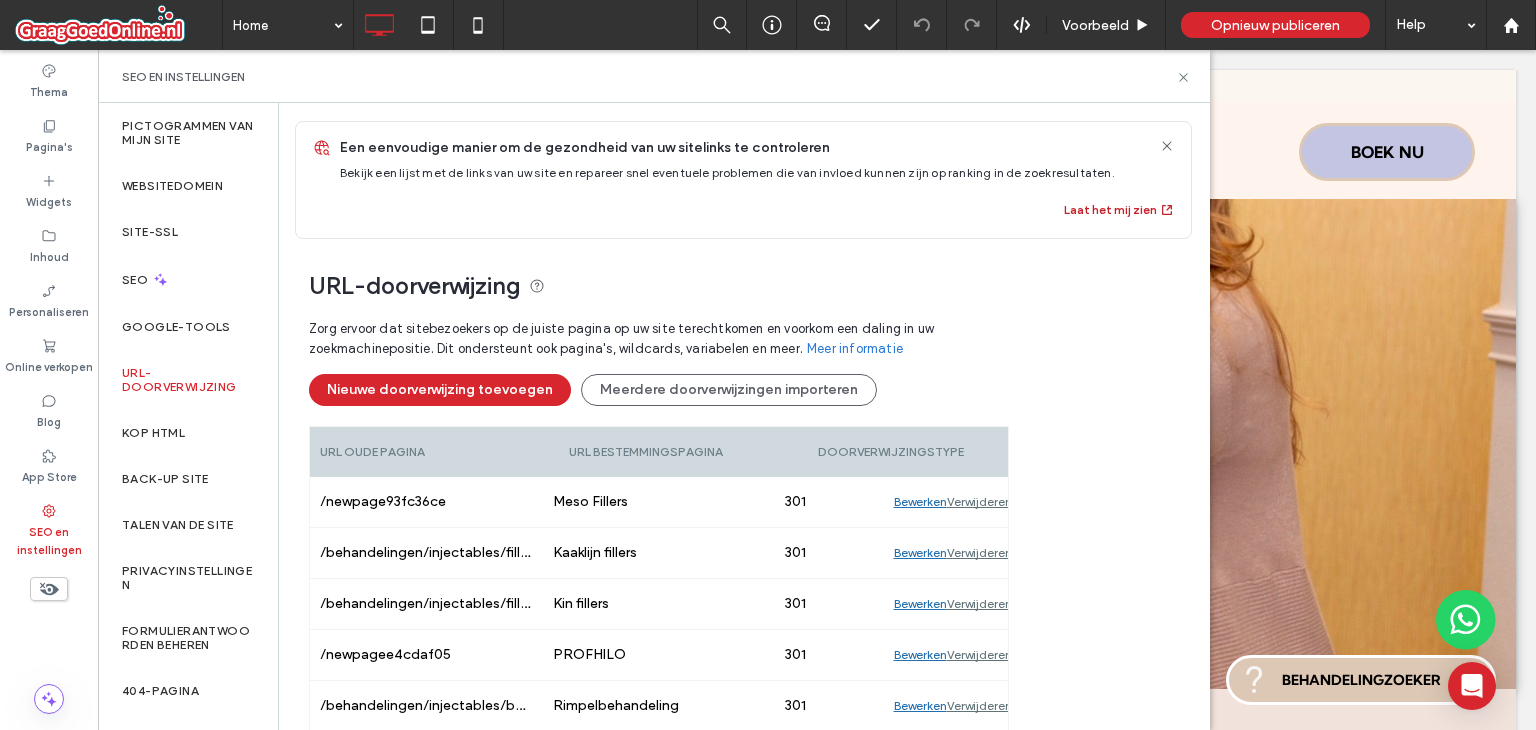 click on "Laat het mij zien" at bounding box center (1119, 210) 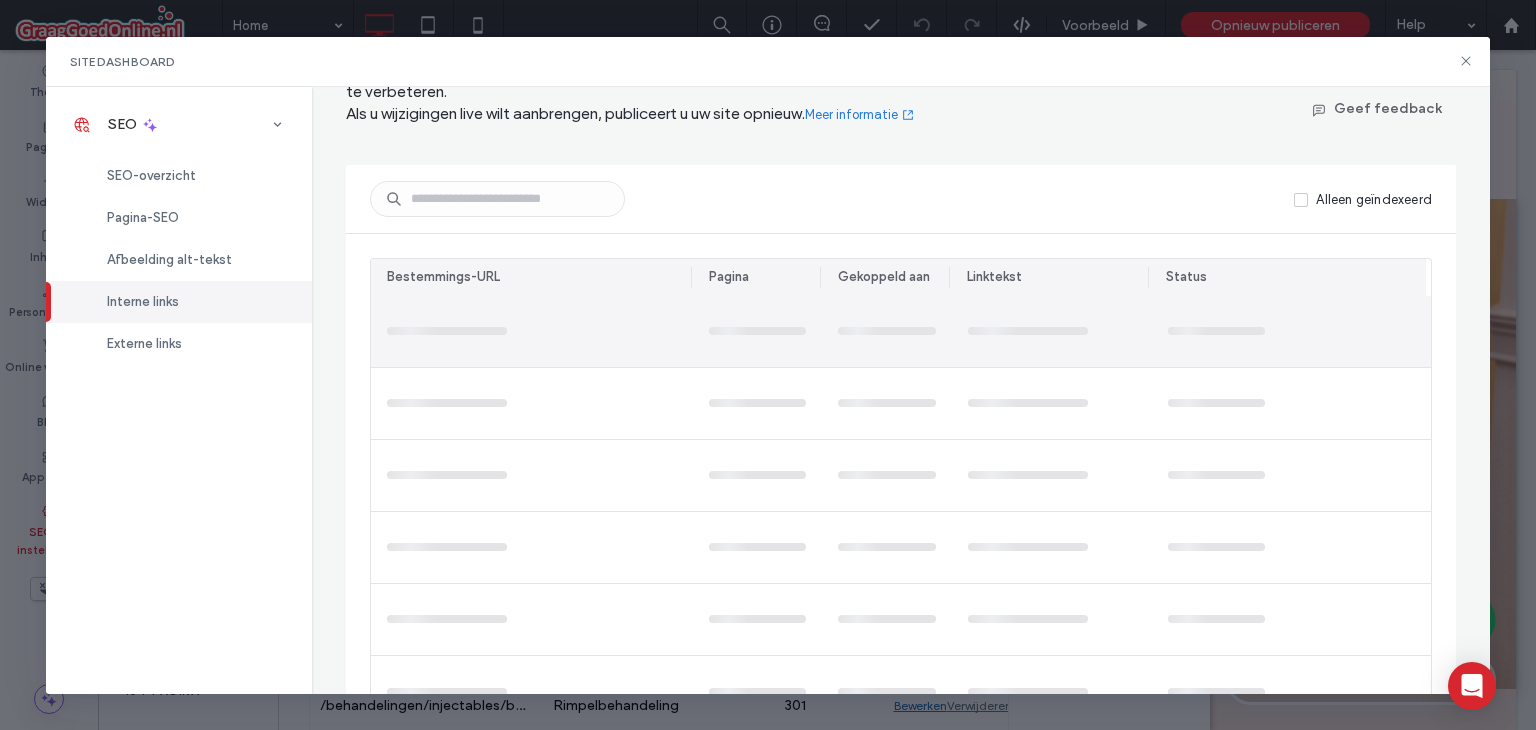 scroll, scrollTop: 0, scrollLeft: 0, axis: both 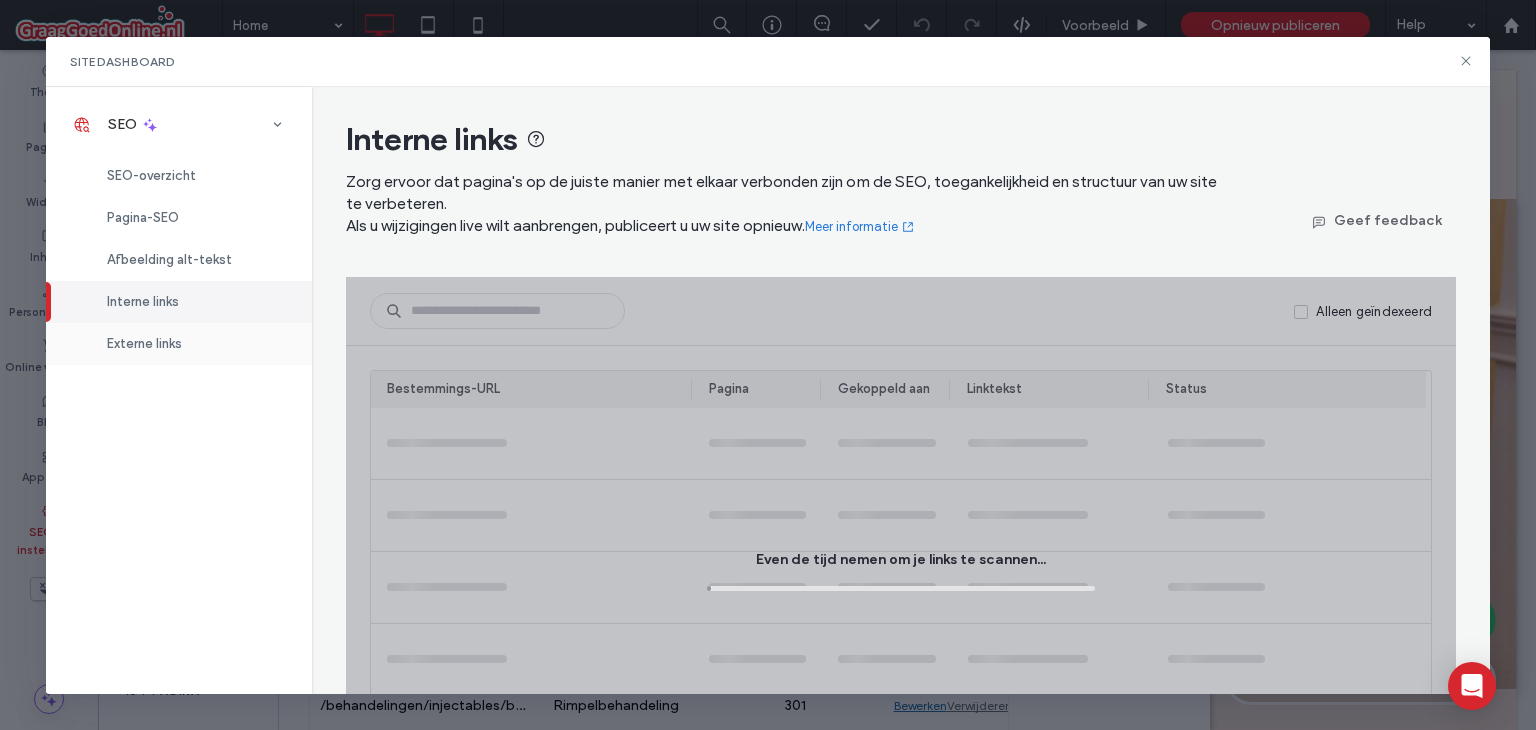 click on "Externe links" at bounding box center (179, 344) 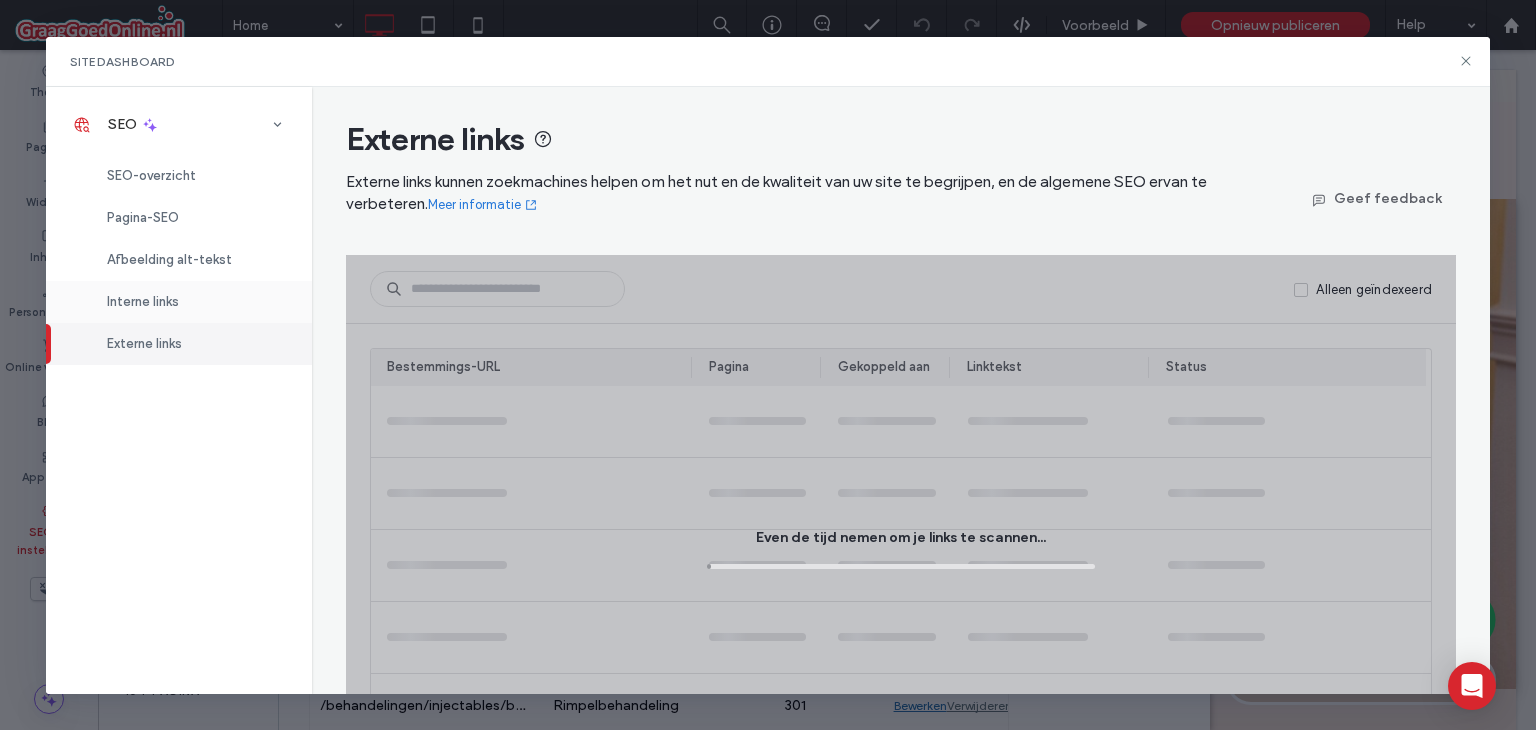 click on "Interne links" at bounding box center [179, 302] 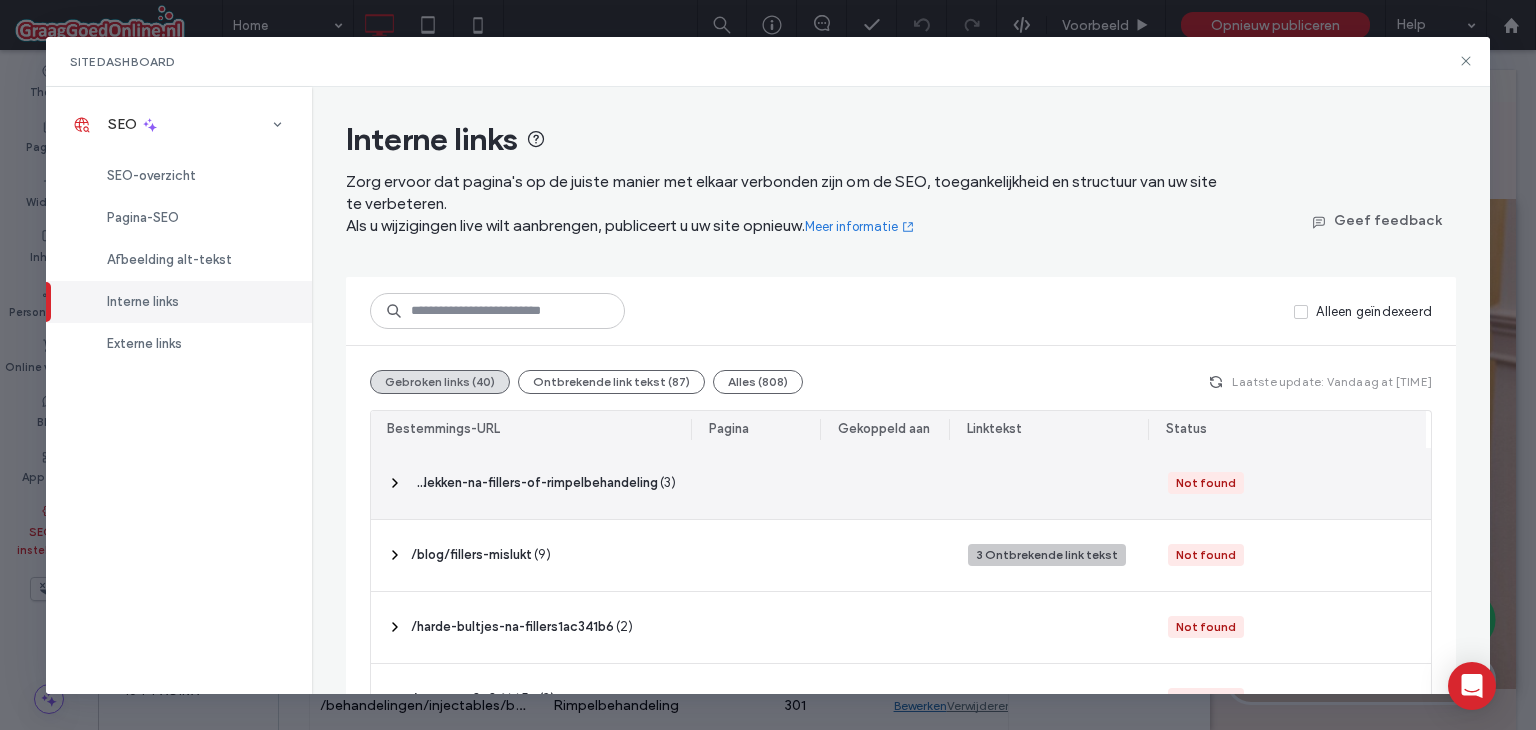click 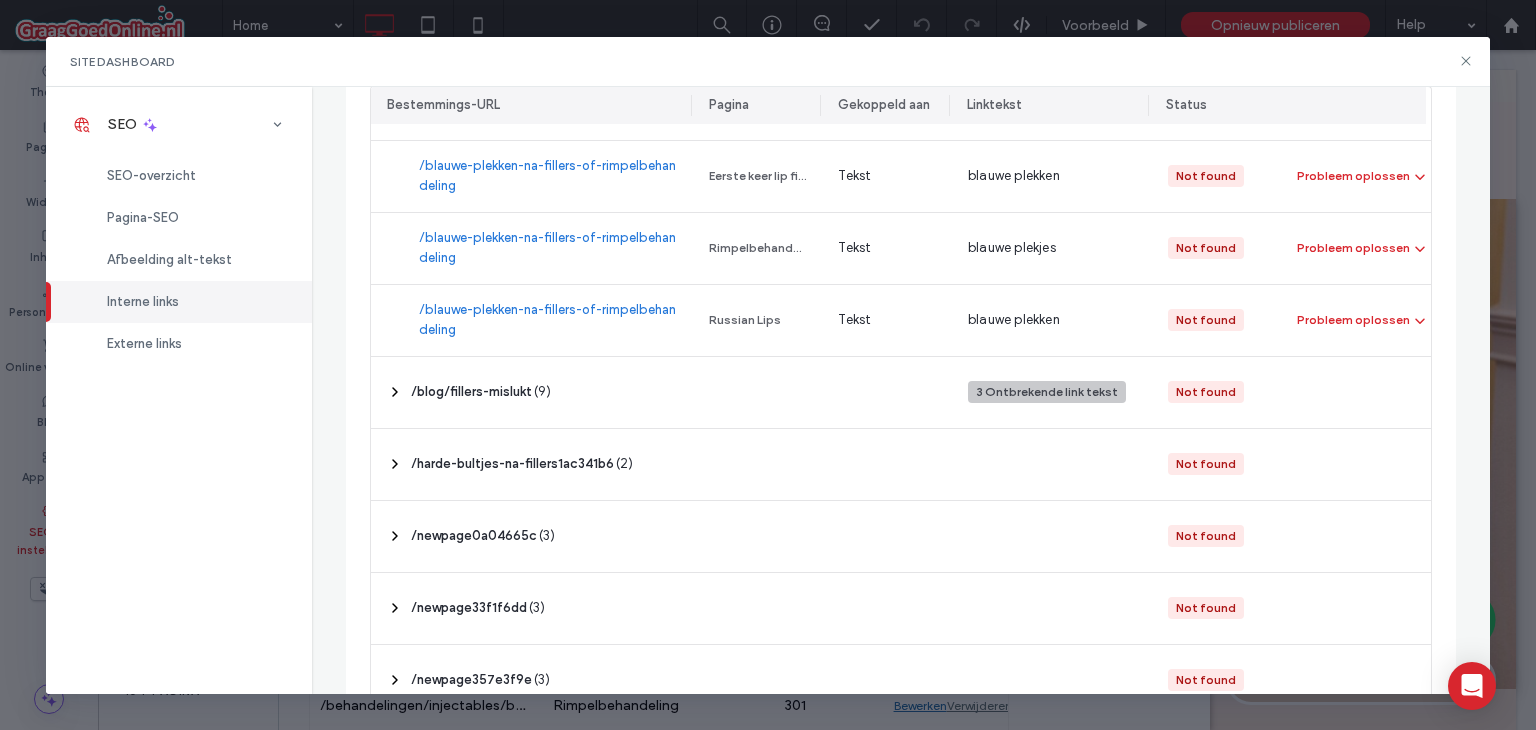 scroll, scrollTop: 400, scrollLeft: 0, axis: vertical 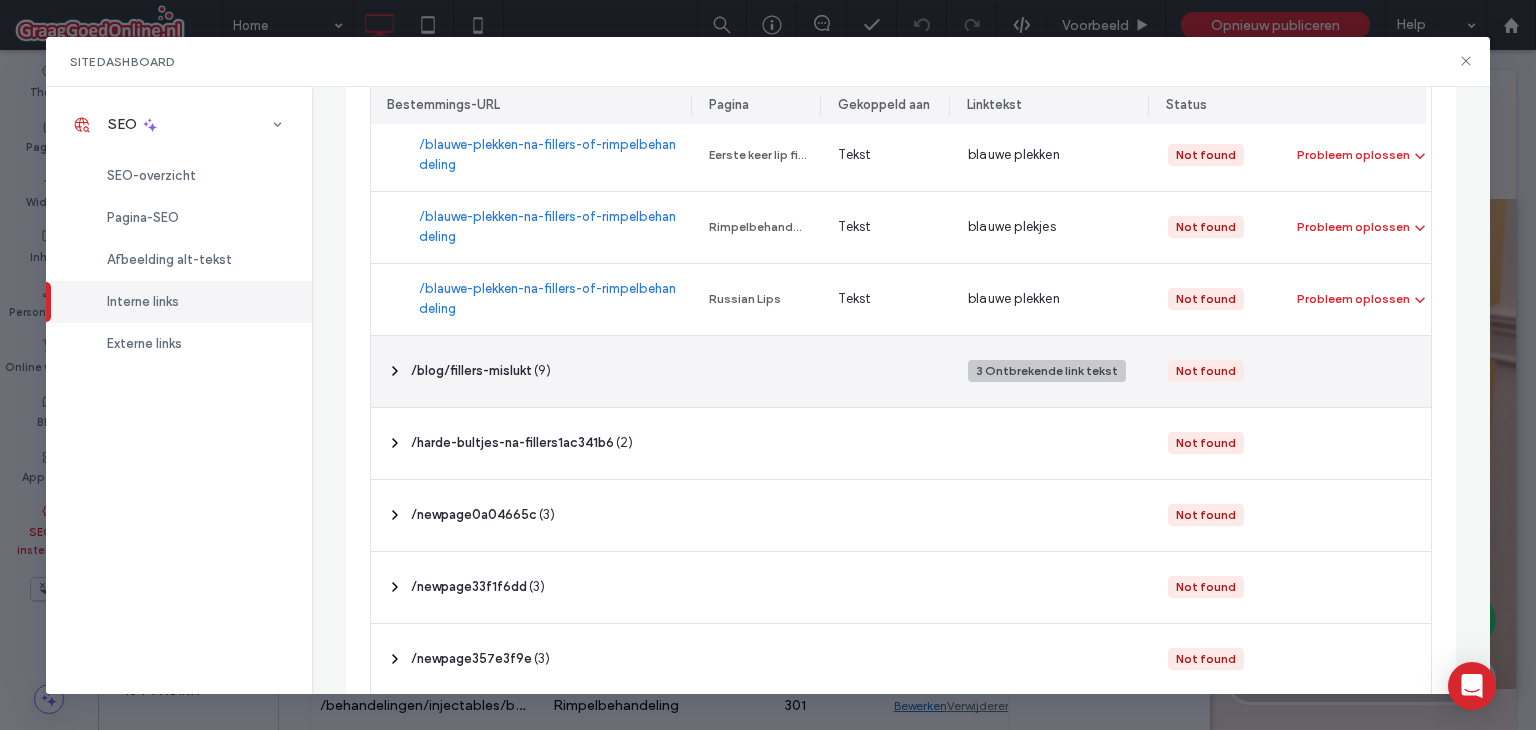 click on "‎ /blog/fillers-mislukt ‎ ( 9 )" at bounding box center (532, 371) 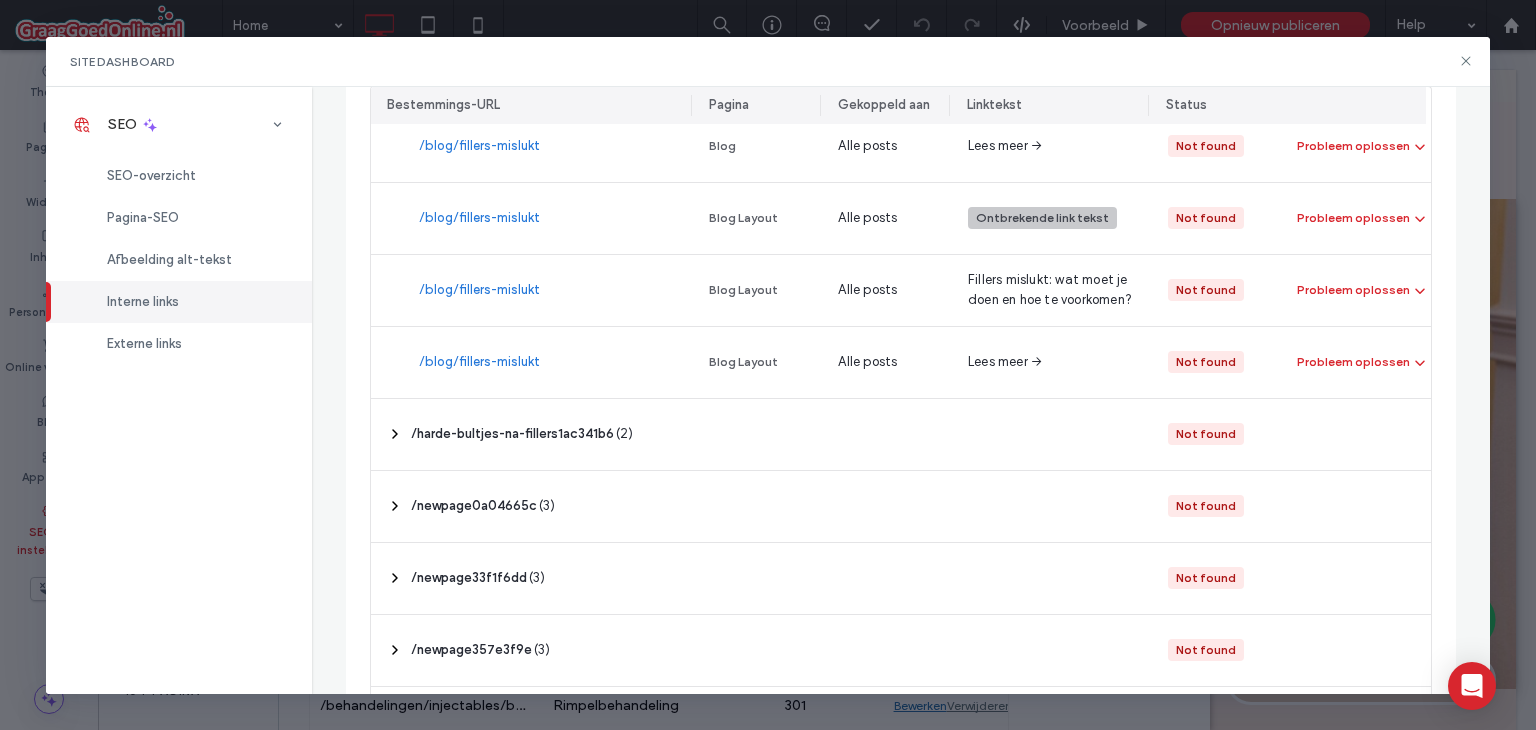 scroll, scrollTop: 1051, scrollLeft: 0, axis: vertical 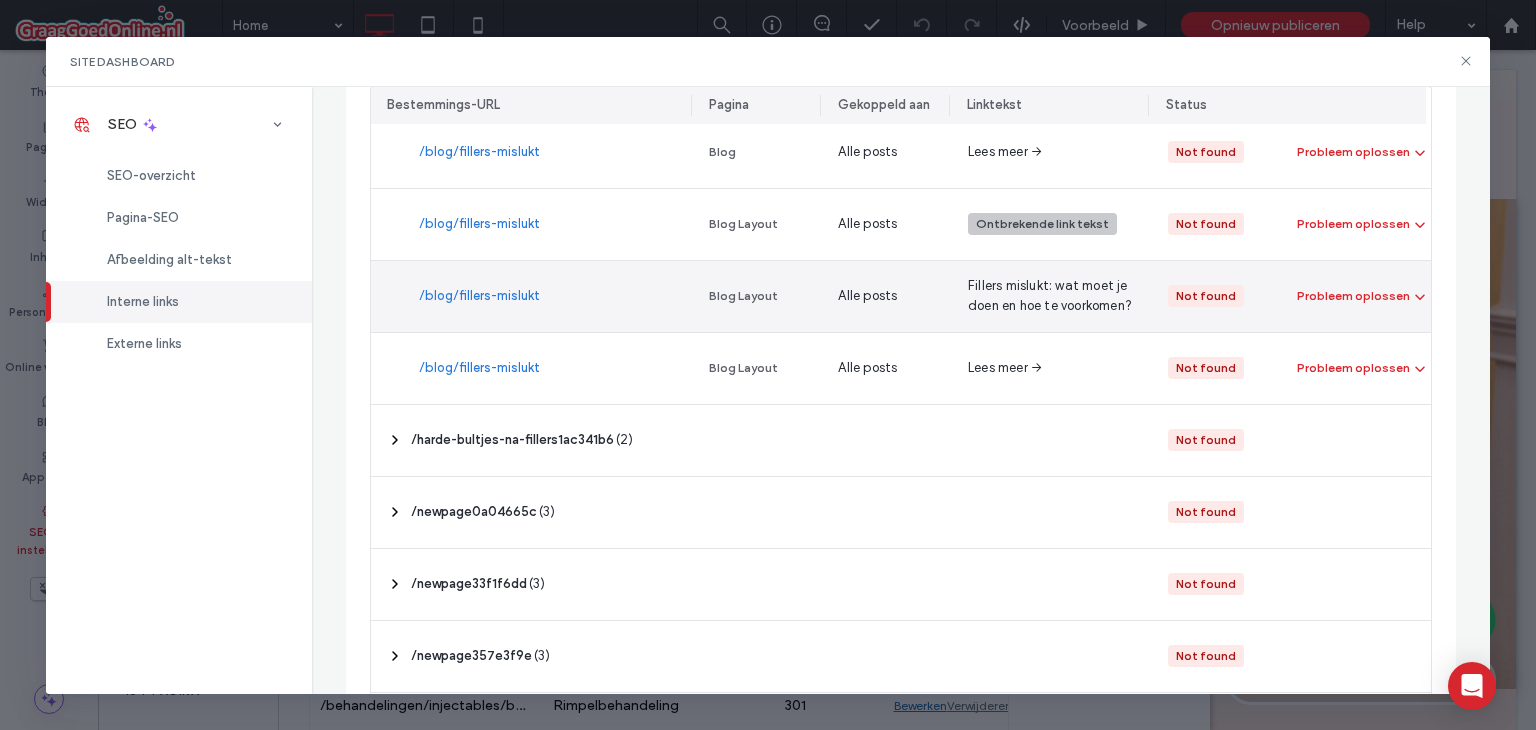 click on "/blog/fillers-mislukt" at bounding box center [479, 296] 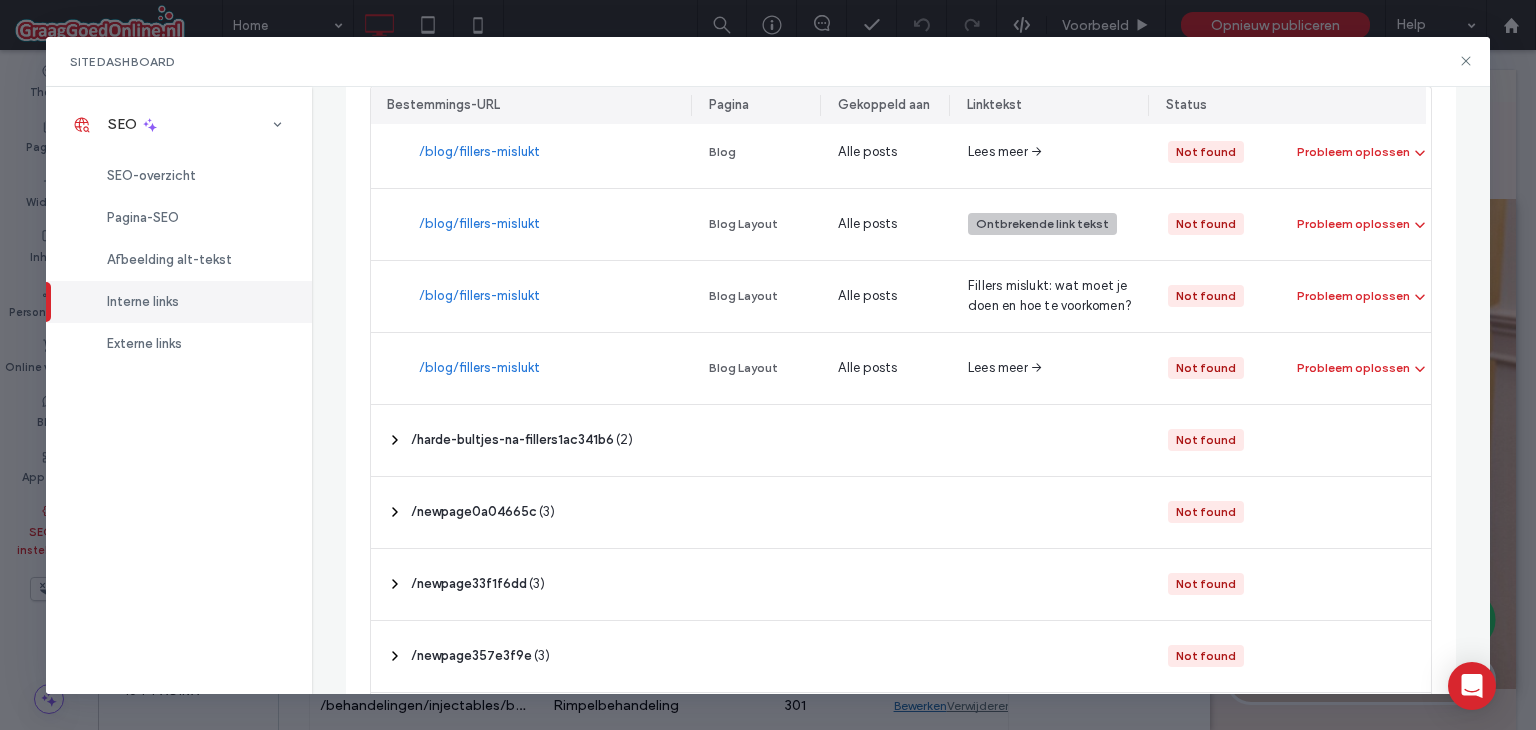 click on "Site Dashboard" at bounding box center (768, 62) 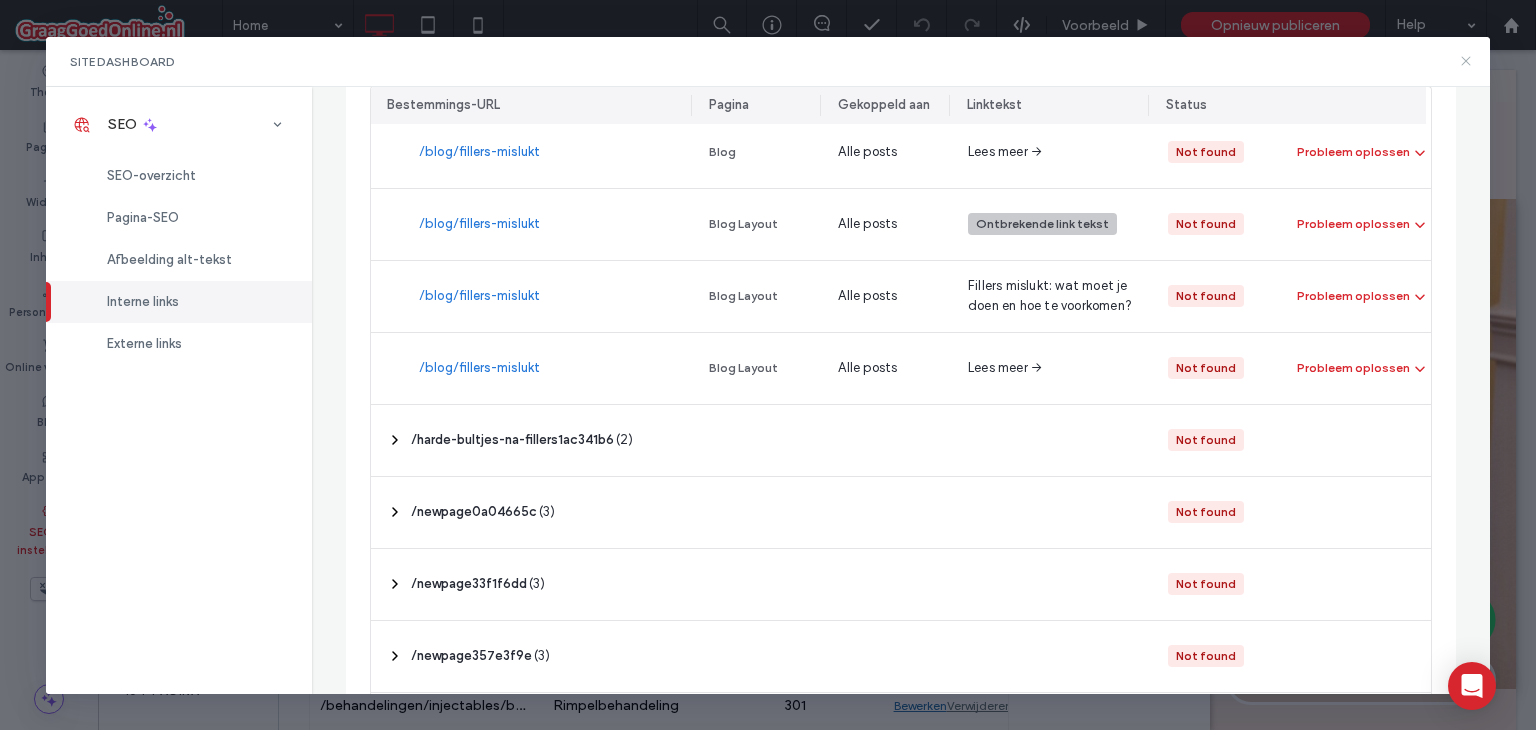 drag, startPoint x: 1464, startPoint y: 58, endPoint x: 1350, endPoint y: 1, distance: 127.45587 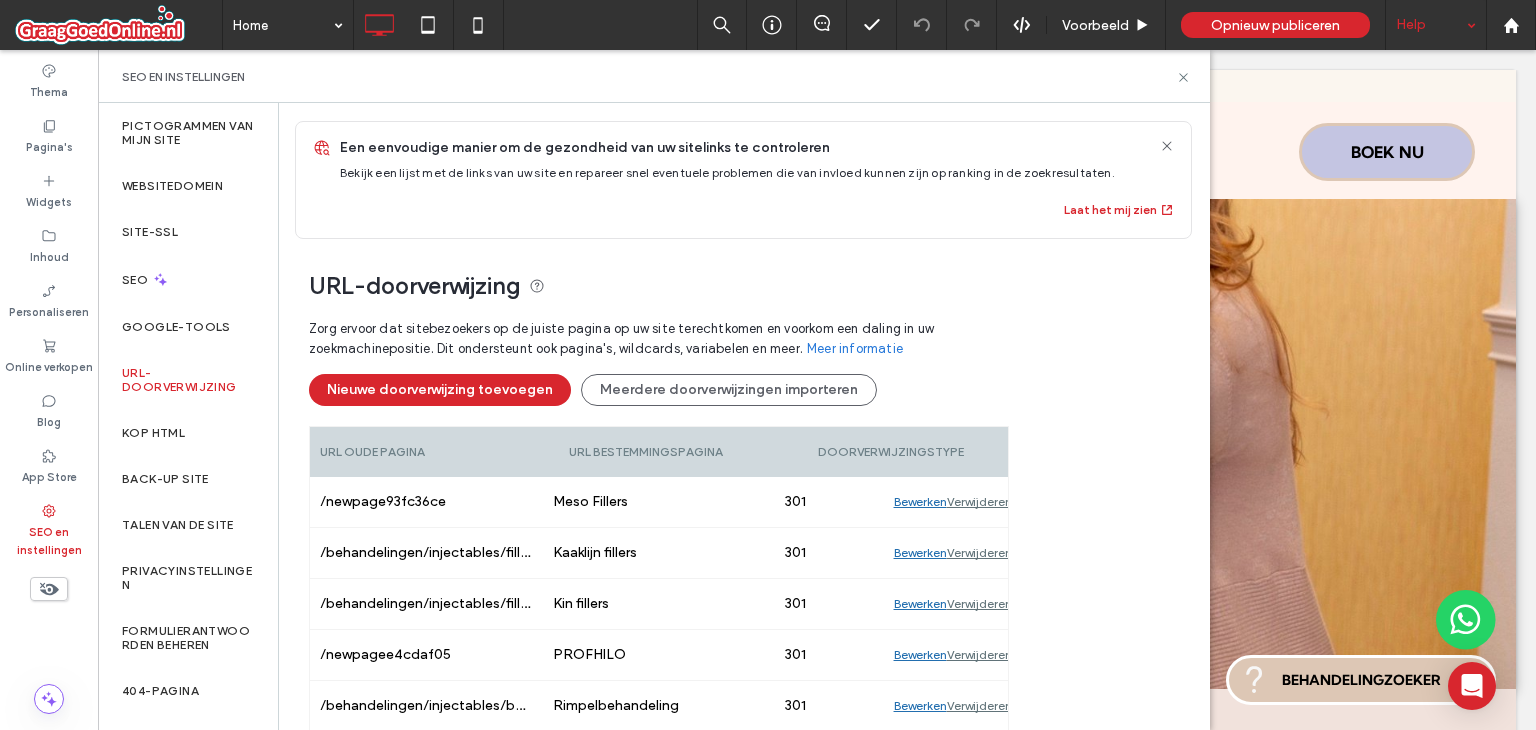 click on "Help" at bounding box center (1436, 25) 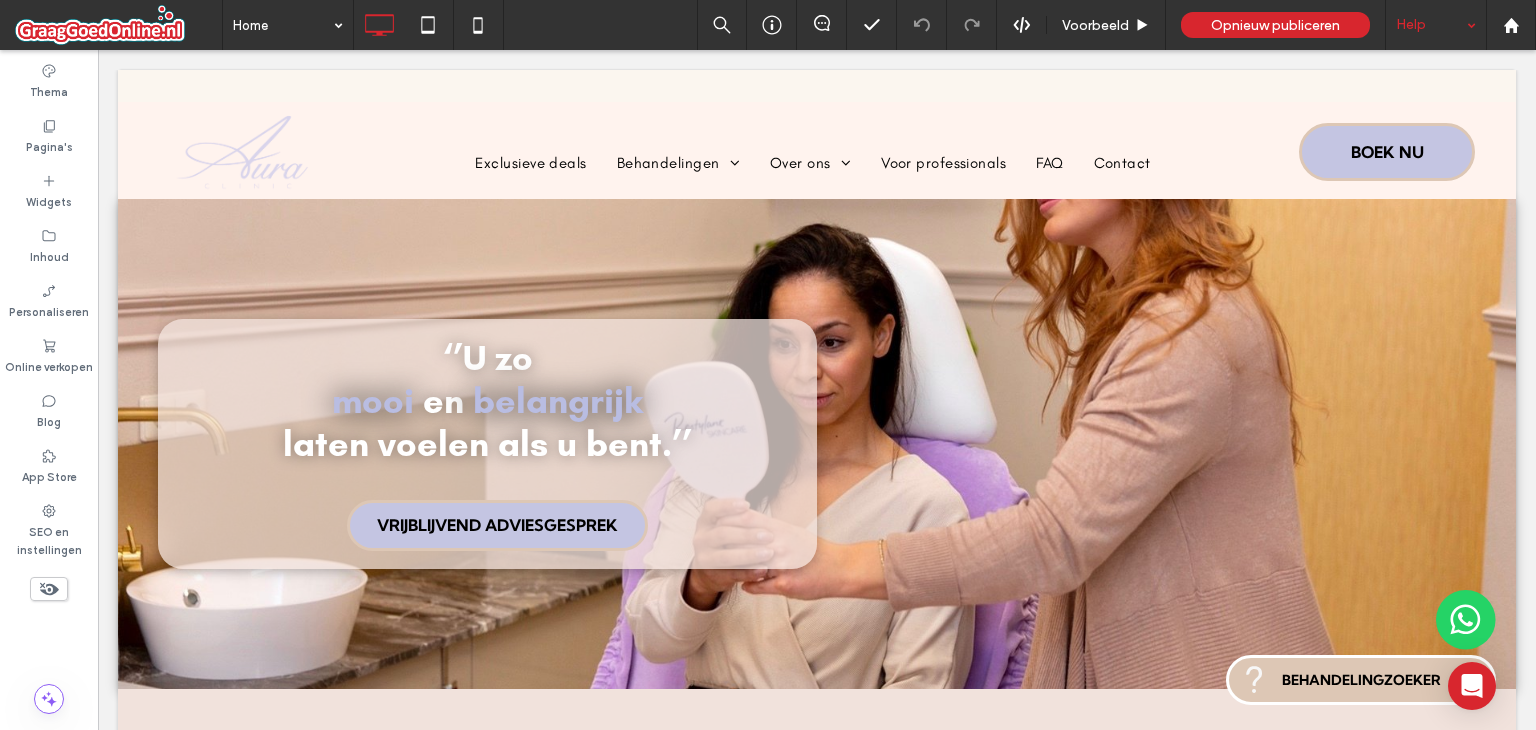 click on "Help" at bounding box center (1436, 25) 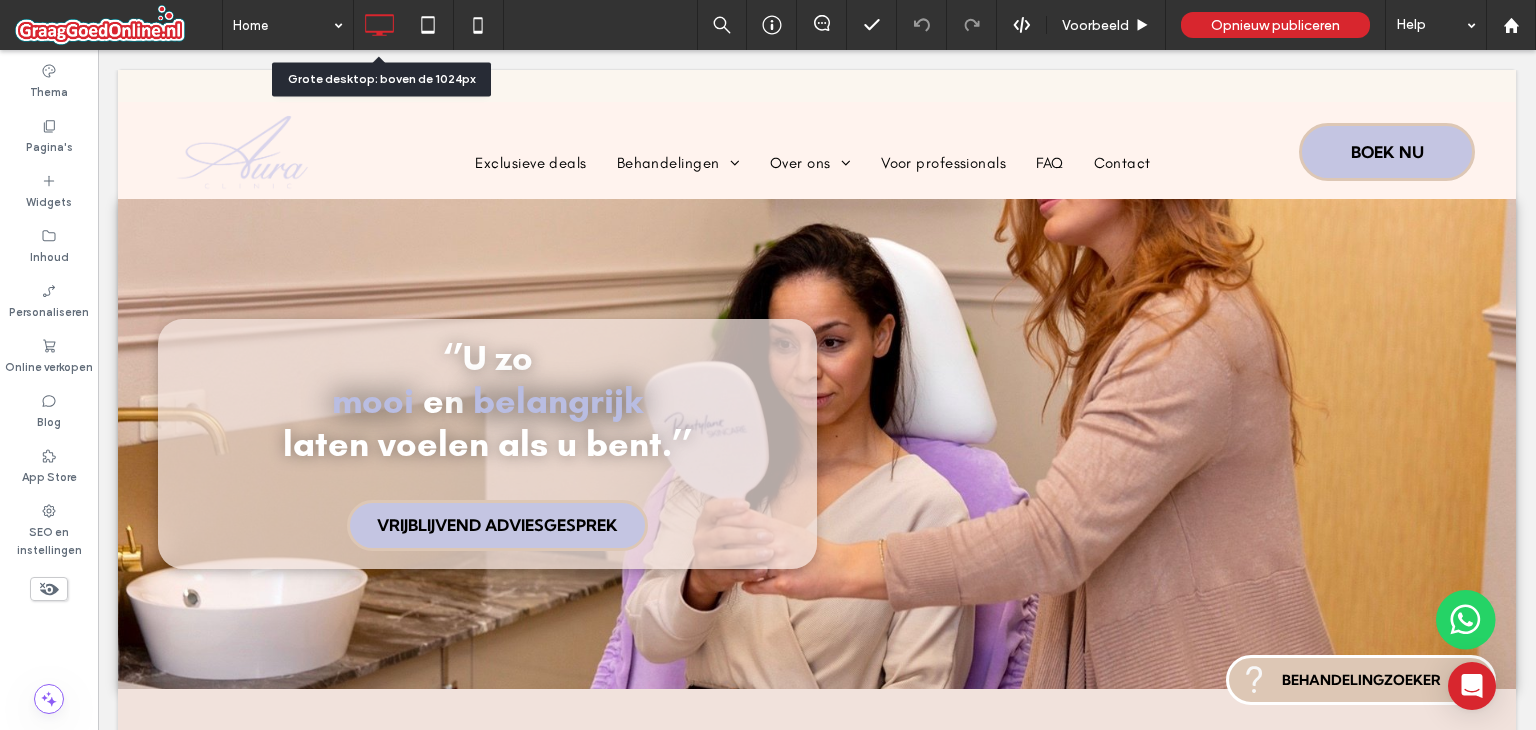 scroll, scrollTop: 0, scrollLeft: 0, axis: both 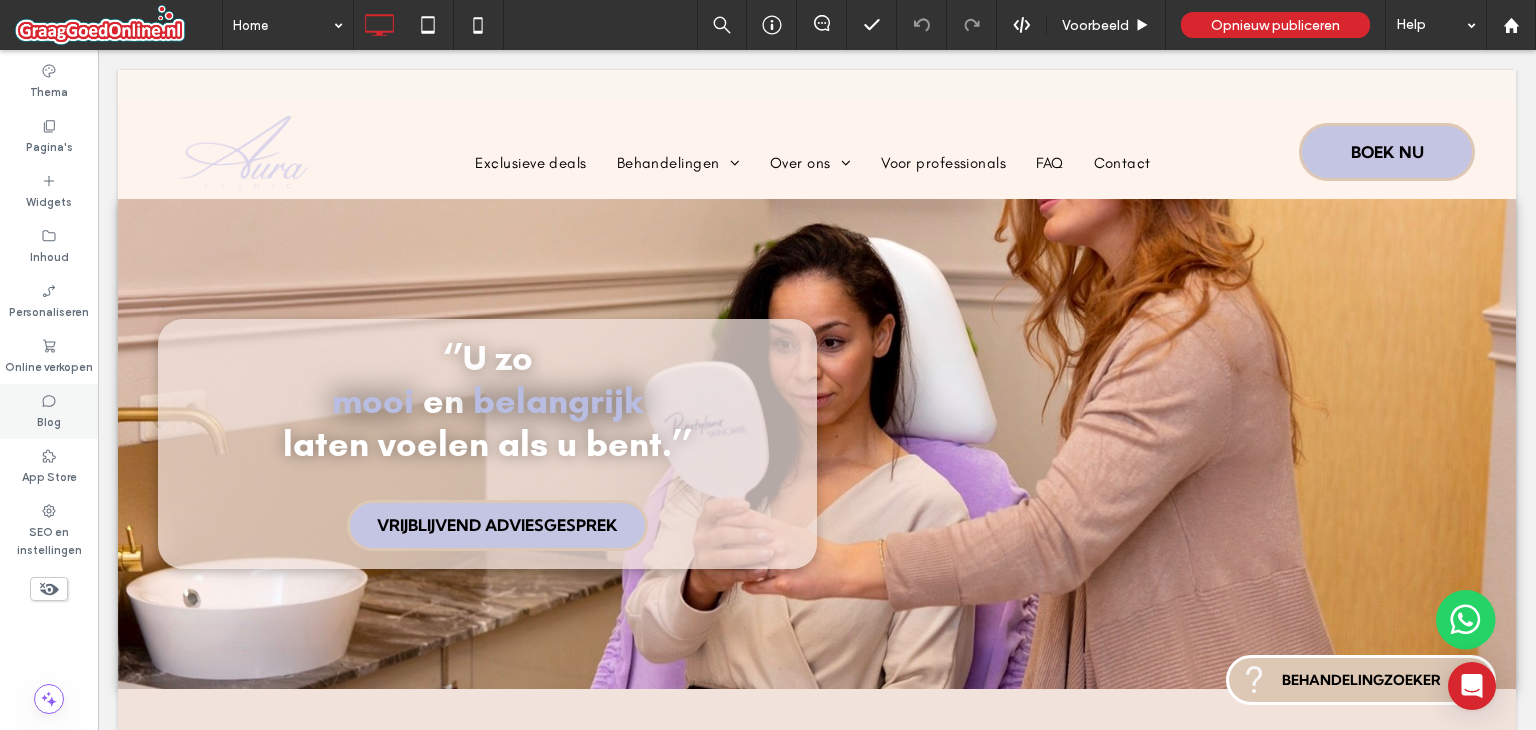click on "Blog" at bounding box center [49, 411] 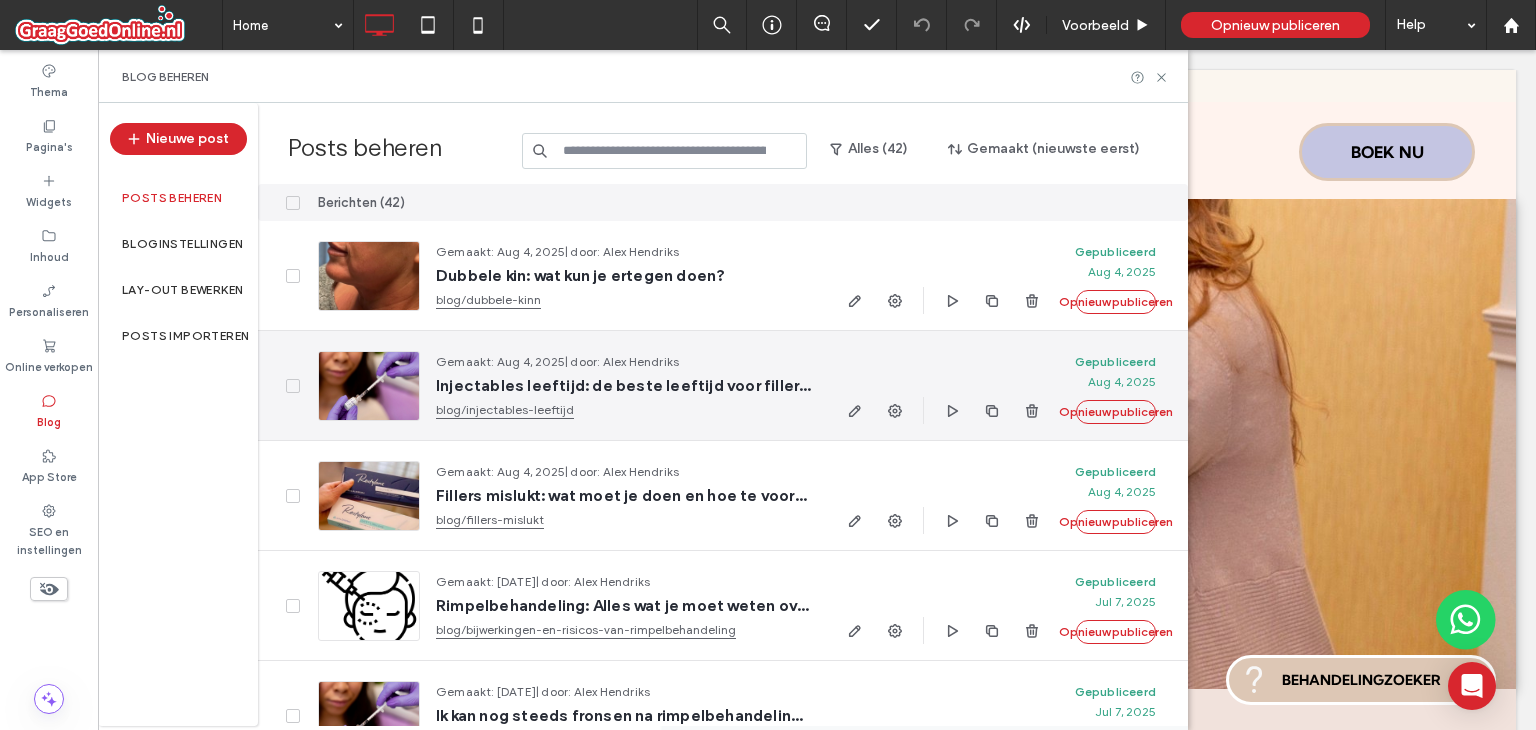 click on "Injectables leeftijd: de beste leeftijd voor fillers en rimpelbehandeling!" at bounding box center [623, 386] 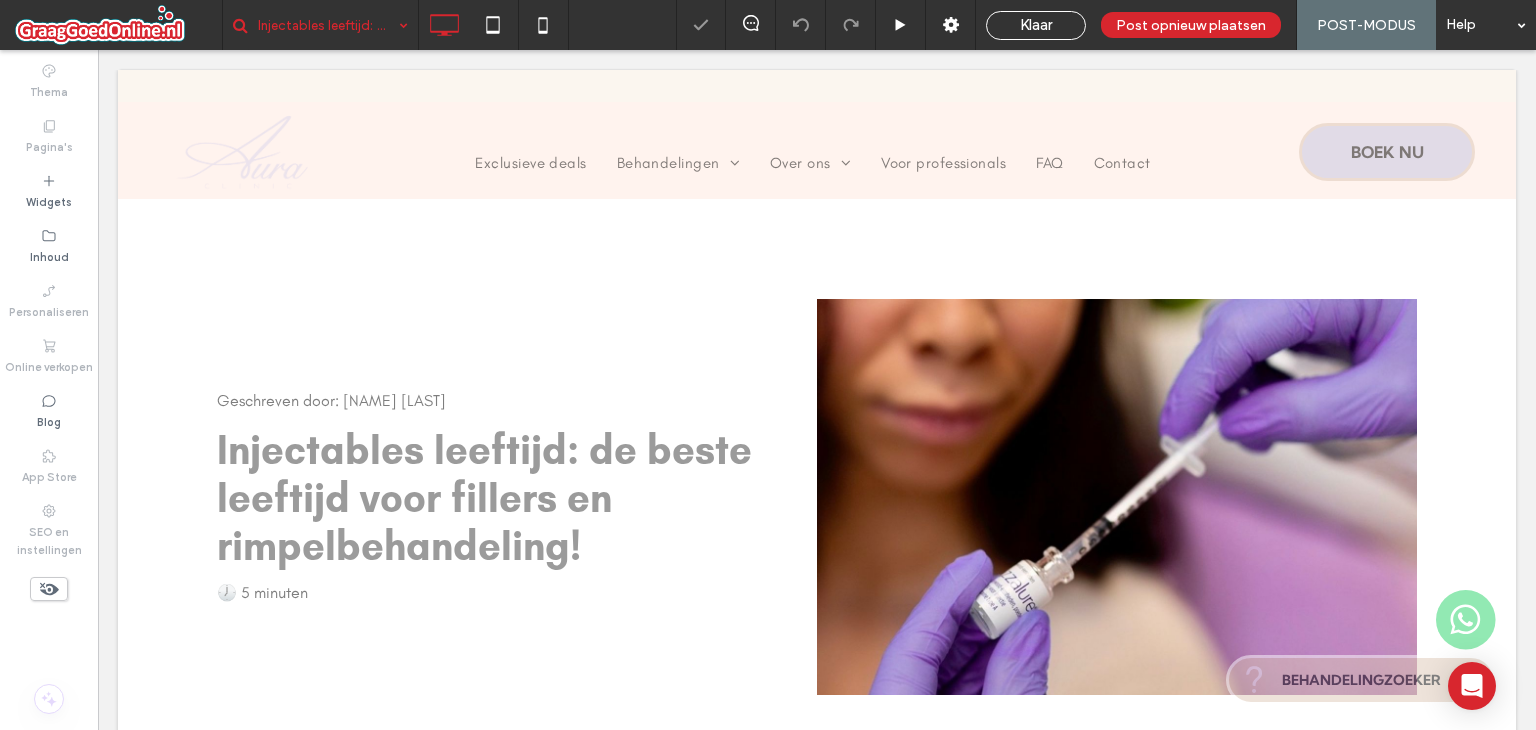 scroll, scrollTop: 0, scrollLeft: 0, axis: both 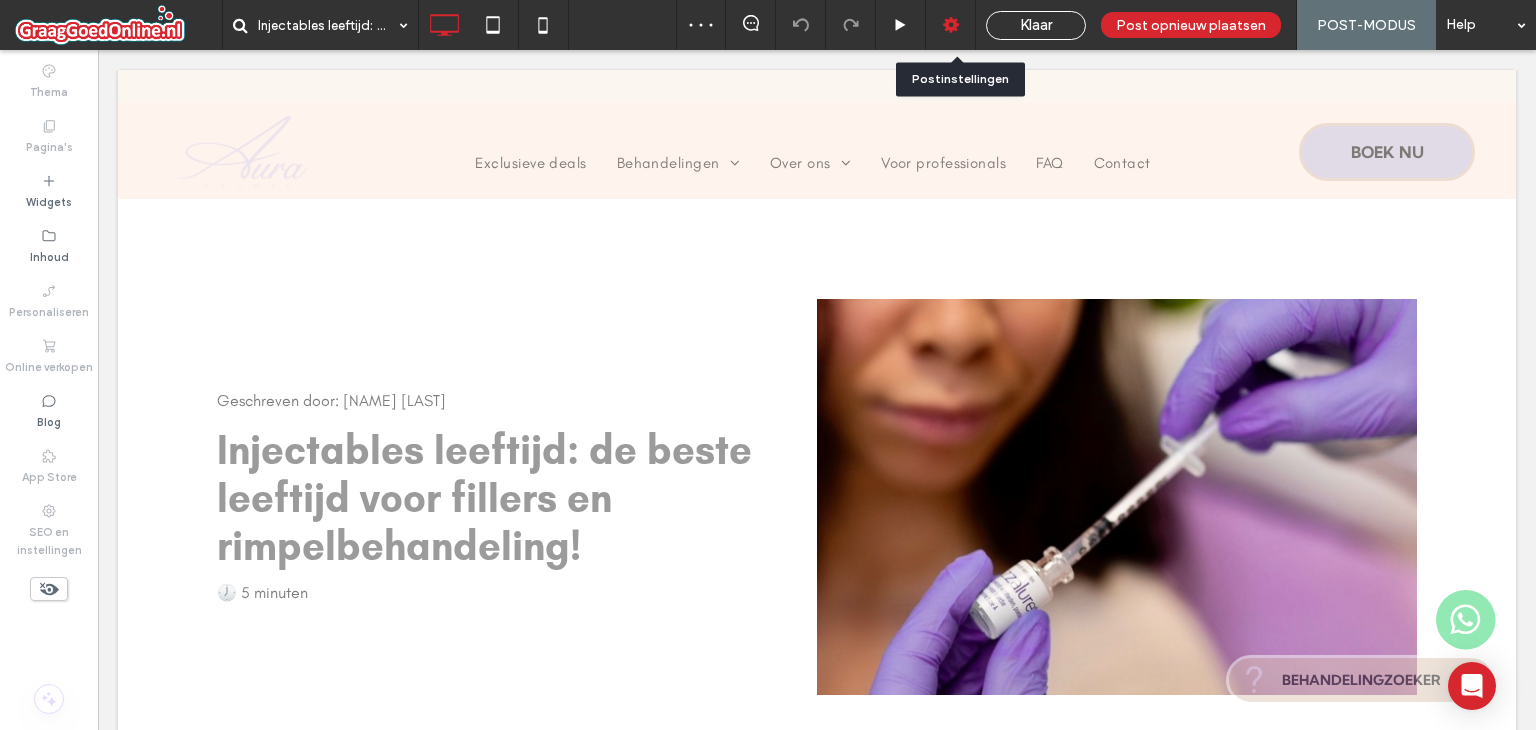 click at bounding box center (950, 25) 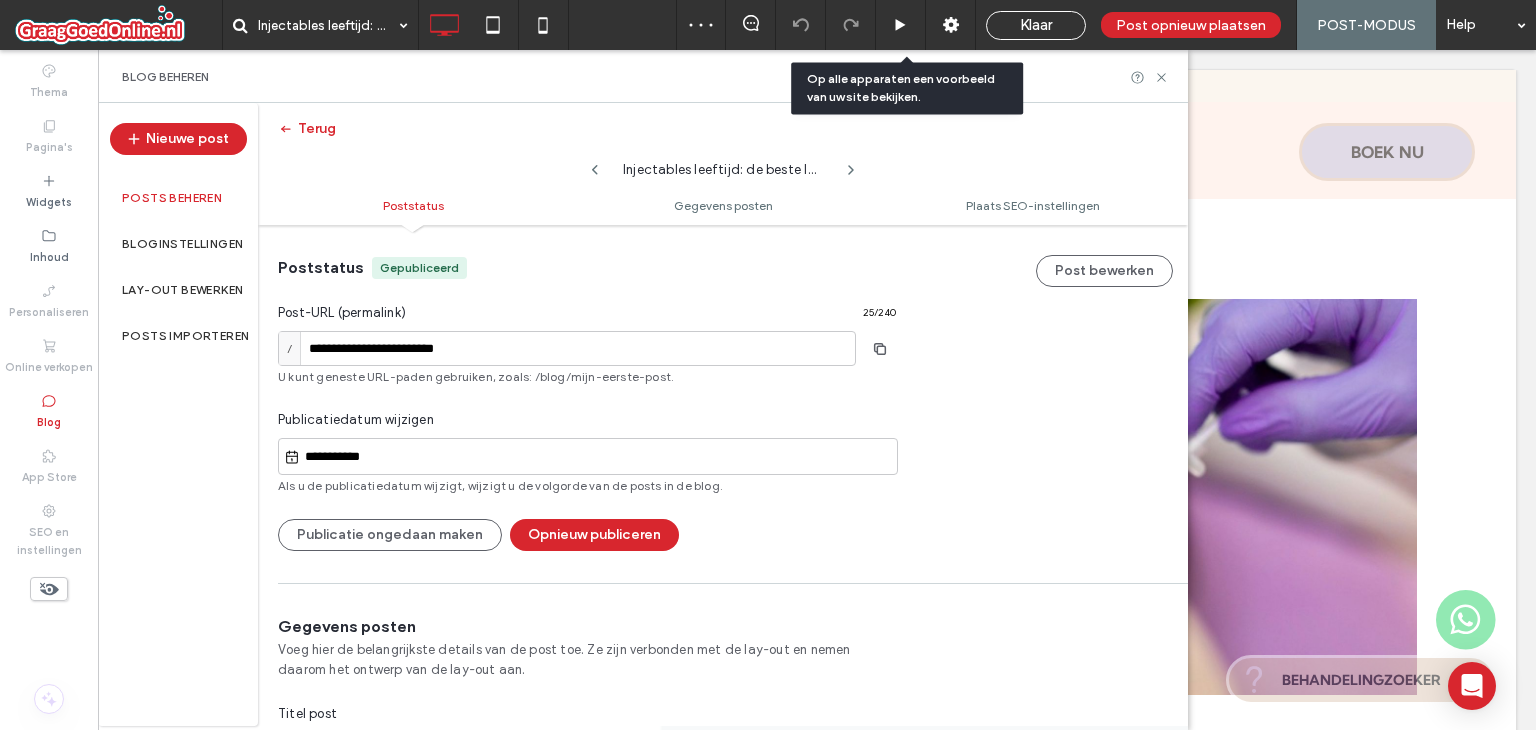 scroll, scrollTop: 0, scrollLeft: 0, axis: both 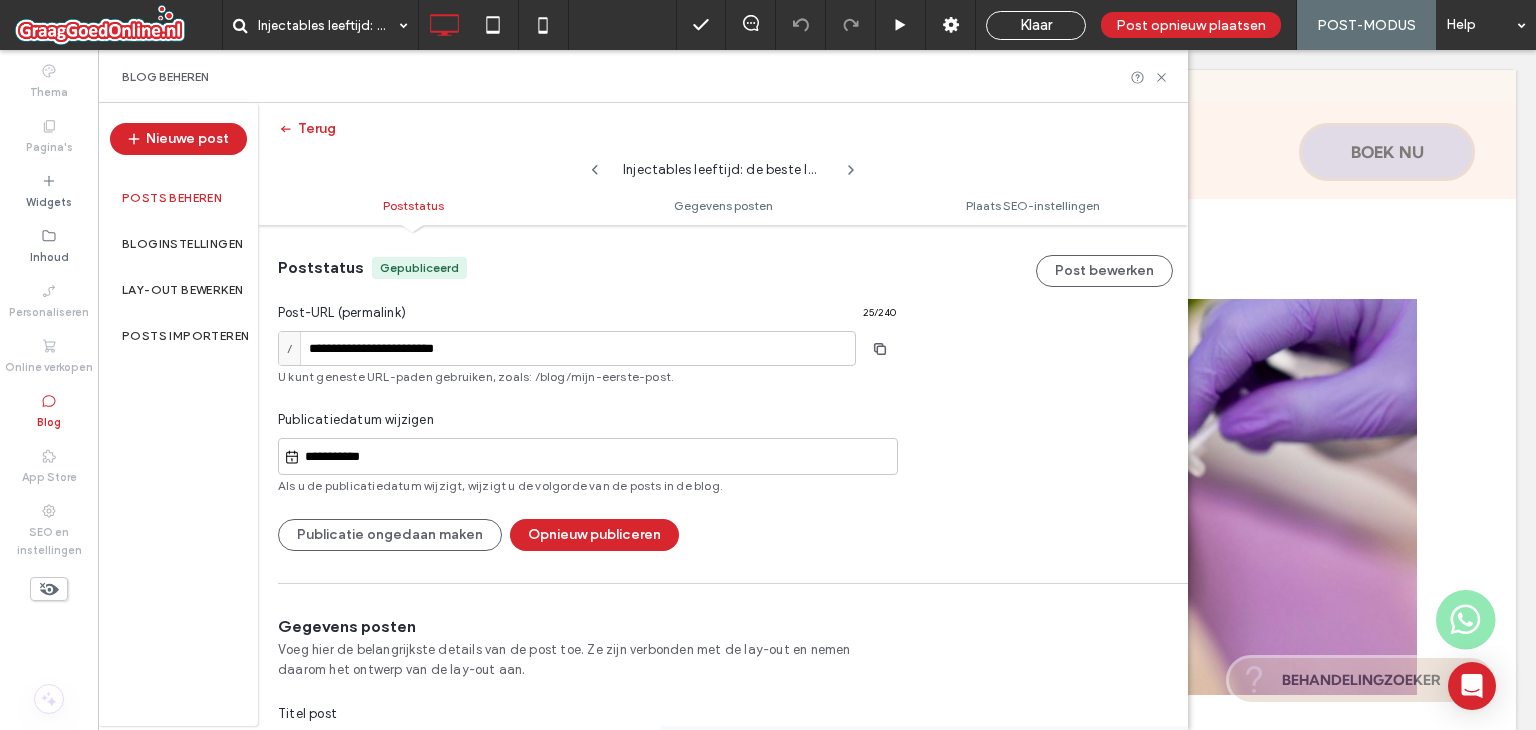 click 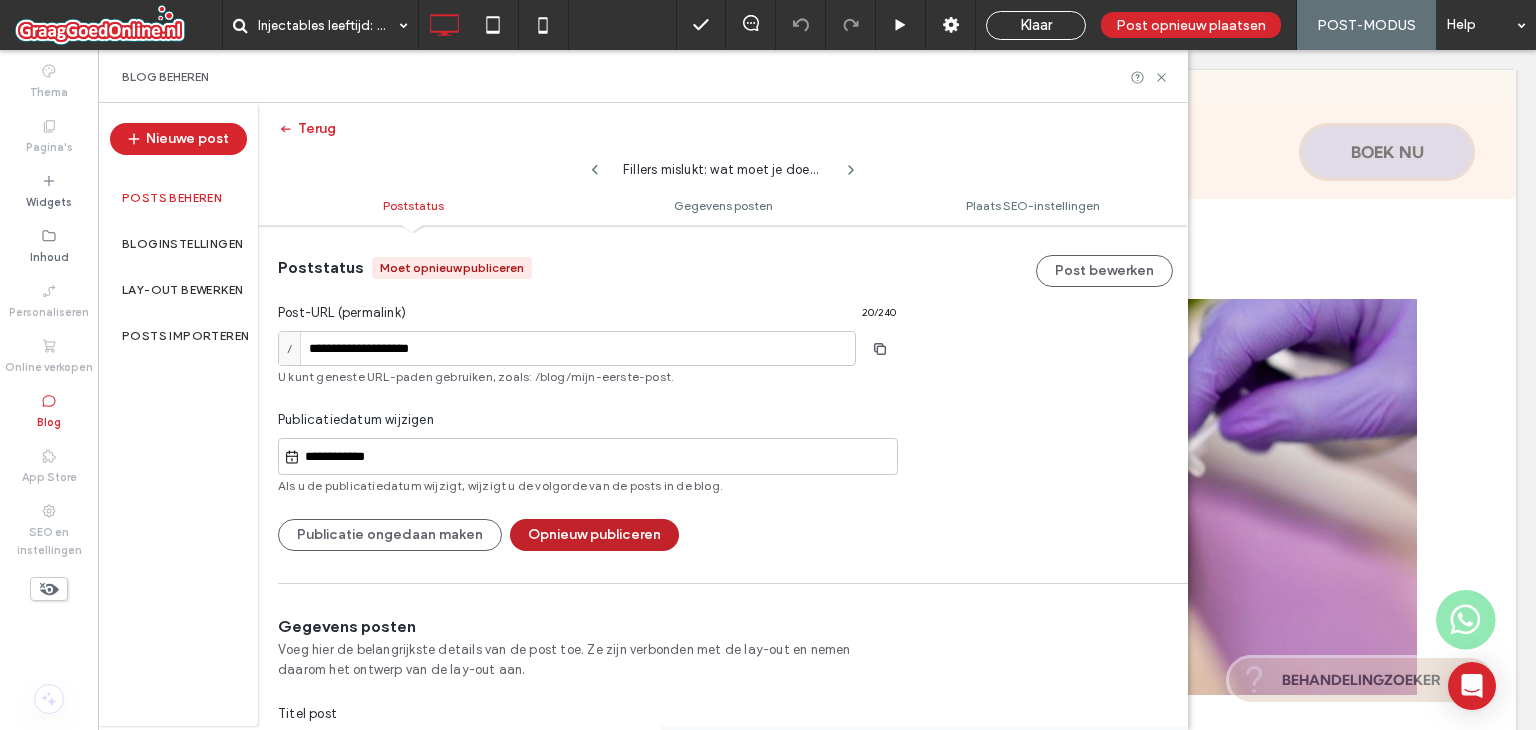 click on "Opnieuw publiceren" at bounding box center [594, 535] 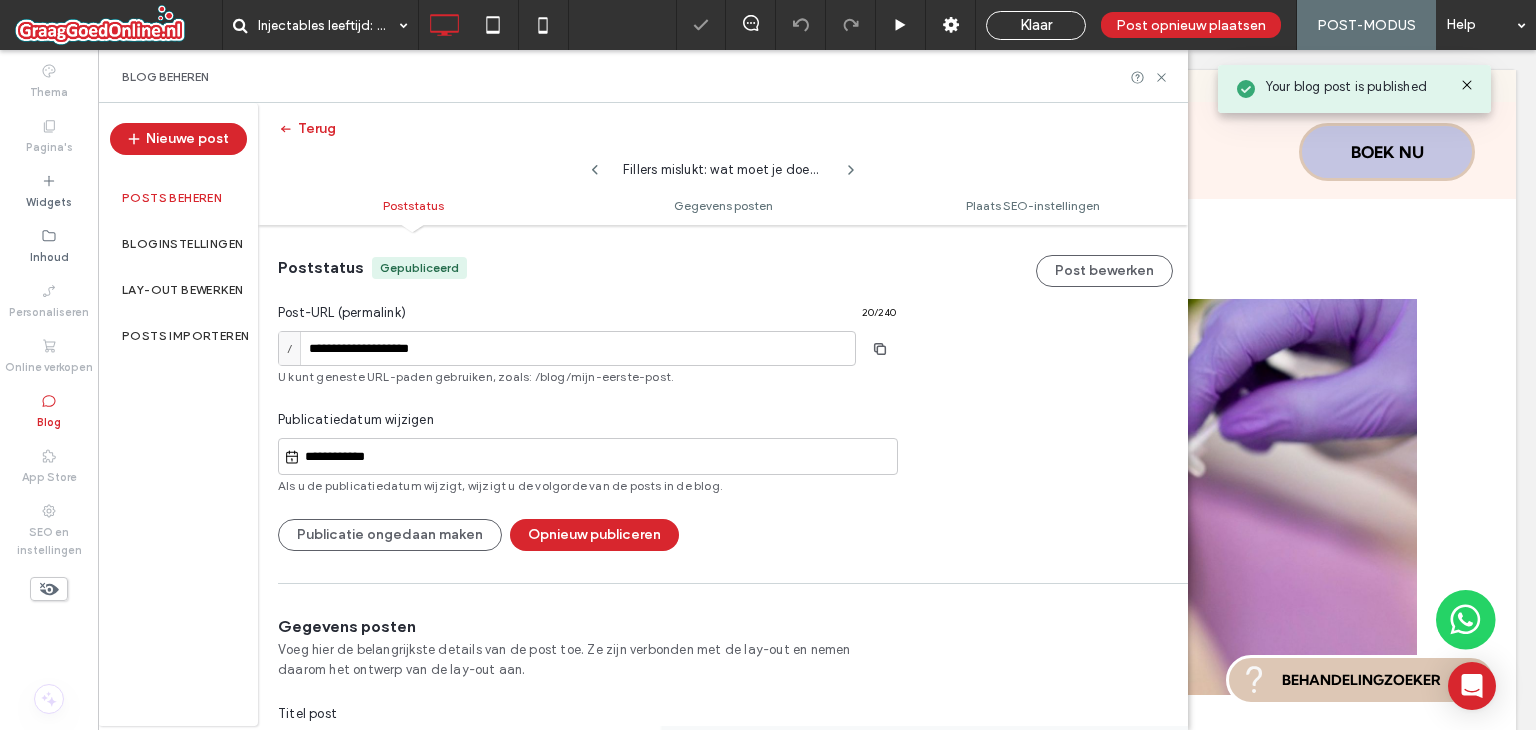 scroll, scrollTop: 0, scrollLeft: 0, axis: both 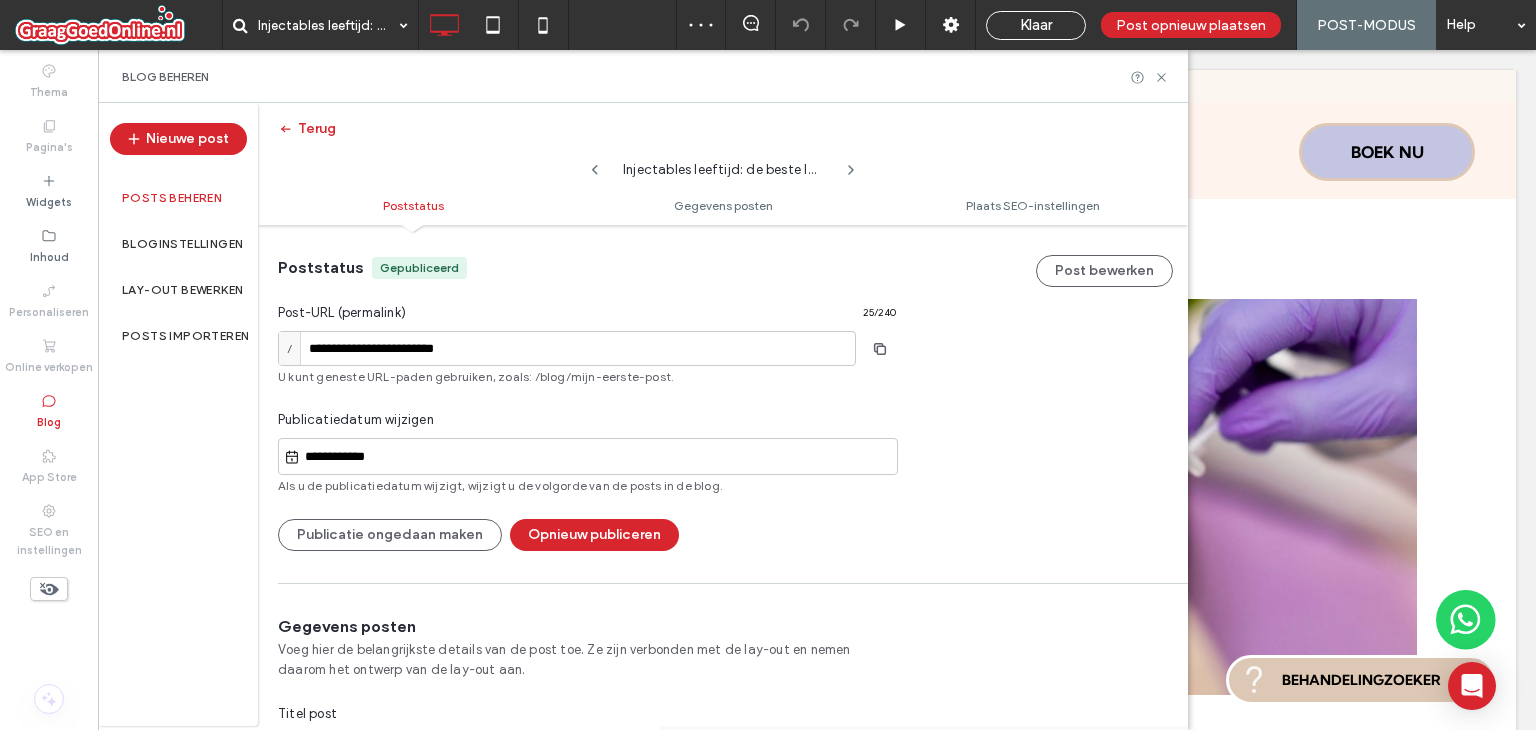 click 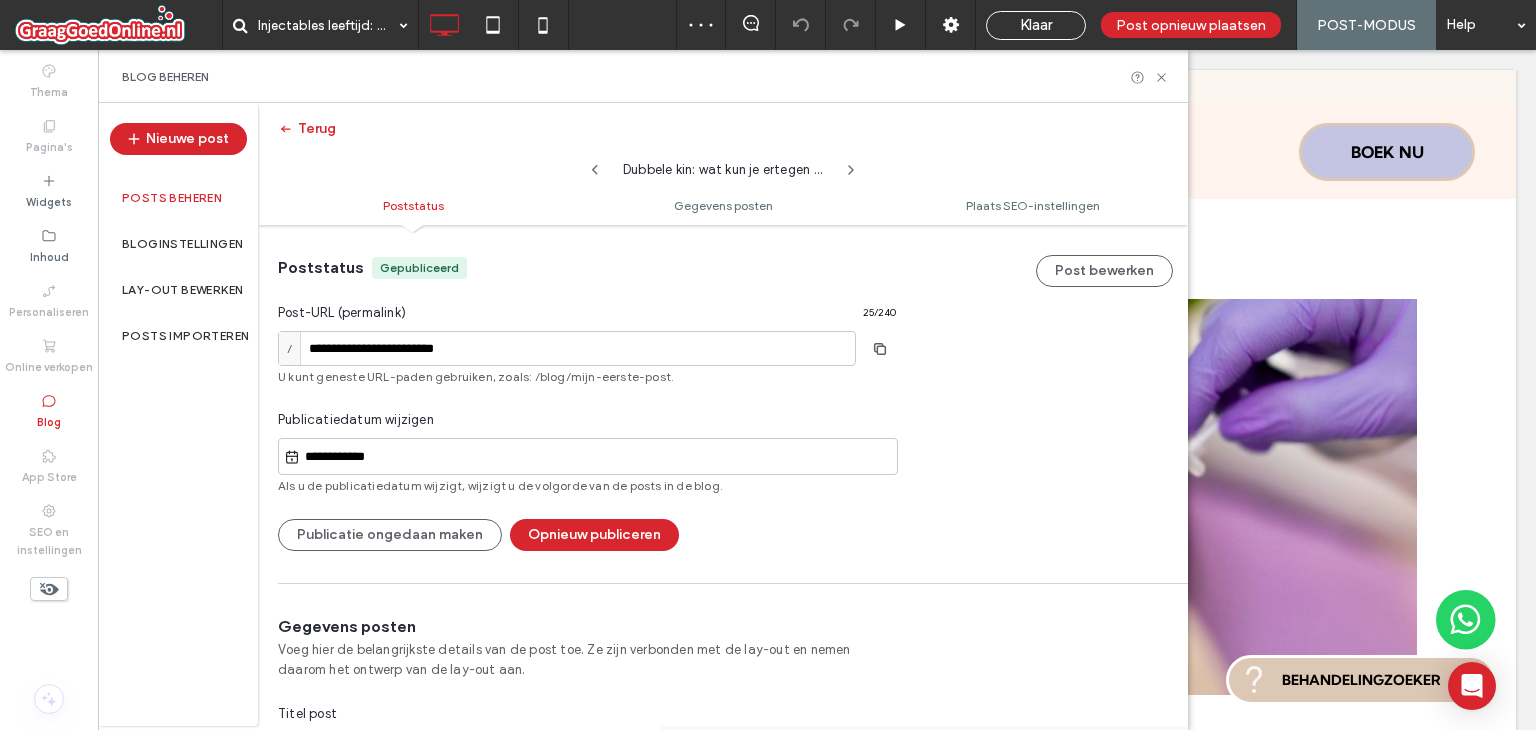 type on "**********" 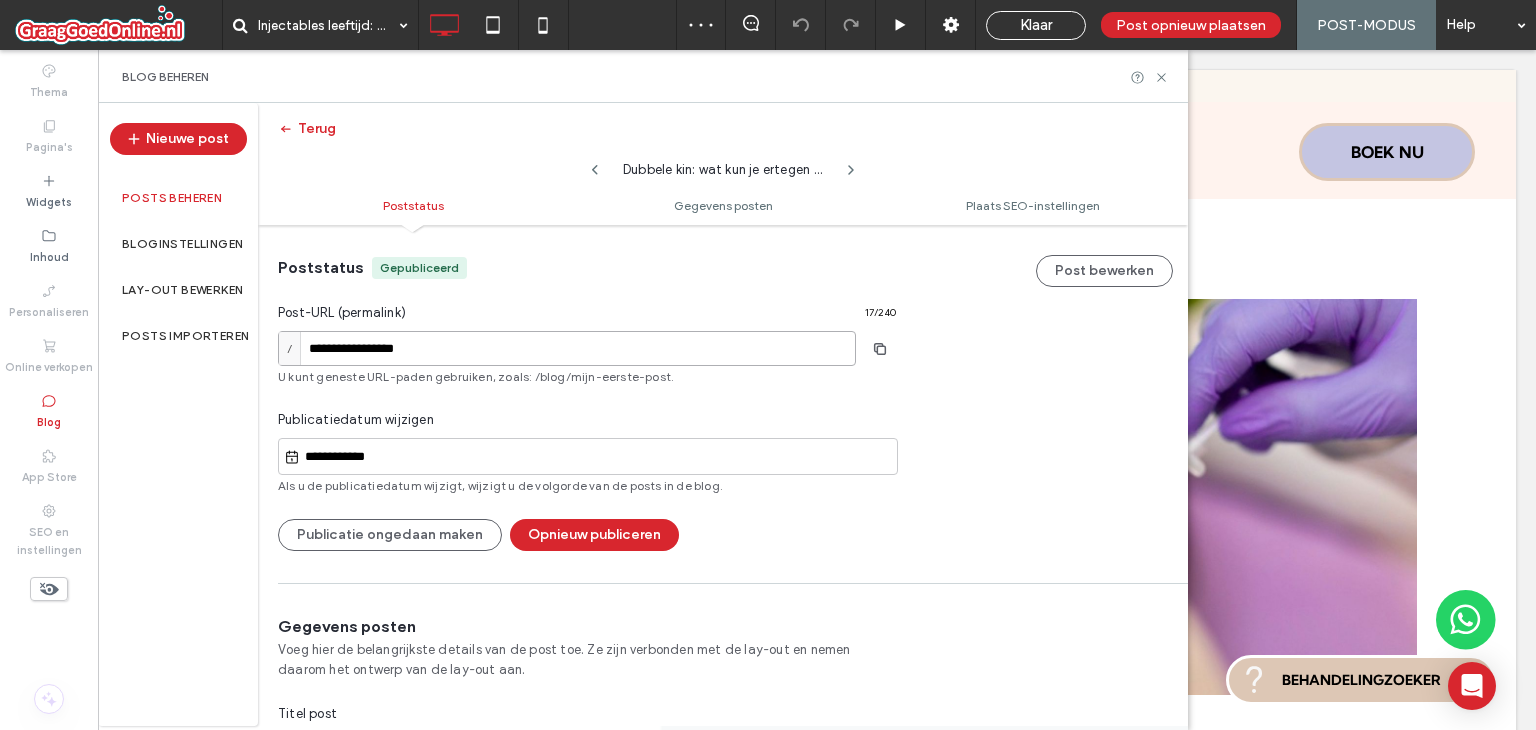 click on "**********" at bounding box center (567, 348) 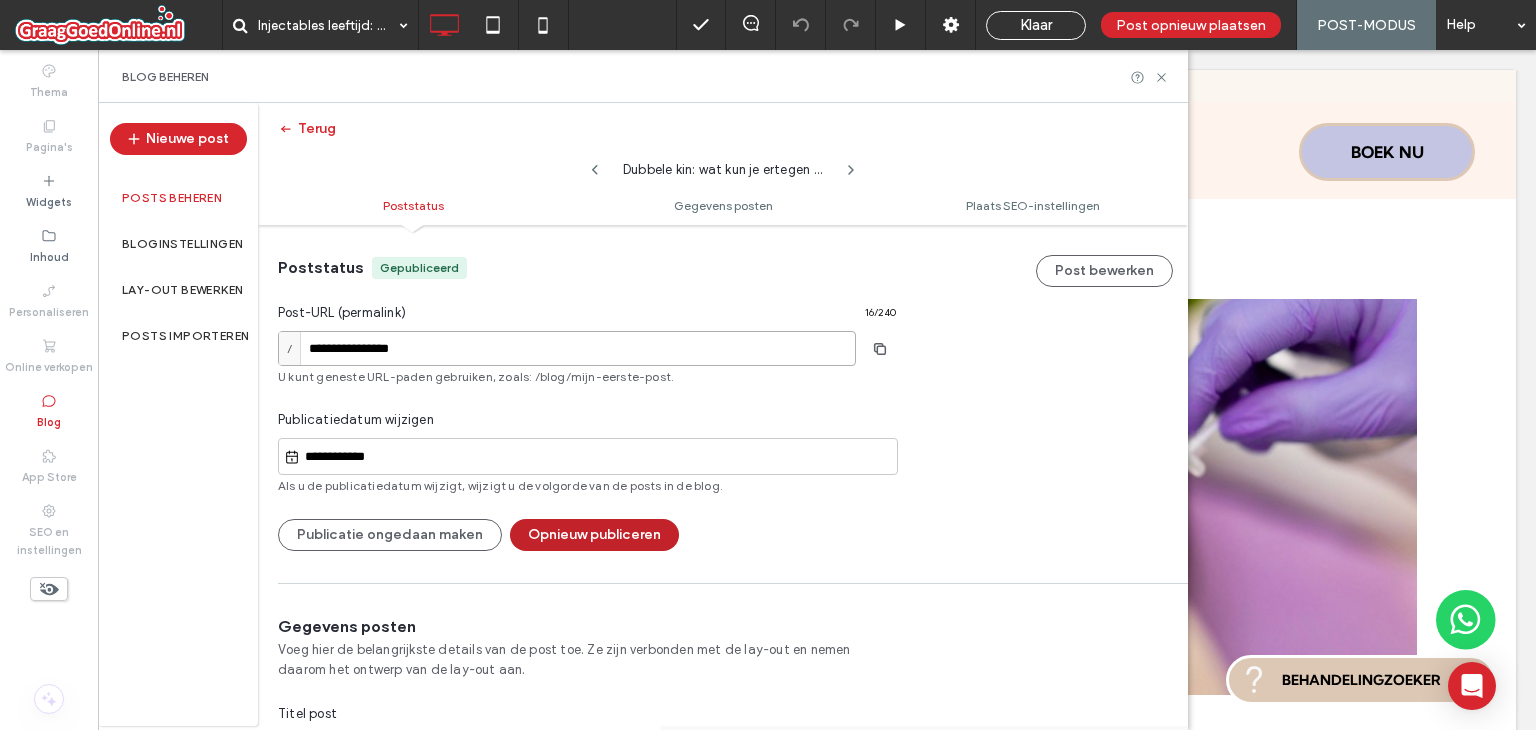 type on "**********" 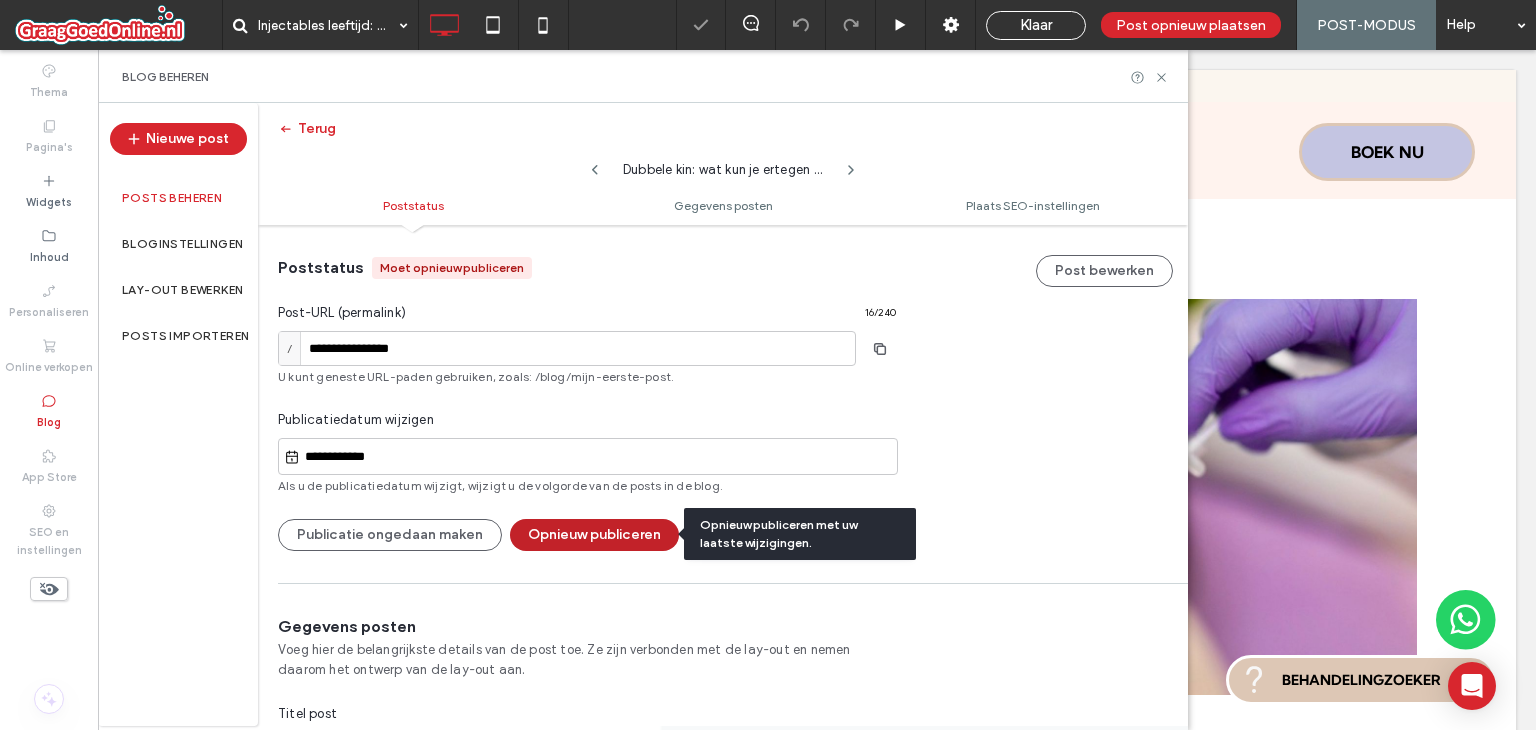 click on "Opnieuw publiceren" at bounding box center [594, 535] 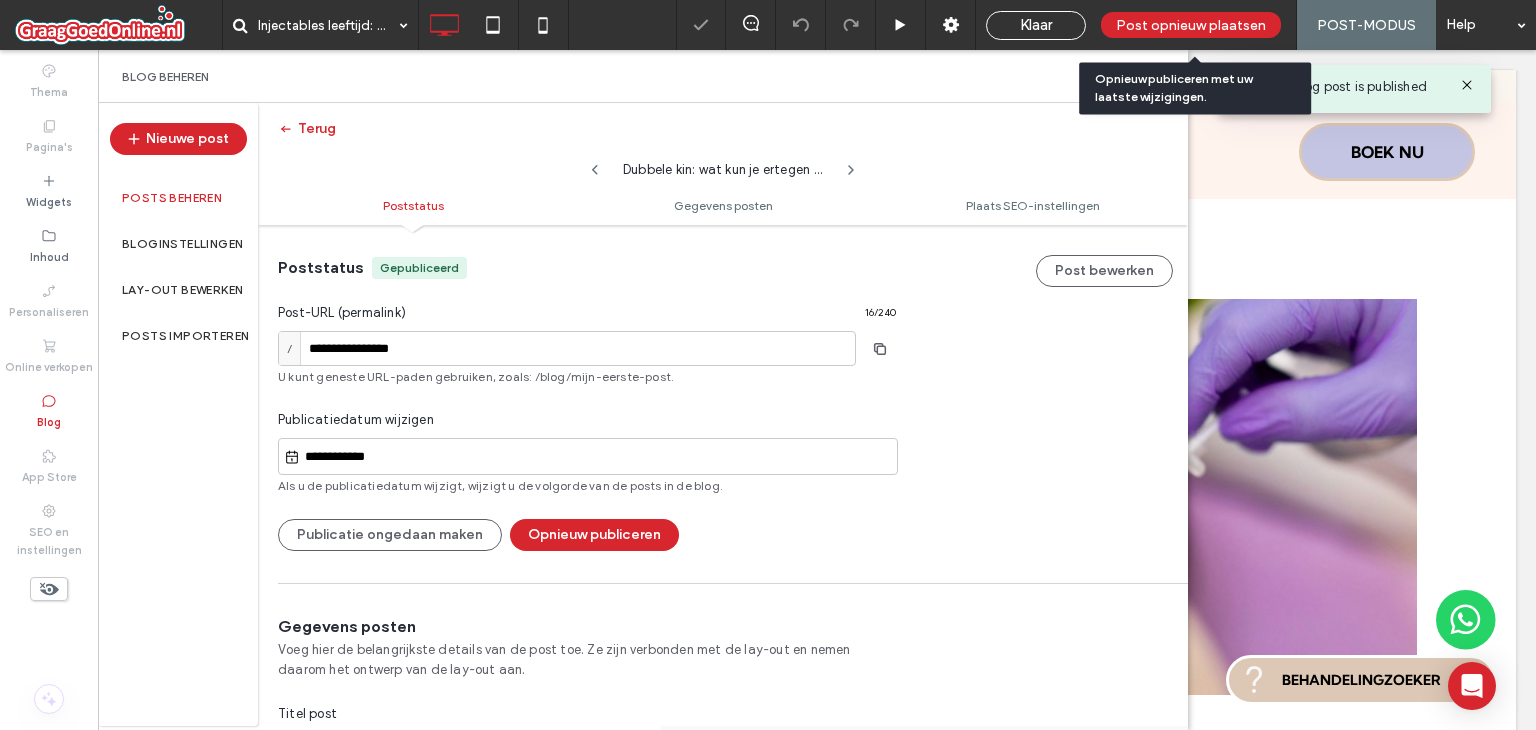 scroll, scrollTop: 0, scrollLeft: 0, axis: both 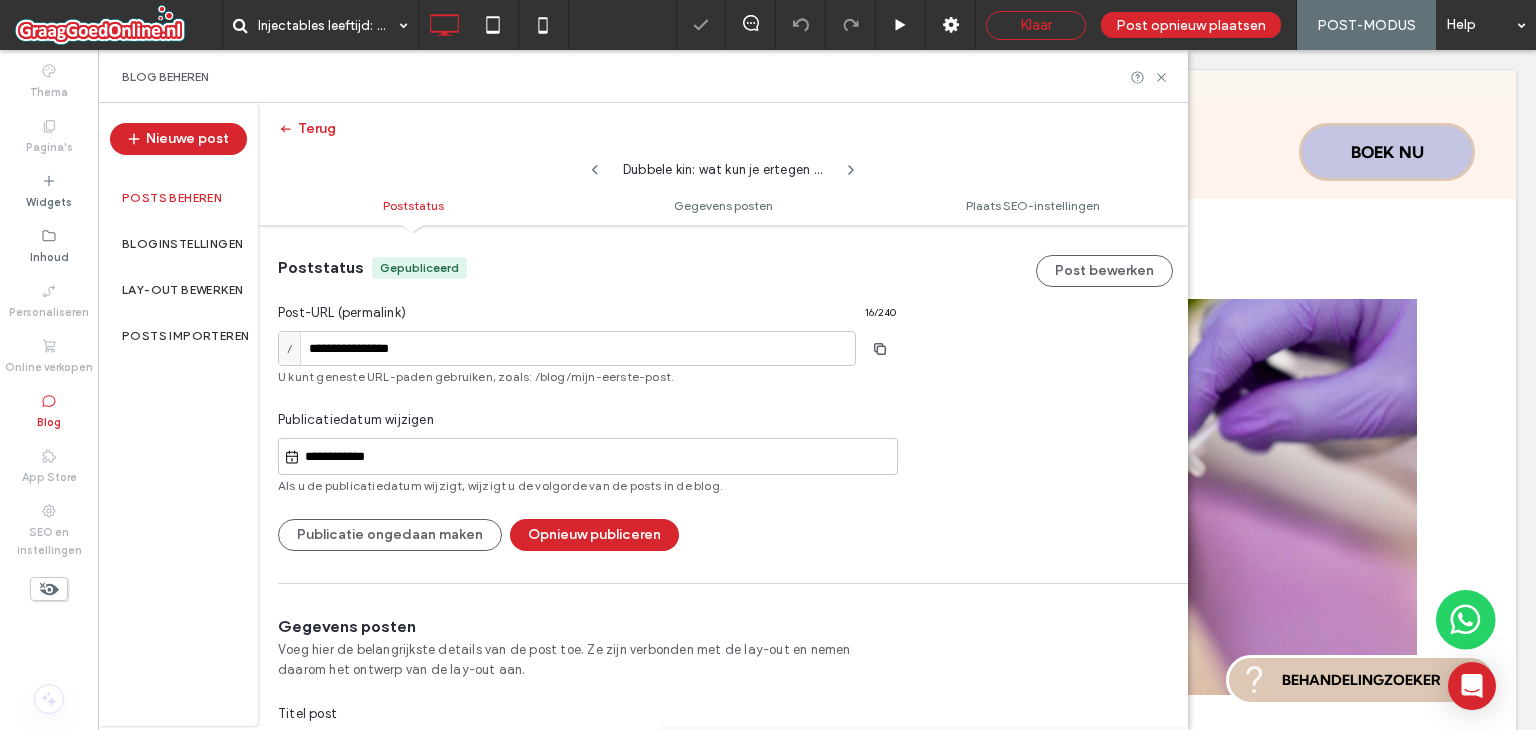click on "Klaar" at bounding box center [1036, 25] 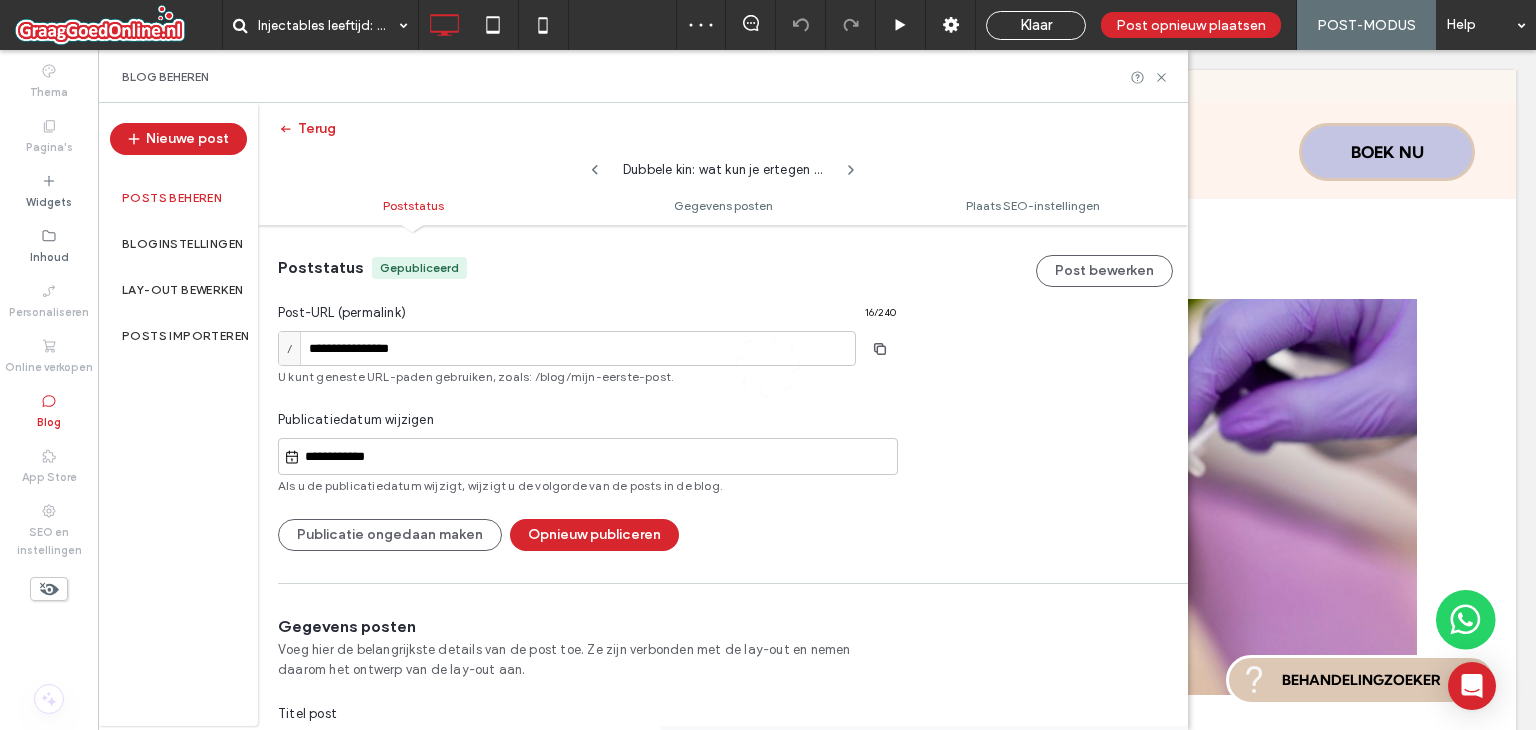 click on "Klaar" at bounding box center [1036, 25] 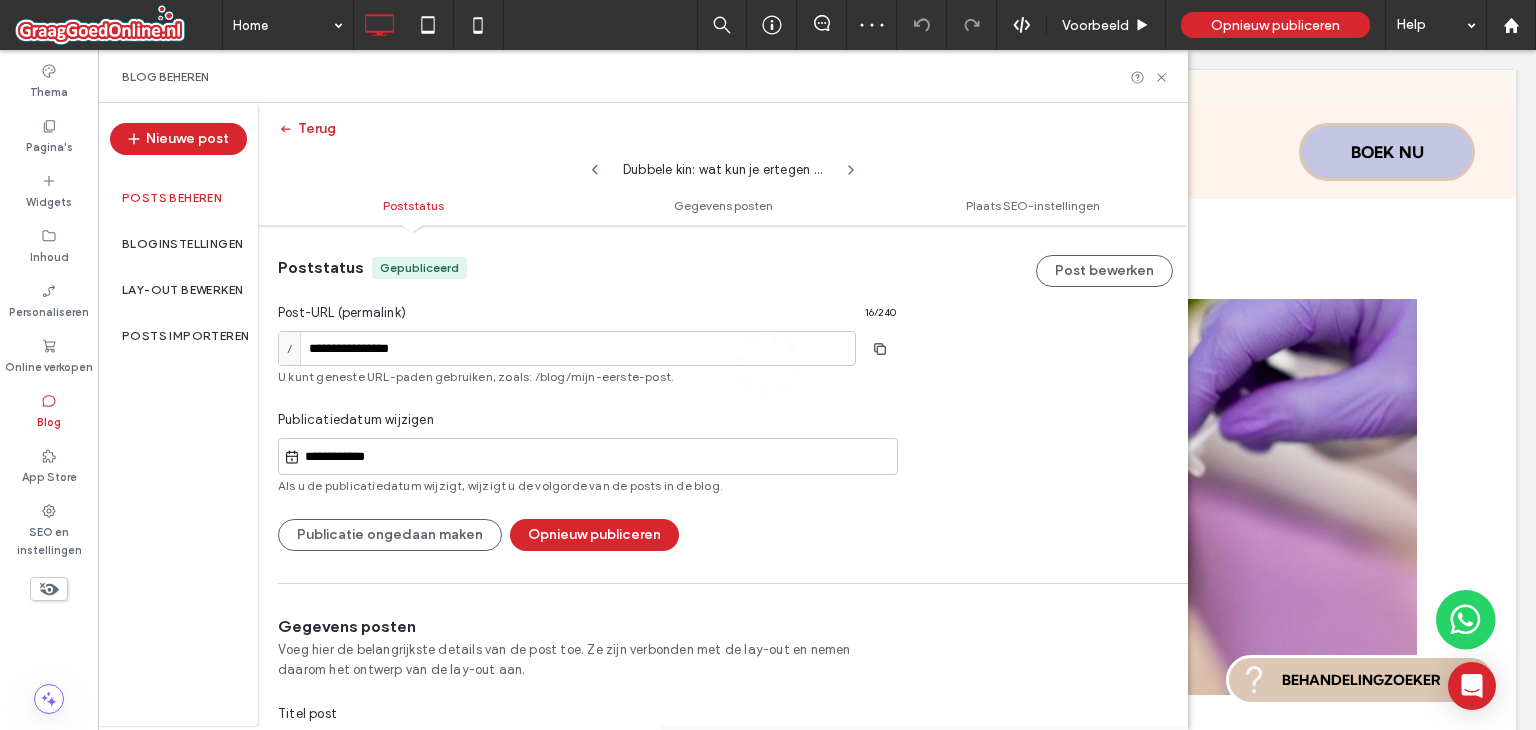 click at bounding box center (768, 365) 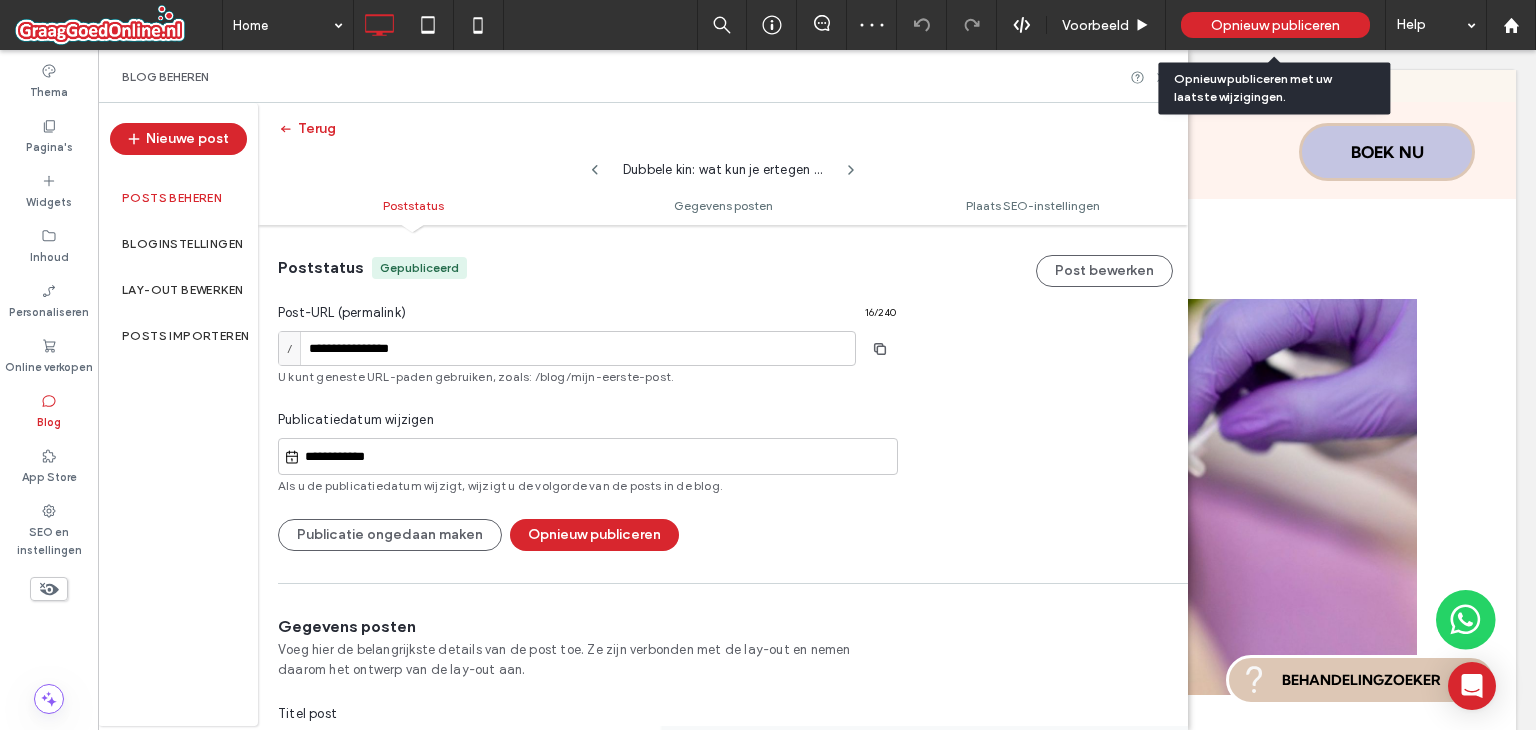 click on "Opnieuw publiceren" at bounding box center (1275, 25) 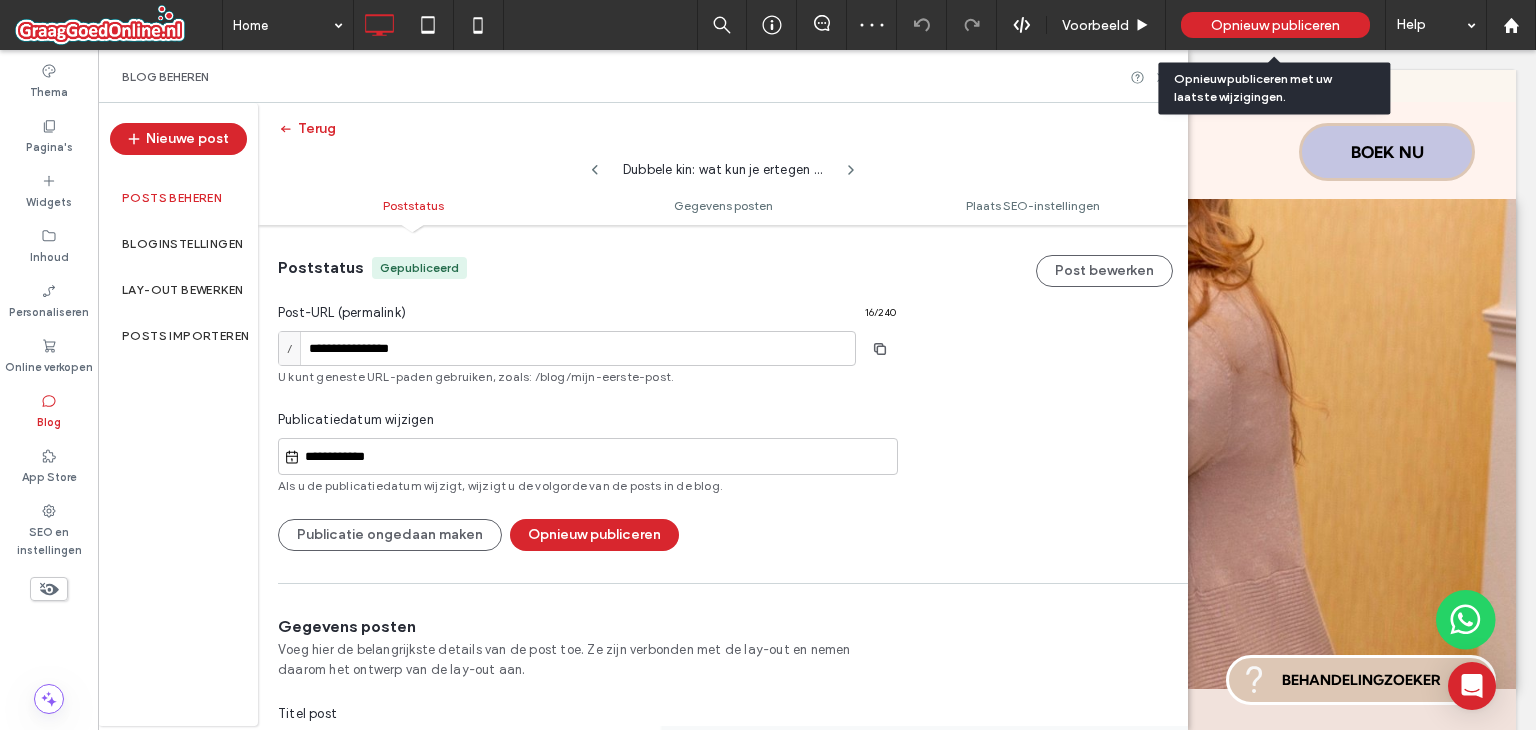 scroll, scrollTop: 0, scrollLeft: 0, axis: both 